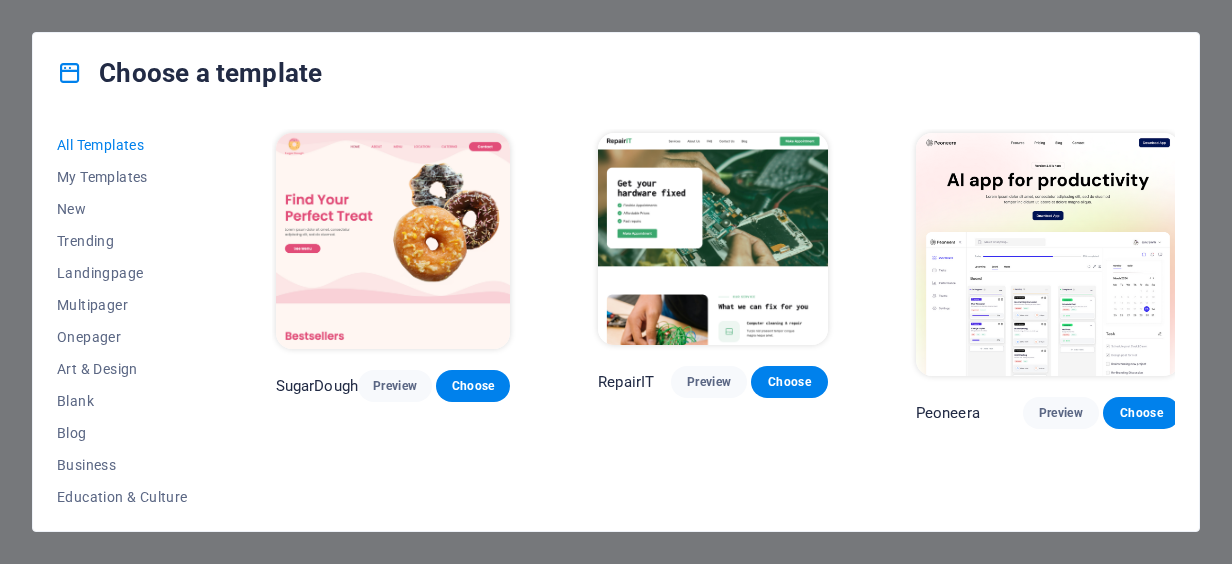 scroll, scrollTop: 0, scrollLeft: 0, axis: both 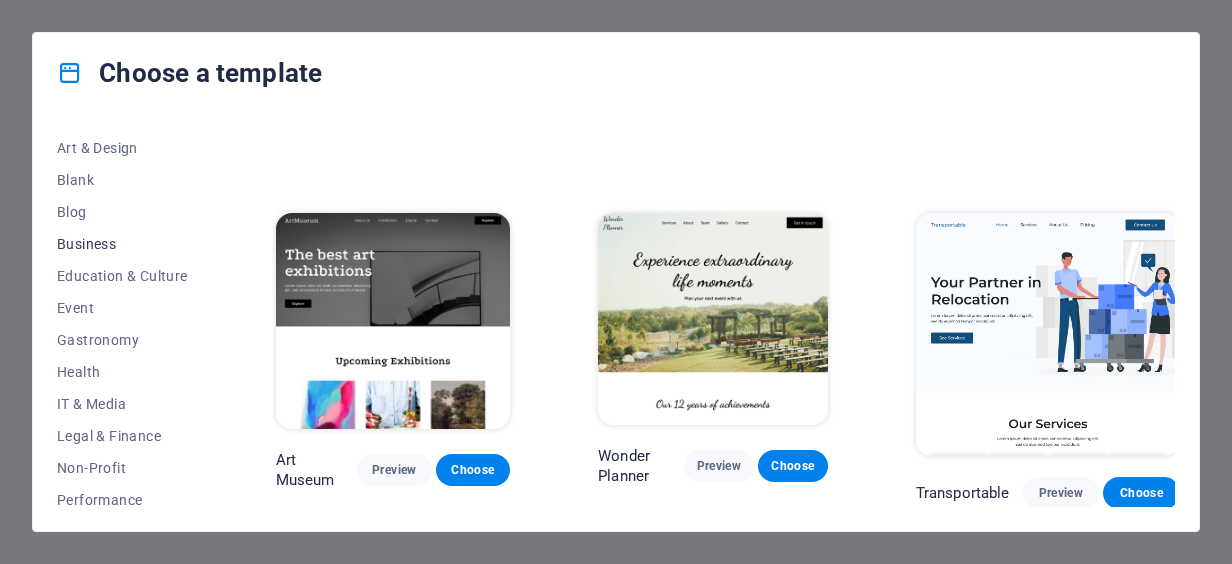 click on "Business" at bounding box center [122, 244] 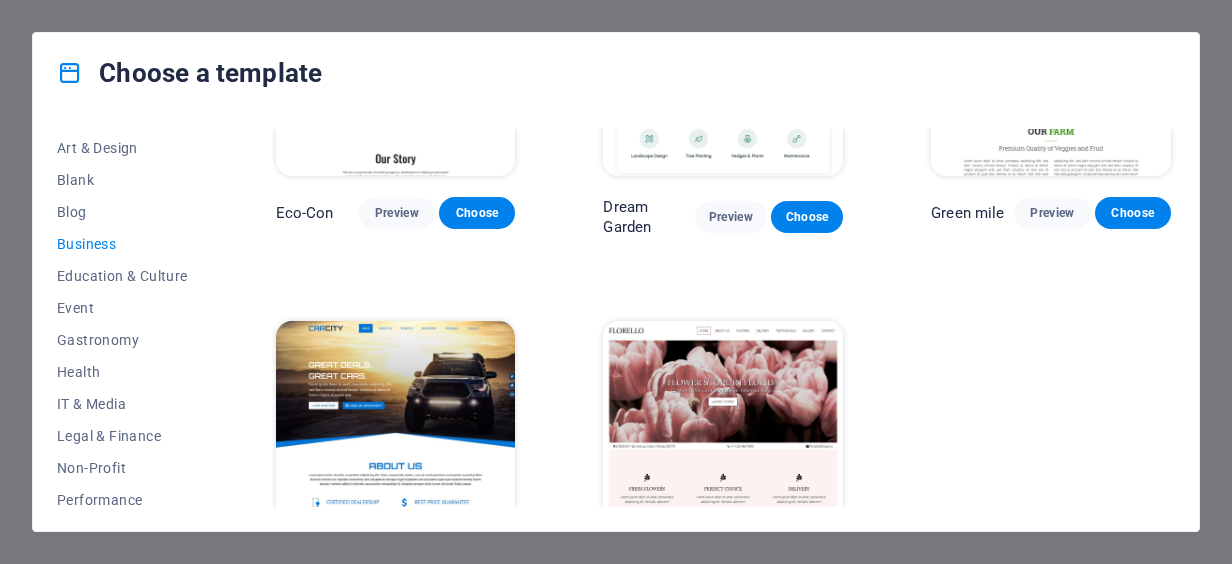 scroll, scrollTop: 260, scrollLeft: 0, axis: vertical 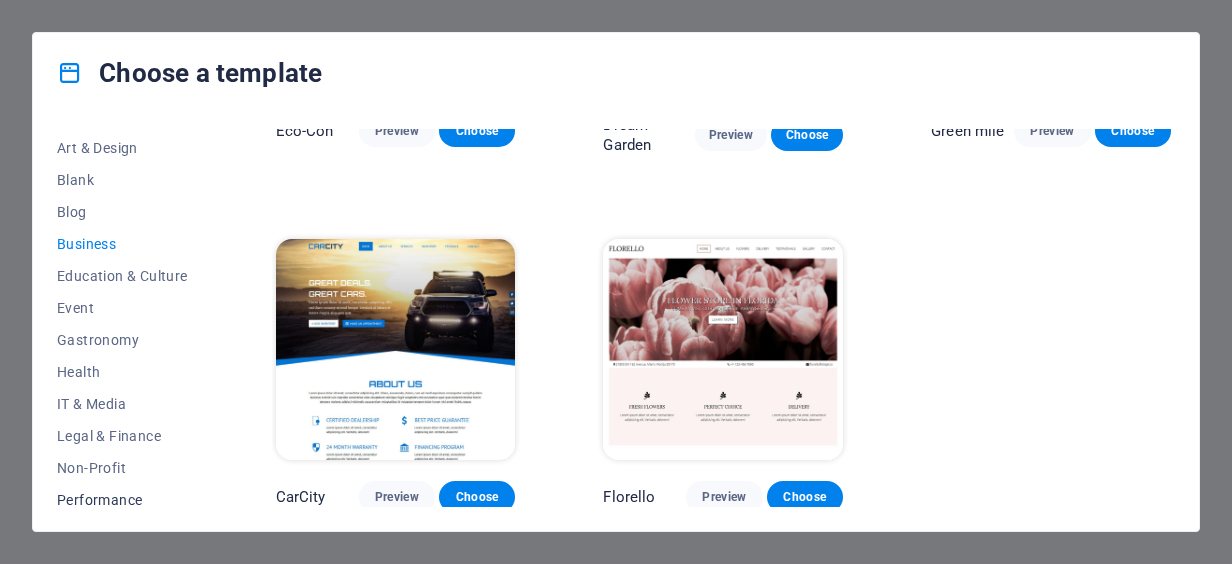 click on "Performance" at bounding box center [122, 500] 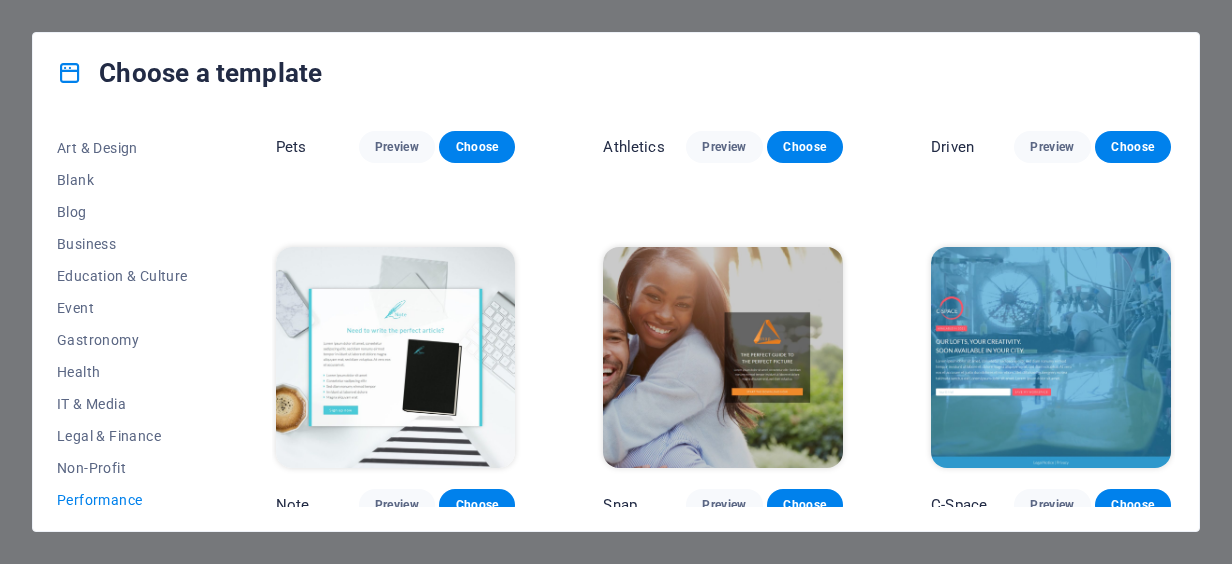 scroll, scrollTop: 960, scrollLeft: 0, axis: vertical 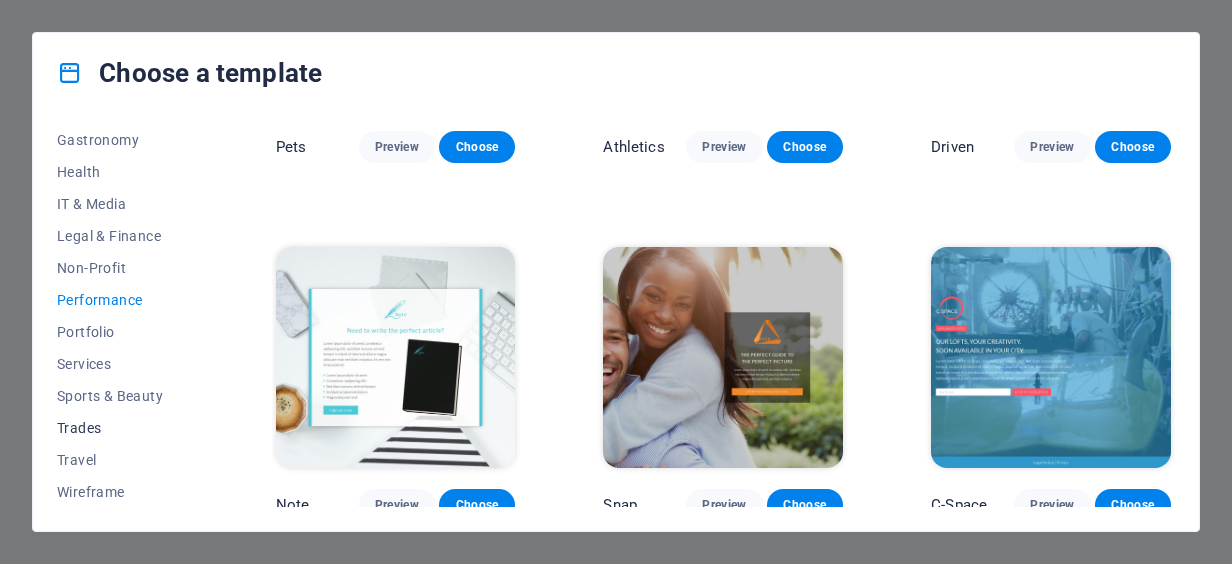 click on "Trades" at bounding box center [122, 428] 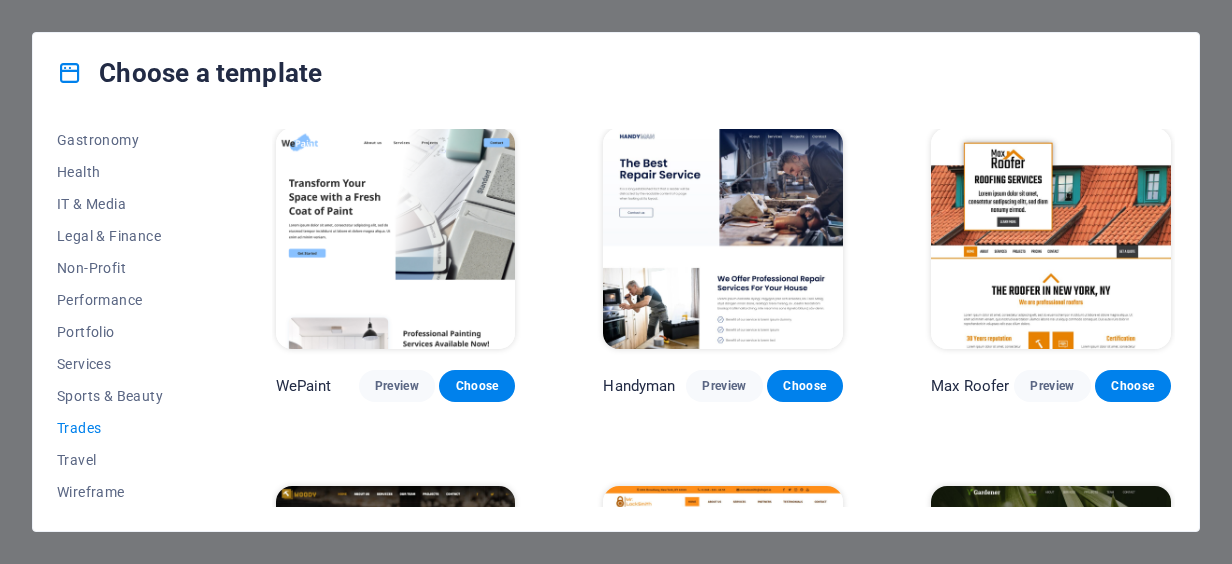 scroll, scrollTop: 0, scrollLeft: 0, axis: both 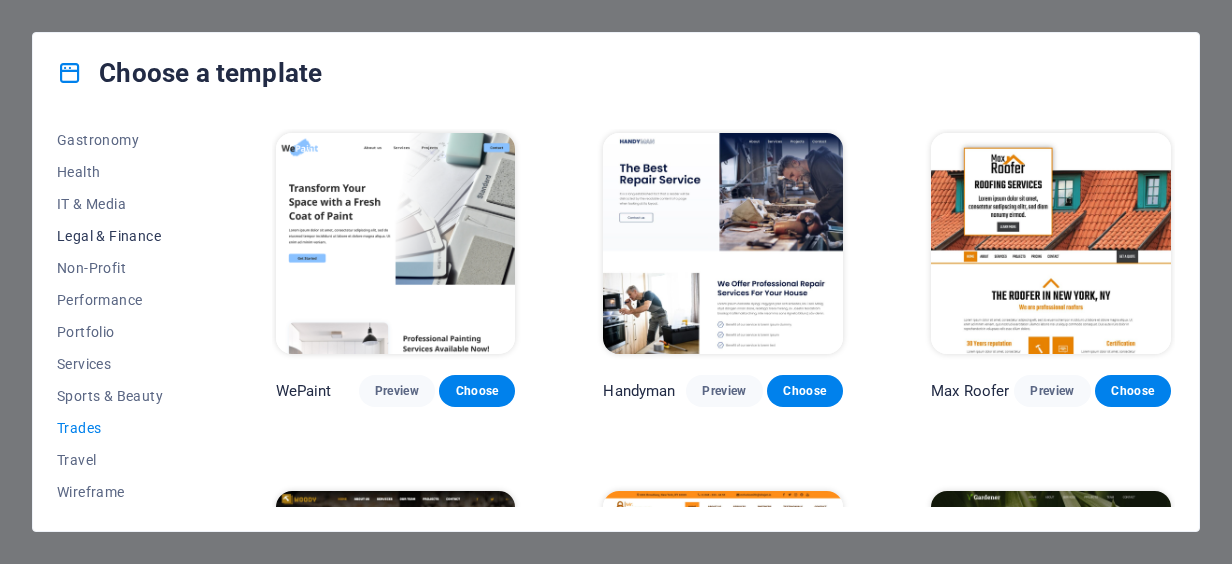 click on "Legal & Finance" at bounding box center [122, 236] 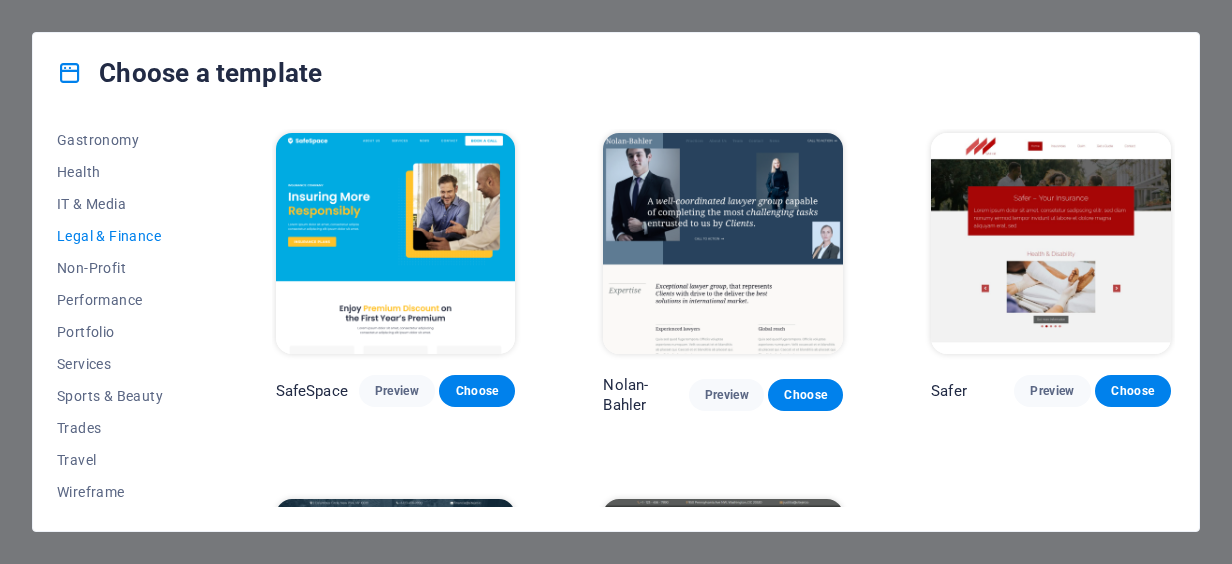 scroll, scrollTop: 260, scrollLeft: 0, axis: vertical 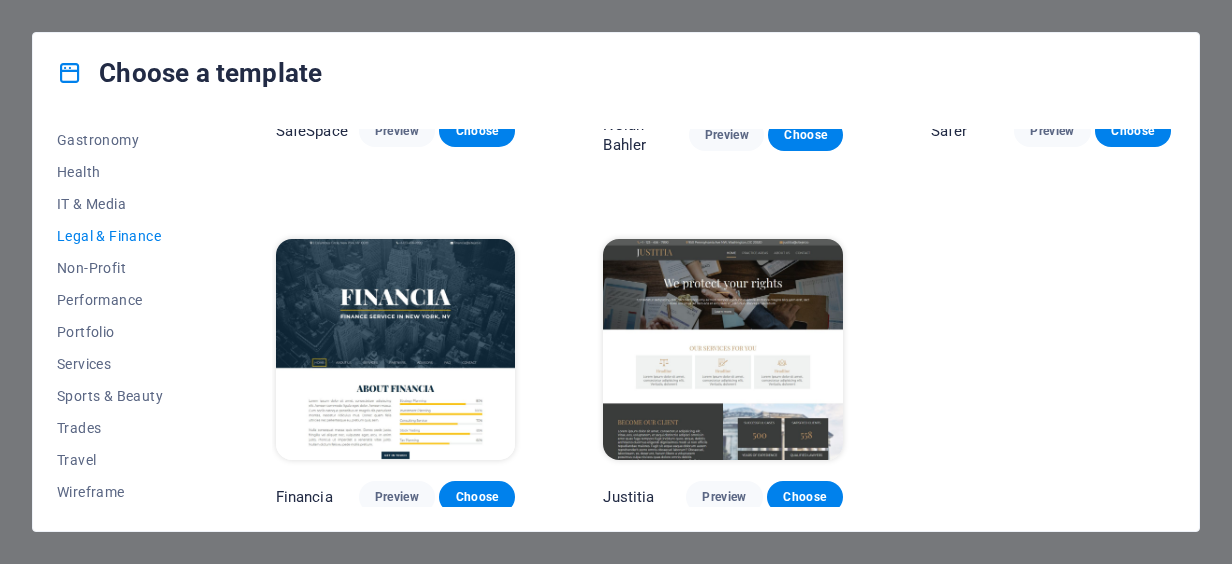 click at bounding box center (396, 349) 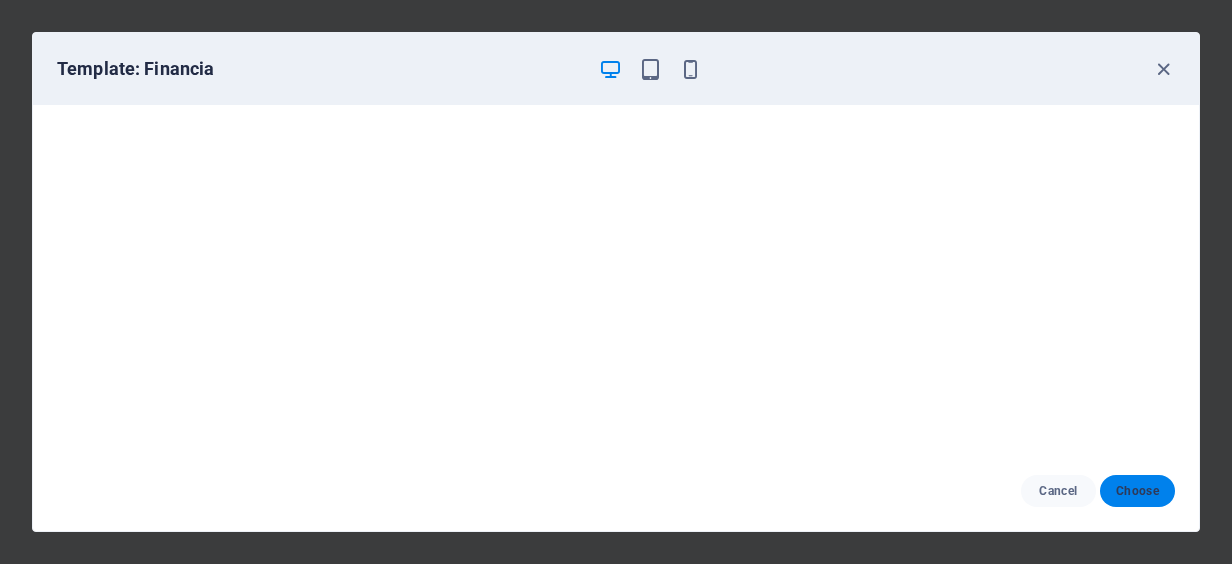 click on "Choose" at bounding box center (1137, 491) 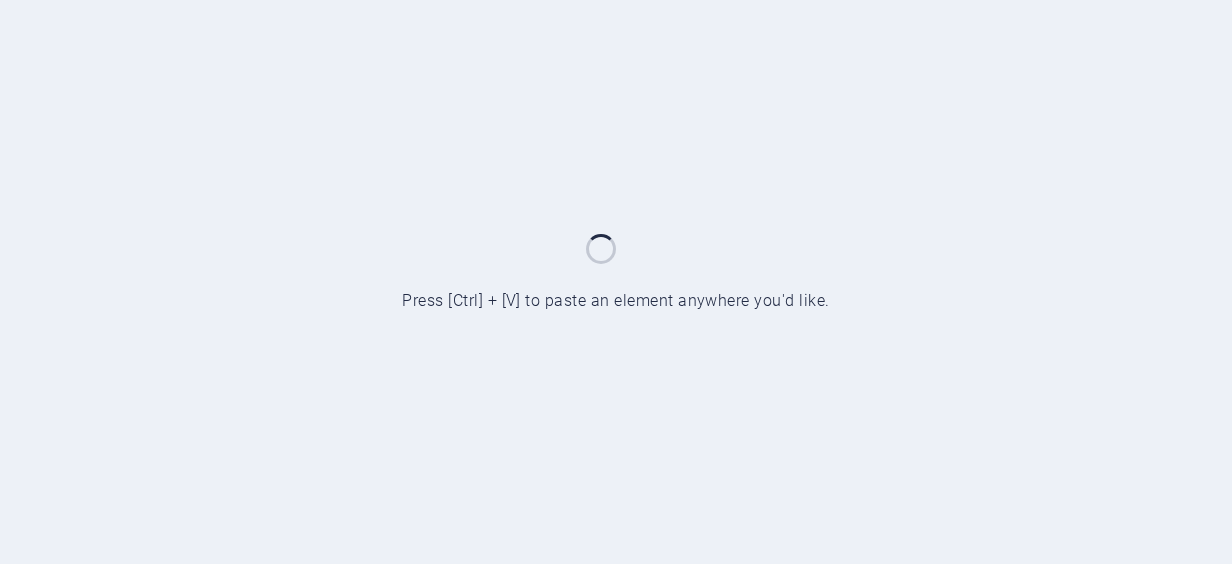 scroll, scrollTop: 0, scrollLeft: 0, axis: both 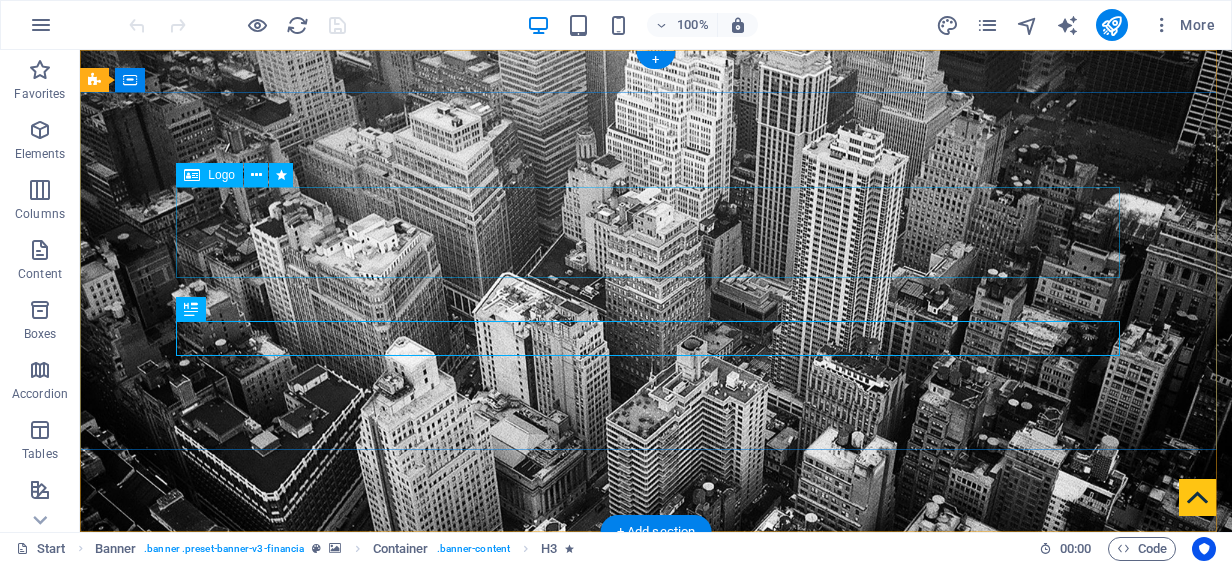 click at bounding box center (656, 796) 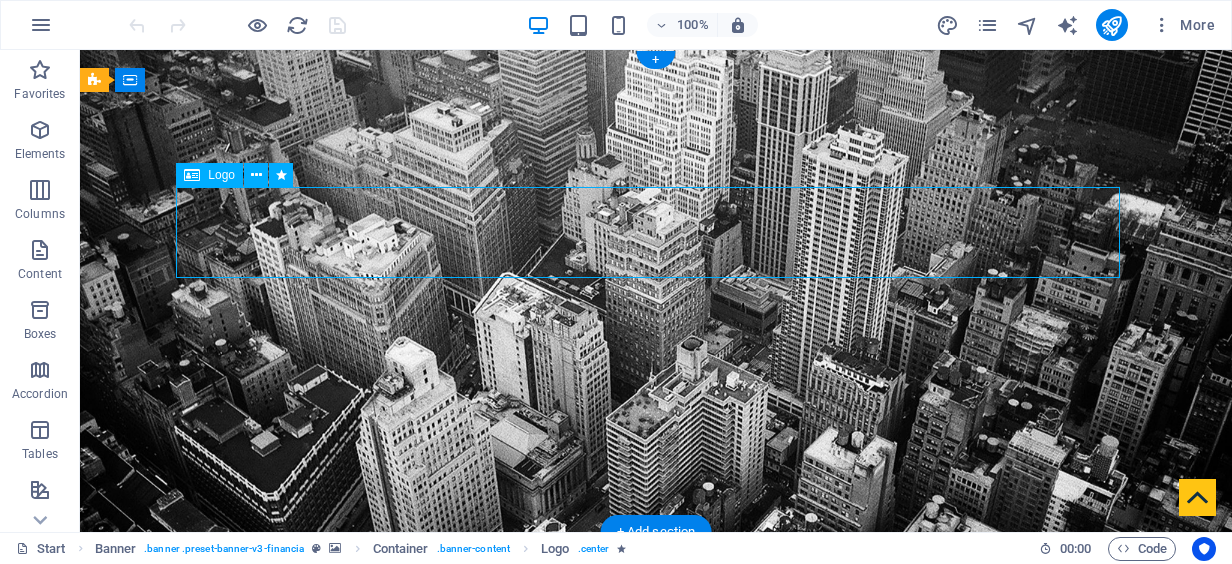 click at bounding box center (656, 796) 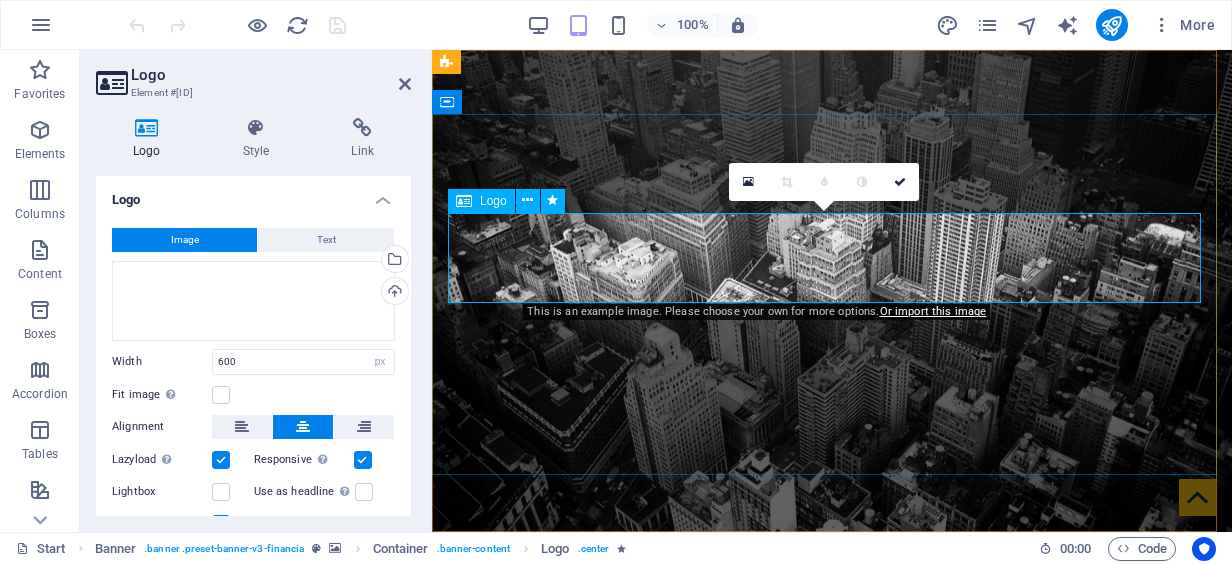 click at bounding box center [832, 789] 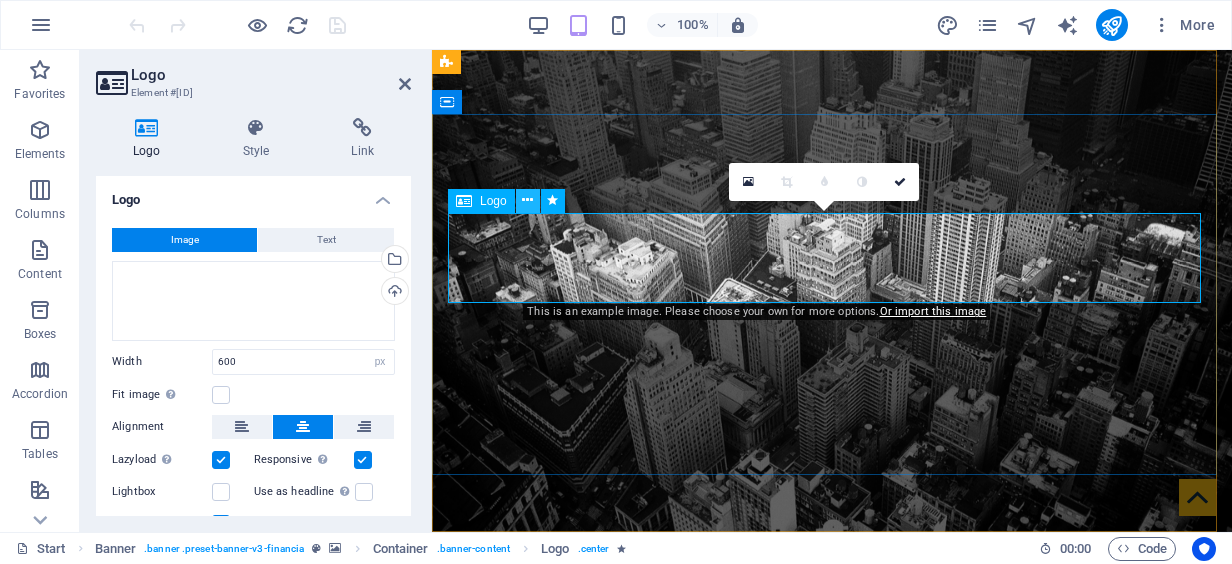 click at bounding box center [527, 200] 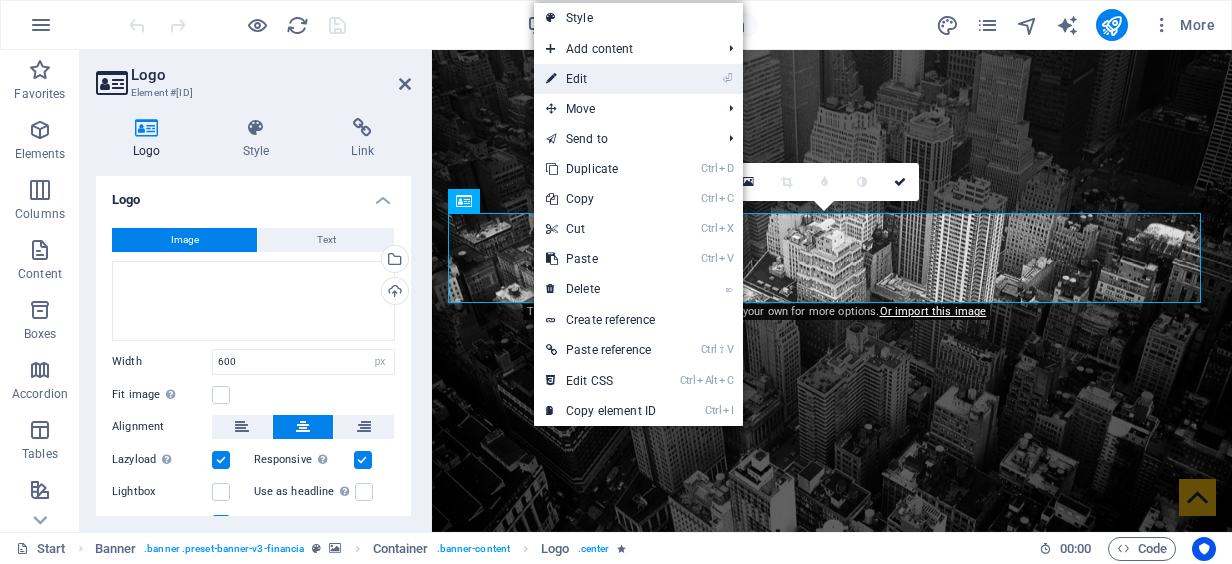 click on "⏎  Edit" at bounding box center (601, 79) 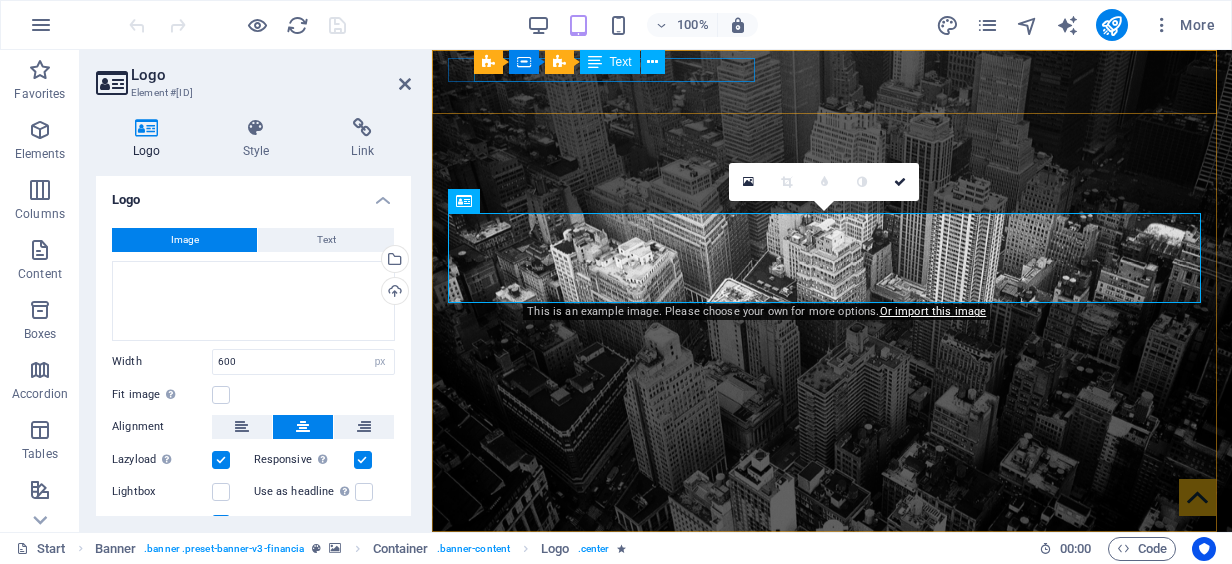 click on "Text" at bounding box center (621, 62) 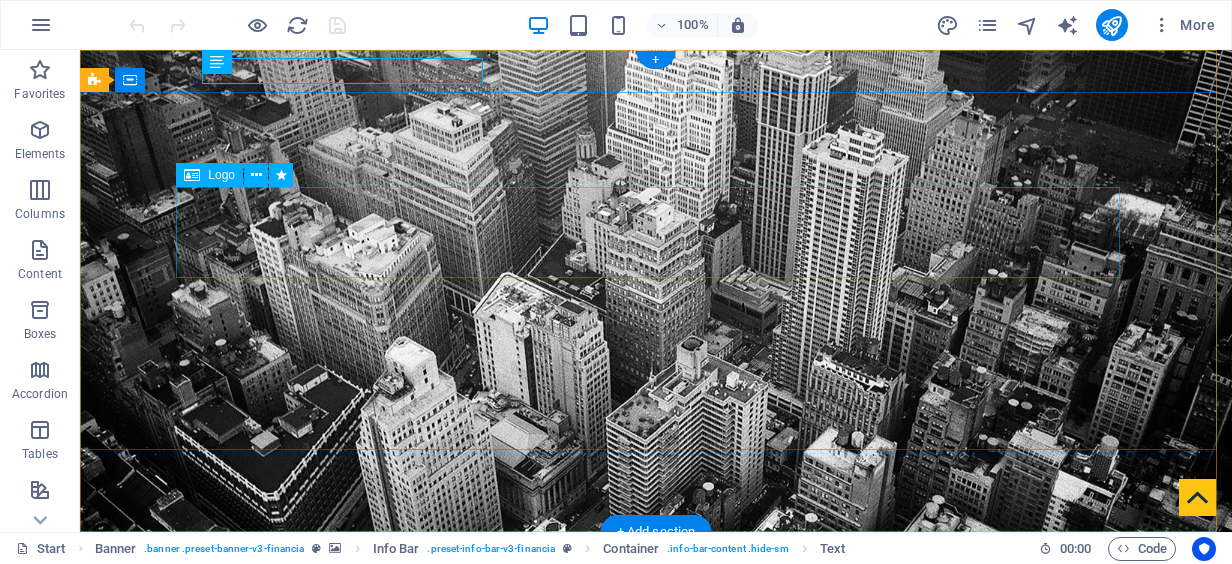 click at bounding box center [656, 796] 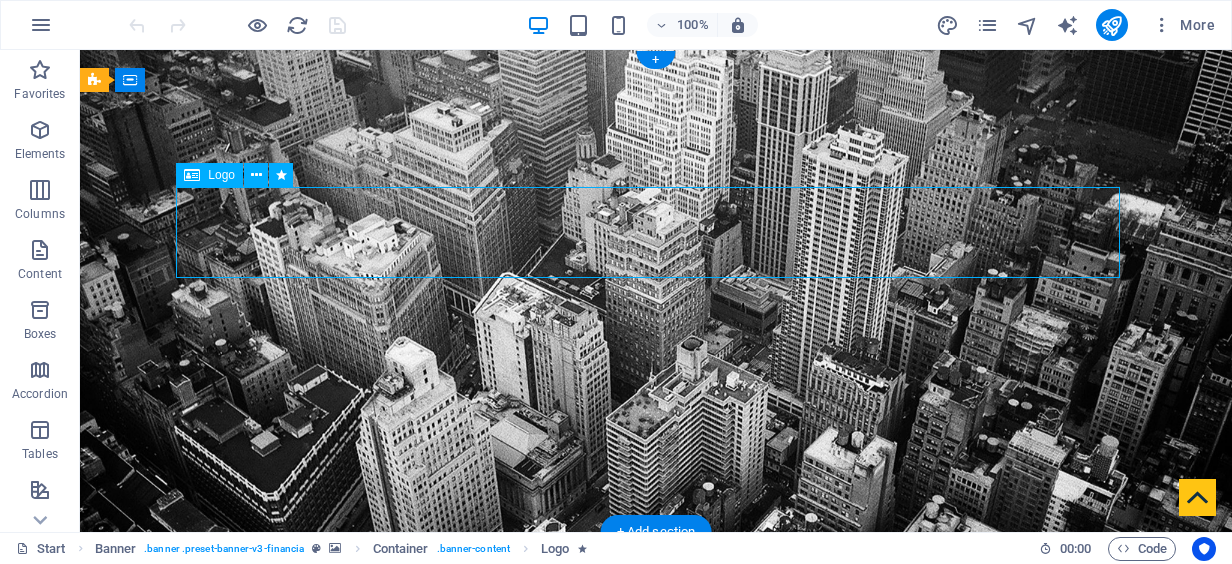 click at bounding box center (656, 796) 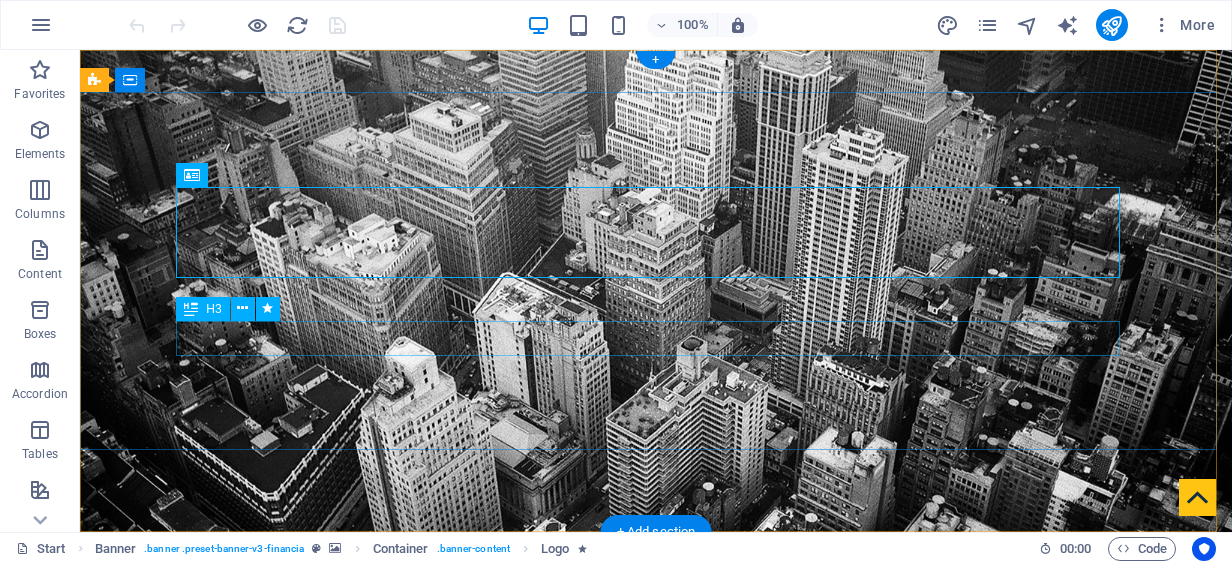 click on "Finance Service in  Washington, DC" at bounding box center (656, 901) 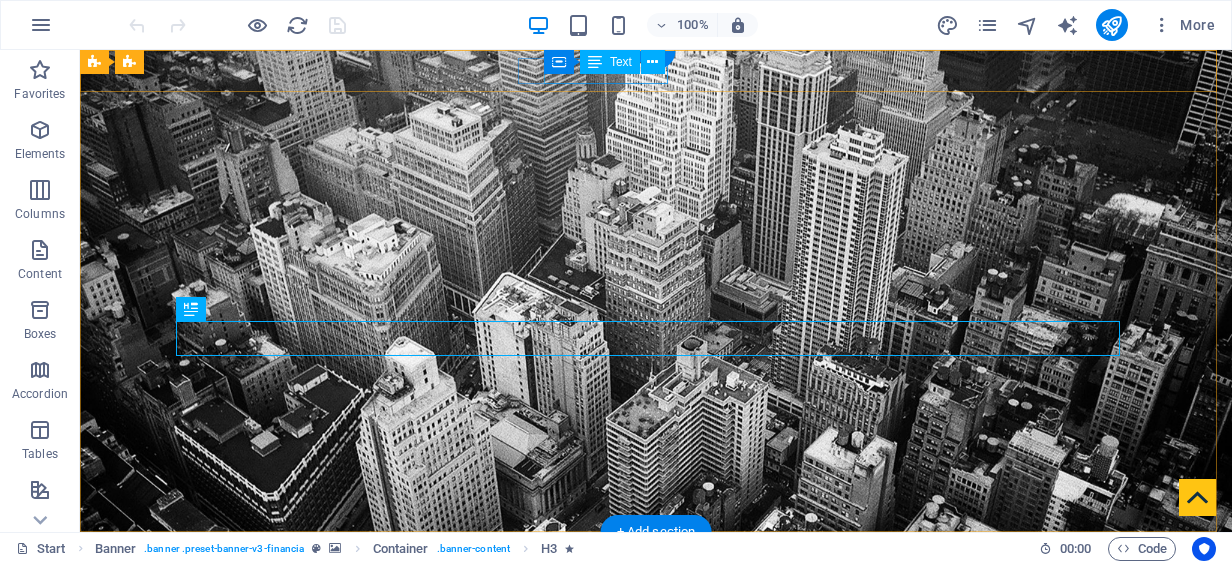 click on "+1-123-456-7890" at bounding box center [648, 611] 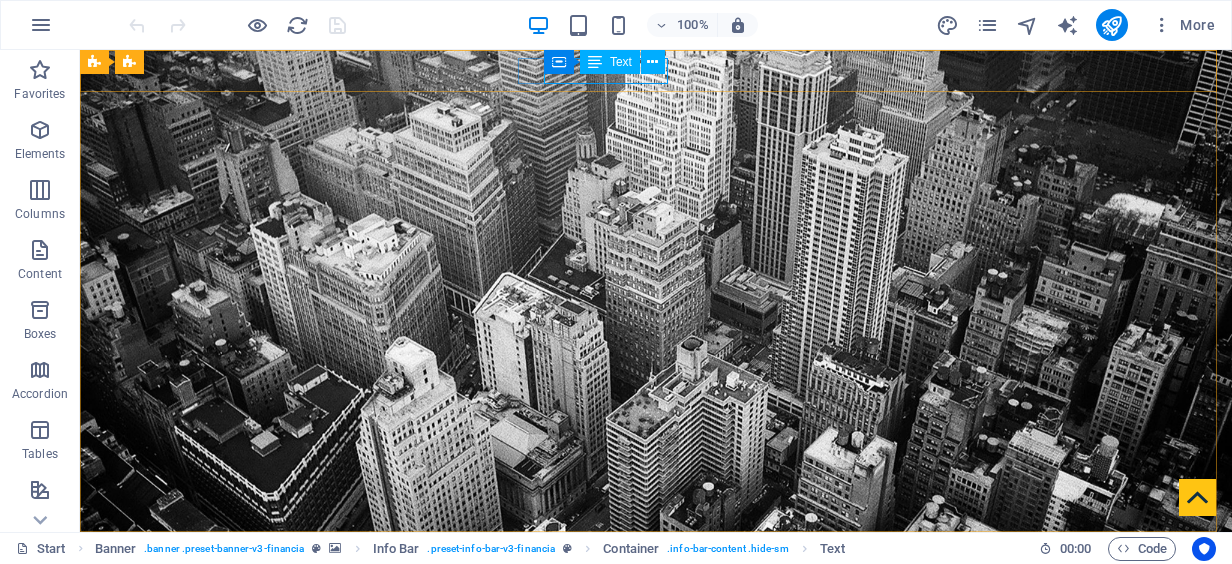click on "Text" at bounding box center [621, 62] 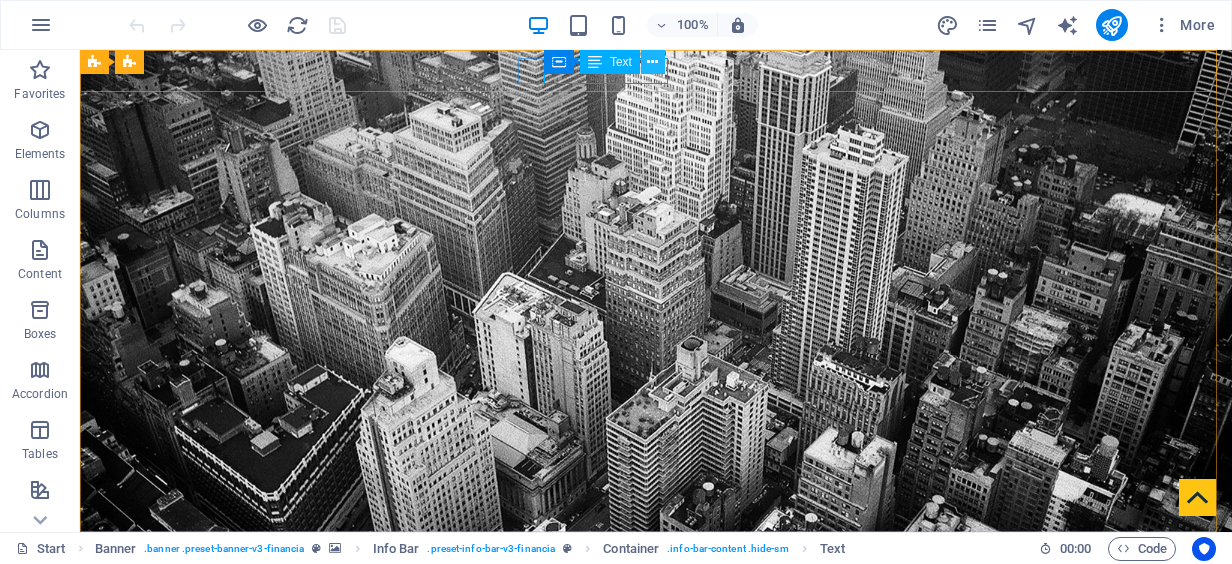 click at bounding box center [652, 62] 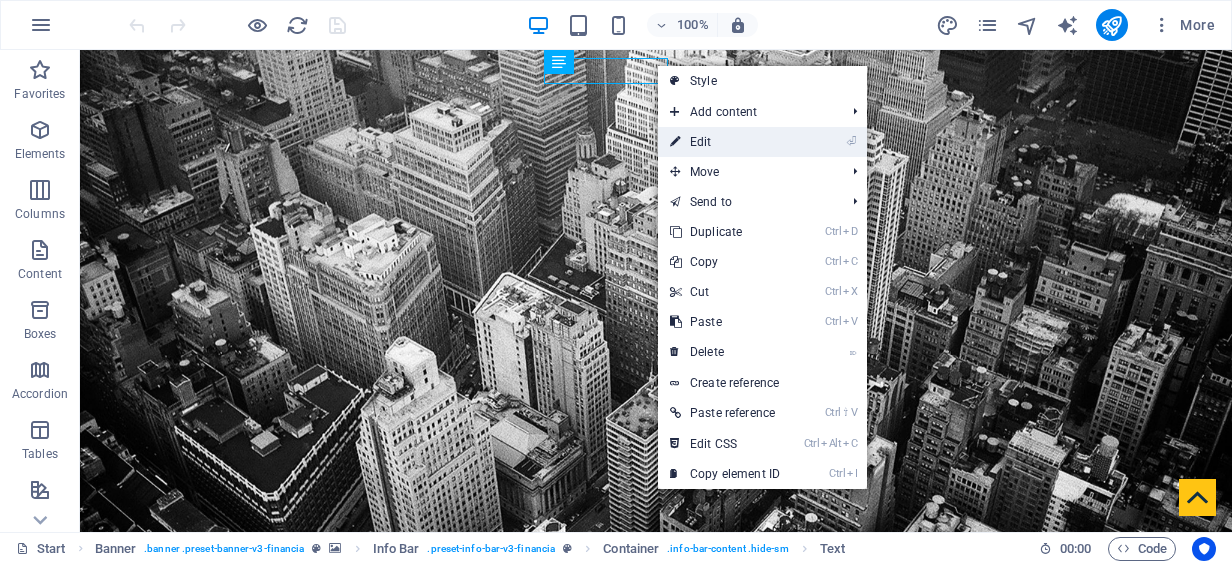 click on "⏎  Edit" at bounding box center (725, 142) 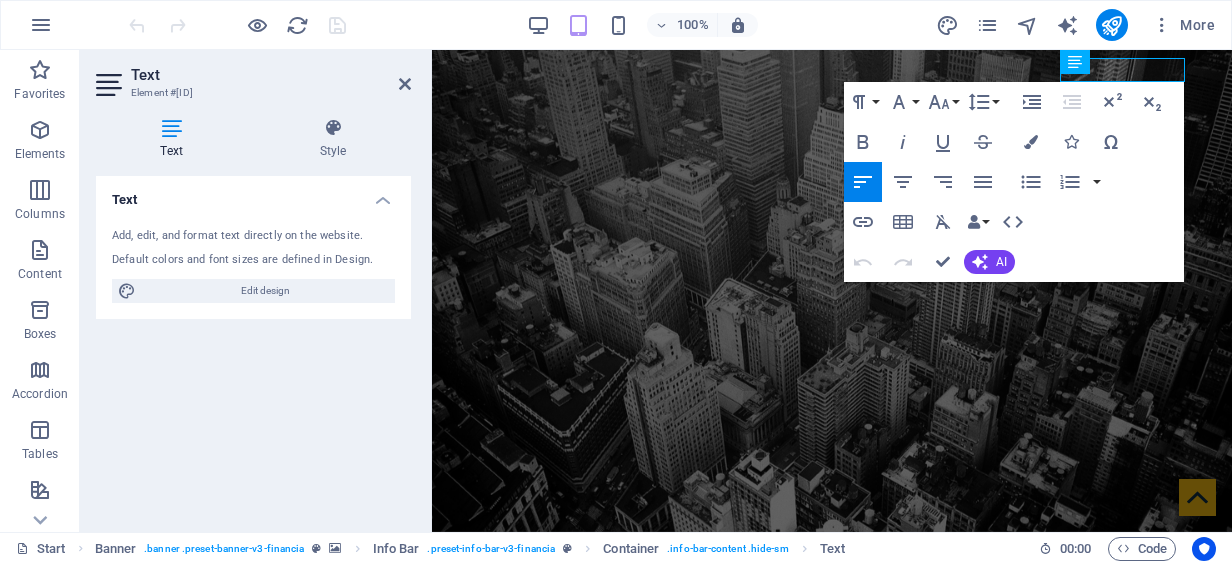 click on "Add, edit, and format text directly on the website. Default colors and font sizes are defined in Design. Edit design" at bounding box center (253, 265) 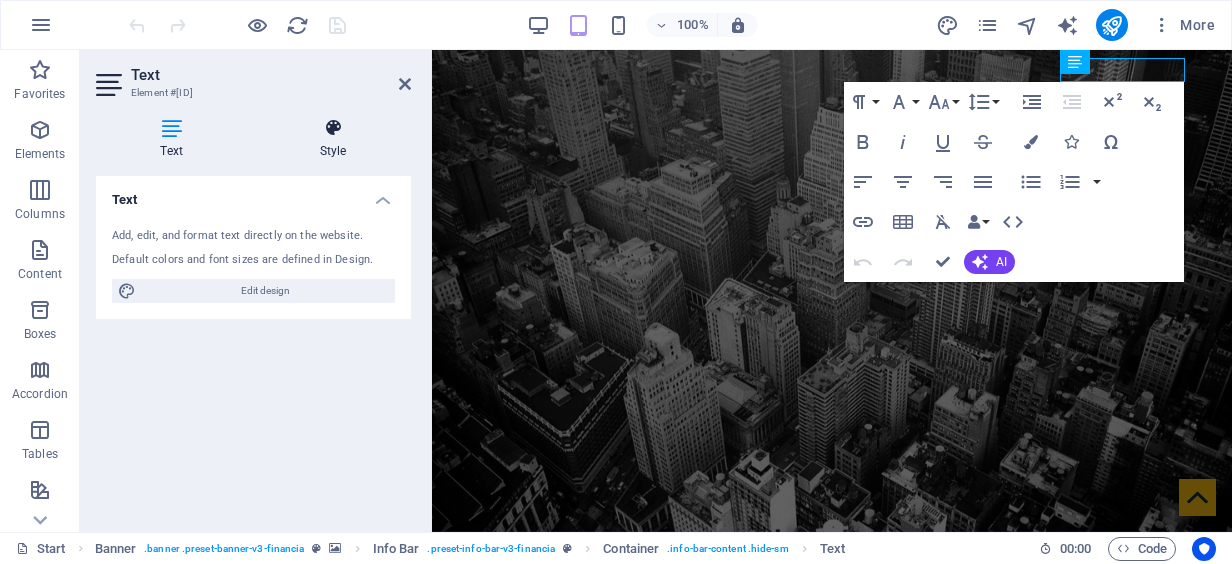click on "Style" at bounding box center (333, 139) 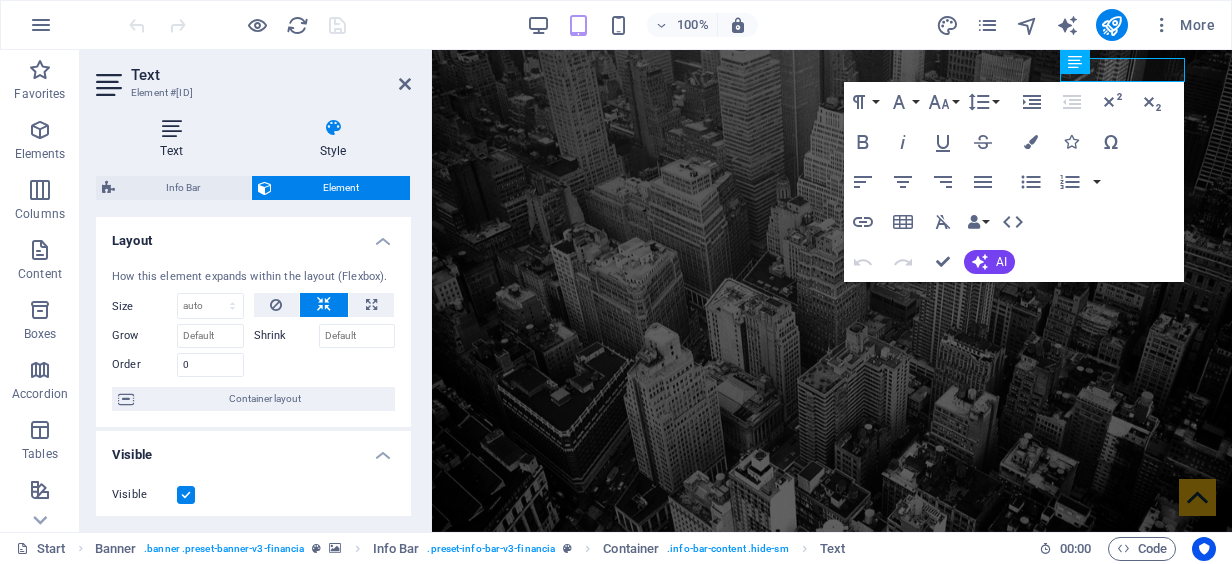 click at bounding box center [171, 128] 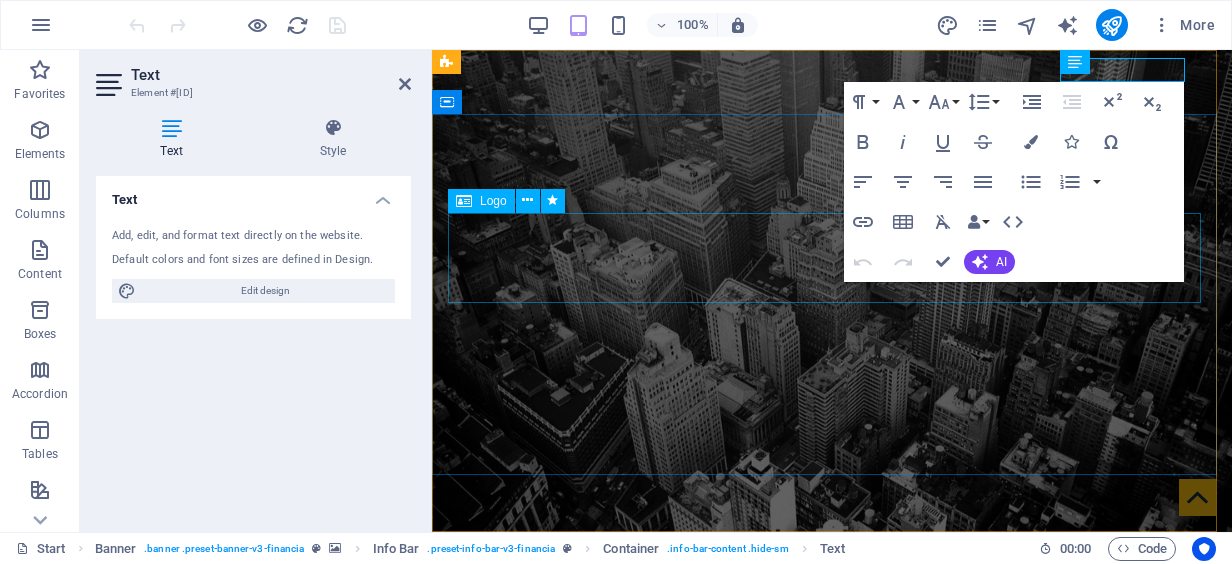click at bounding box center [832, 789] 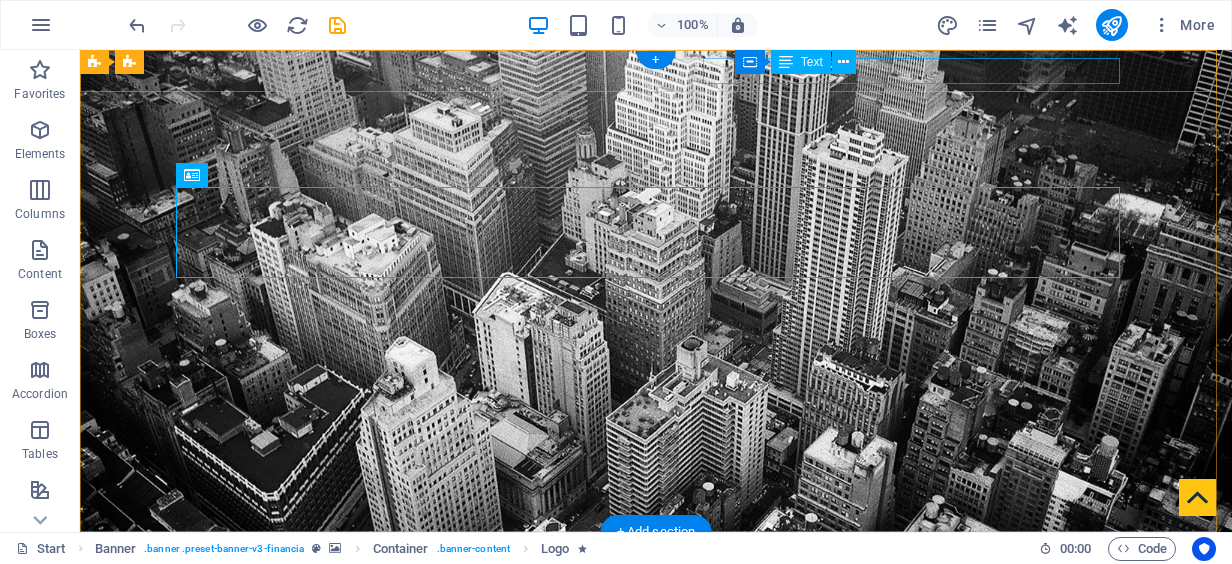 click on "8417f98e414e8ae074912372a4b58d@cpanel.local" at bounding box center (659, 650) 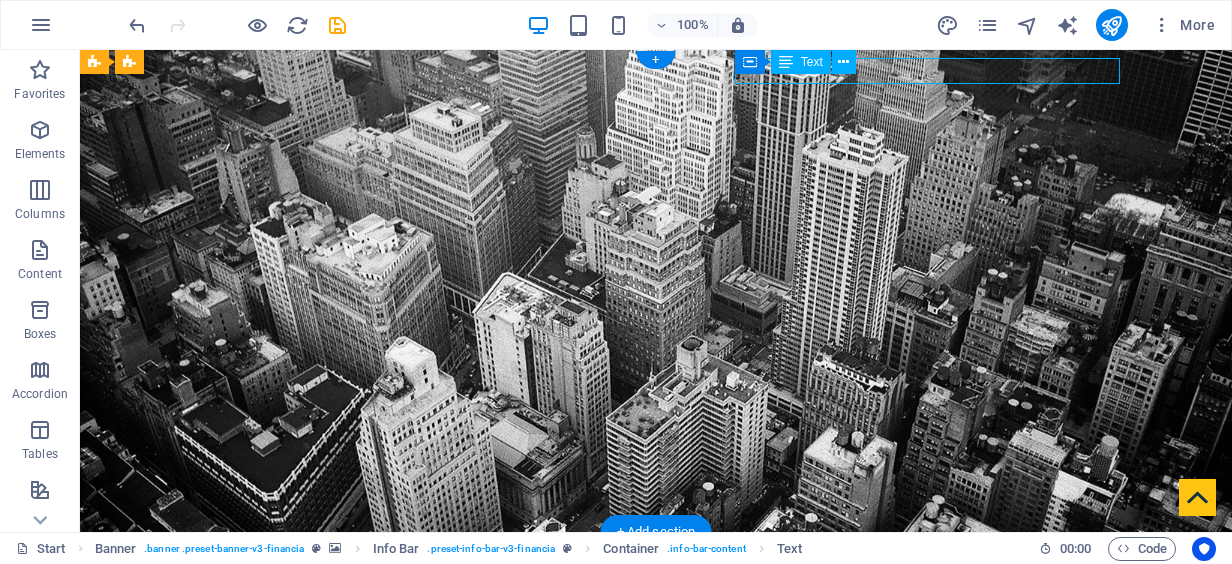 click on "8417f98e414e8ae074912372a4b58d@cpanel.local" at bounding box center [659, 650] 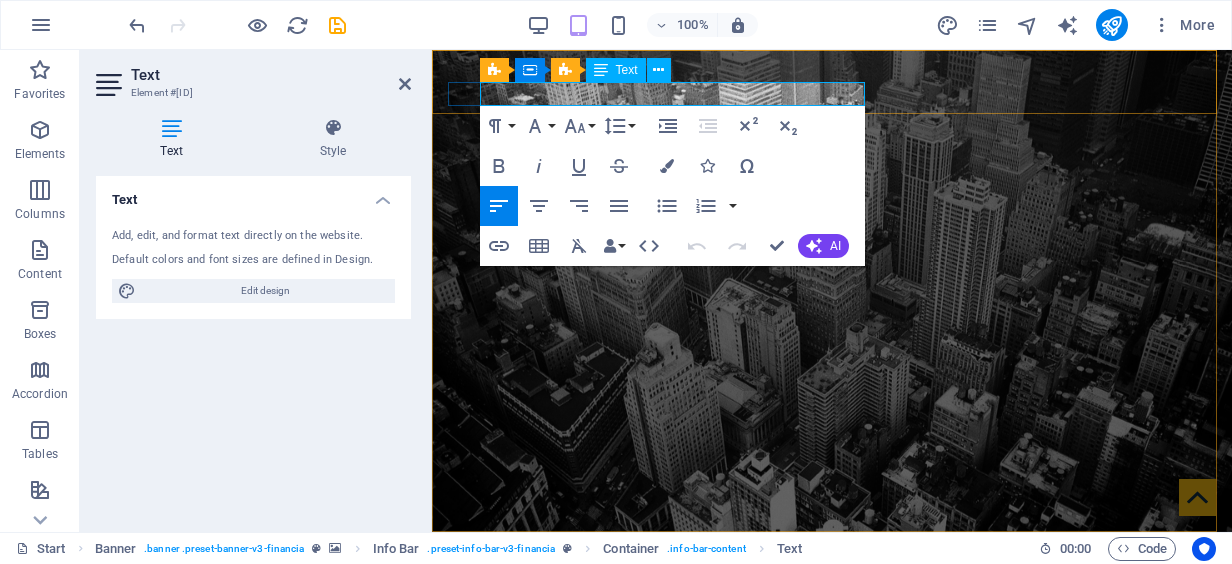 click on "8417f98e414e8ae074912372a4b58d@cpanel.local" at bounding box center [484, 643] 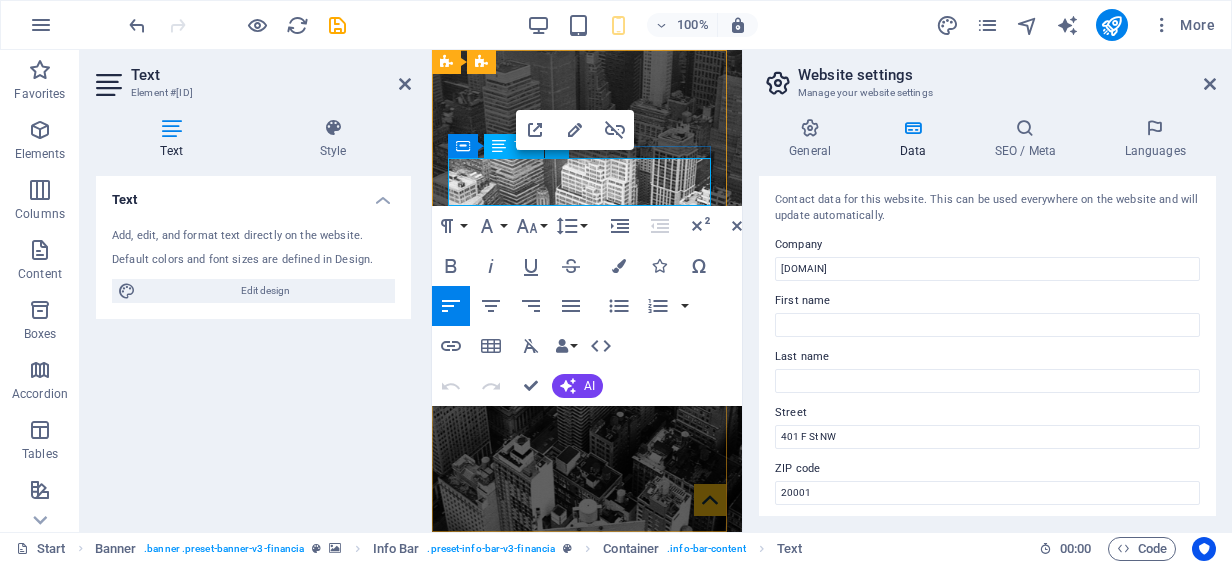 drag, startPoint x: 572, startPoint y: 190, endPoint x: 465, endPoint y: 173, distance: 108.34205 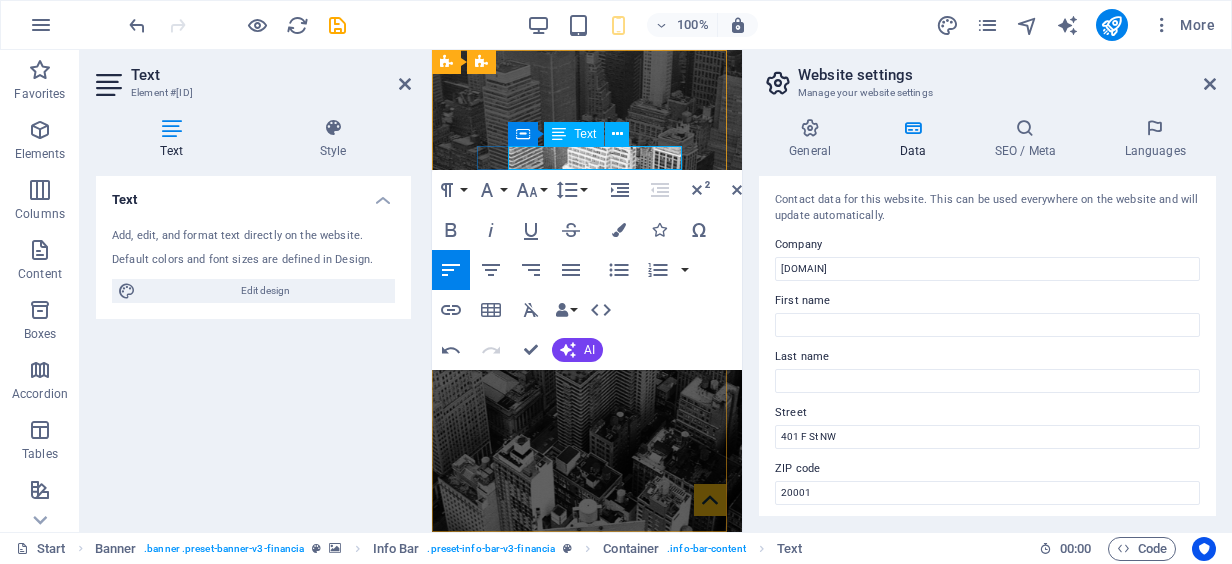 click on "84" at bounding box center [464, 667] 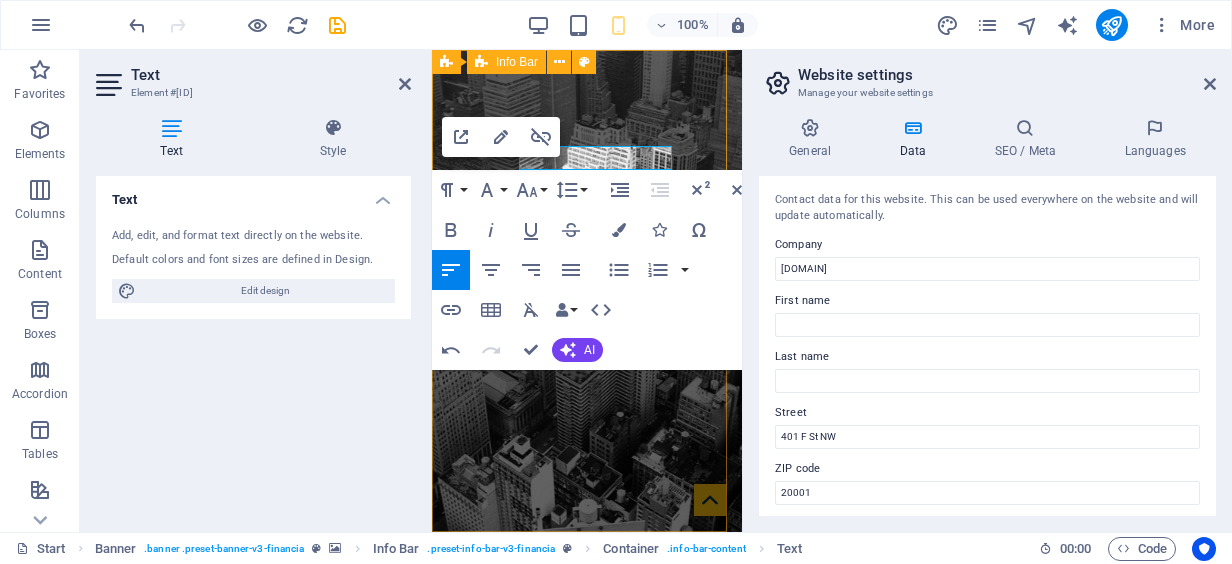 click on "401 F St NW ,  Washington, DC   20001 +1-123-456-7890 ​ info@koechler.com" at bounding box center [587, 610] 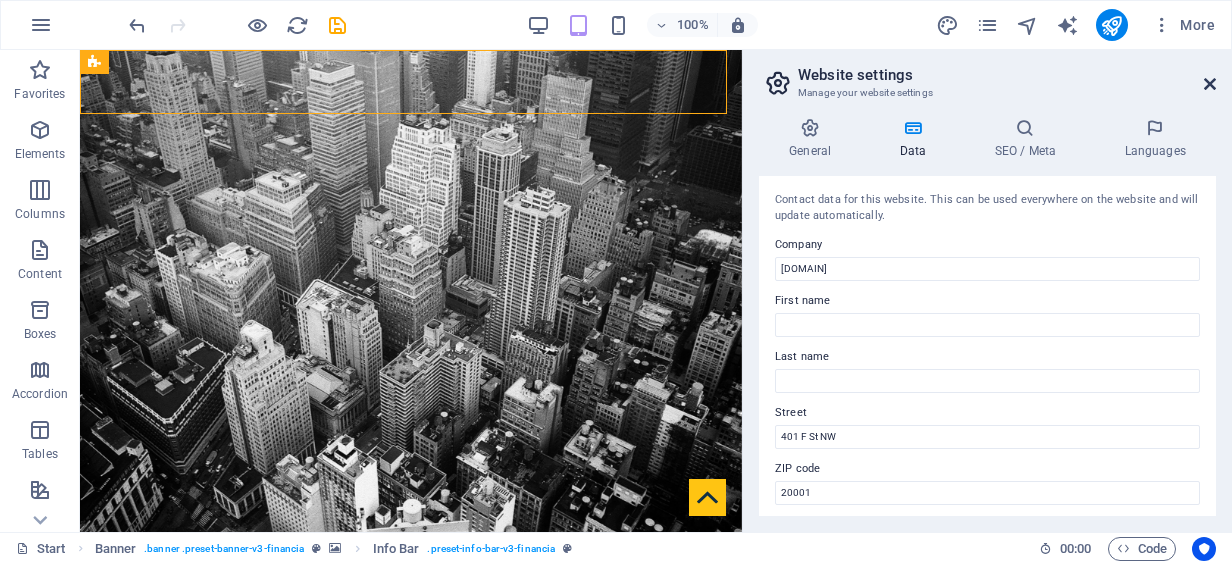 click at bounding box center [1210, 84] 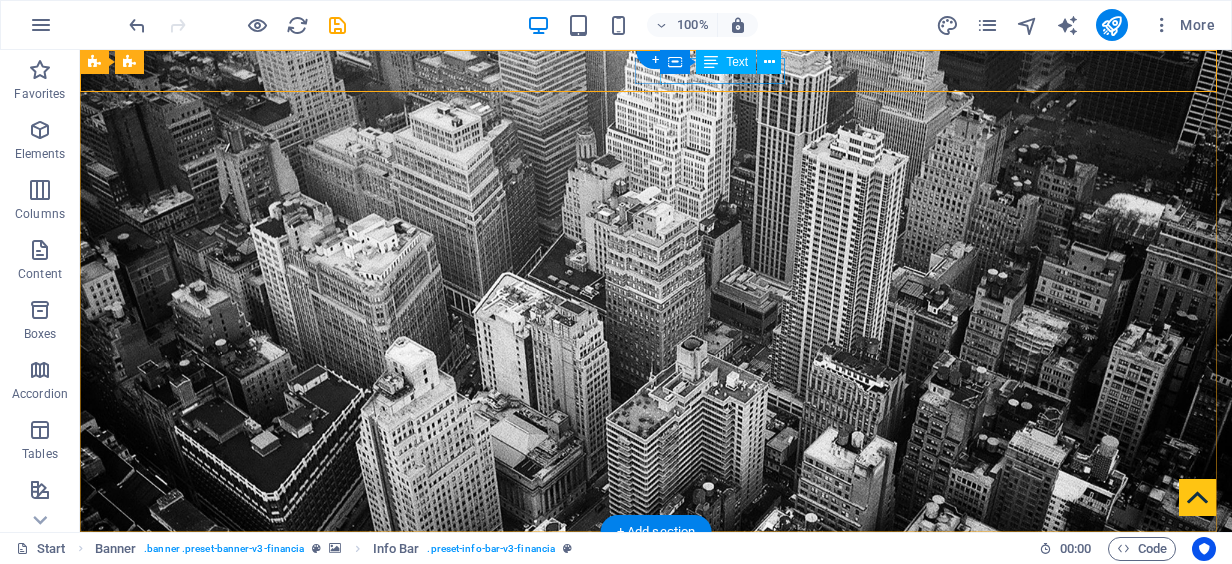 click on "+1-123-456-7890" at bounding box center (648, 611) 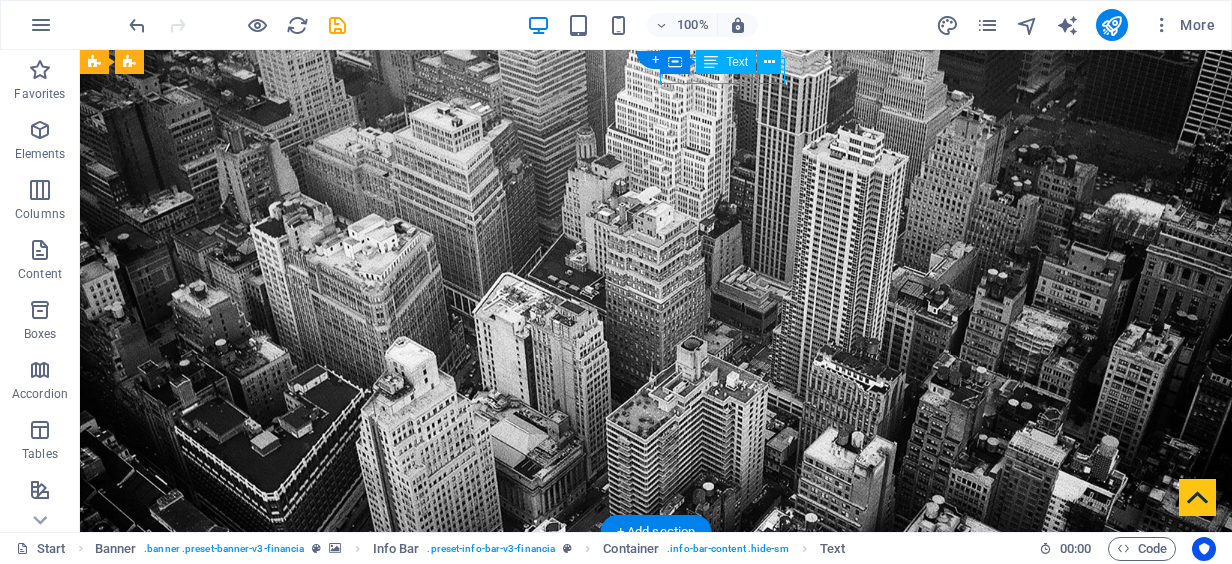 click on "+1-123-456-7890" at bounding box center [648, 611] 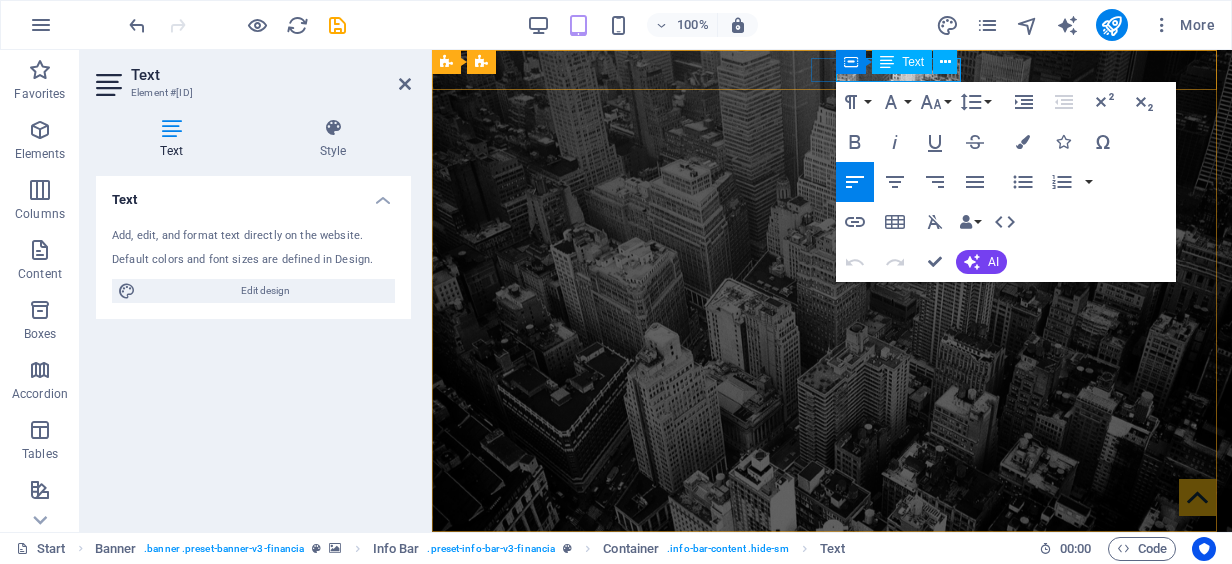 click on "+1-123-456-7890" at bounding box center (511, 607) 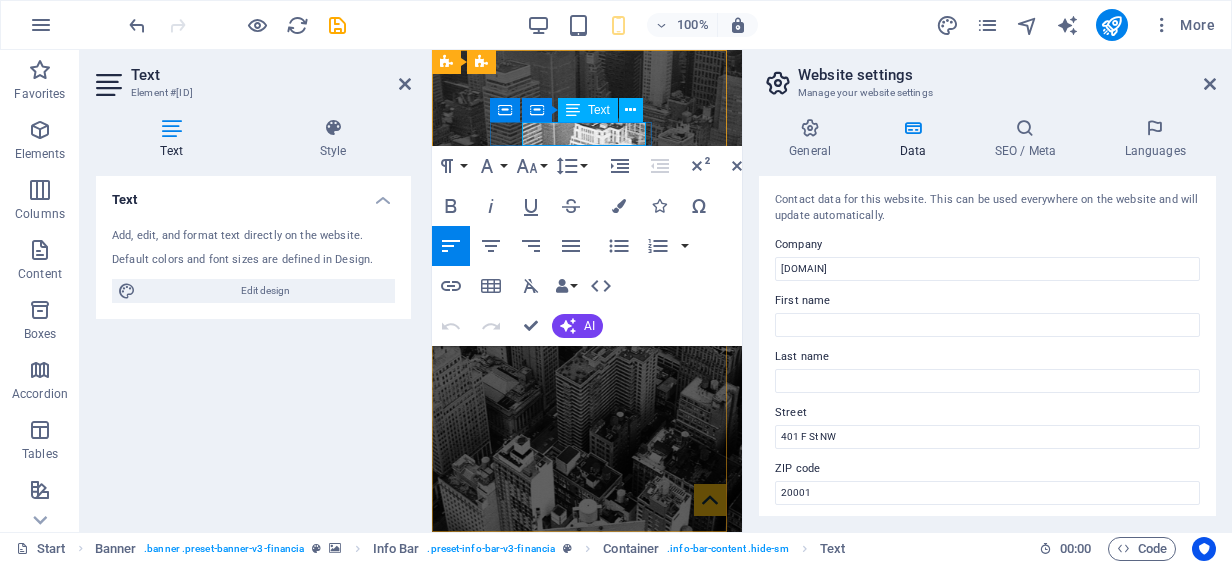 click on "+1-123-456-7890" at bounding box center [517, 631] 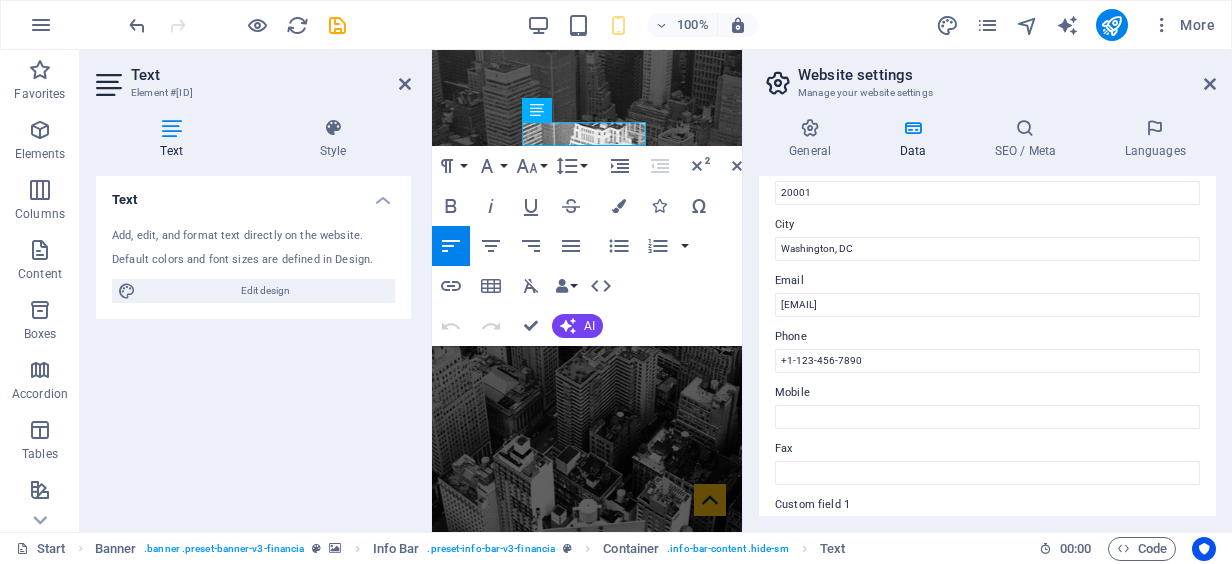 scroll, scrollTop: 400, scrollLeft: 0, axis: vertical 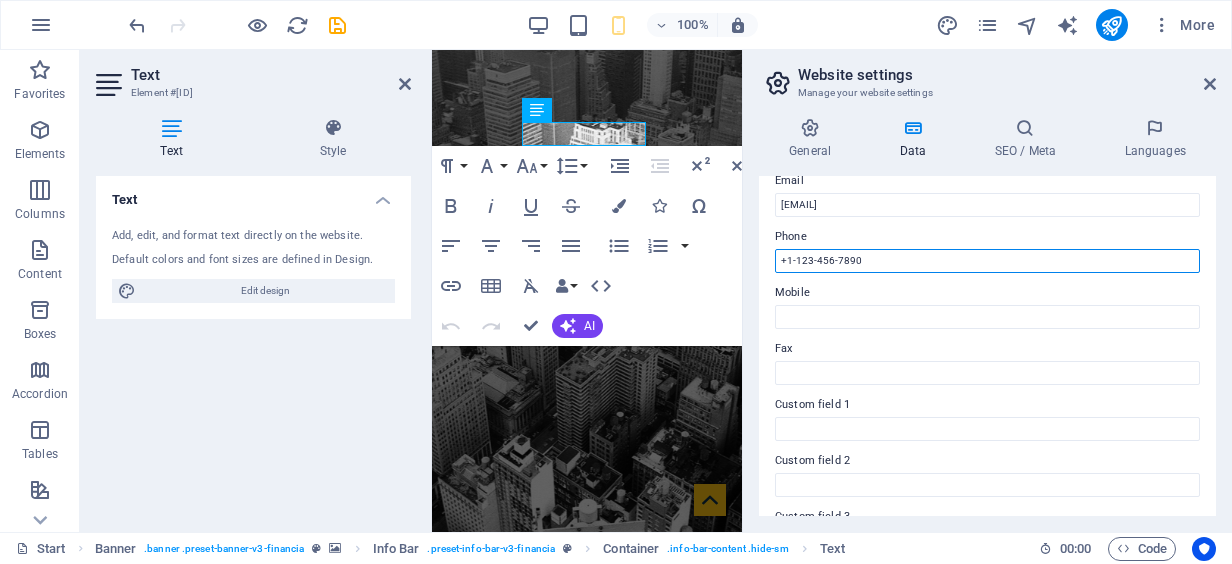 drag, startPoint x: 878, startPoint y: 262, endPoint x: 786, endPoint y: 262, distance: 92 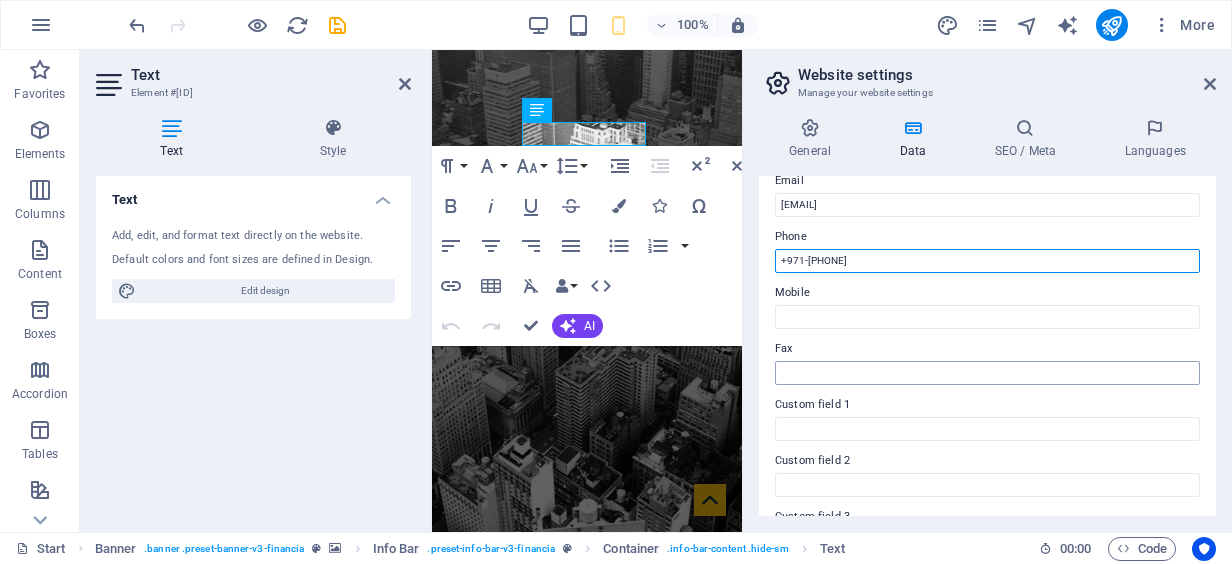 scroll, scrollTop: 300, scrollLeft: 0, axis: vertical 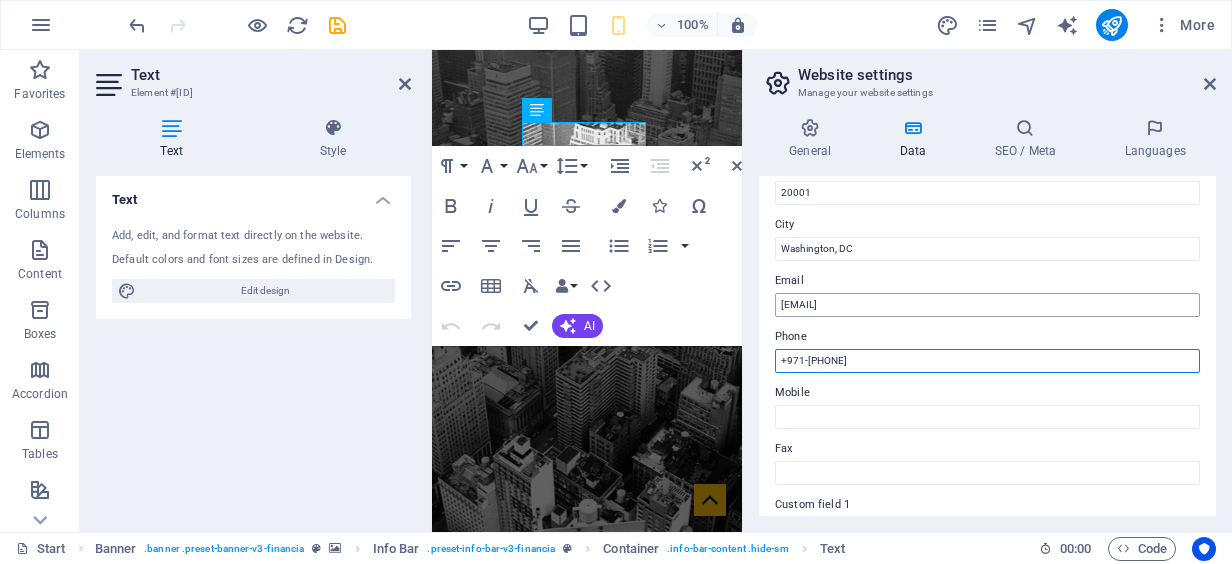 type on "[PHONE]" 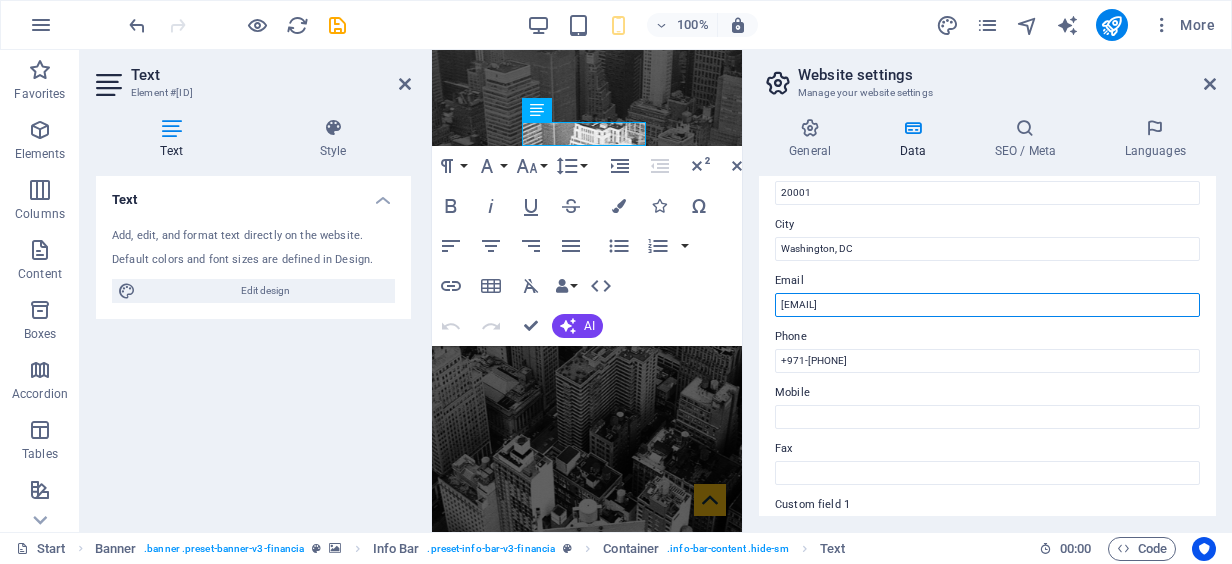 drag, startPoint x: 1037, startPoint y: 308, endPoint x: 774, endPoint y: 310, distance: 263.0076 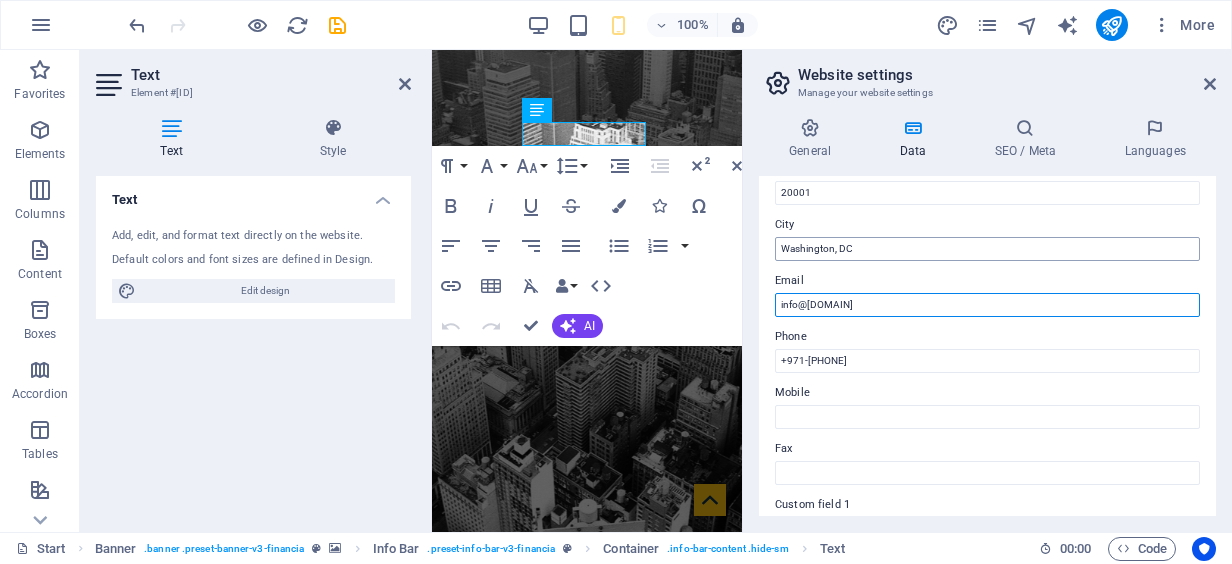type on "[EMAIL]" 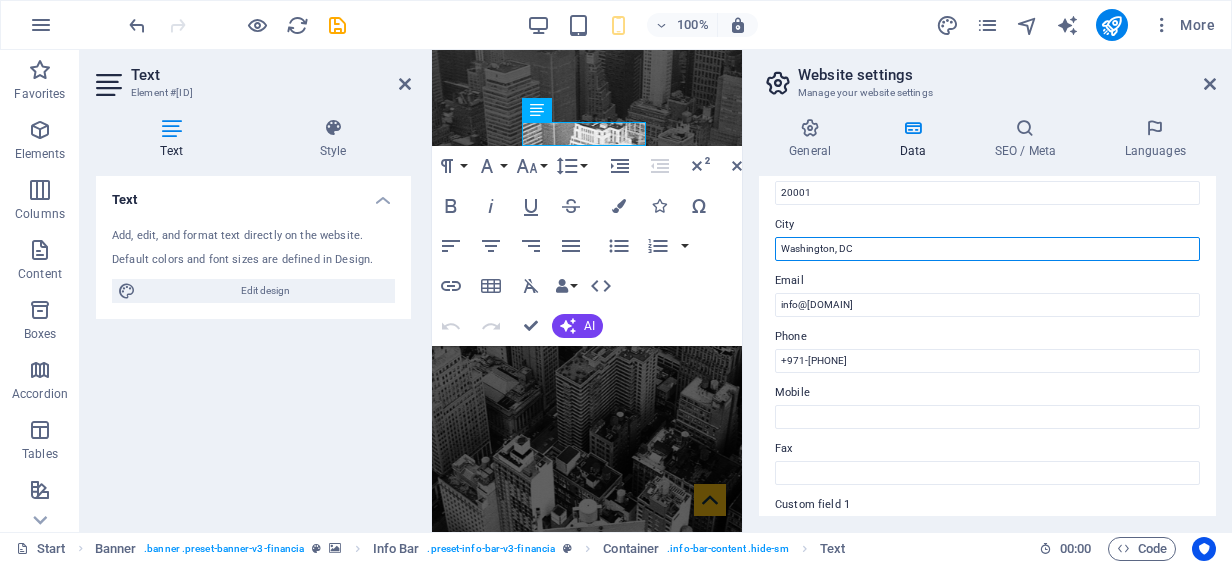 click on "Washington, DC" at bounding box center [987, 249] 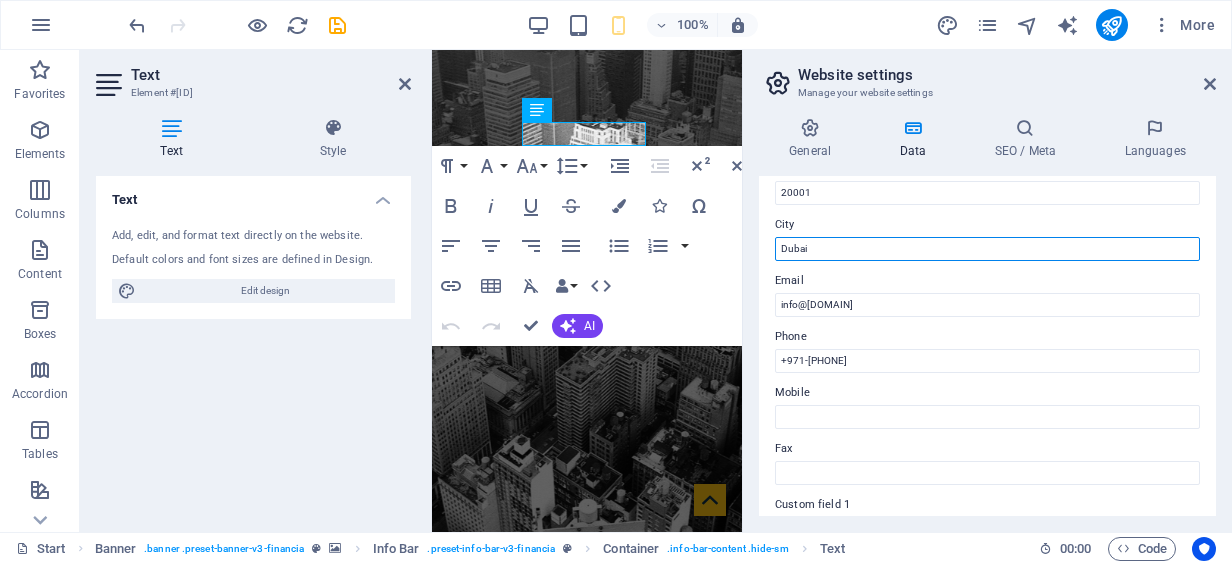 scroll, scrollTop: 200, scrollLeft: 0, axis: vertical 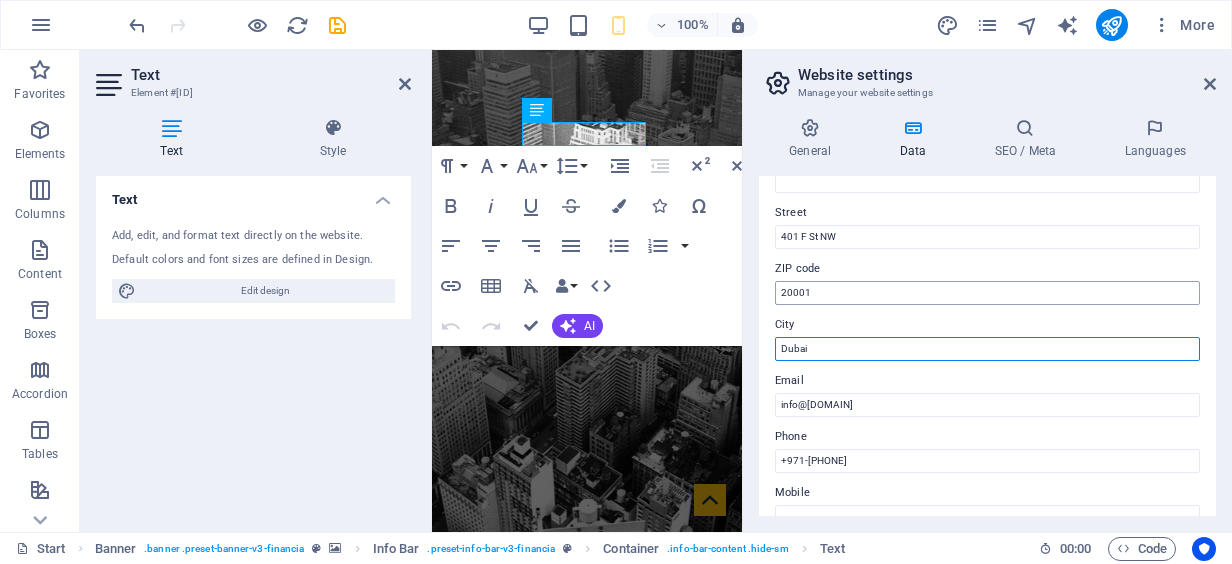 type on "Dubai" 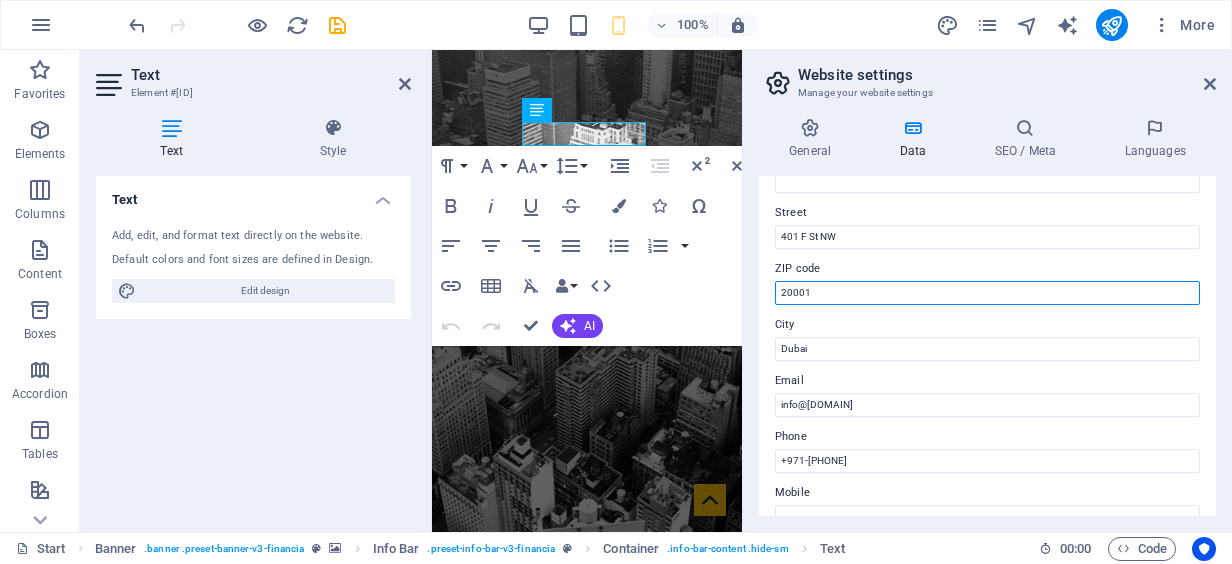 click on "20001" at bounding box center (987, 293) 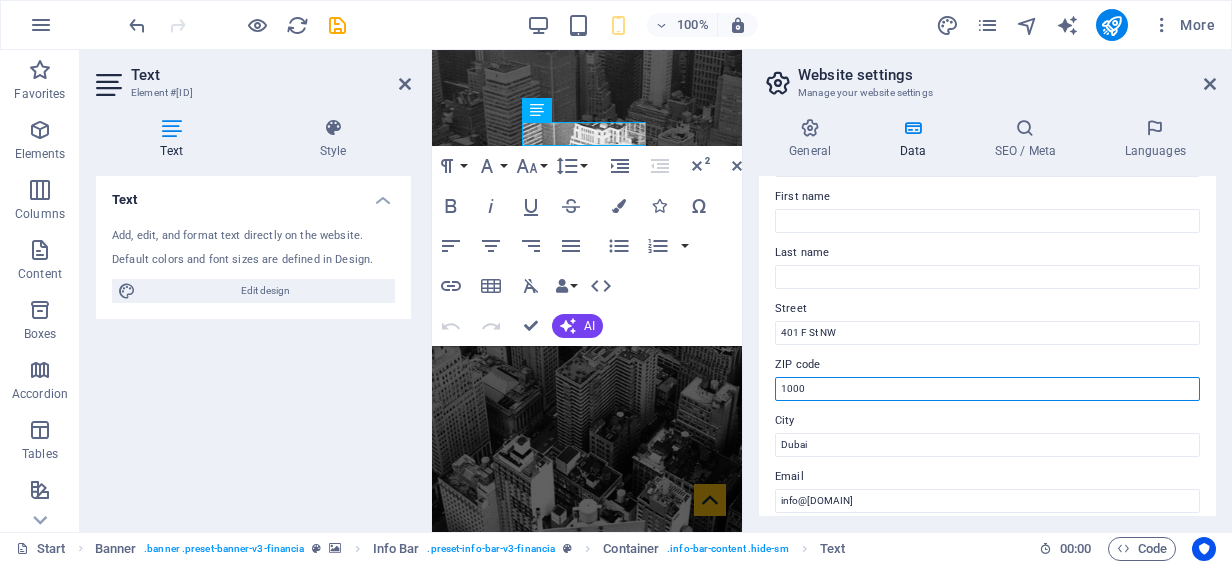 scroll, scrollTop: 0, scrollLeft: 0, axis: both 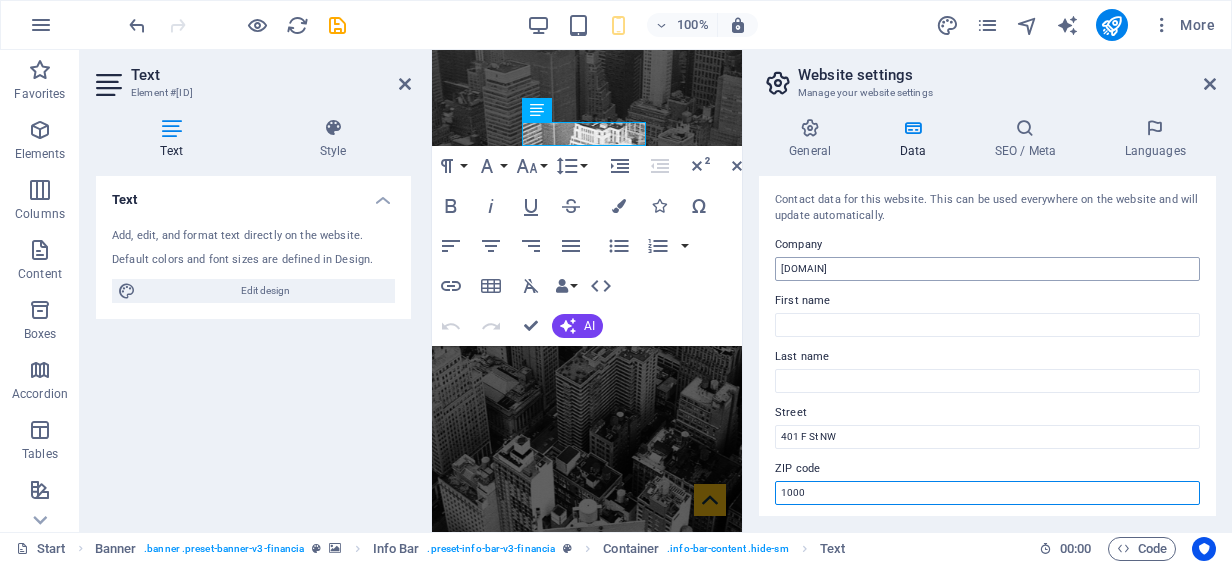 type on "1000" 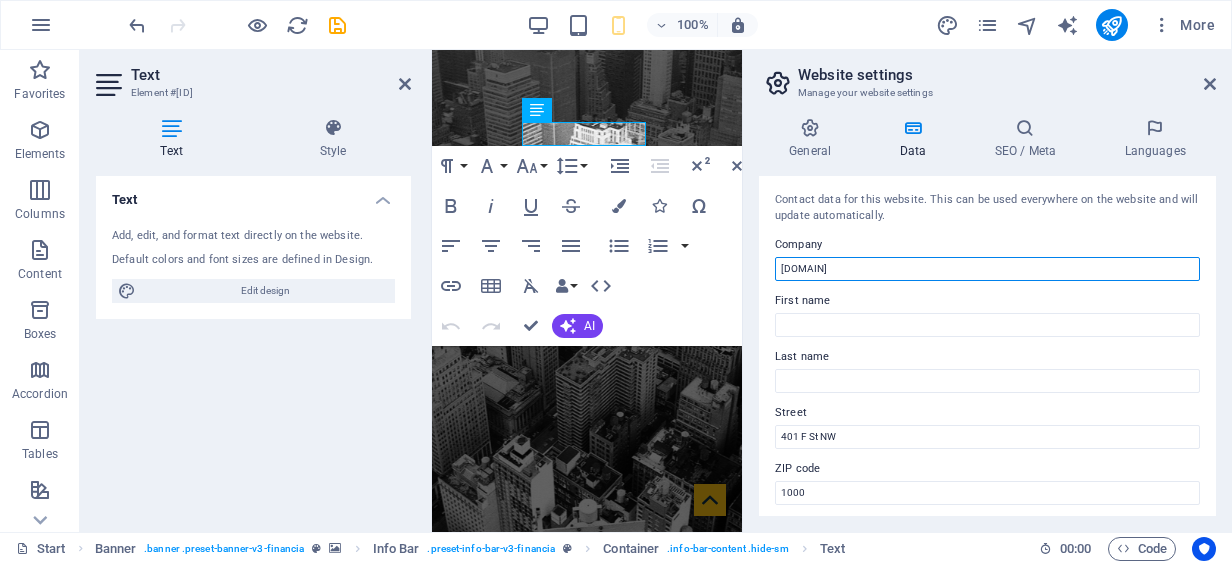 click on "[DOMAIN]" at bounding box center (987, 269) 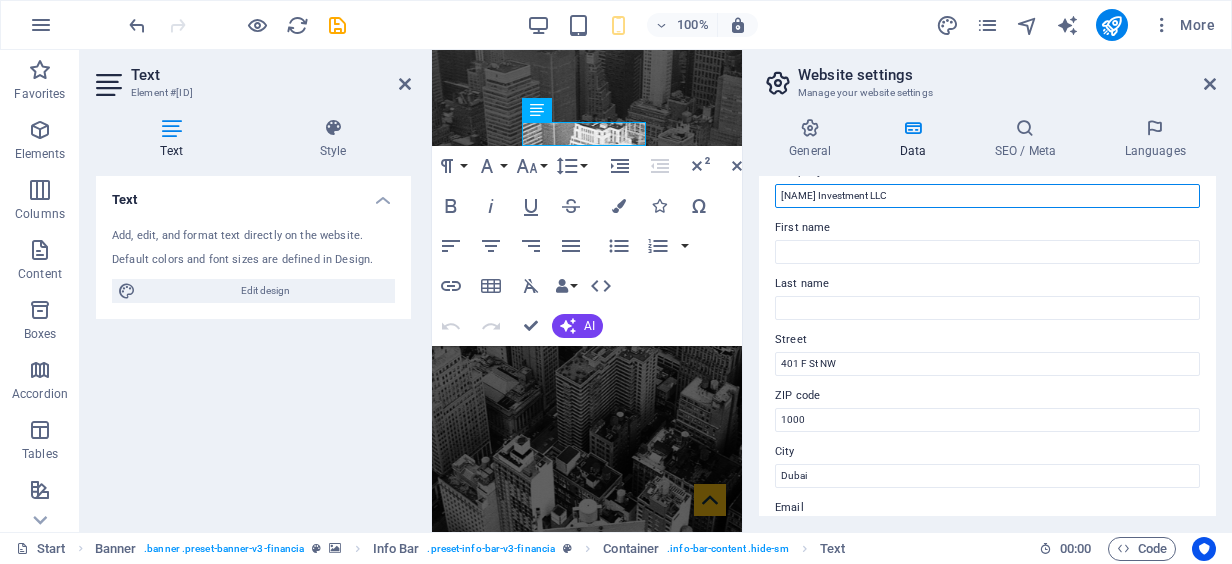 scroll, scrollTop: 100, scrollLeft: 0, axis: vertical 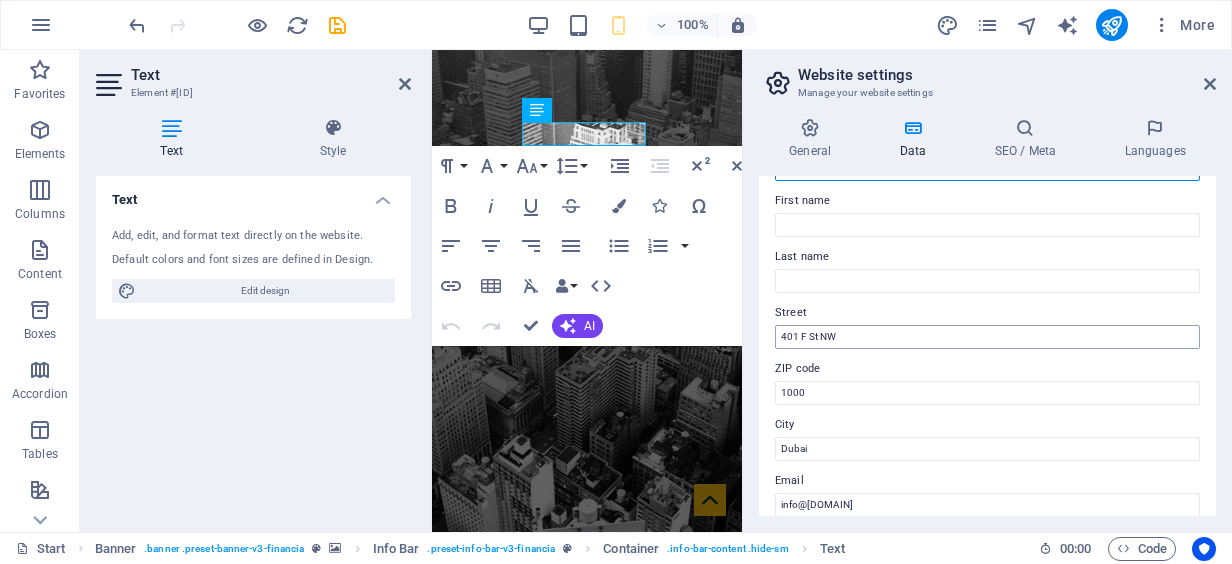 type on "Koechler Investment LLC" 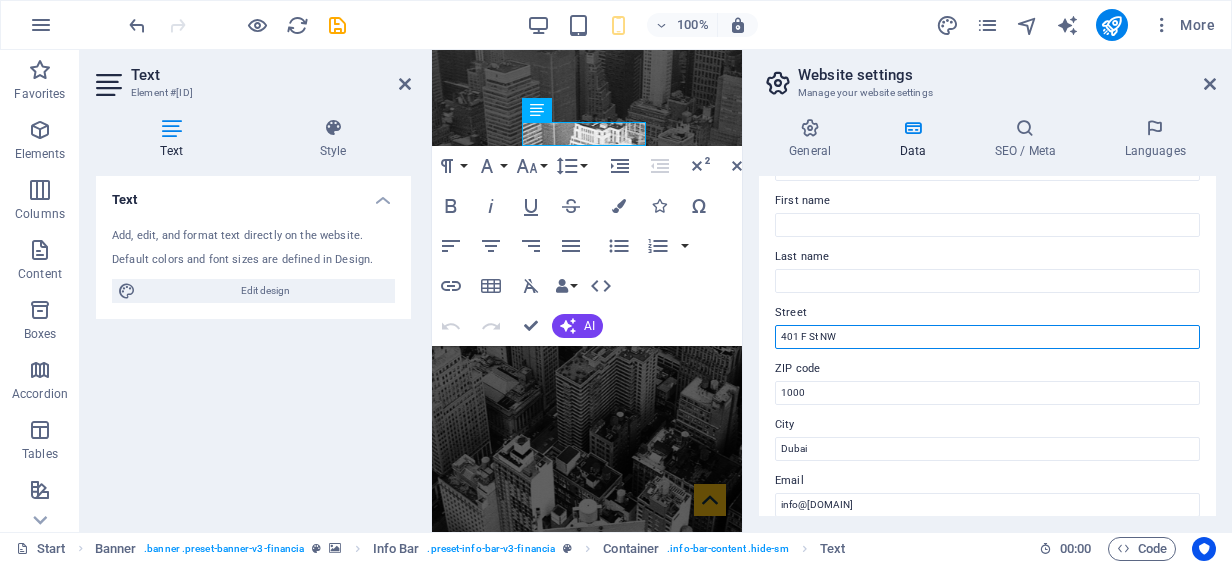 click on "401 F St NW" at bounding box center [987, 337] 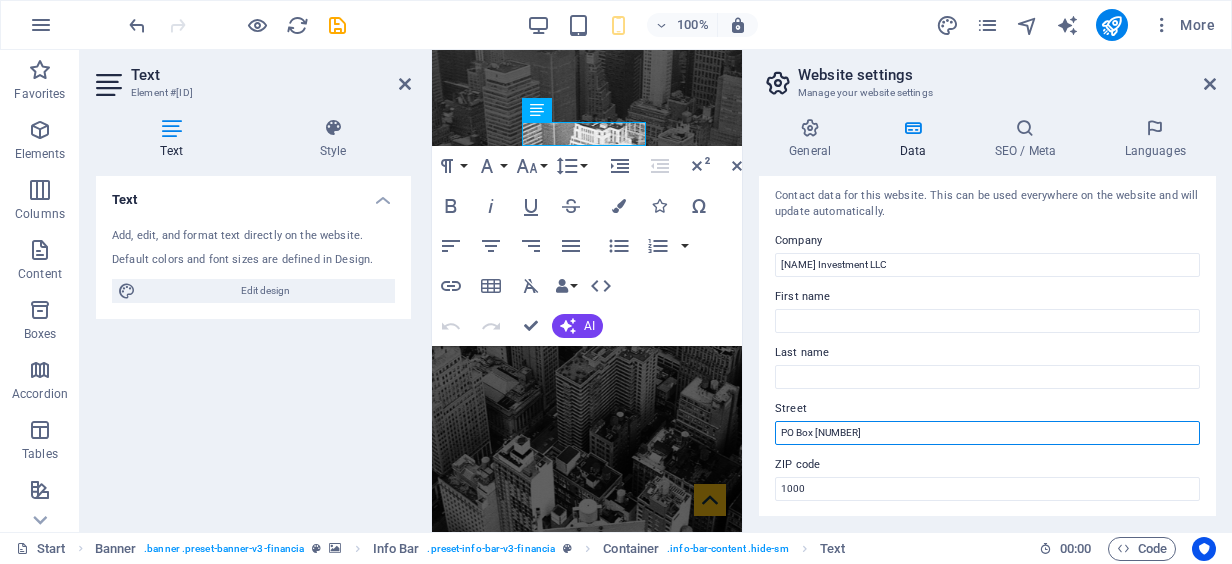 scroll, scrollTop: 0, scrollLeft: 0, axis: both 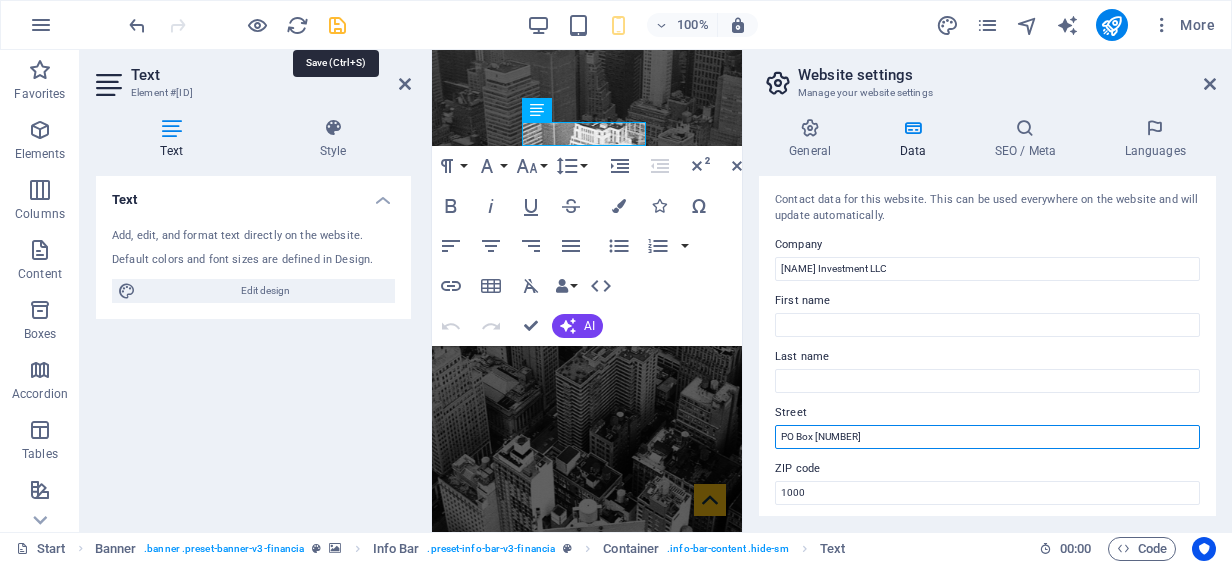 type on "[PO BOX]" 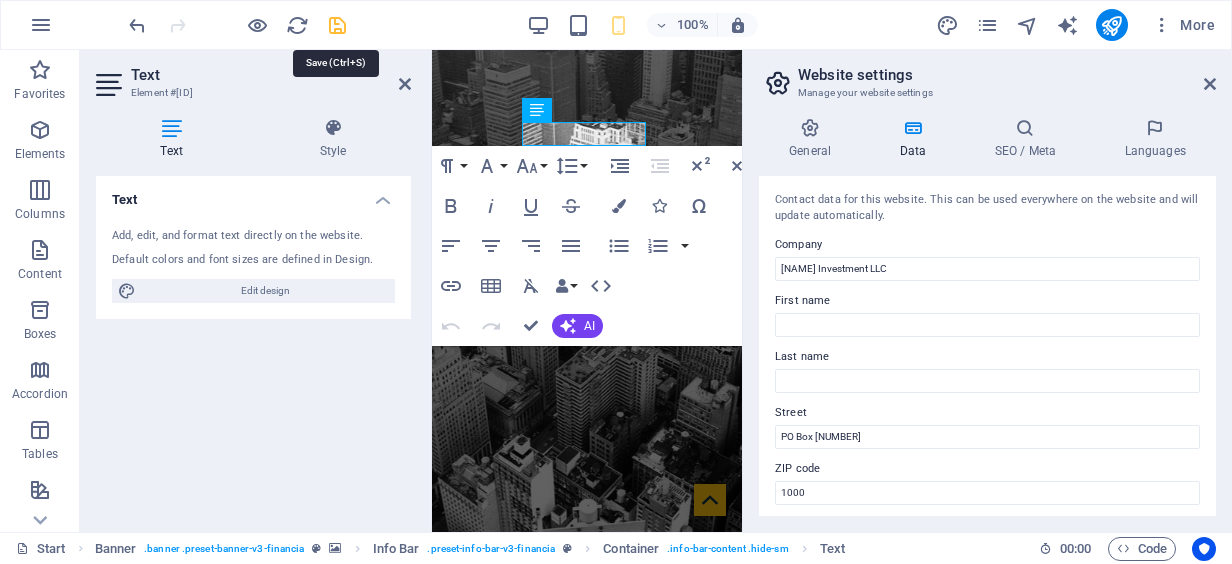 click at bounding box center [337, 25] 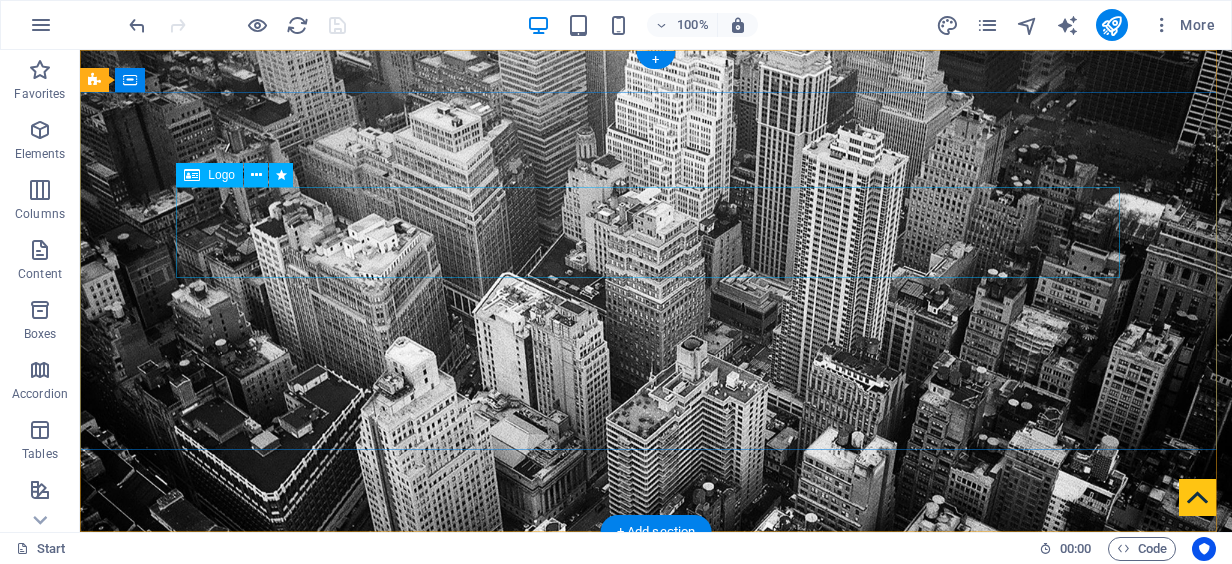 click at bounding box center [656, 796] 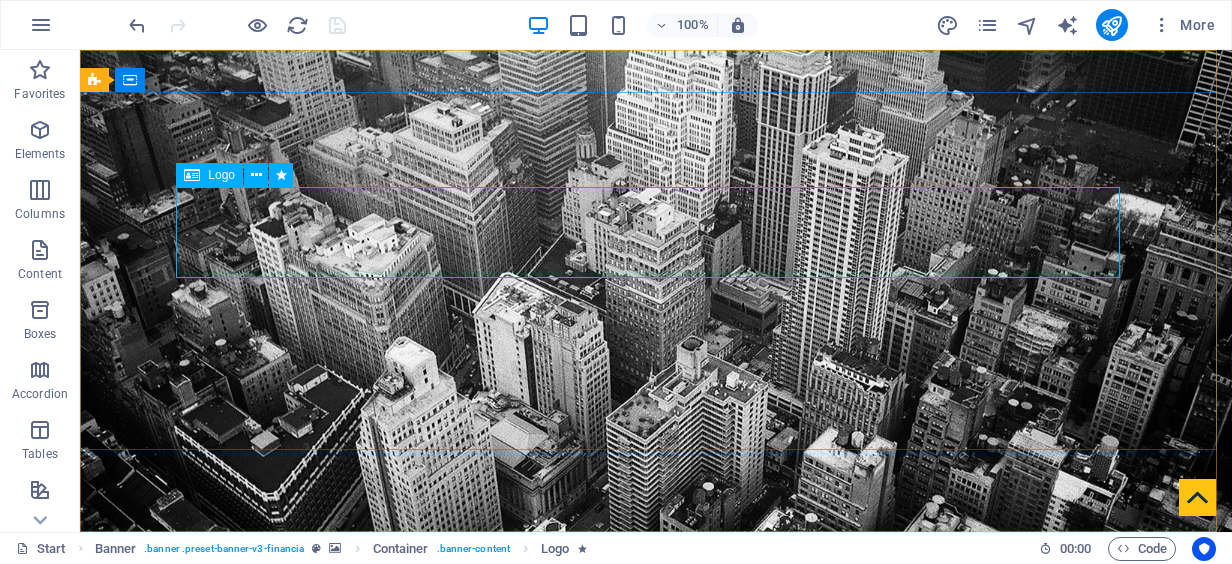 click on "Logo" at bounding box center (221, 175) 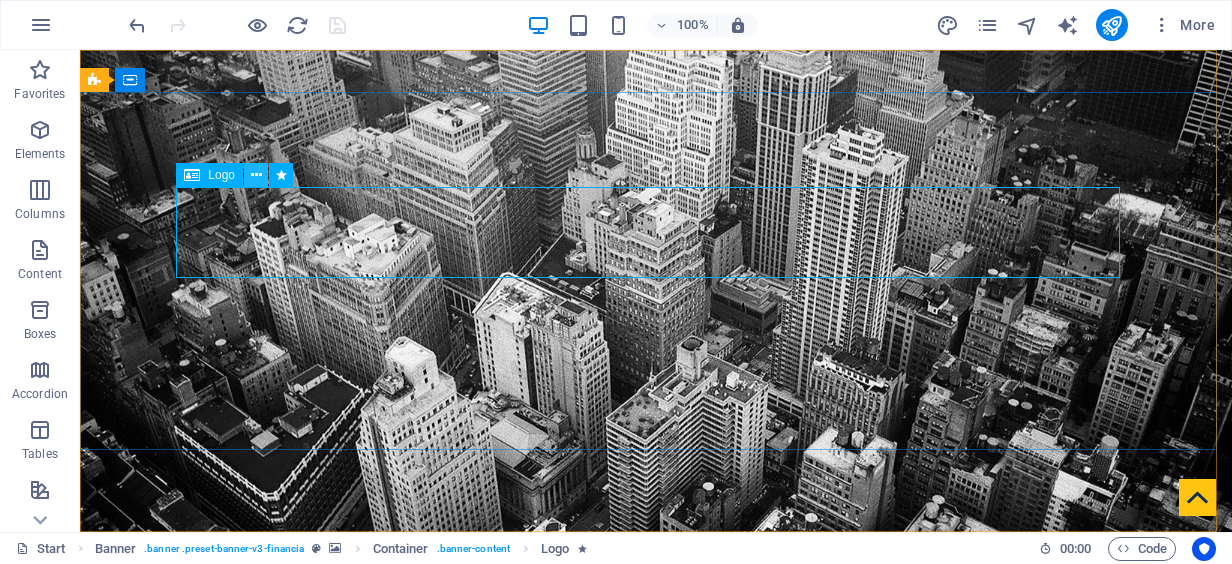click at bounding box center [256, 175] 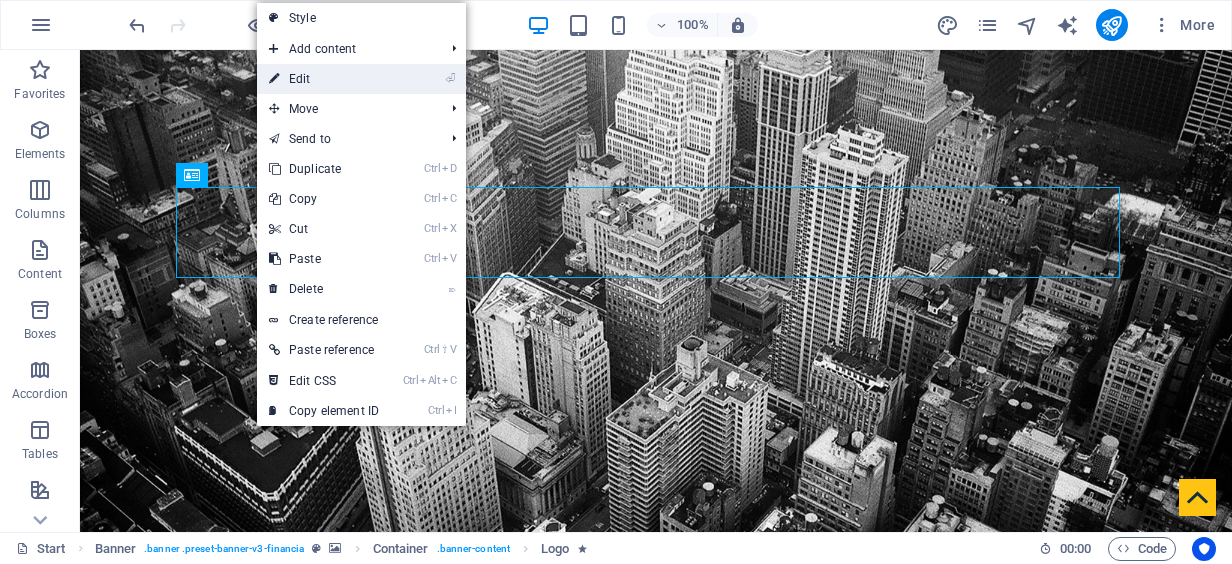 click on "⏎  Edit" at bounding box center (324, 79) 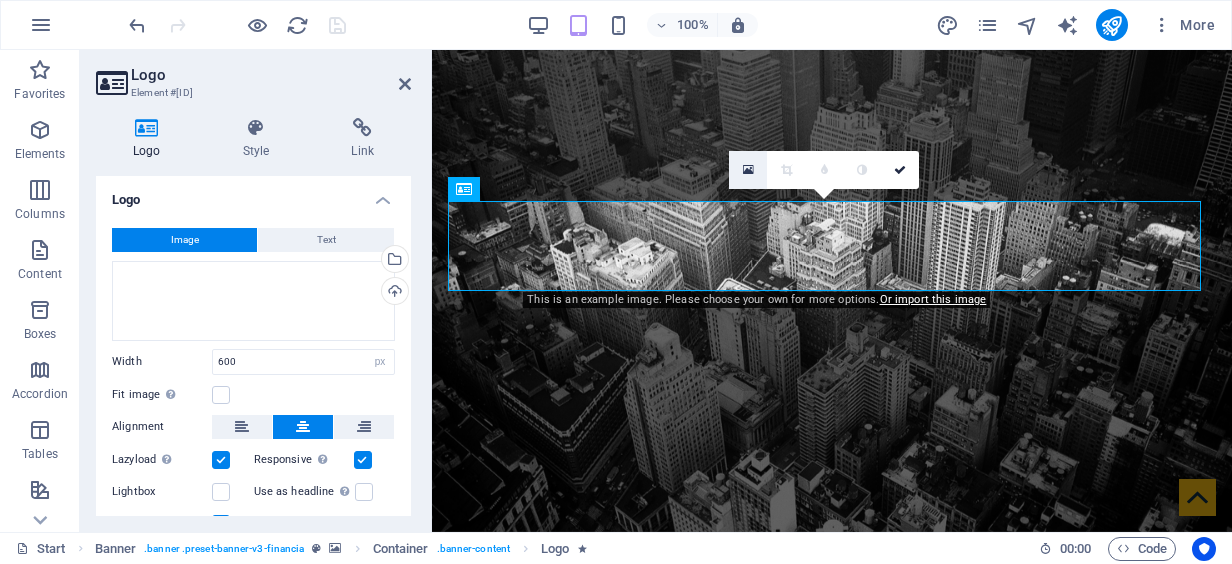 click at bounding box center [748, 170] 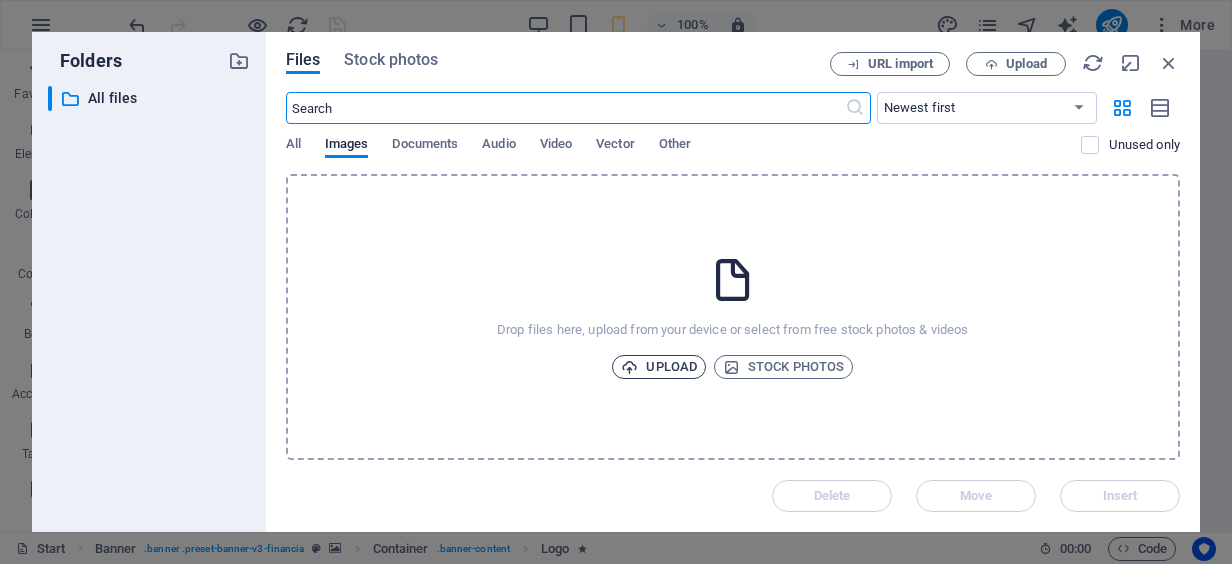 click on "Upload" at bounding box center [659, 367] 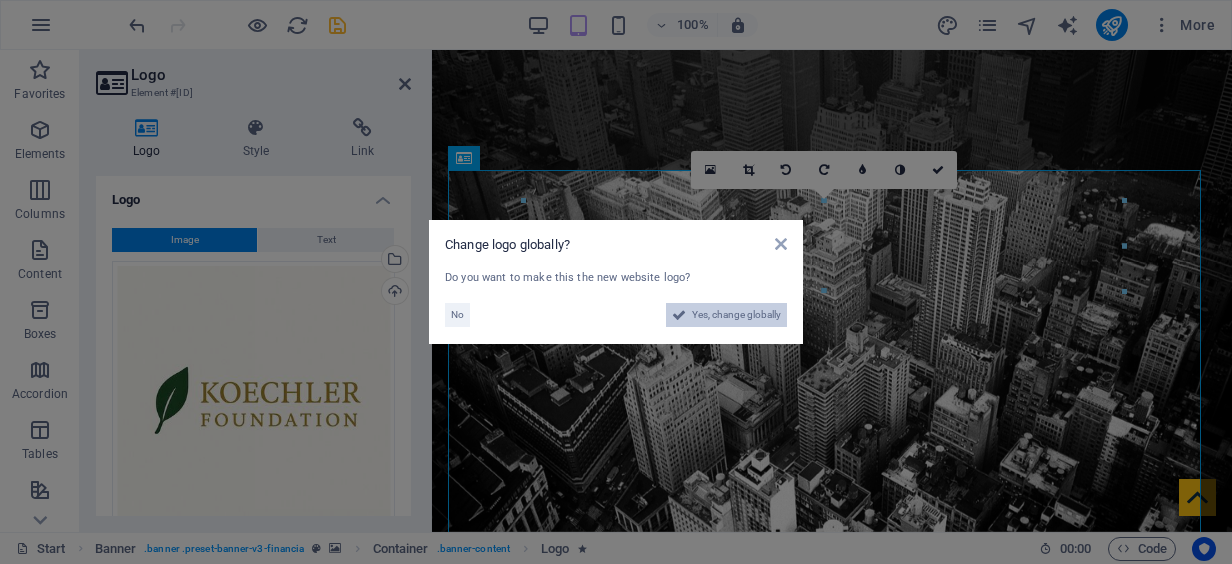 click on "Yes, change globally" at bounding box center (736, 315) 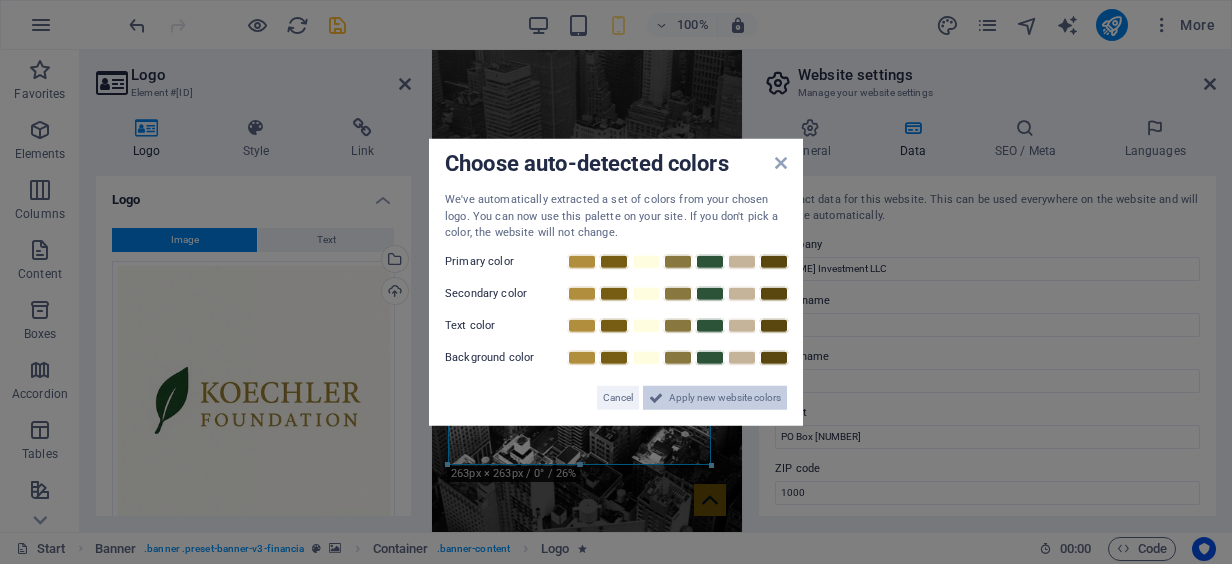 click on "Apply new website colors" at bounding box center (725, 397) 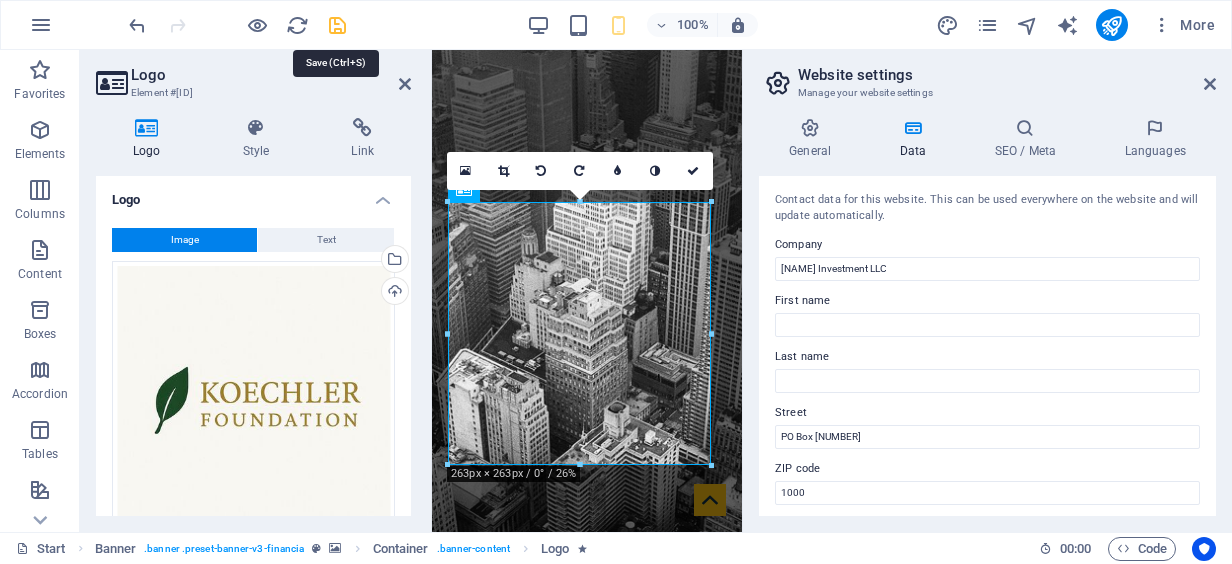 click at bounding box center [337, 25] 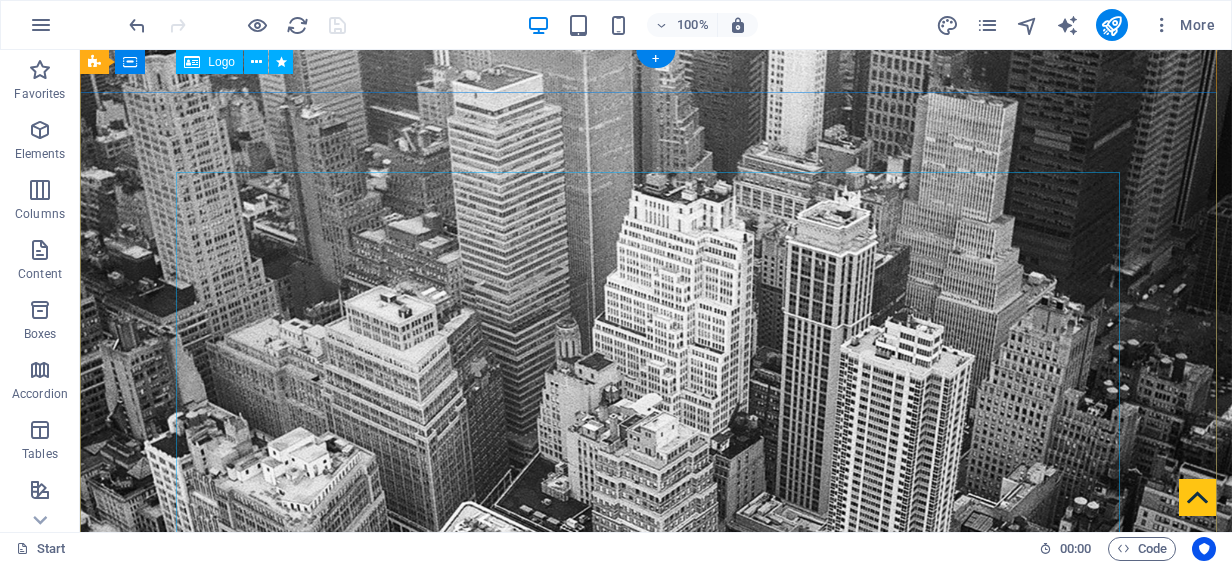 scroll, scrollTop: 0, scrollLeft: 0, axis: both 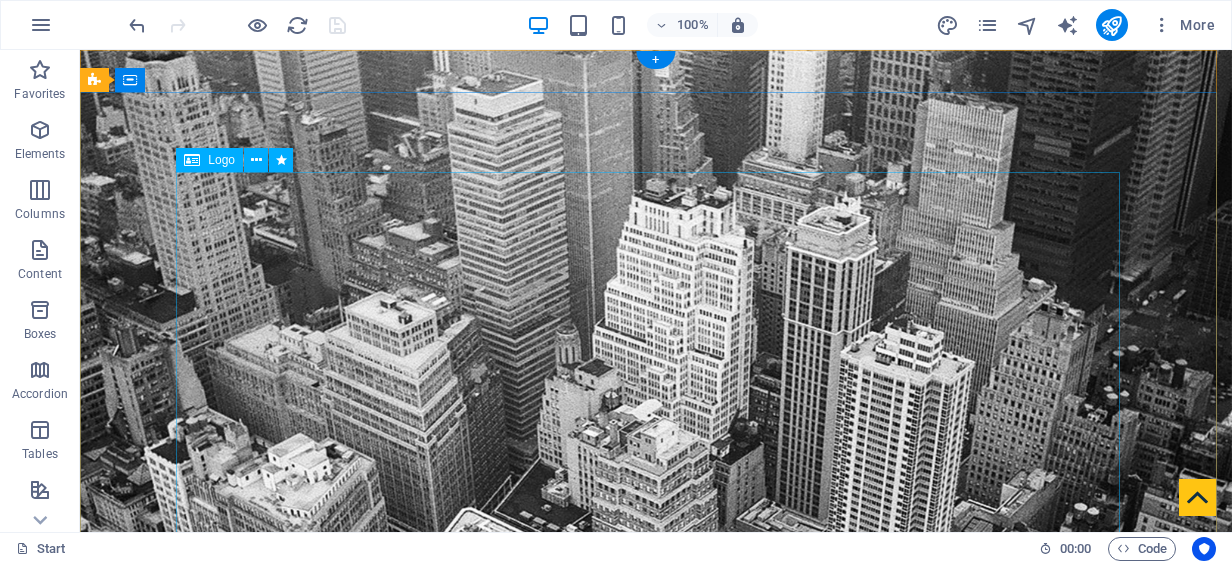 click at bounding box center (656, 1531) 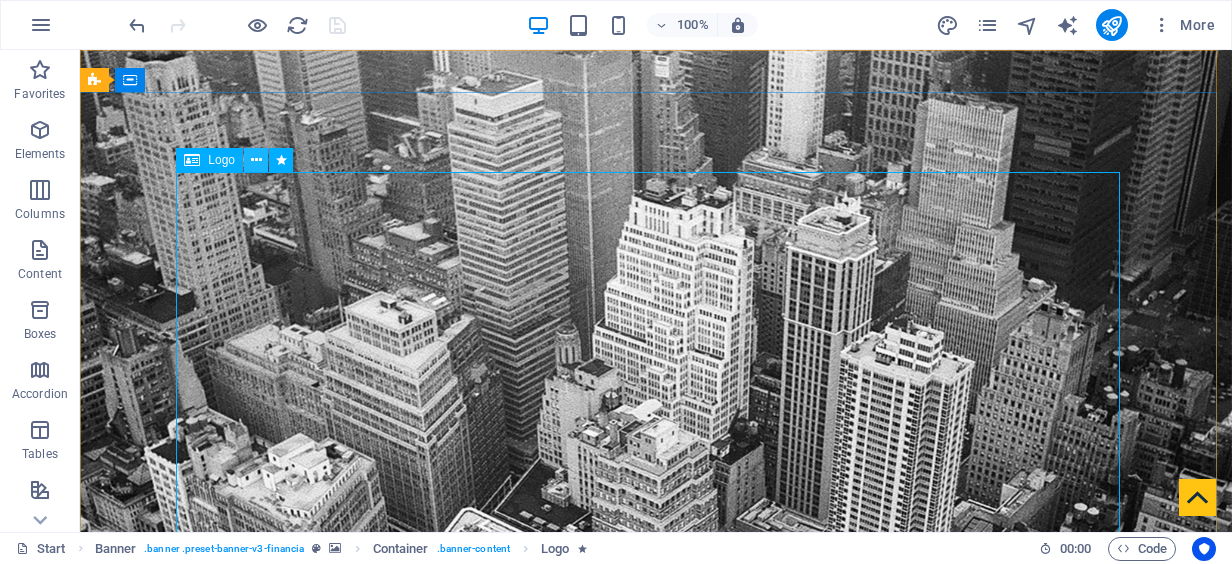 click at bounding box center (256, 160) 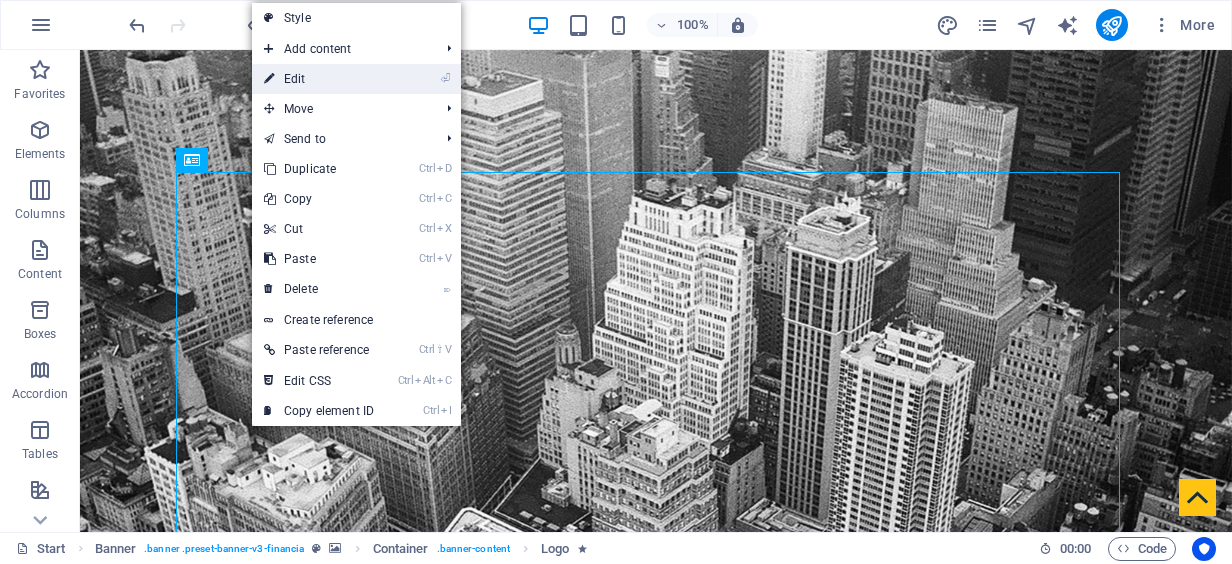 click on "⏎  Edit" at bounding box center (319, 79) 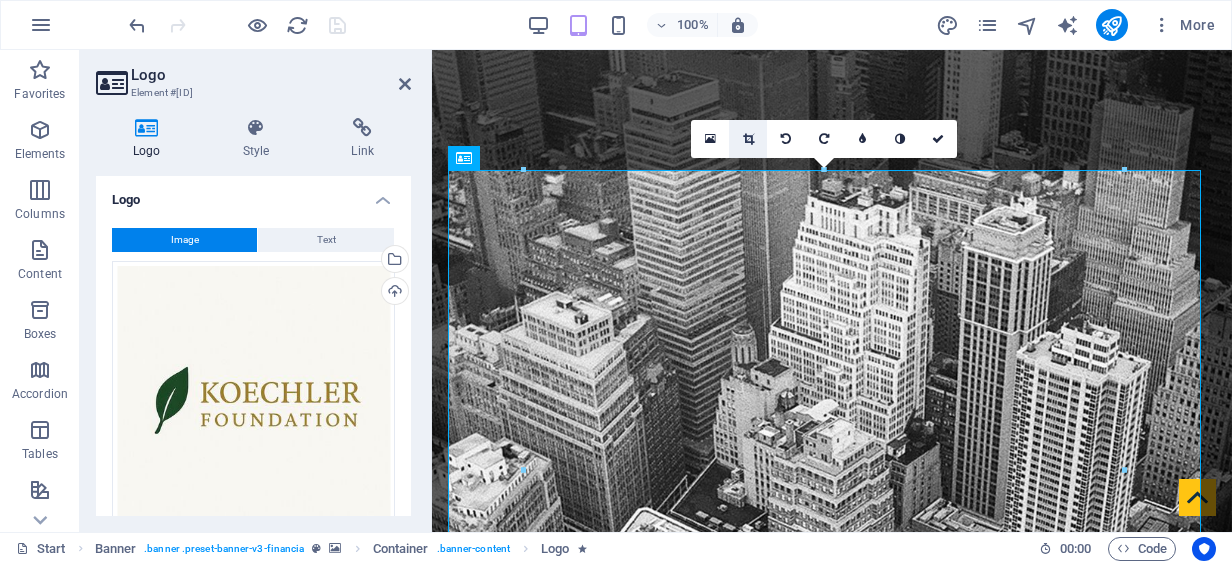 click at bounding box center (748, 139) 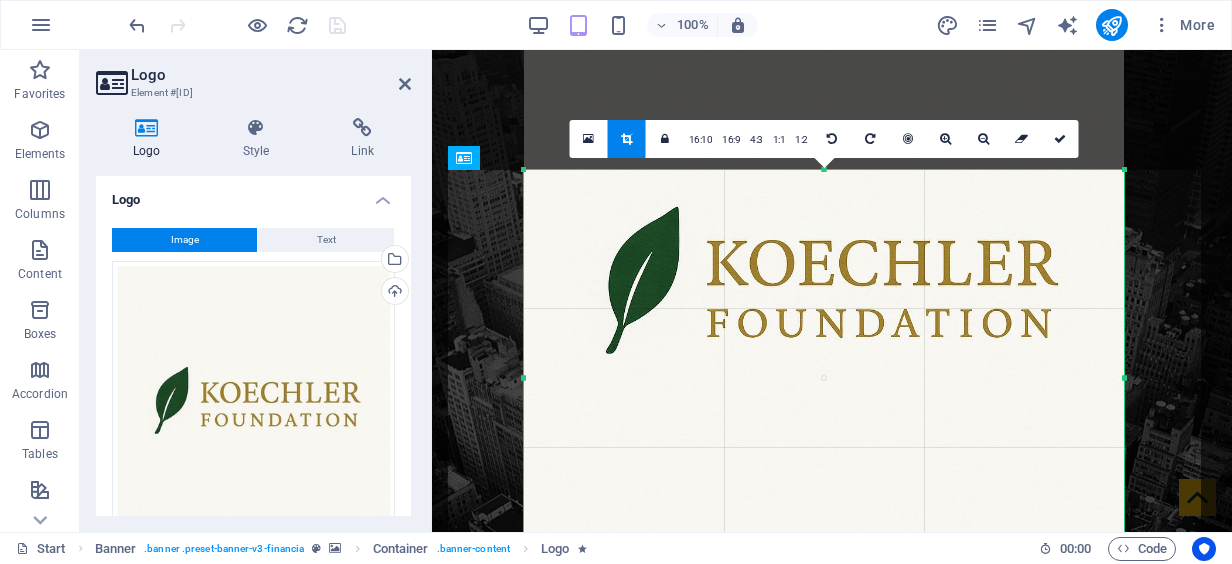drag, startPoint x: 826, startPoint y: 171, endPoint x: 855, endPoint y: 356, distance: 187.25919 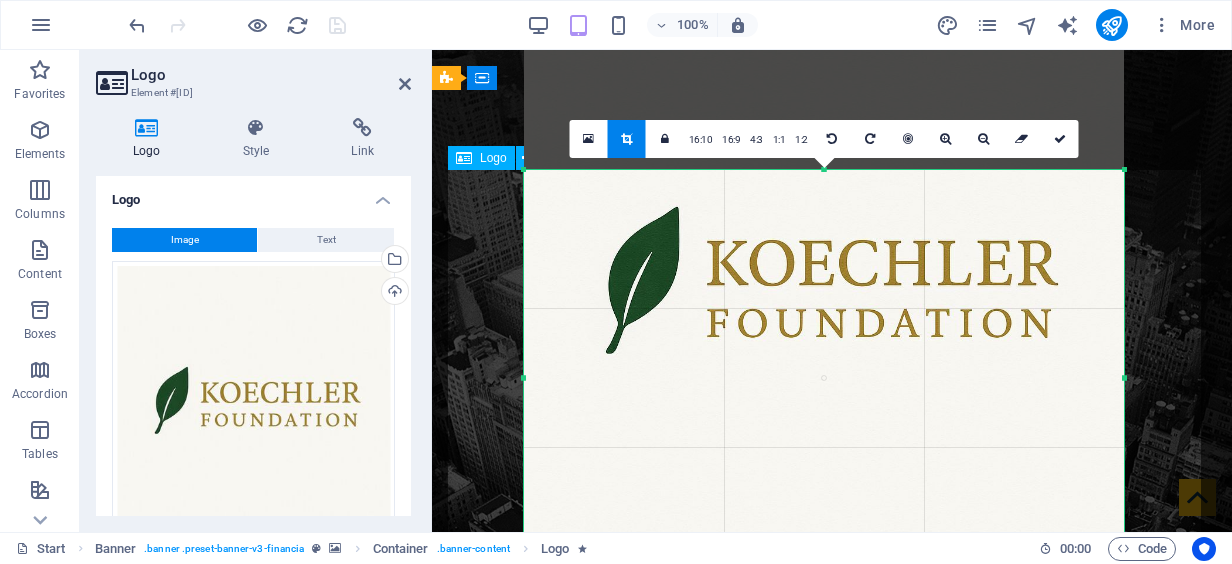click at bounding box center [832, 1214] 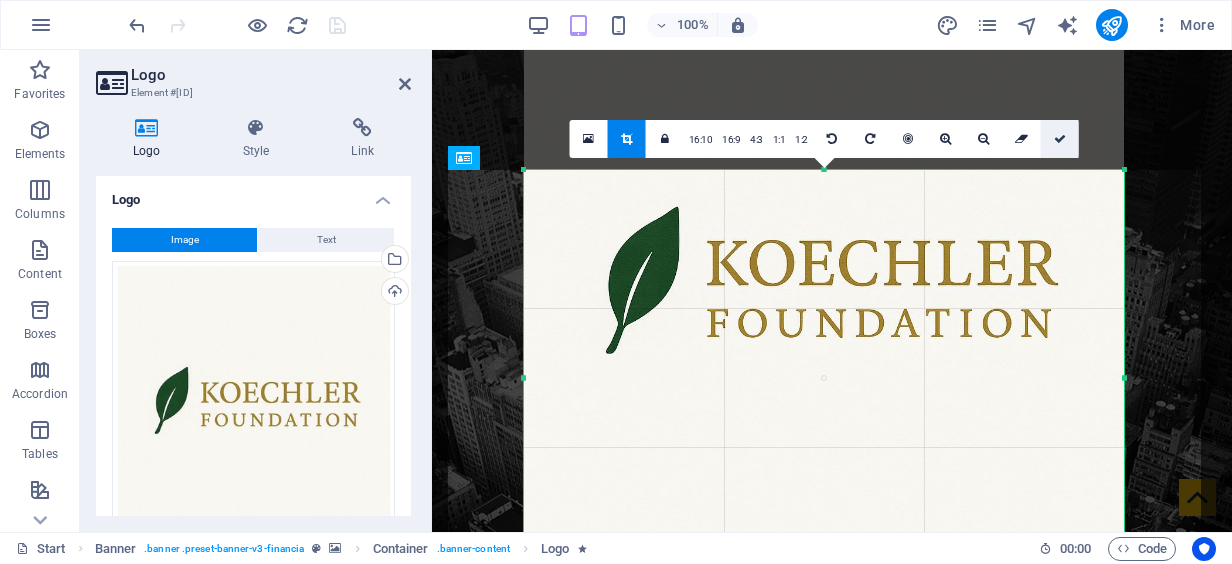 click at bounding box center (1060, 139) 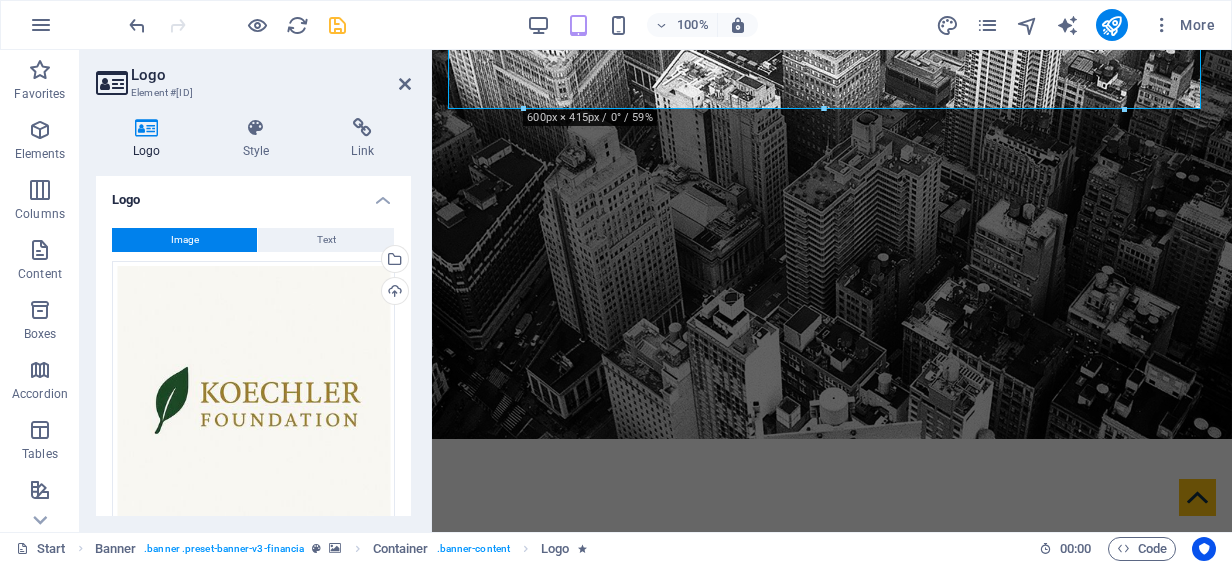 scroll, scrollTop: 190, scrollLeft: 0, axis: vertical 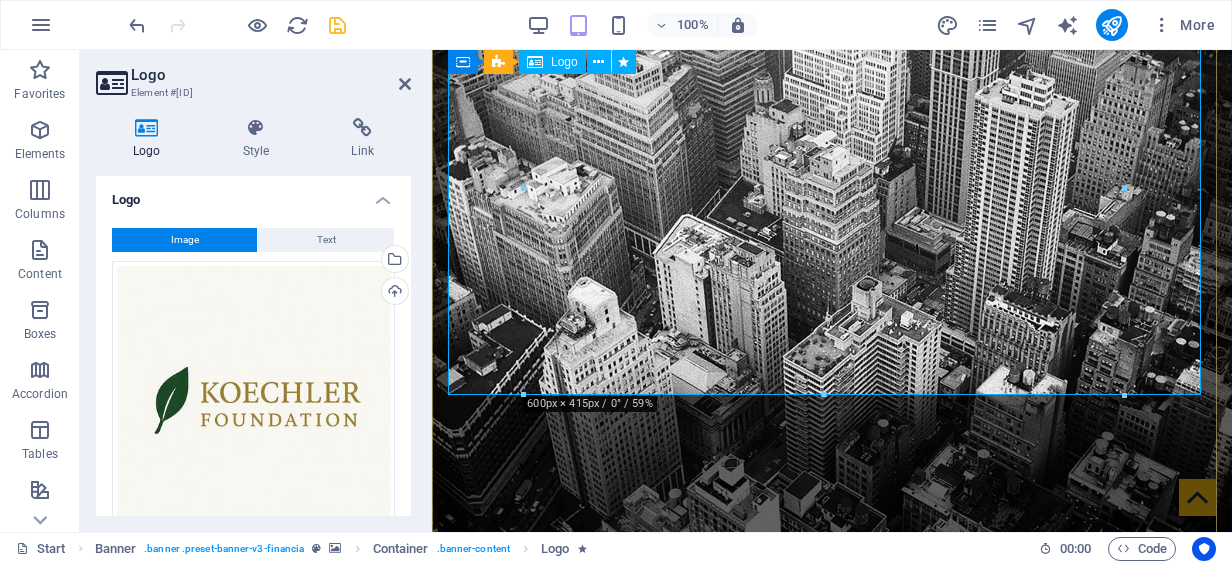 drag, startPoint x: 823, startPoint y: 380, endPoint x: 824, endPoint y: 305, distance: 75.00667 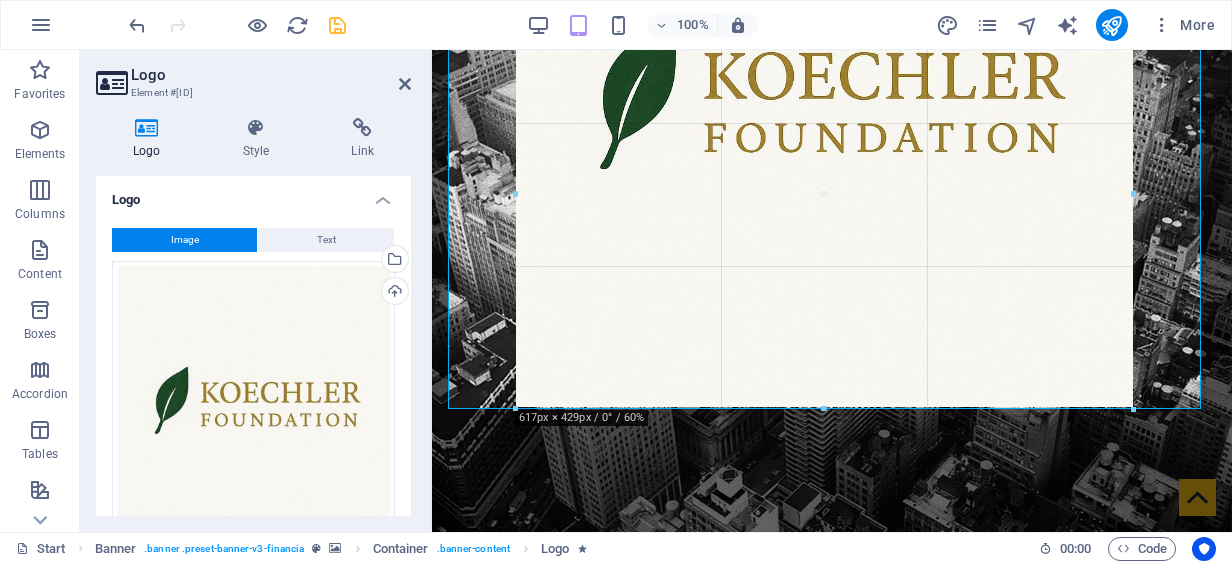drag, startPoint x: 826, startPoint y: 395, endPoint x: 407, endPoint y: 362, distance: 420.29752 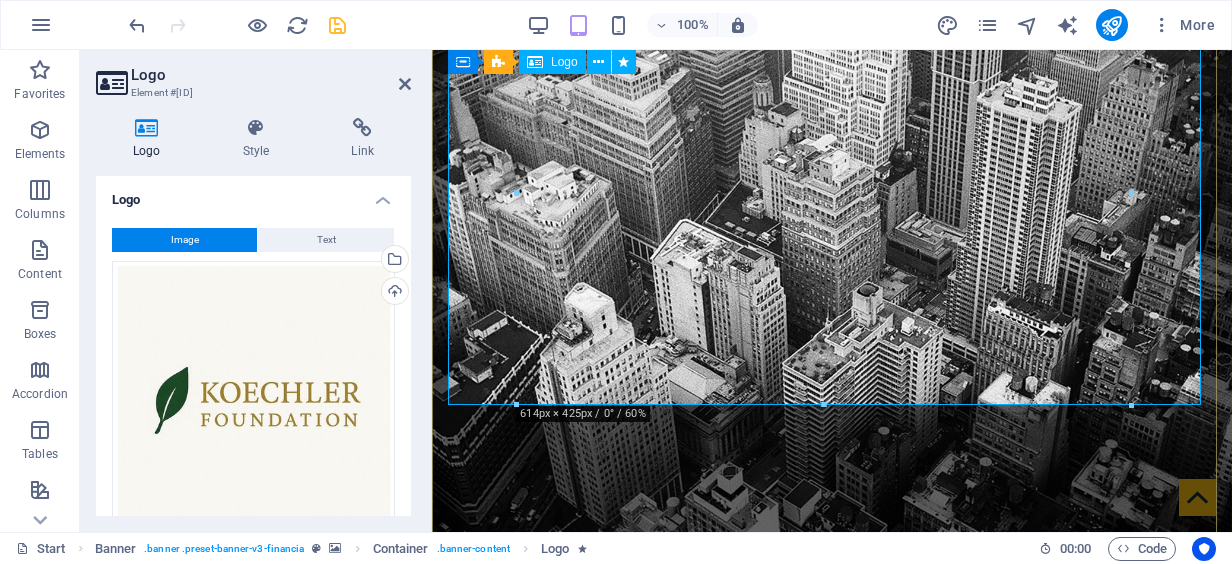 scroll, scrollTop: 0, scrollLeft: 0, axis: both 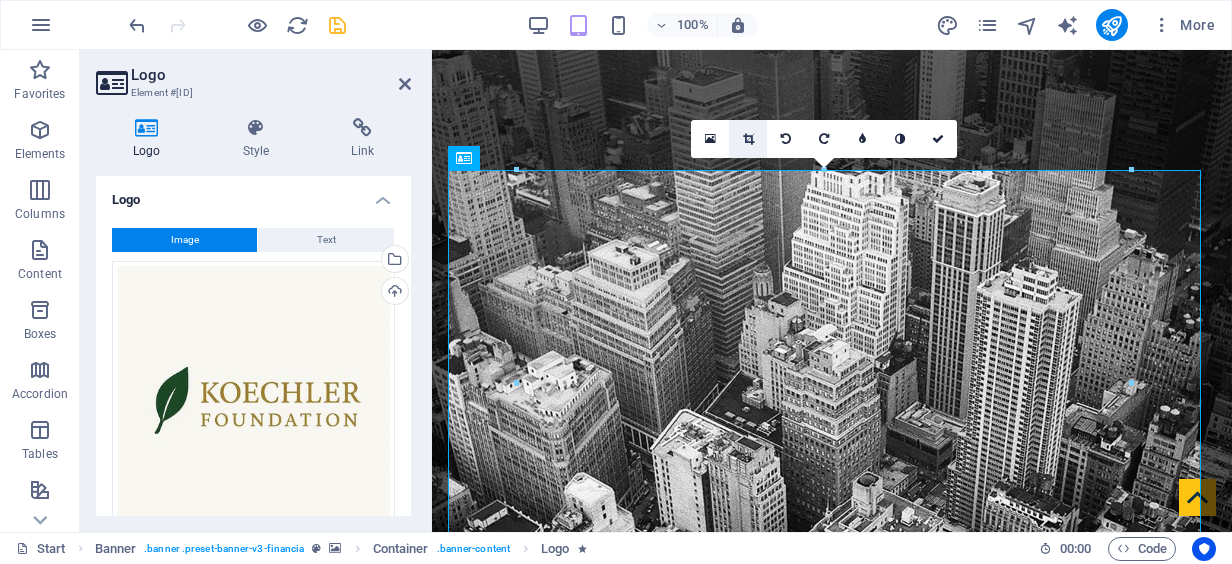 click at bounding box center [748, 139] 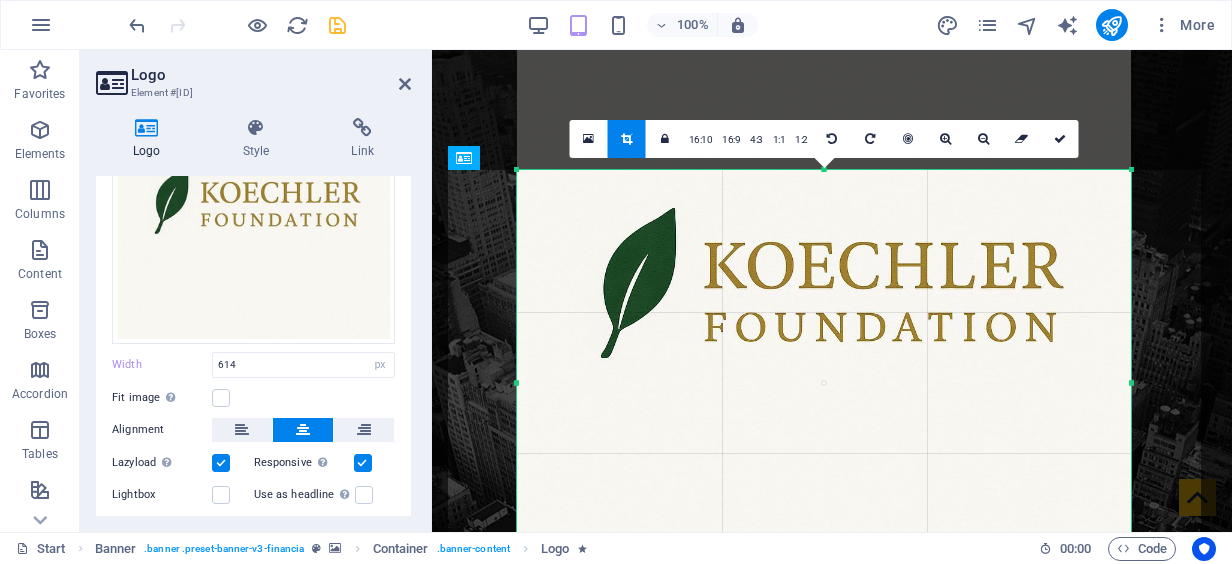 scroll, scrollTop: 212, scrollLeft: 0, axis: vertical 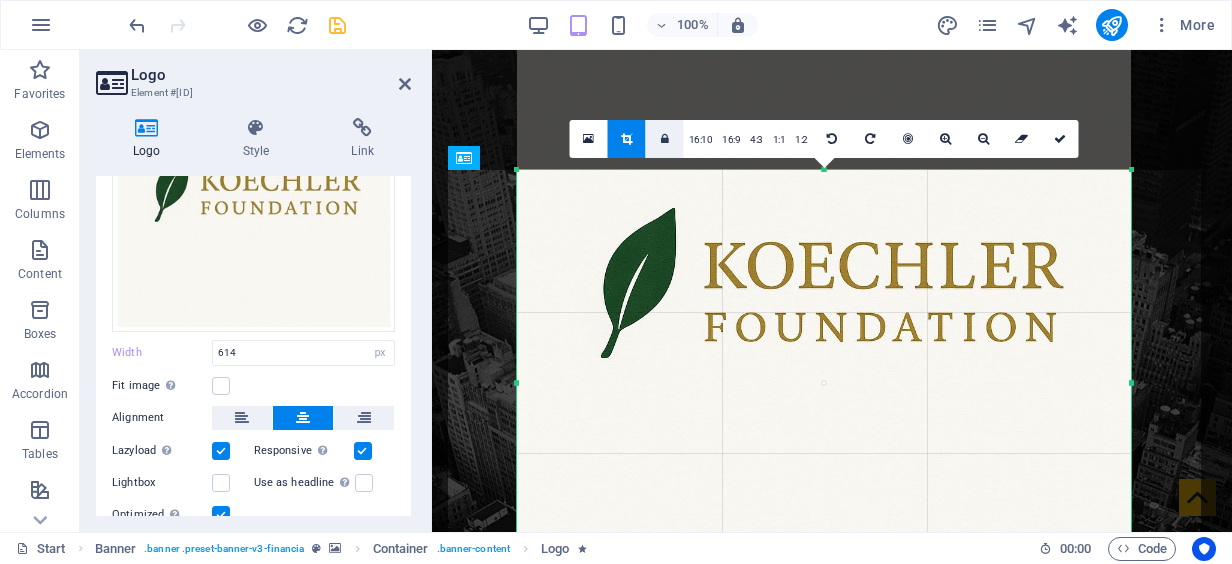 click at bounding box center (665, 139) 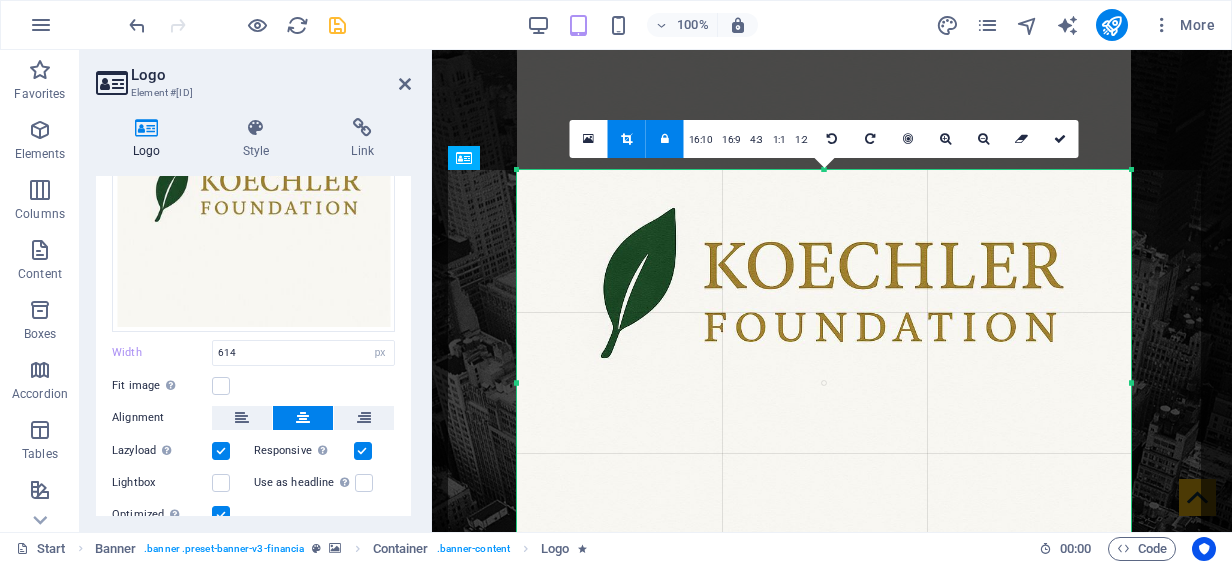 click at bounding box center [665, 139] 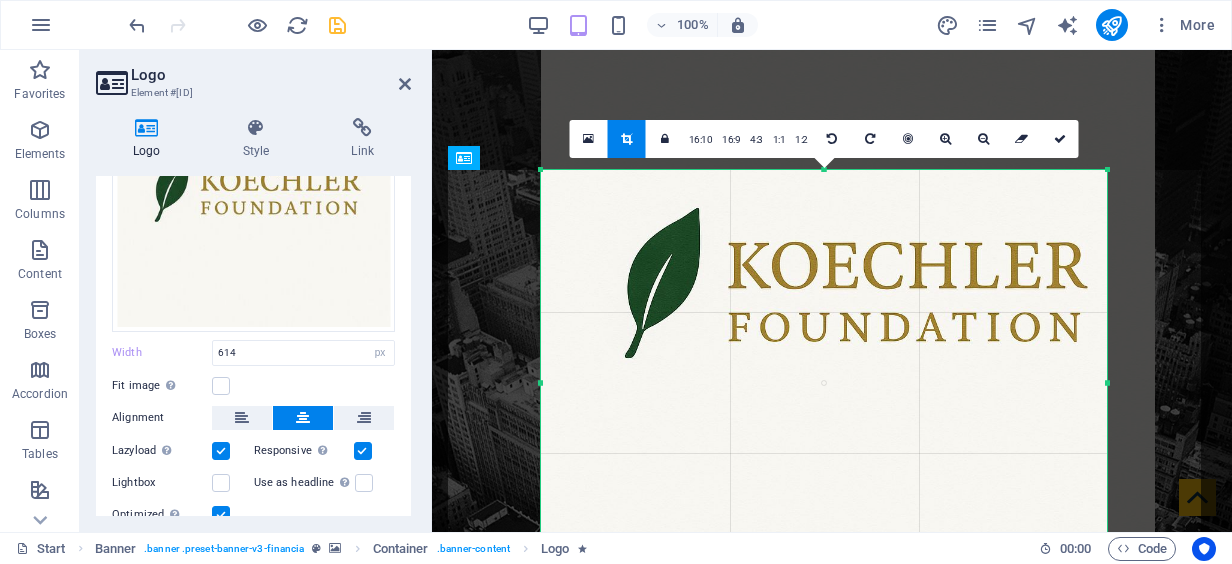 drag, startPoint x: 1133, startPoint y: 384, endPoint x: 1085, endPoint y: 313, distance: 85.70297 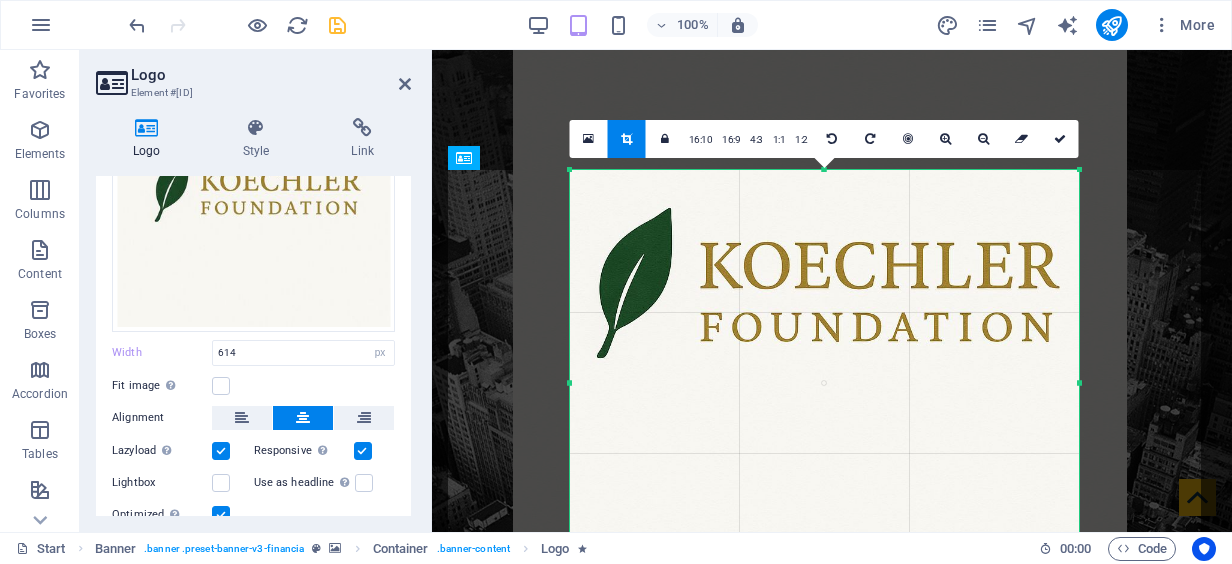 drag, startPoint x: 543, startPoint y: 380, endPoint x: 600, endPoint y: 382, distance: 57.035076 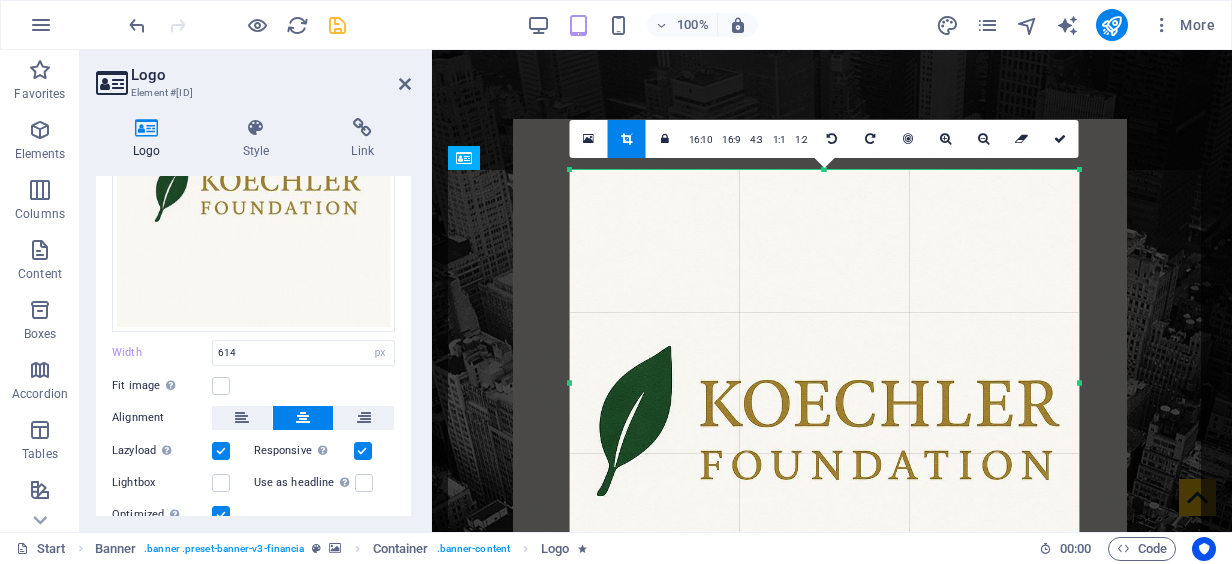drag, startPoint x: 830, startPoint y: 208, endPoint x: 830, endPoint y: 346, distance: 138 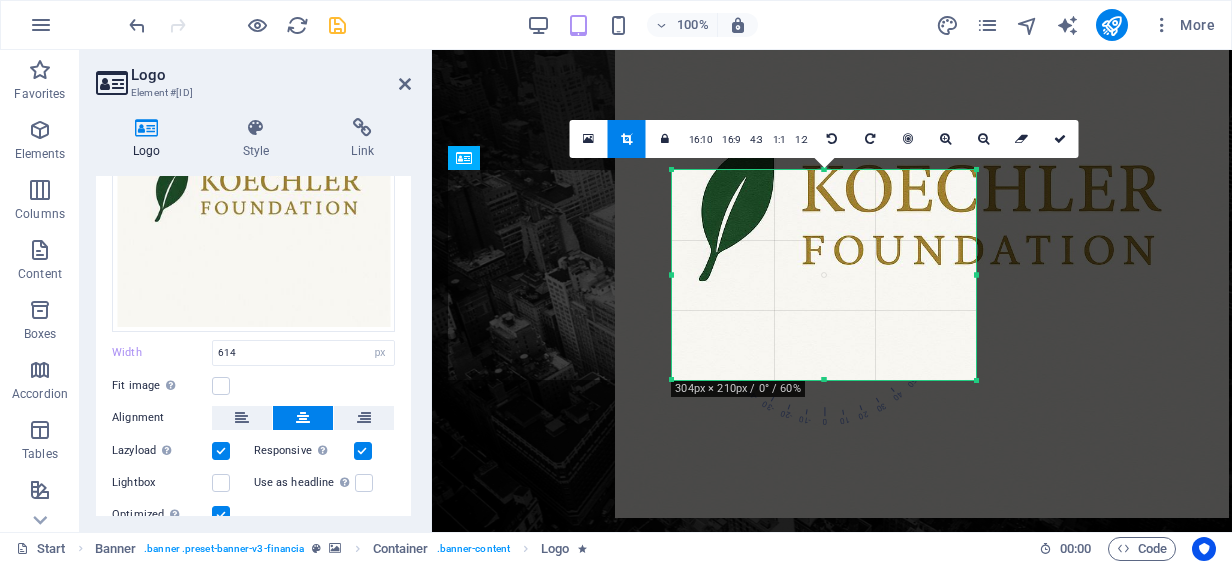 drag, startPoint x: 1078, startPoint y: 172, endPoint x: 873, endPoint y: 387, distance: 297.06903 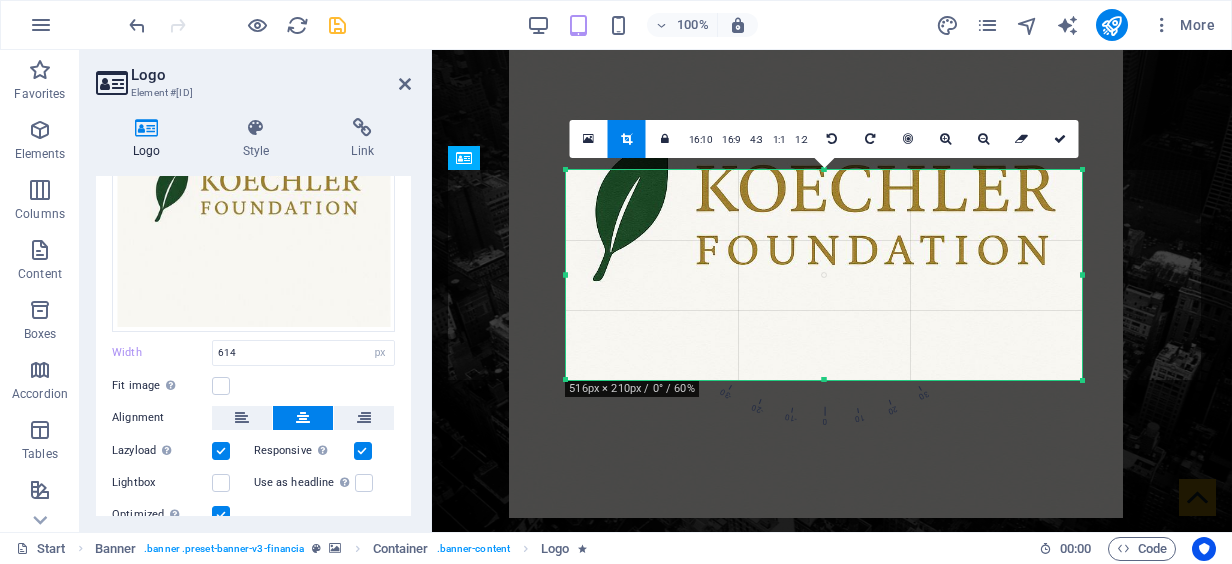 drag, startPoint x: 977, startPoint y: 274, endPoint x: 749, endPoint y: 234, distance: 231.48218 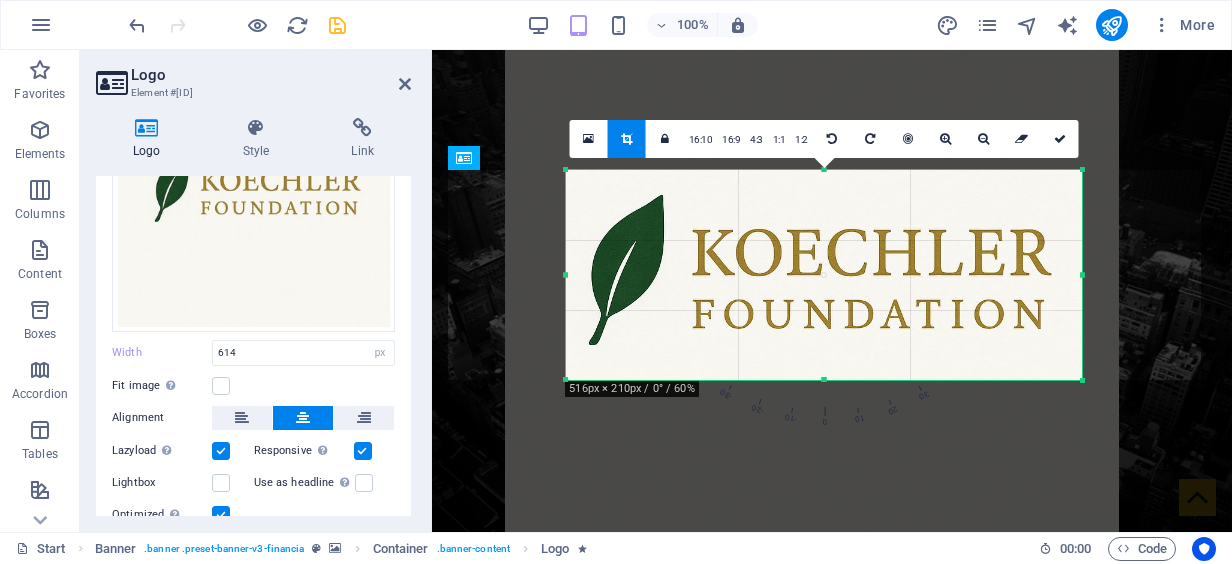 drag, startPoint x: 914, startPoint y: 276, endPoint x: 910, endPoint y: 340, distance: 64.12488 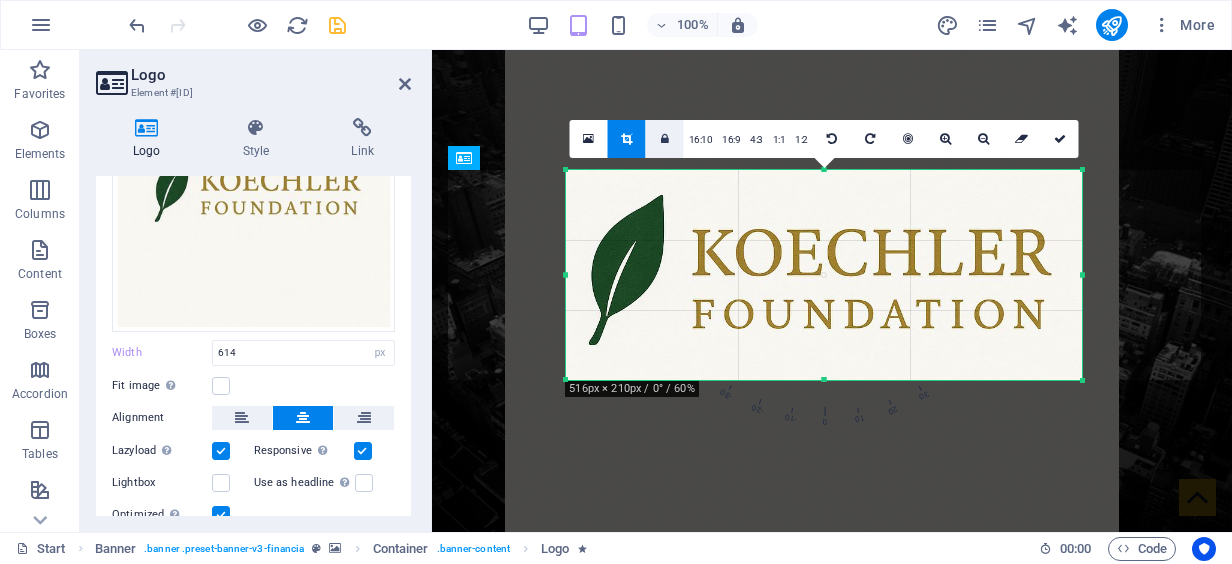 click at bounding box center (665, 139) 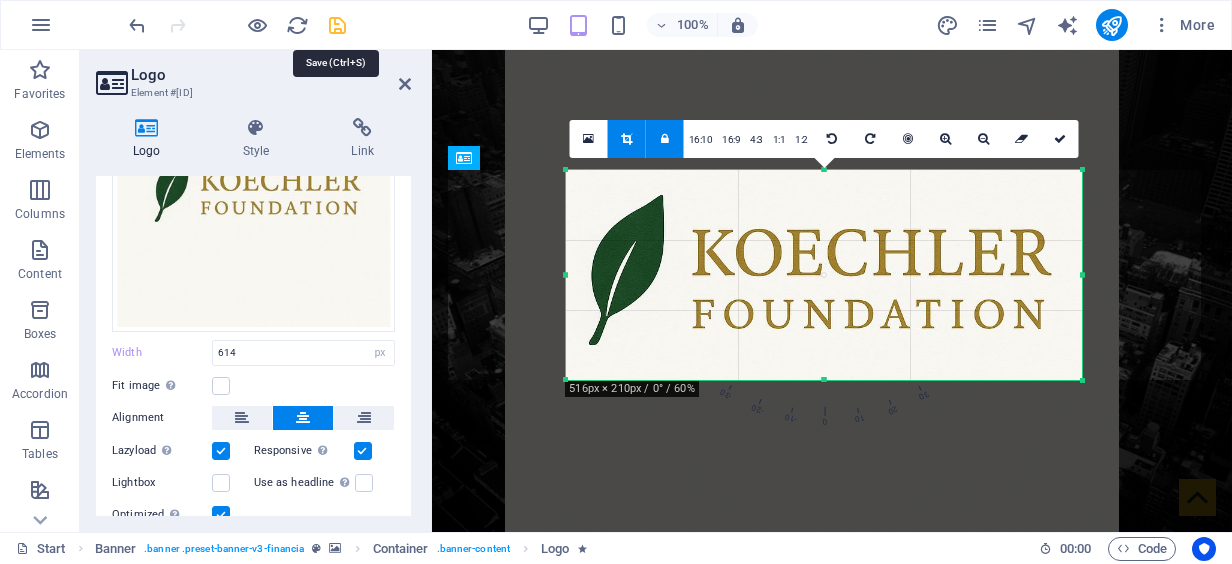 click at bounding box center [337, 25] 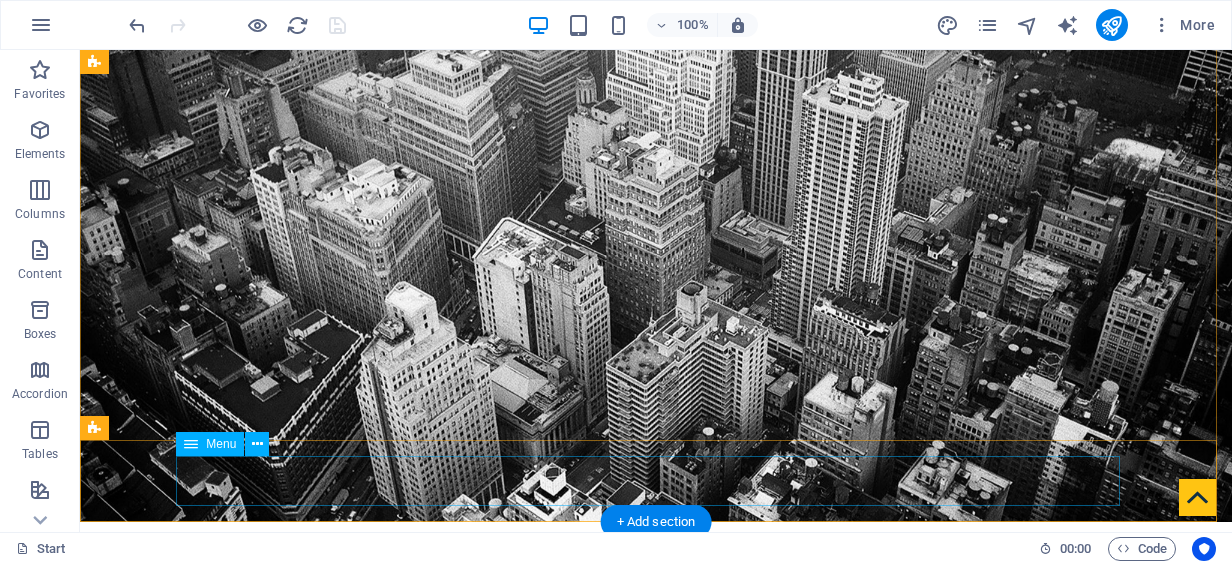 scroll, scrollTop: 0, scrollLeft: 0, axis: both 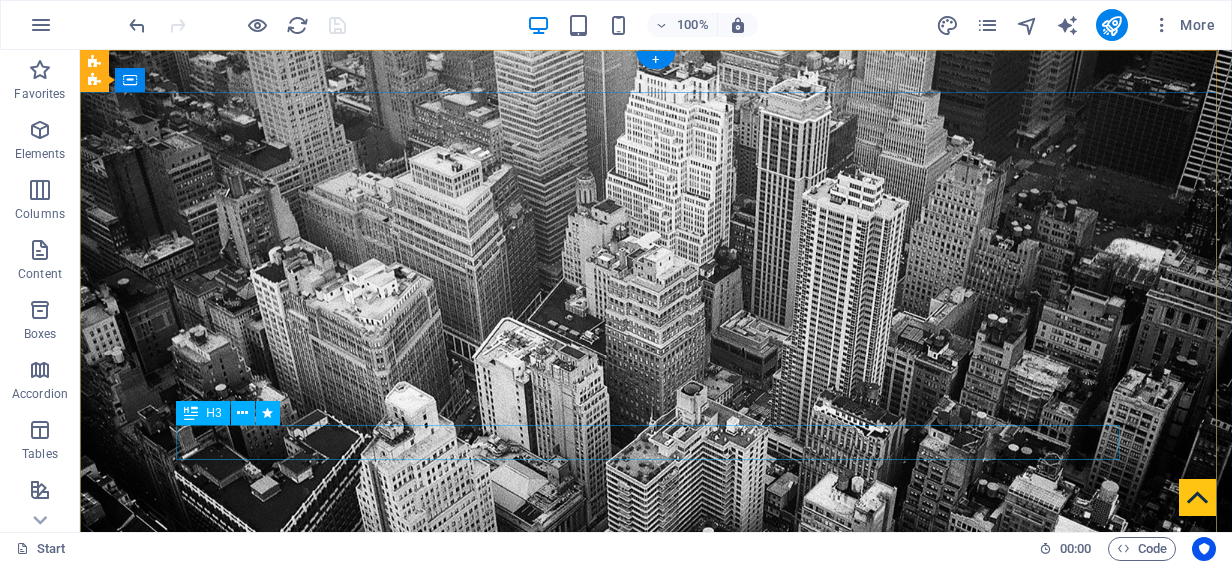 click on "Finance Service in  Dubai" at bounding box center [656, 1111] 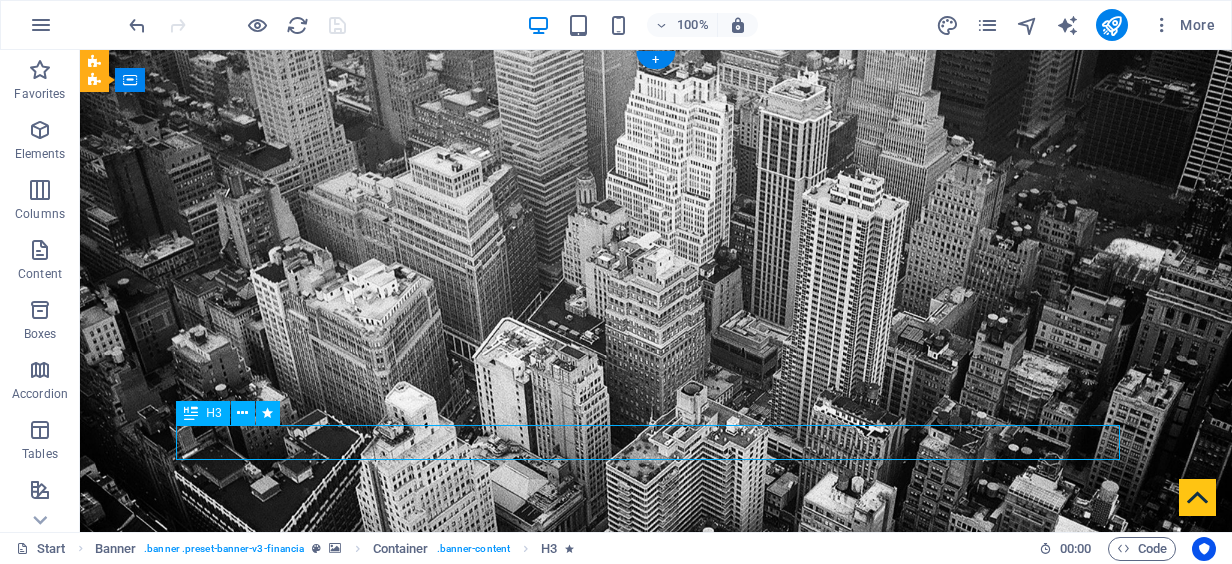 click on "Finance Service in  Dubai" at bounding box center [656, 1111] 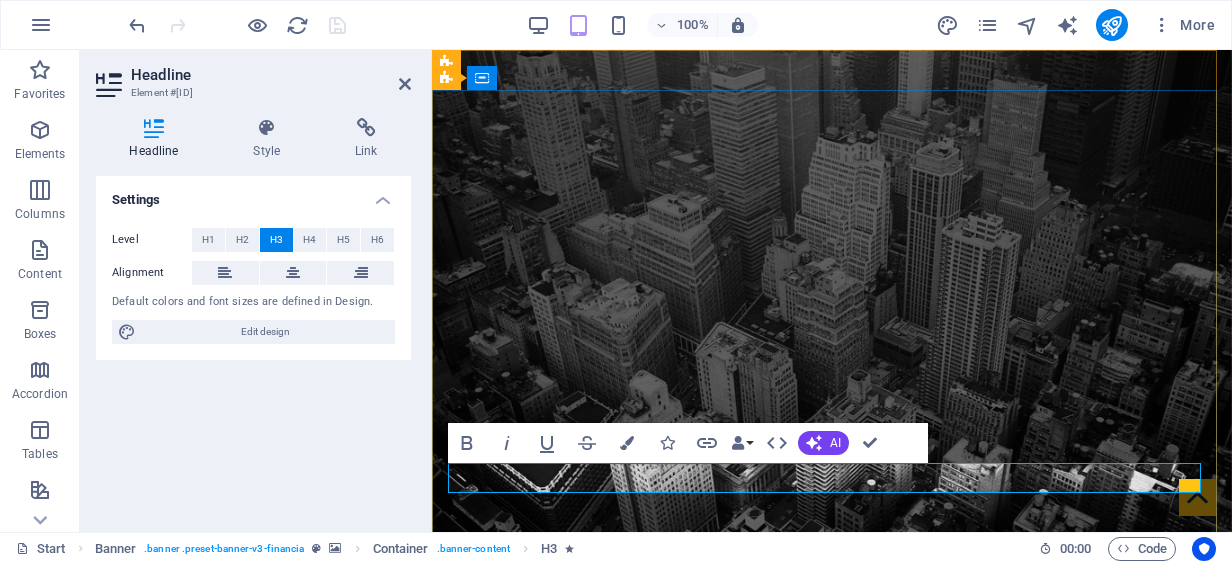 drag, startPoint x: 1036, startPoint y: 480, endPoint x: 629, endPoint y: 484, distance: 407.01965 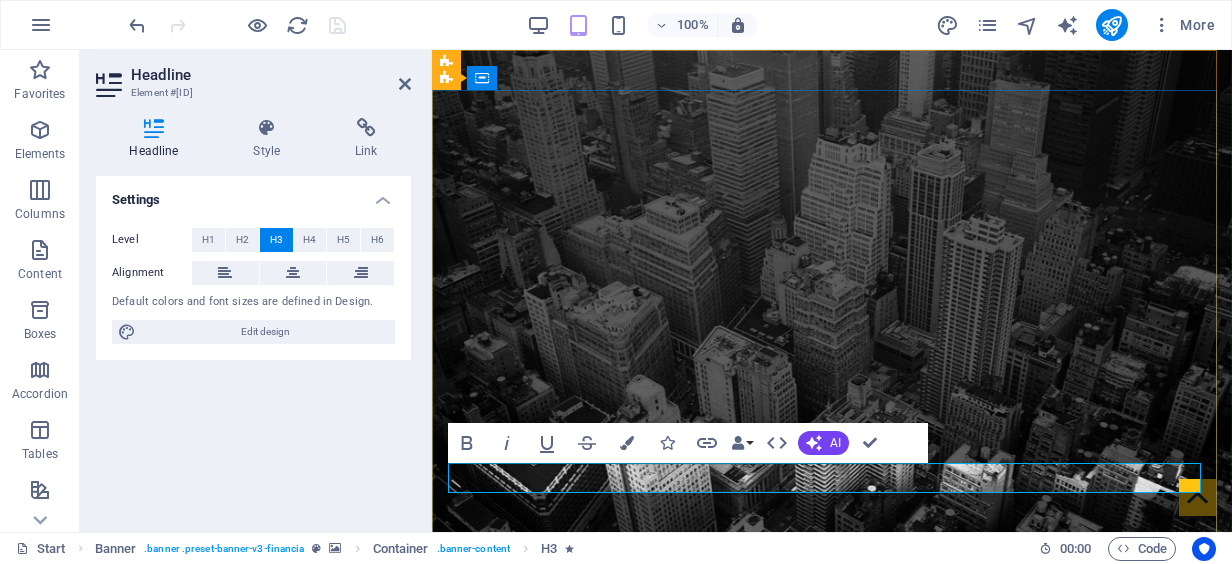 type 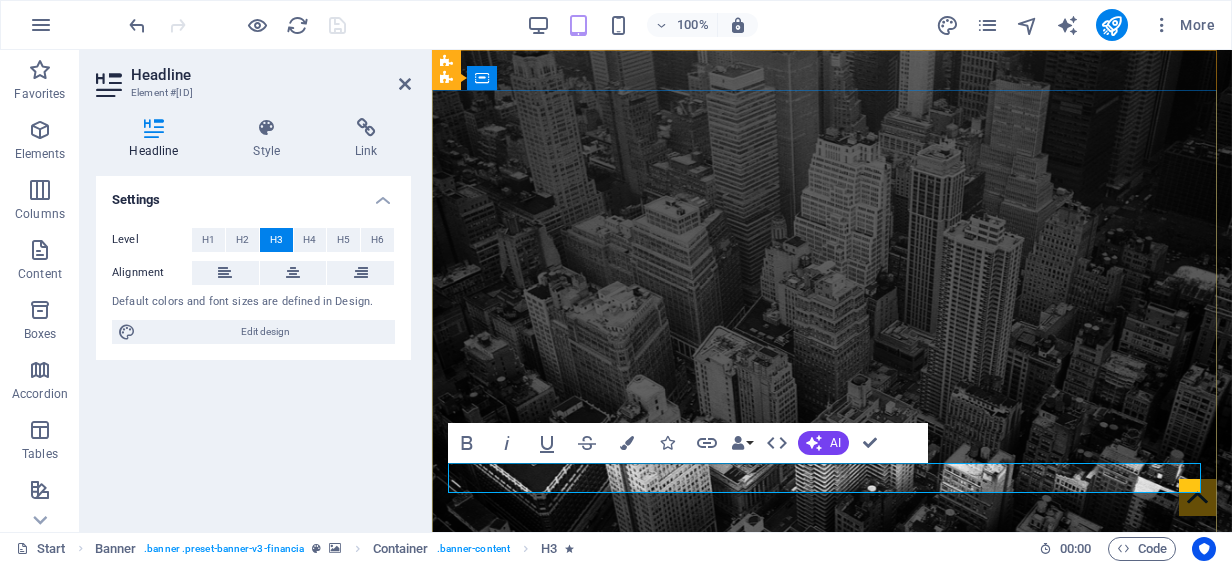 click on "Investment Management" at bounding box center (832, 1150) 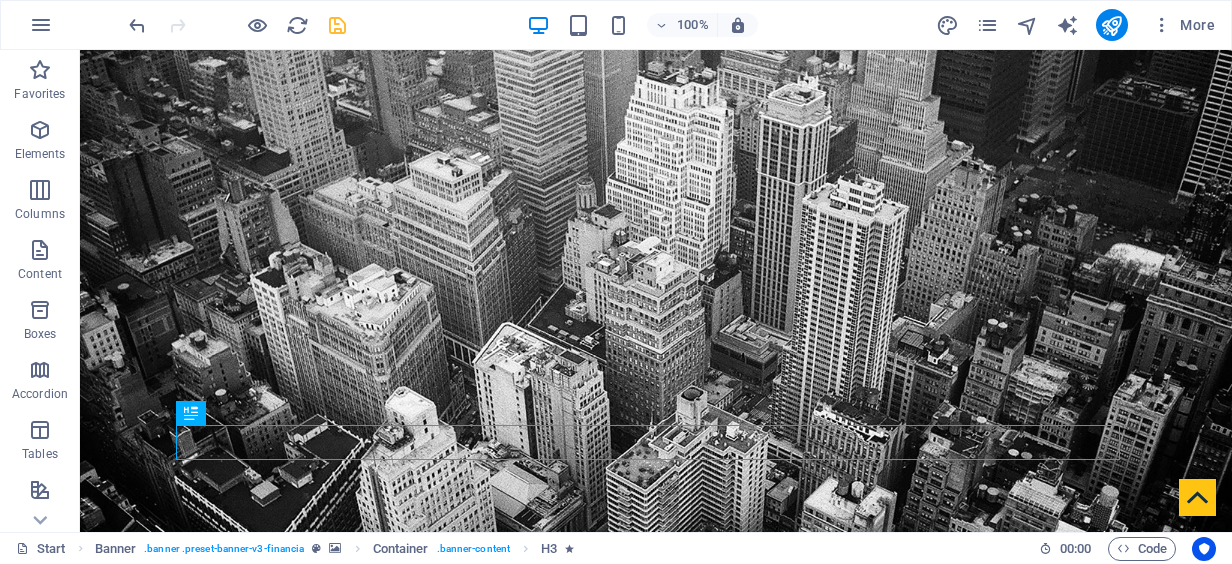 click at bounding box center [337, 25] 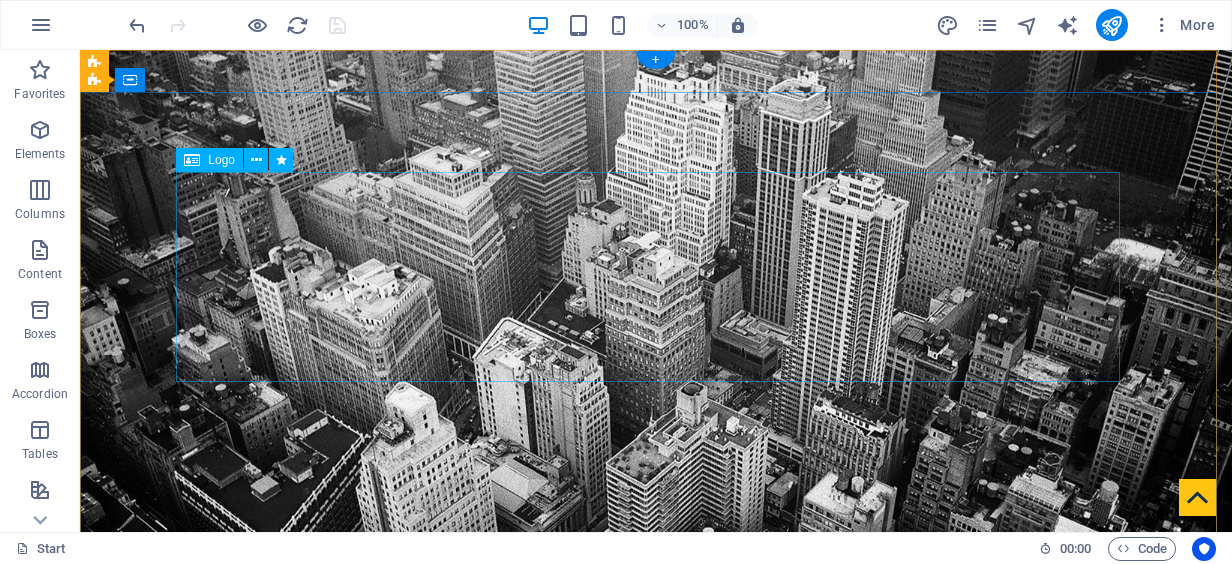 click at bounding box center (656, 946) 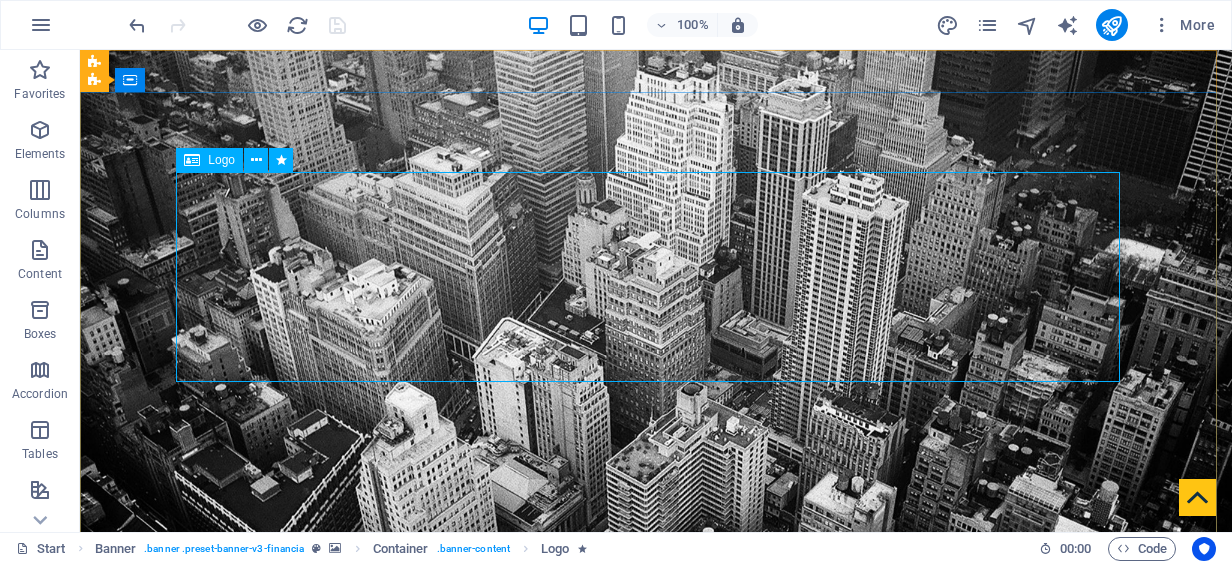click on "Logo" at bounding box center [221, 160] 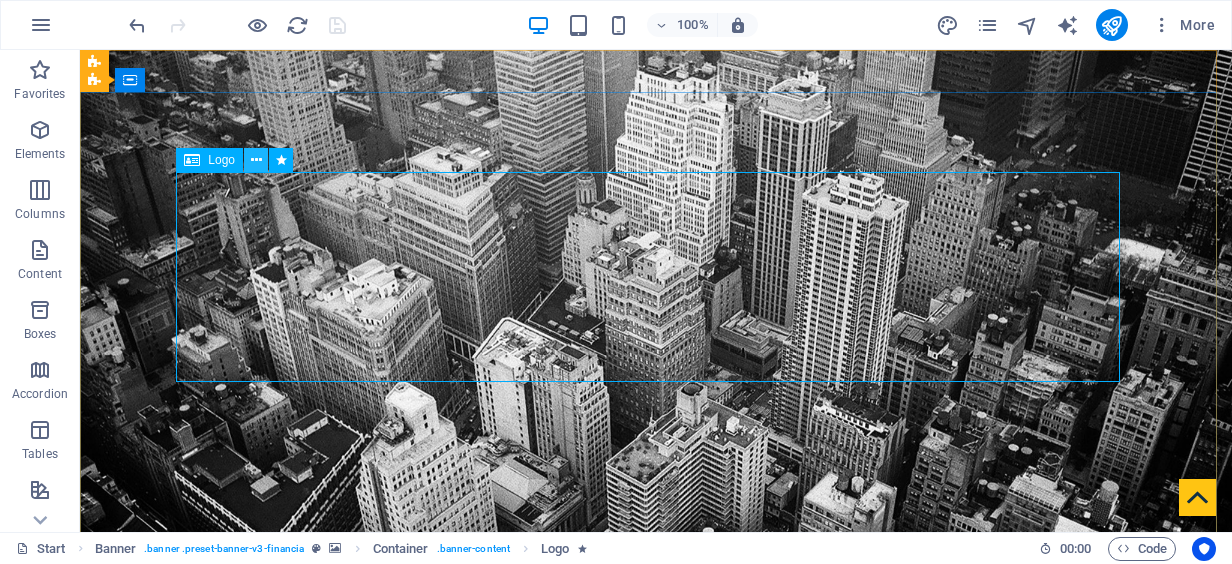 click at bounding box center [256, 160] 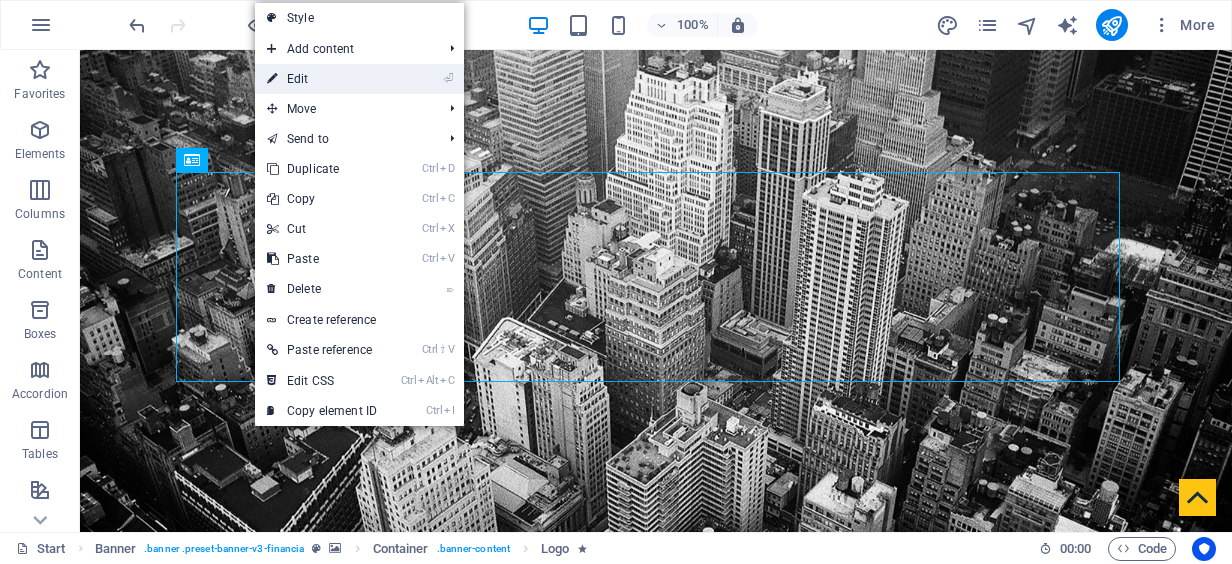 click on "⏎  Edit" at bounding box center [322, 79] 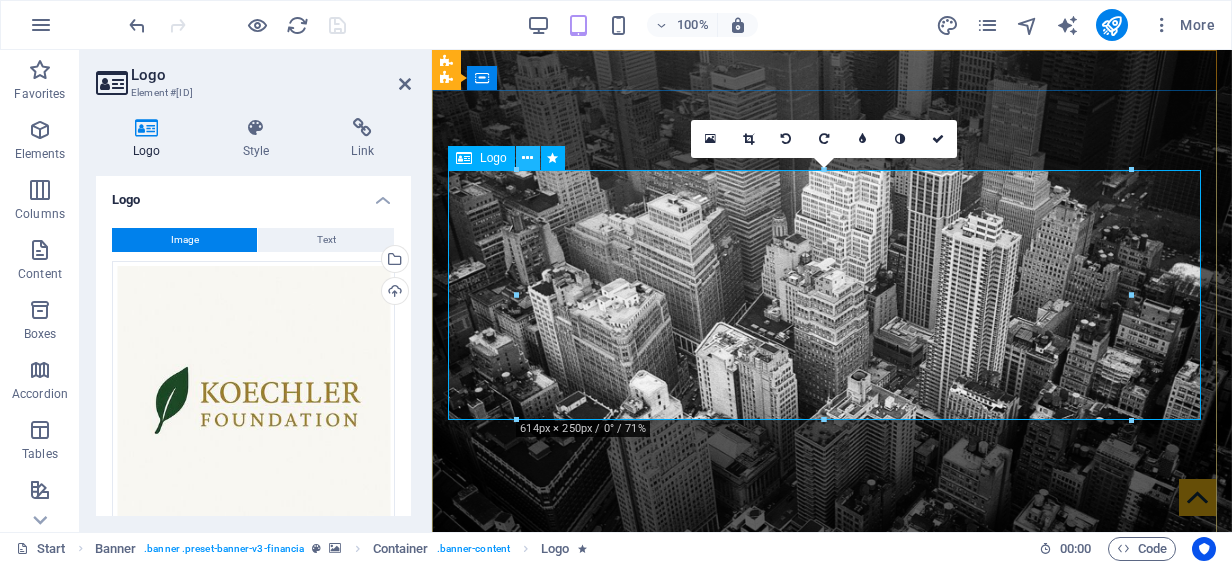 click at bounding box center (527, 158) 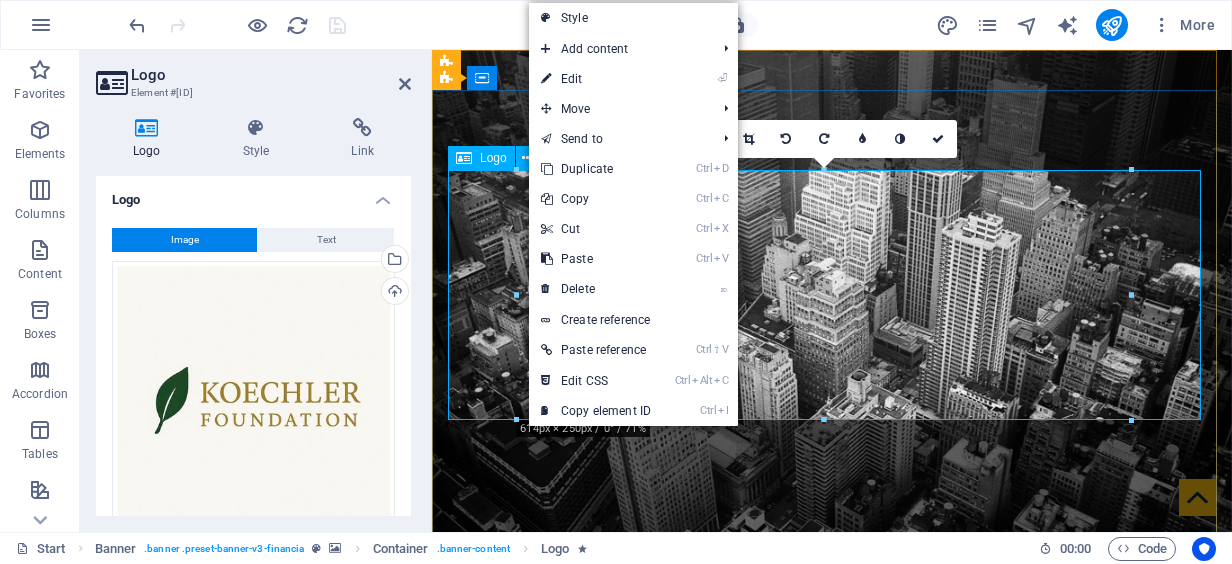 click at bounding box center [832, 959] 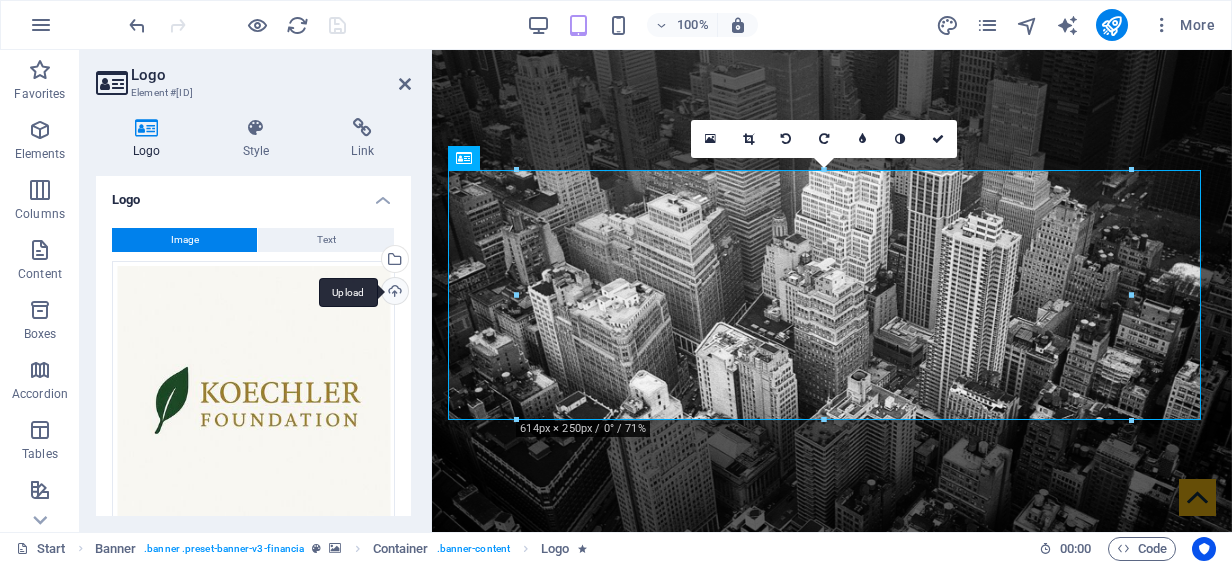 click on "Upload" at bounding box center [393, 293] 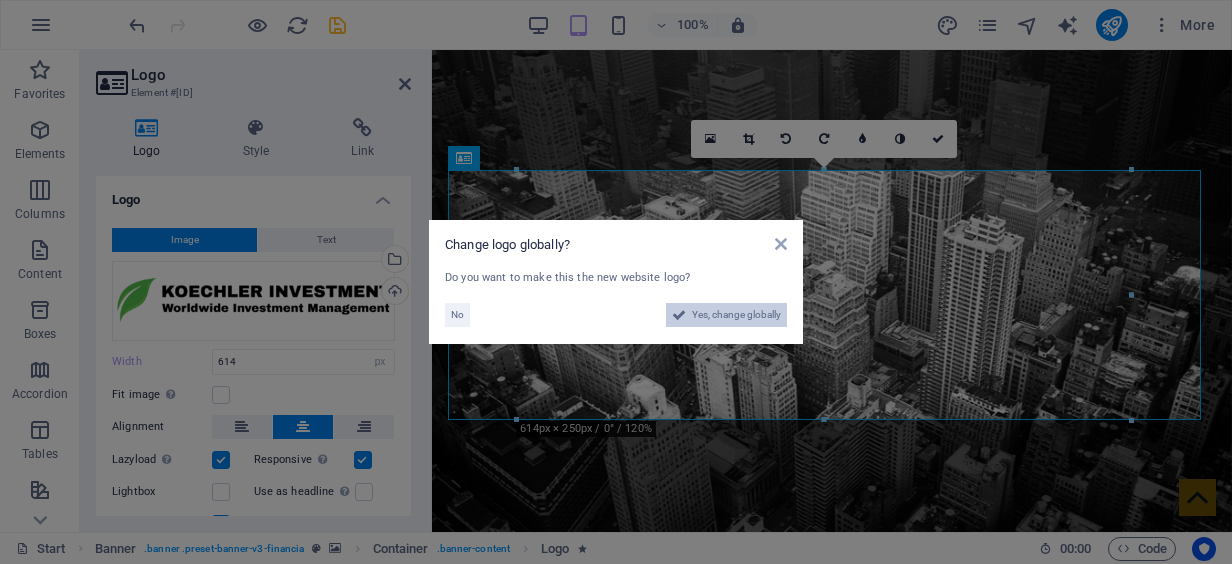 click on "Yes, change globally" at bounding box center [736, 315] 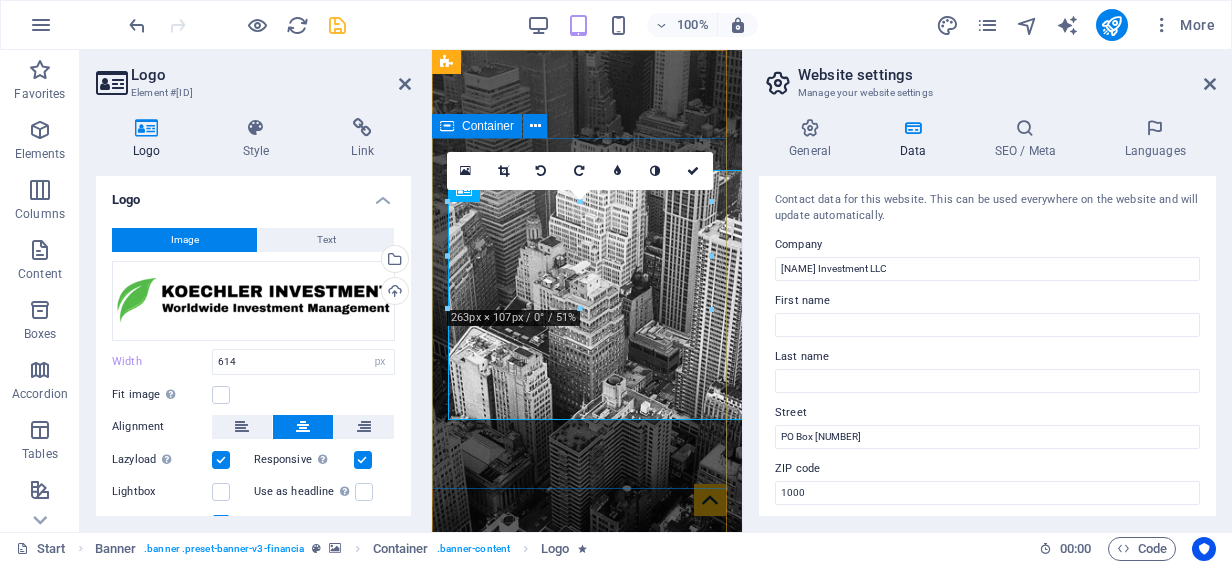 type on "263" 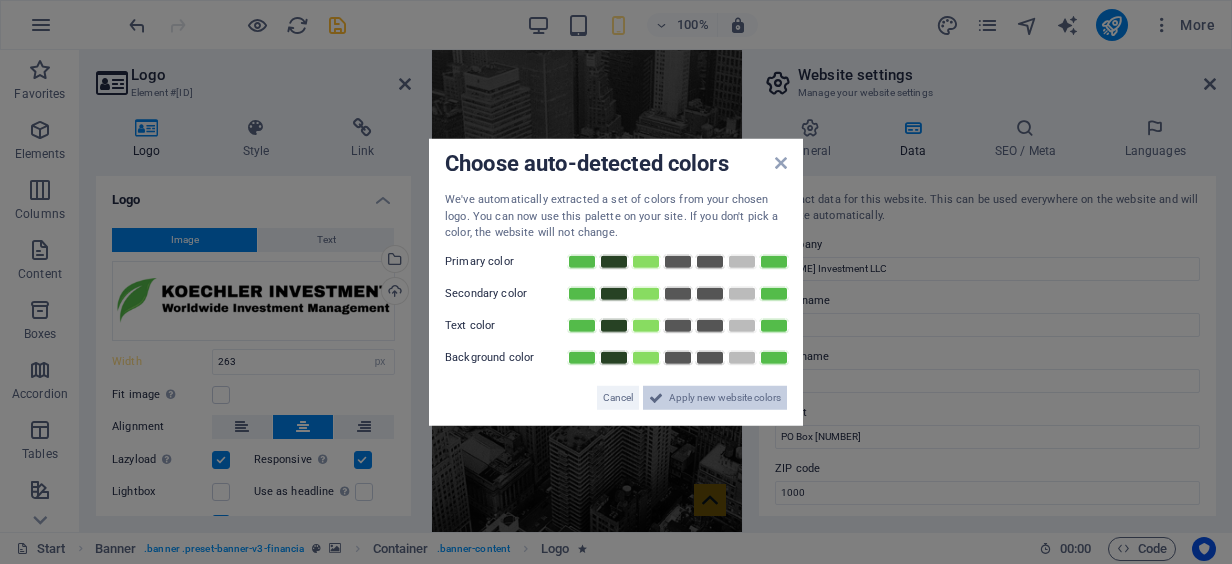 click on "Apply new website colors" at bounding box center (725, 397) 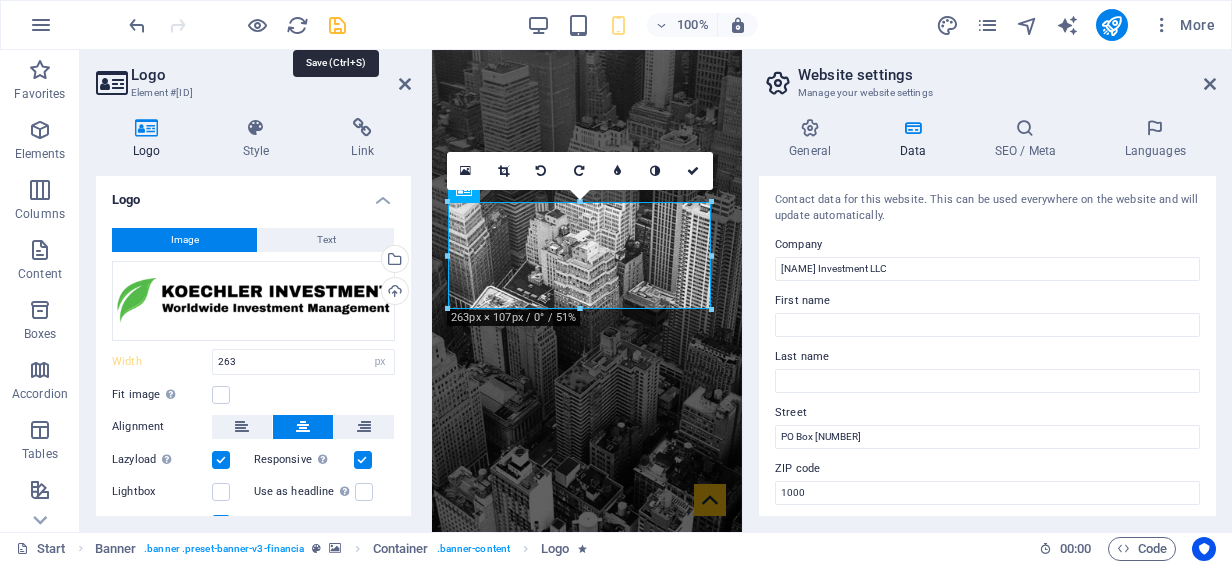 click at bounding box center [337, 25] 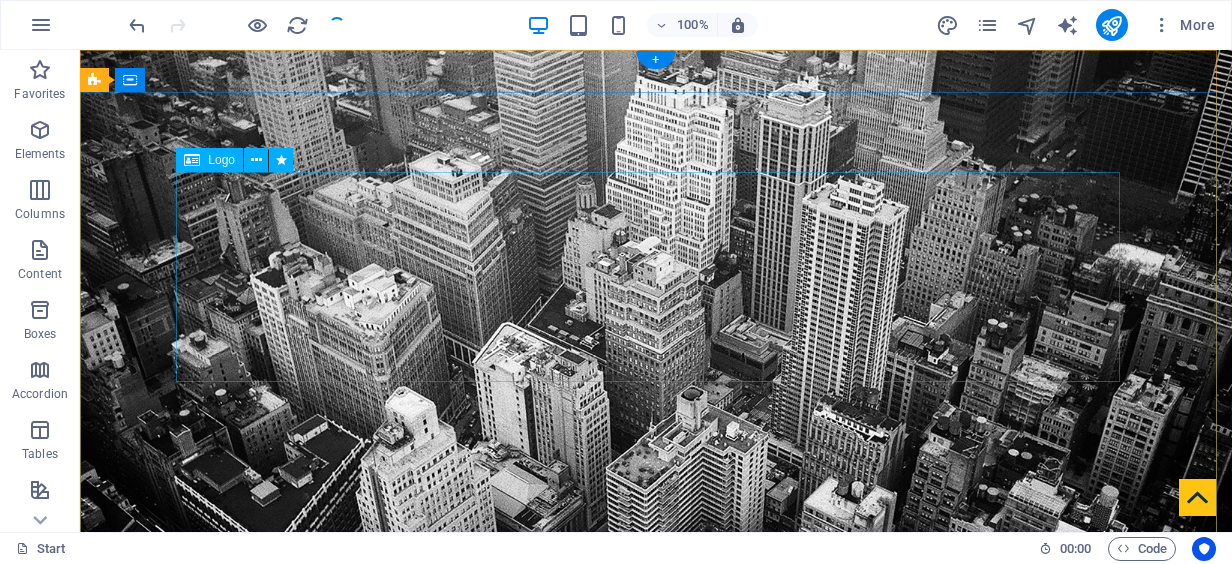 click at bounding box center (656, 956) 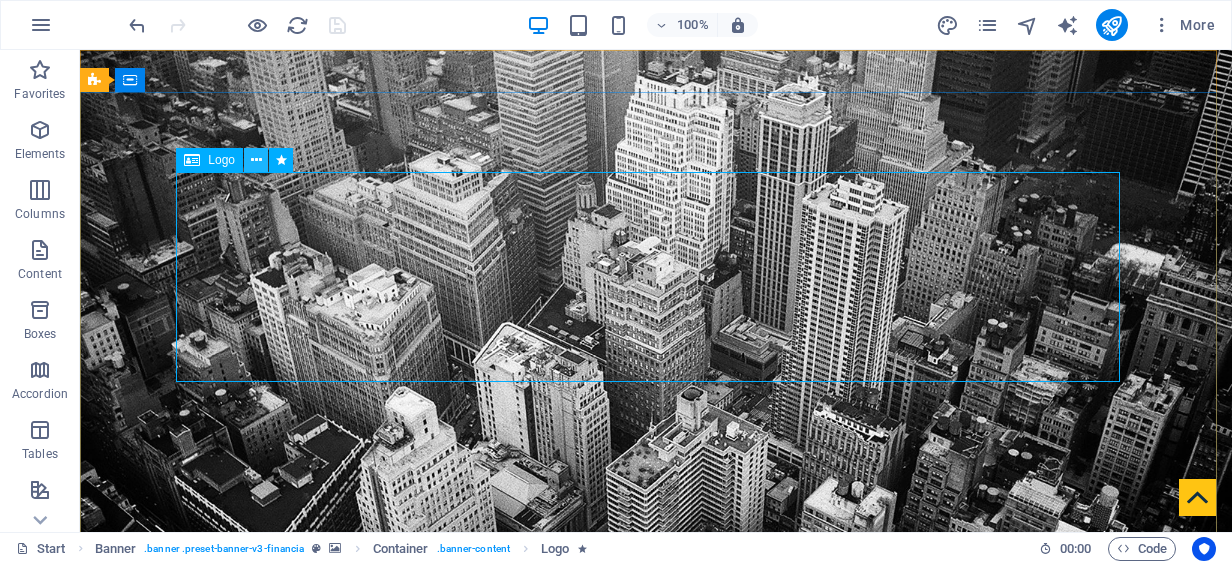 click at bounding box center [256, 160] 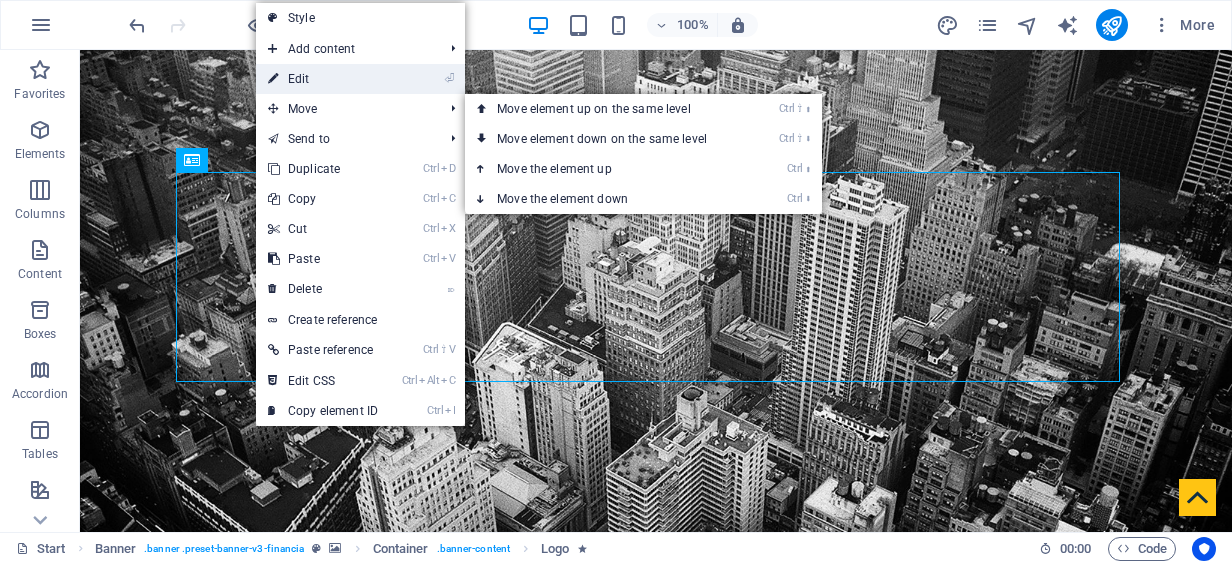 click on "⏎  Edit" at bounding box center (323, 79) 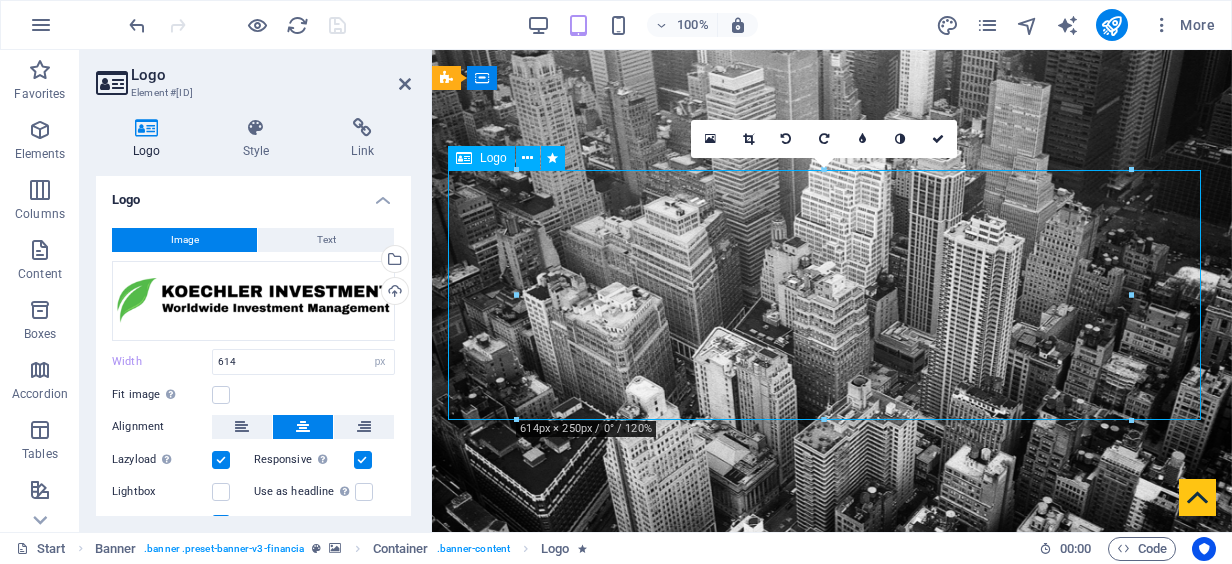 drag, startPoint x: 1097, startPoint y: 184, endPoint x: 1061, endPoint y: 198, distance: 38.626415 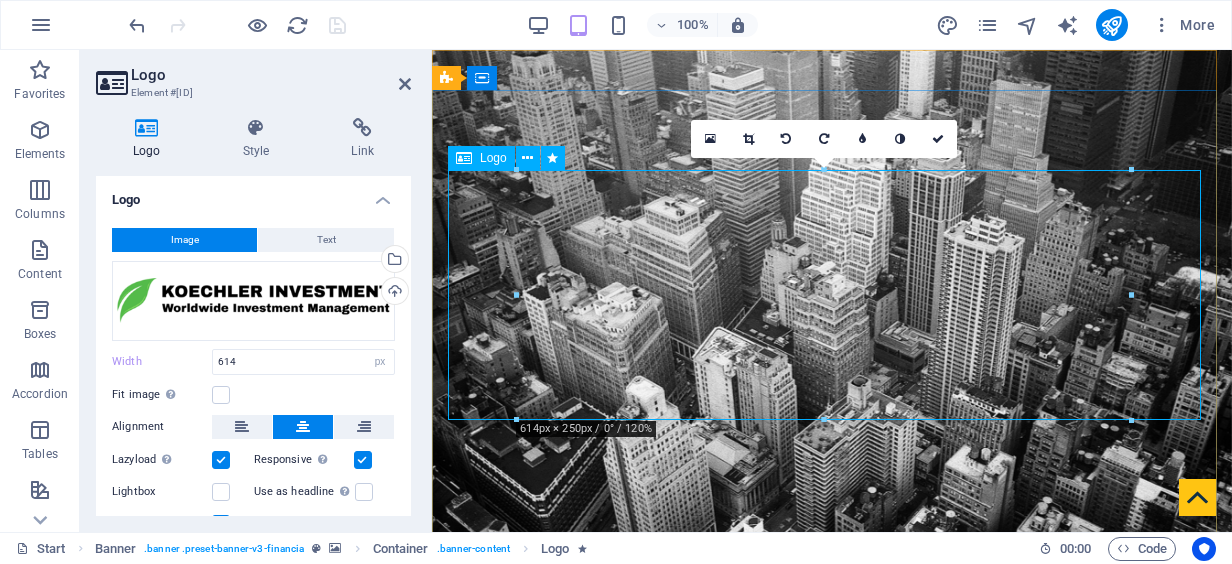 click at bounding box center (832, 969) 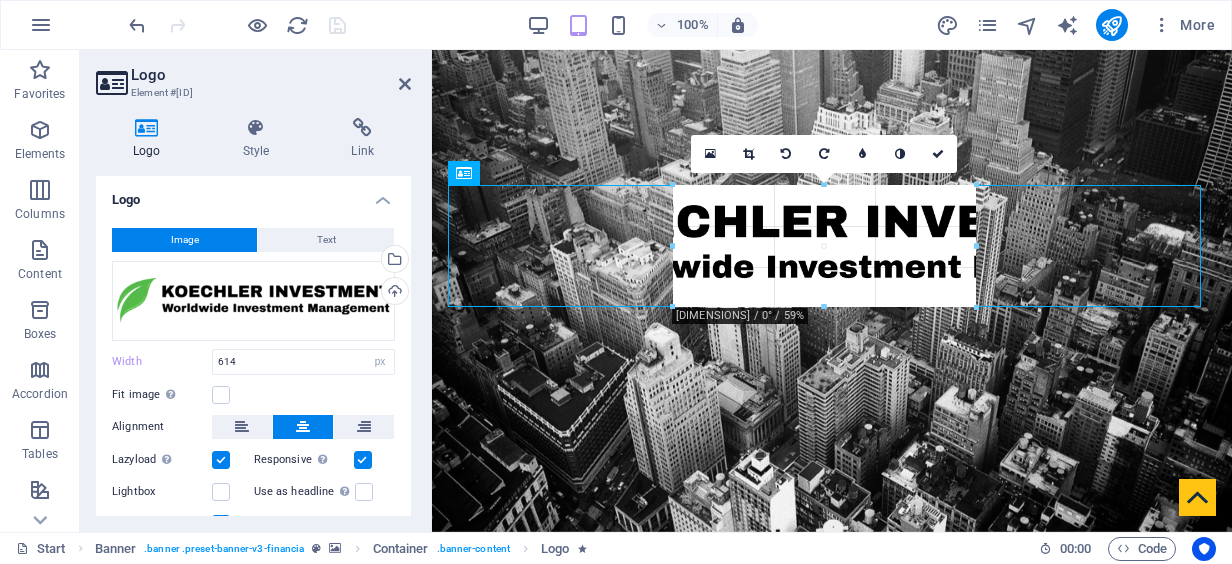 drag, startPoint x: 1128, startPoint y: 418, endPoint x: 385, endPoint y: 229, distance: 766.6616 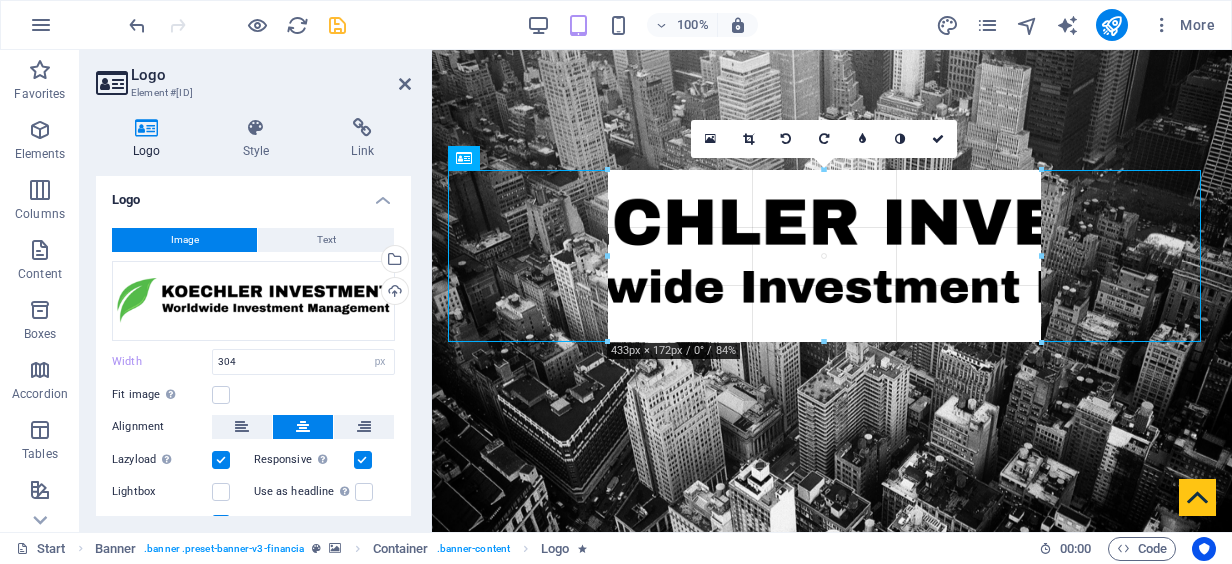 drag, startPoint x: 976, startPoint y: 246, endPoint x: 659, endPoint y: 206, distance: 319.5137 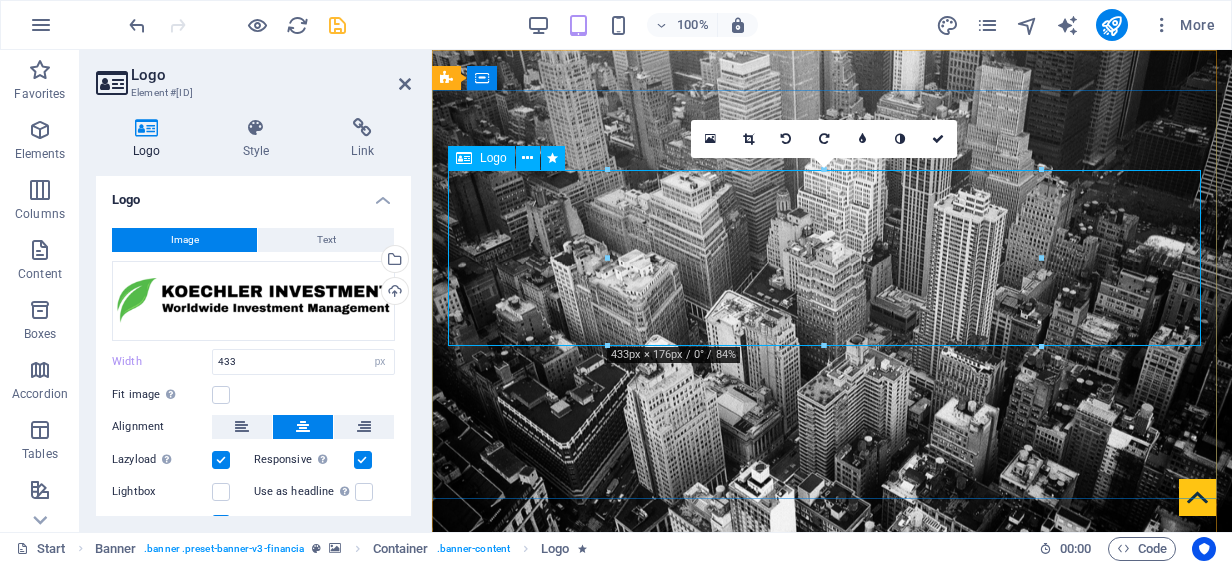 click at bounding box center (832, 856) 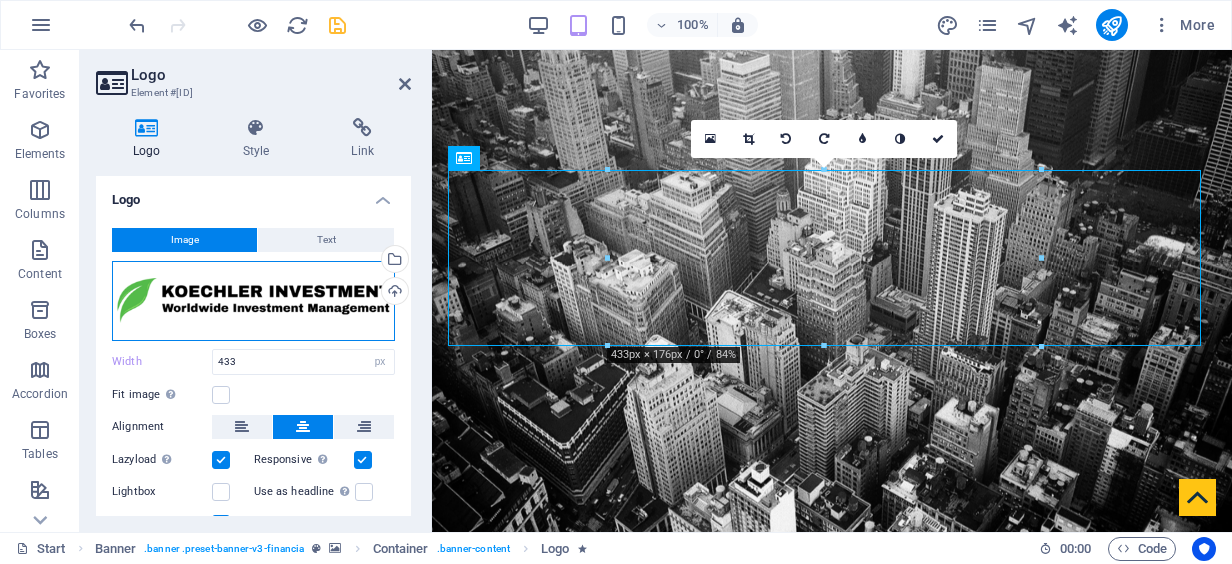 click on "Drag files here, click to choose files or select files from Files or our free stock photos & videos" at bounding box center (253, 301) 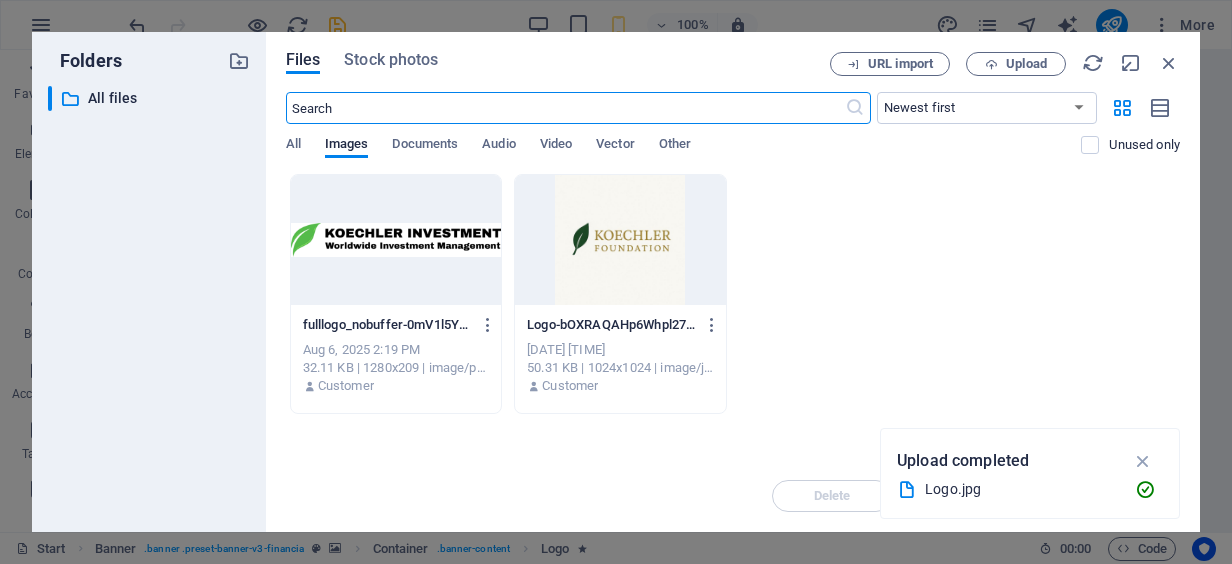 click at bounding box center (396, 240) 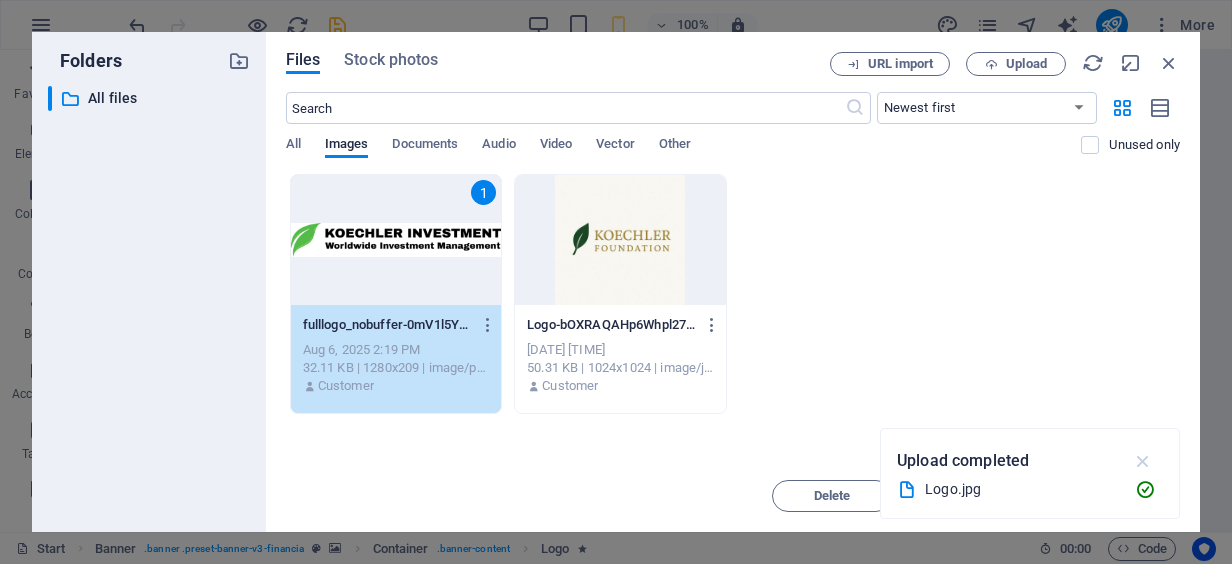 click at bounding box center (1143, 461) 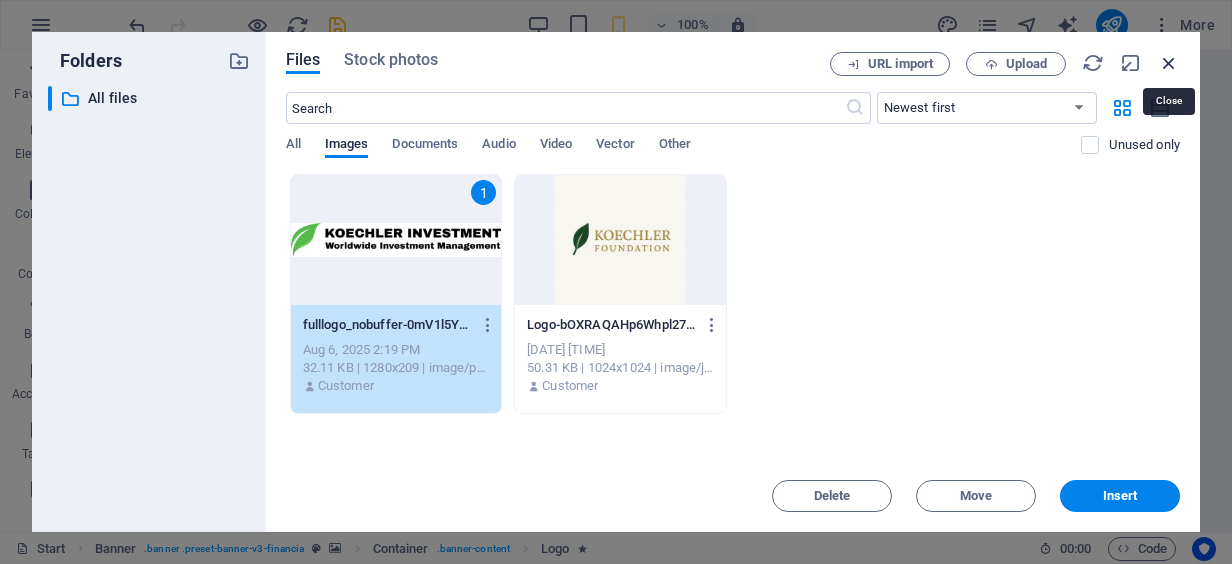 click at bounding box center (1169, 63) 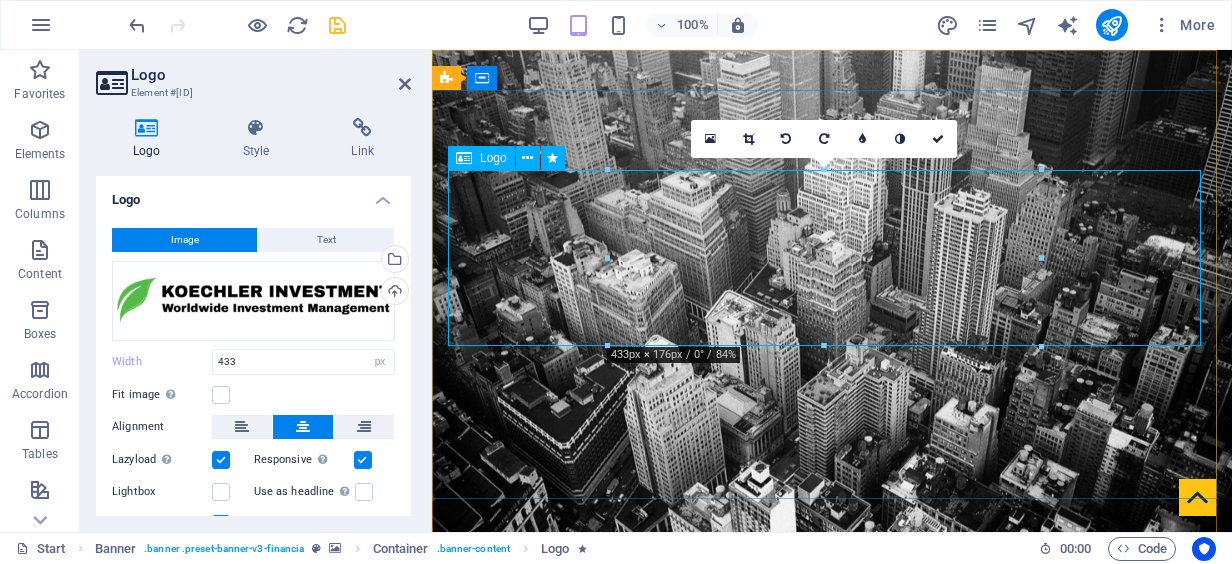 click at bounding box center (832, 856) 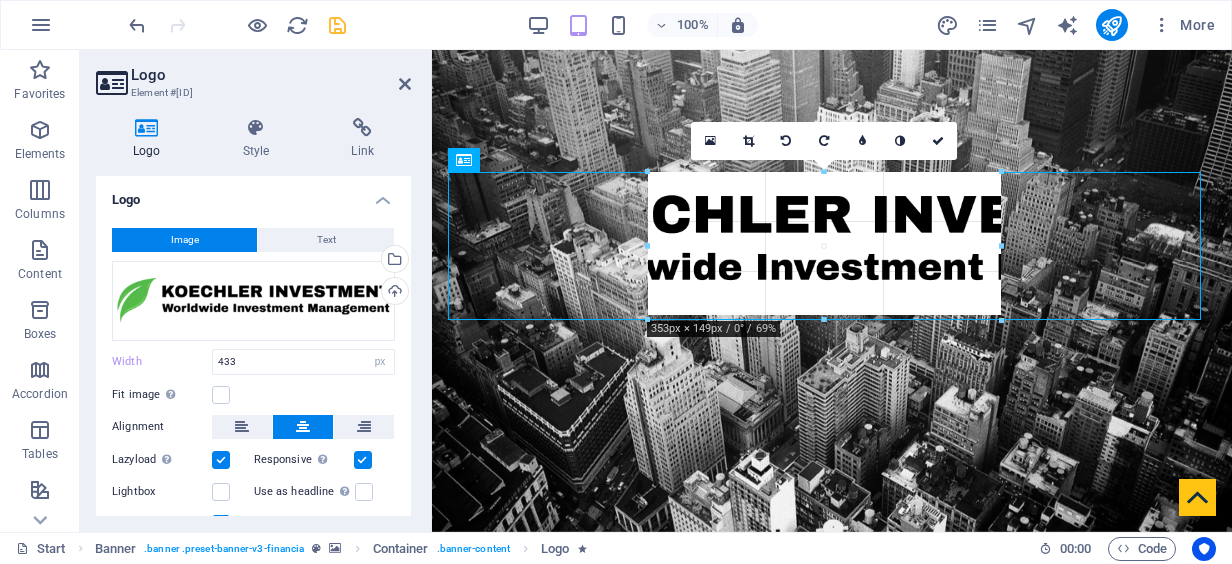 drag, startPoint x: 608, startPoint y: 257, endPoint x: 256, endPoint y: 218, distance: 354.15393 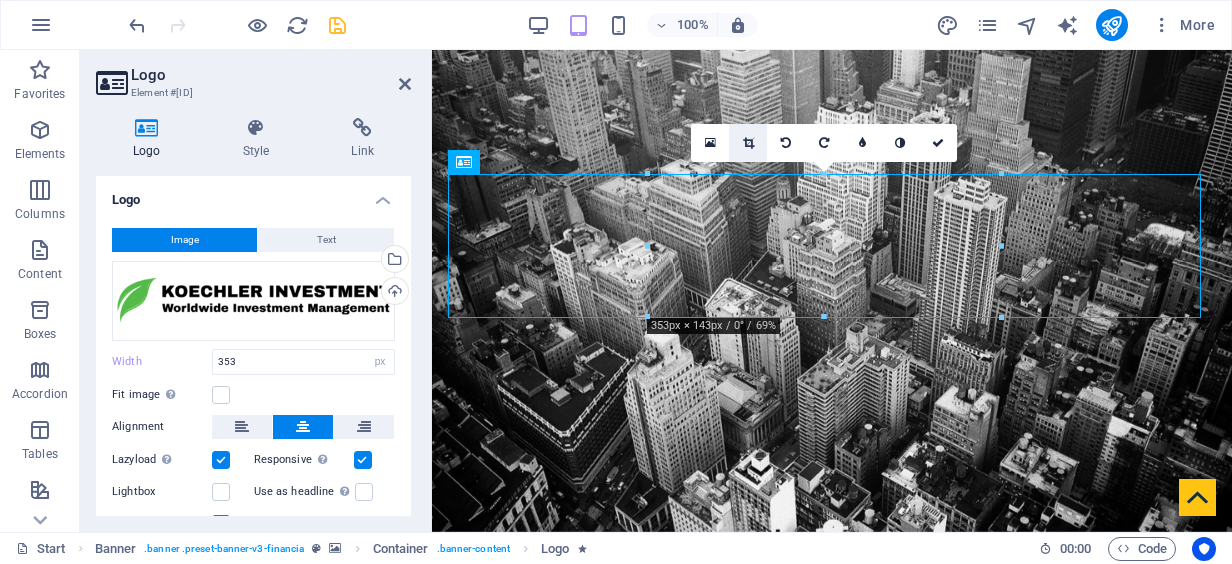 click at bounding box center (748, 143) 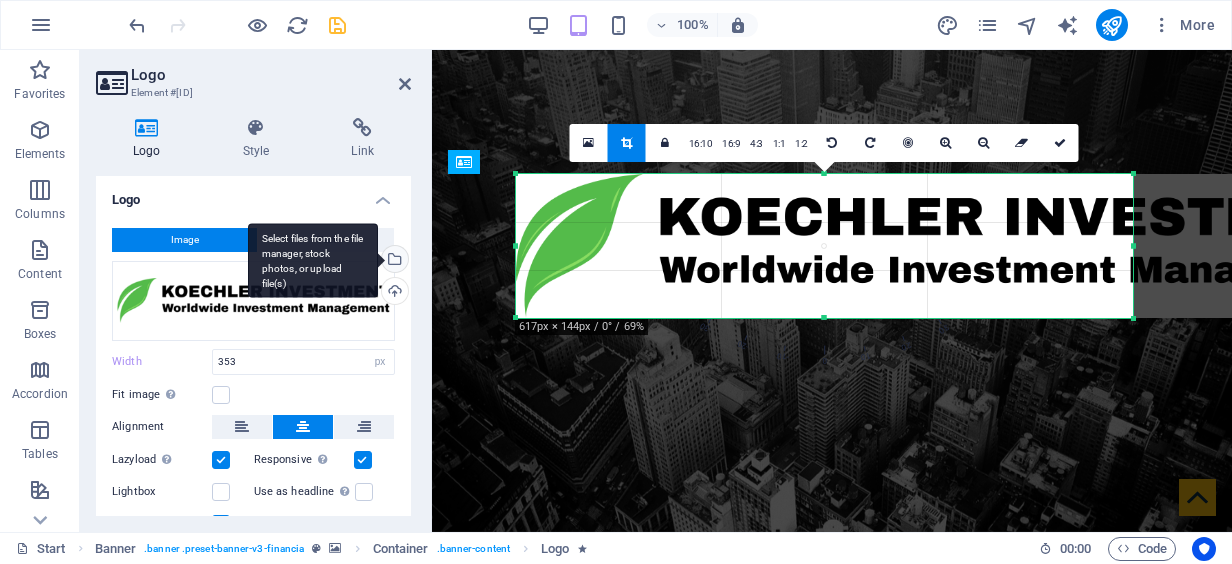 drag, startPoint x: 618, startPoint y: 248, endPoint x: 380, endPoint y: 262, distance: 238.4114 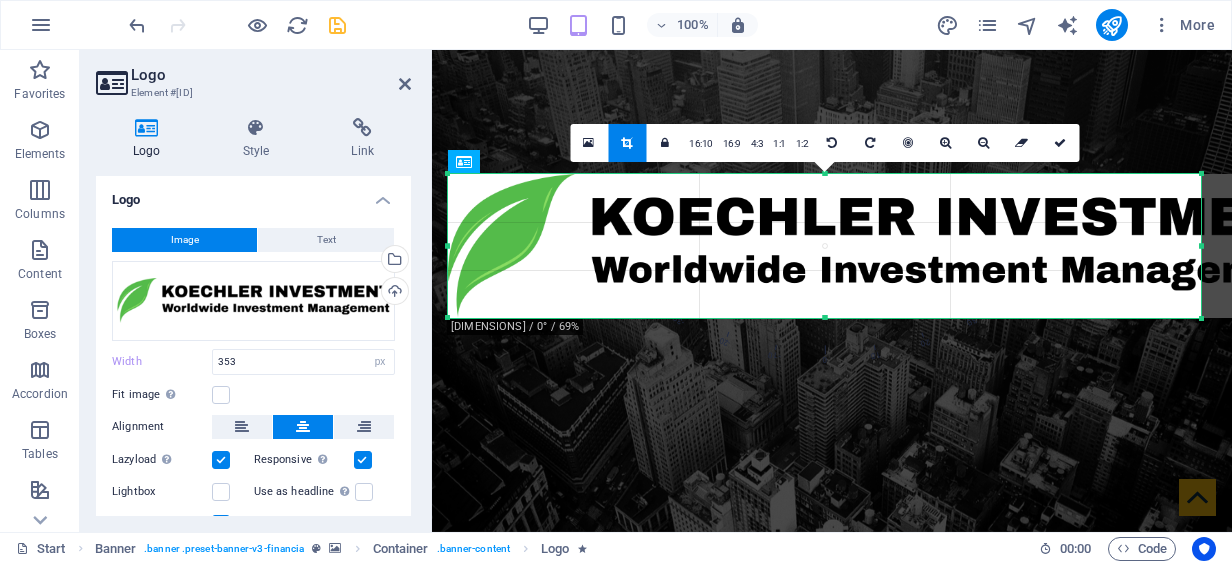 drag, startPoint x: 1134, startPoint y: 247, endPoint x: 1275, endPoint y: 250, distance: 141.0319 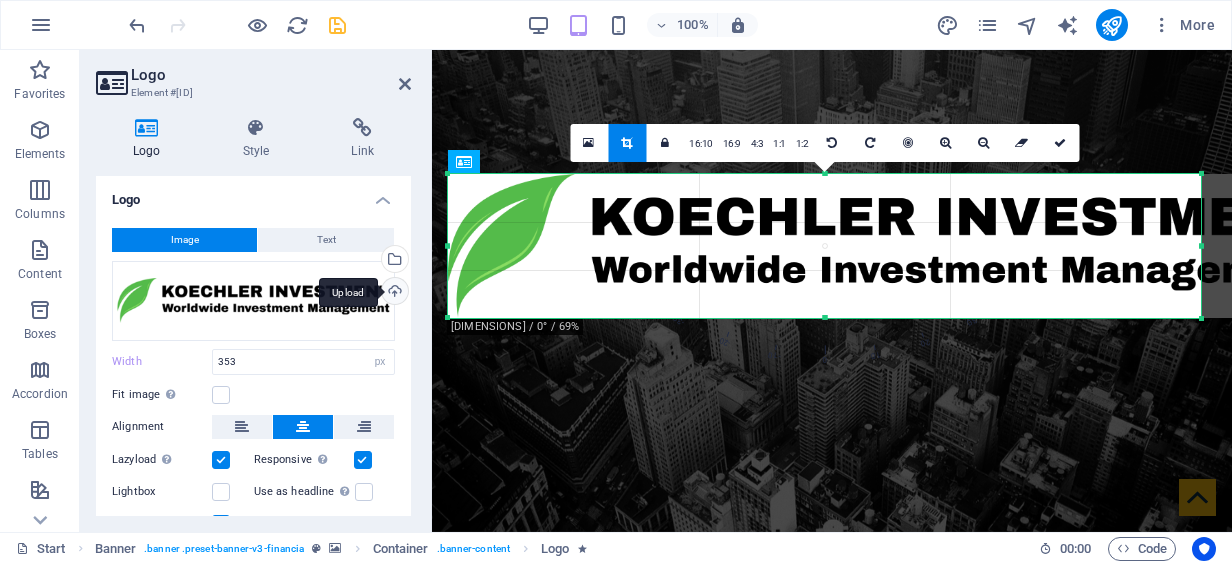 click on "Upload" at bounding box center (393, 293) 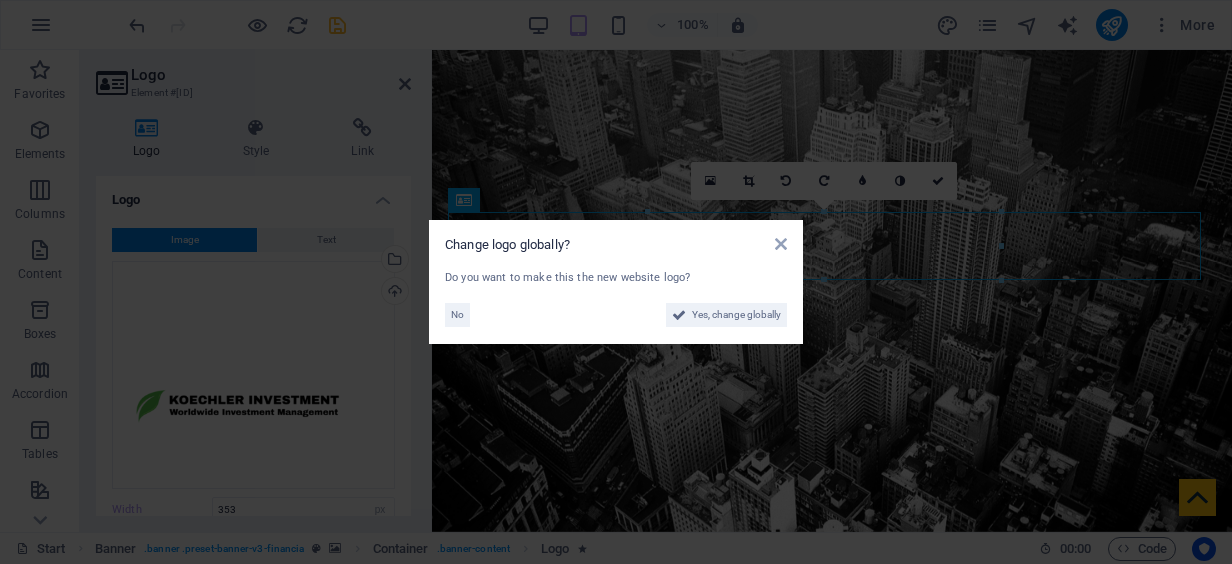drag, startPoint x: 704, startPoint y: 318, endPoint x: 690, endPoint y: 332, distance: 19.79899 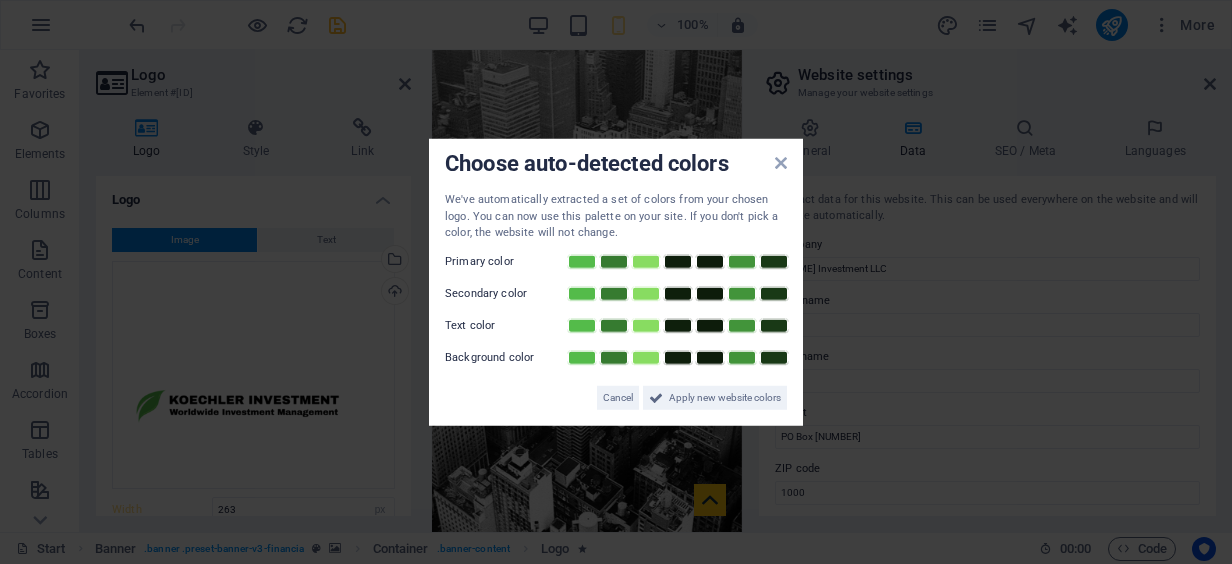 click on "Apply new website colors" at bounding box center (725, 397) 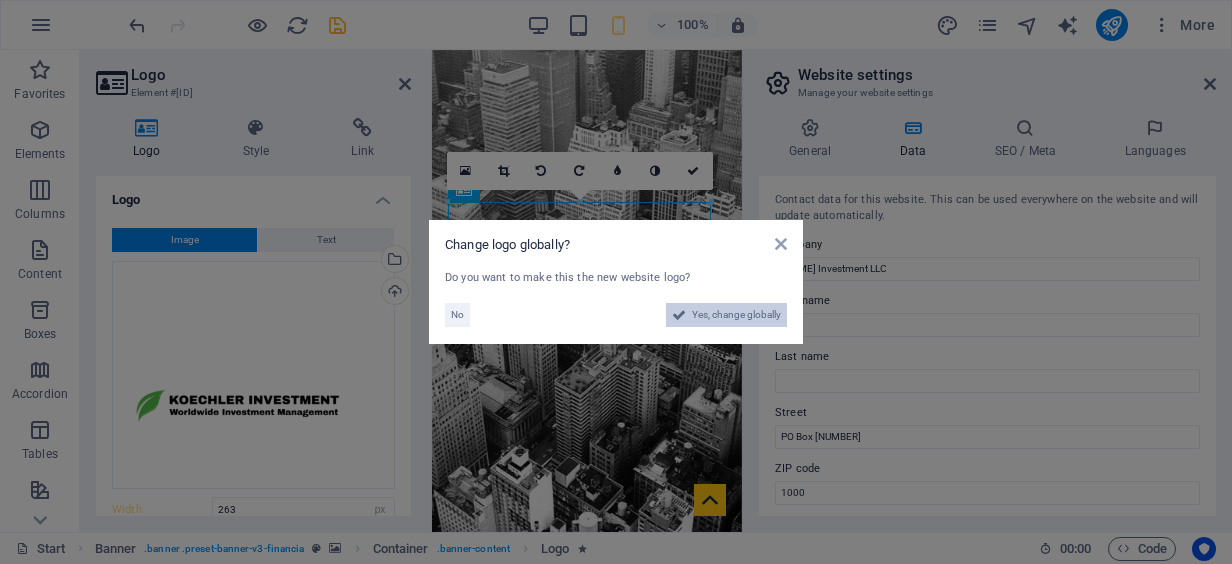 drag, startPoint x: 742, startPoint y: 313, endPoint x: 307, endPoint y: 263, distance: 437.86414 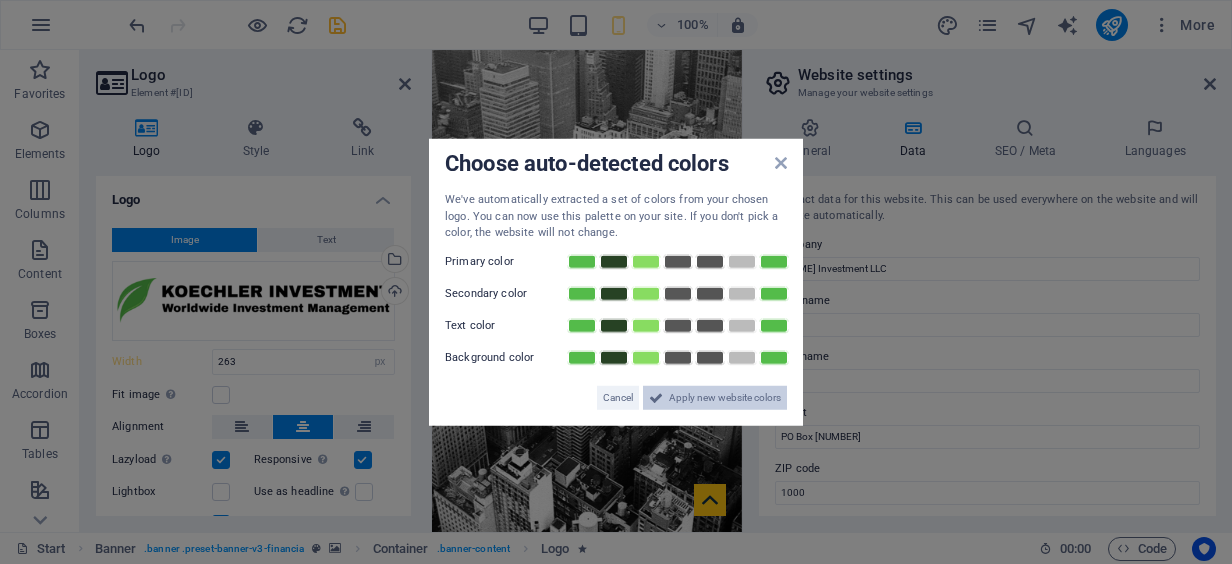 click on "Apply new website colors" at bounding box center [725, 397] 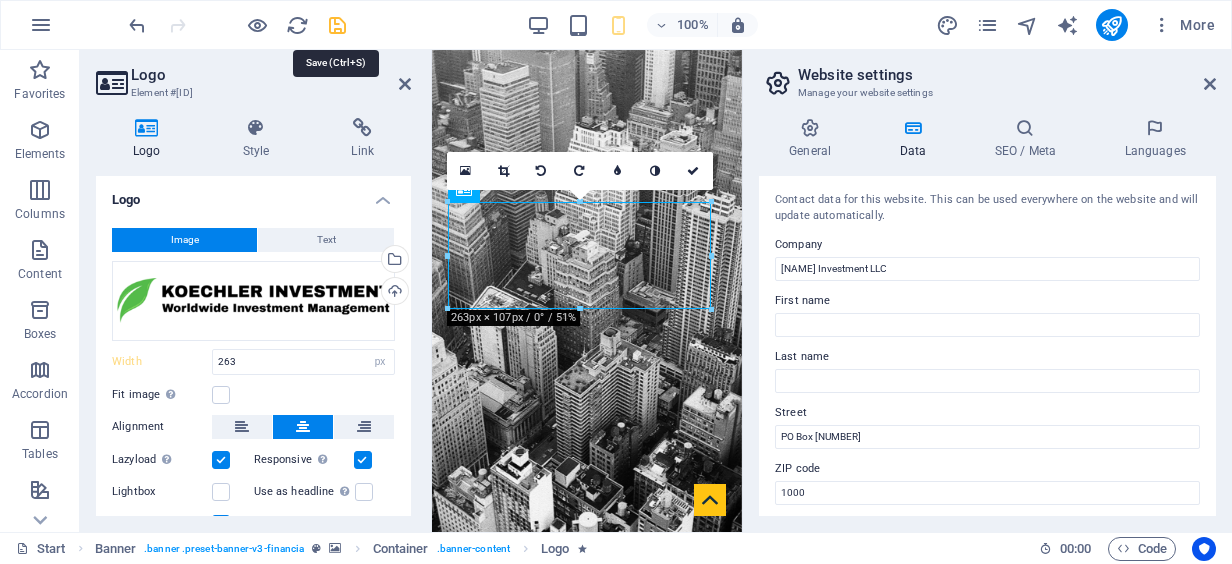 click at bounding box center (337, 25) 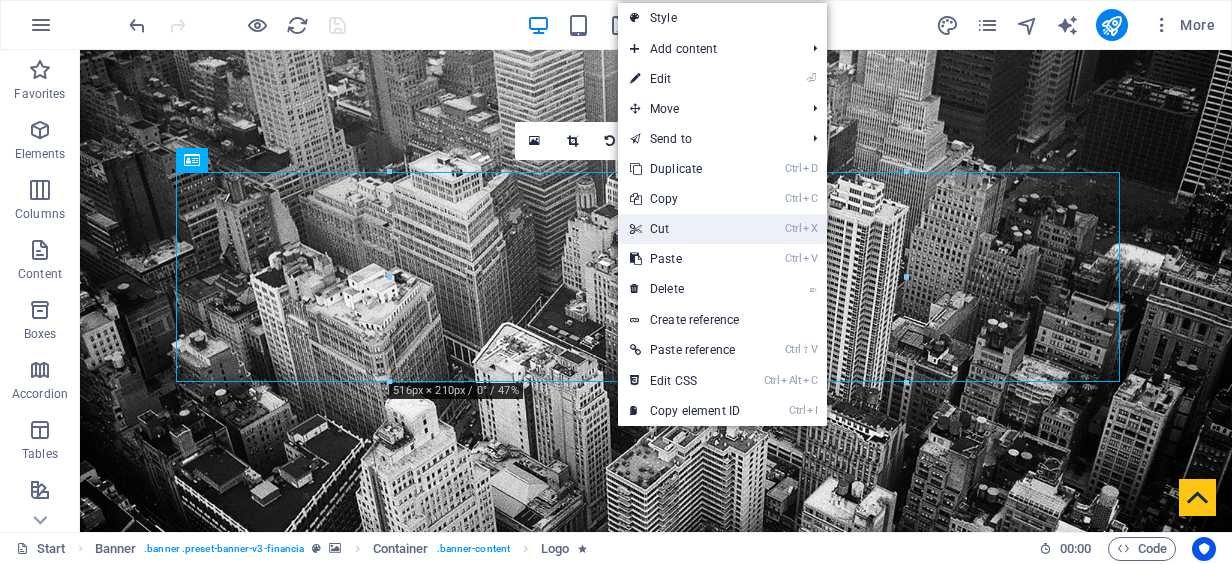 click on "Ctrl X  Cut" at bounding box center [685, 229] 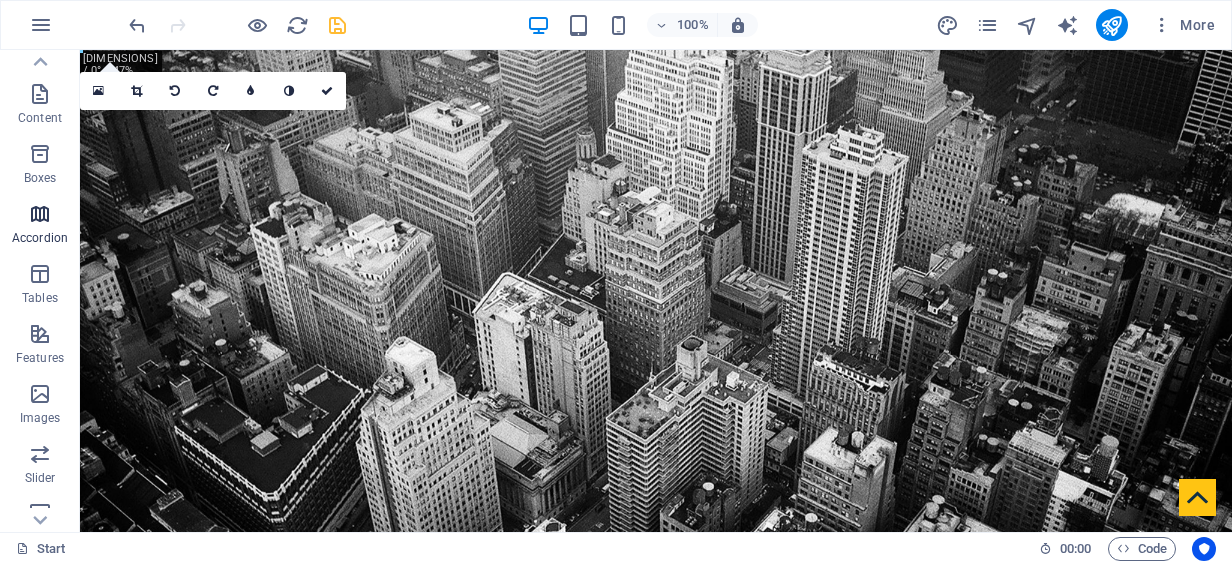 scroll, scrollTop: 200, scrollLeft: 0, axis: vertical 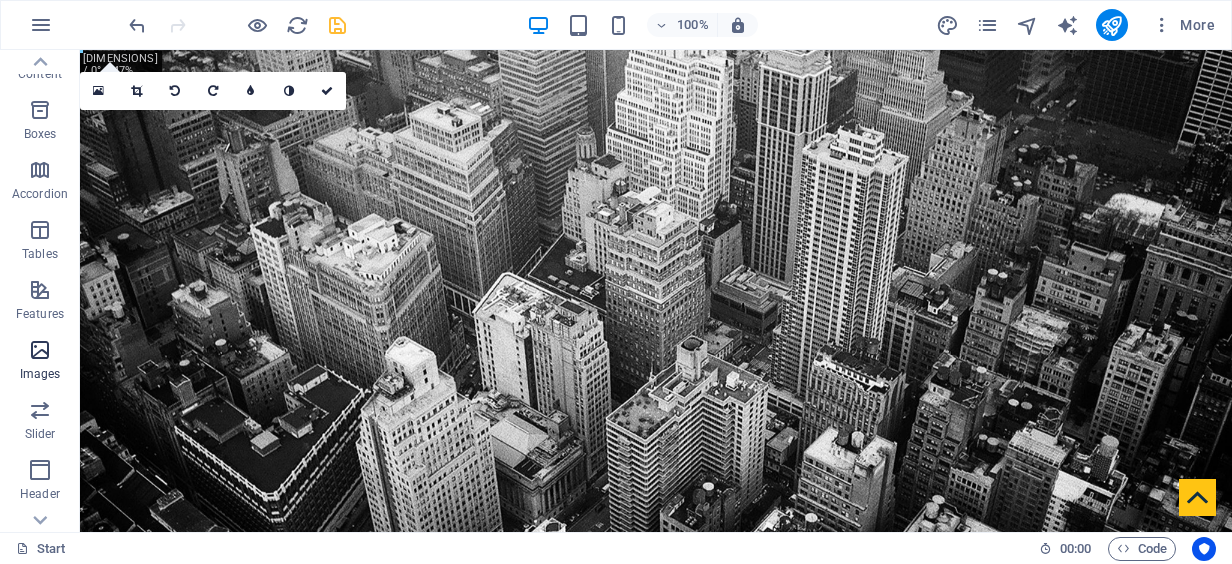 click at bounding box center [40, 350] 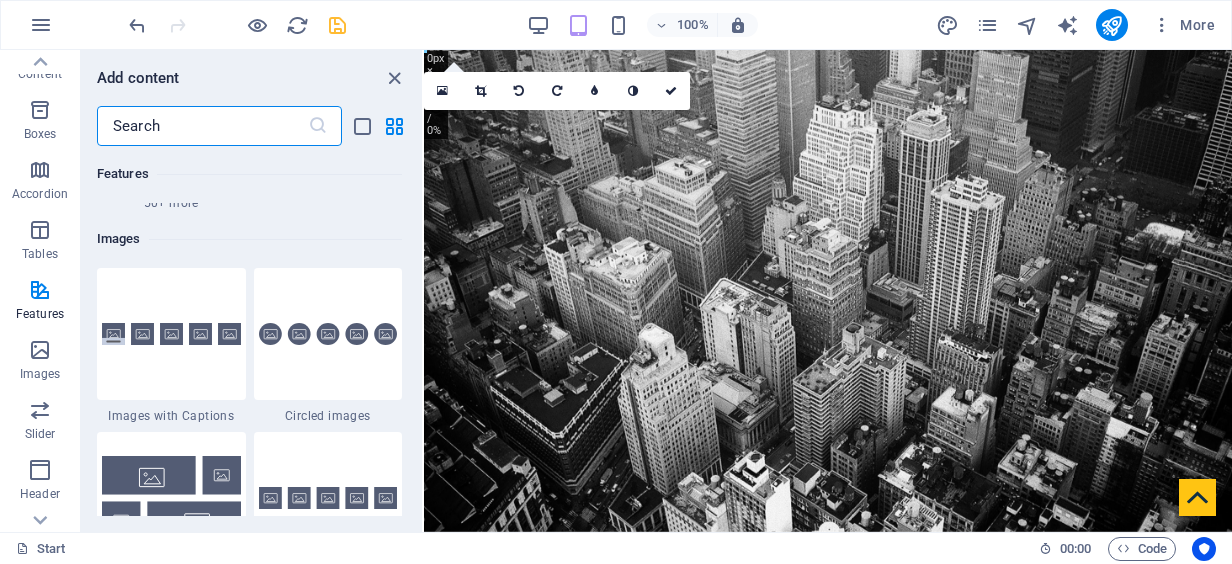 scroll, scrollTop: 10040, scrollLeft: 0, axis: vertical 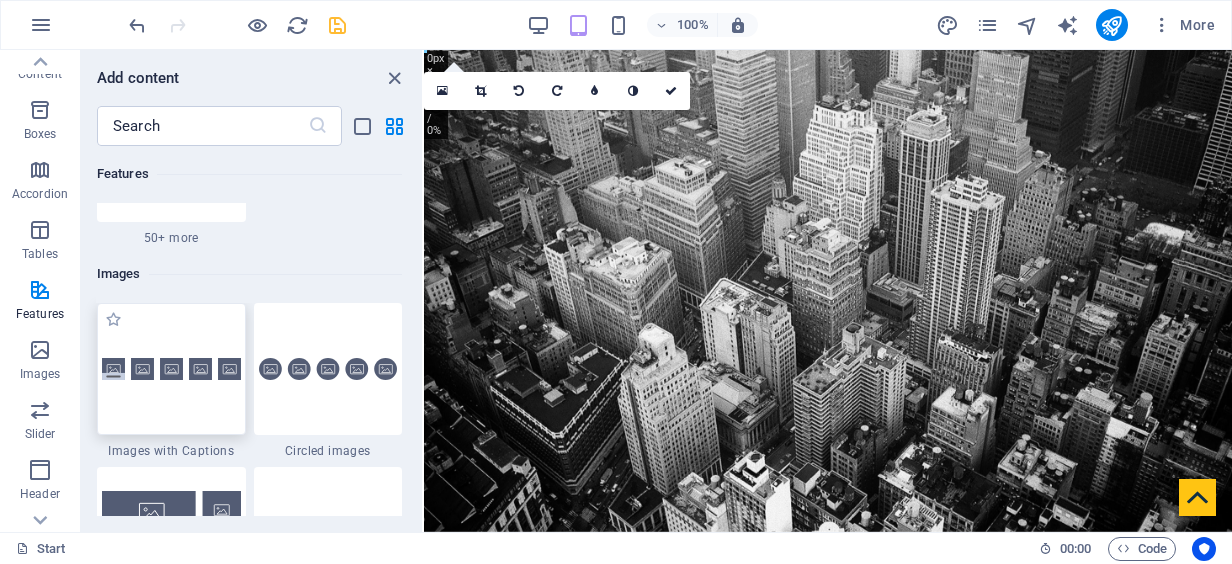 click at bounding box center [171, 369] 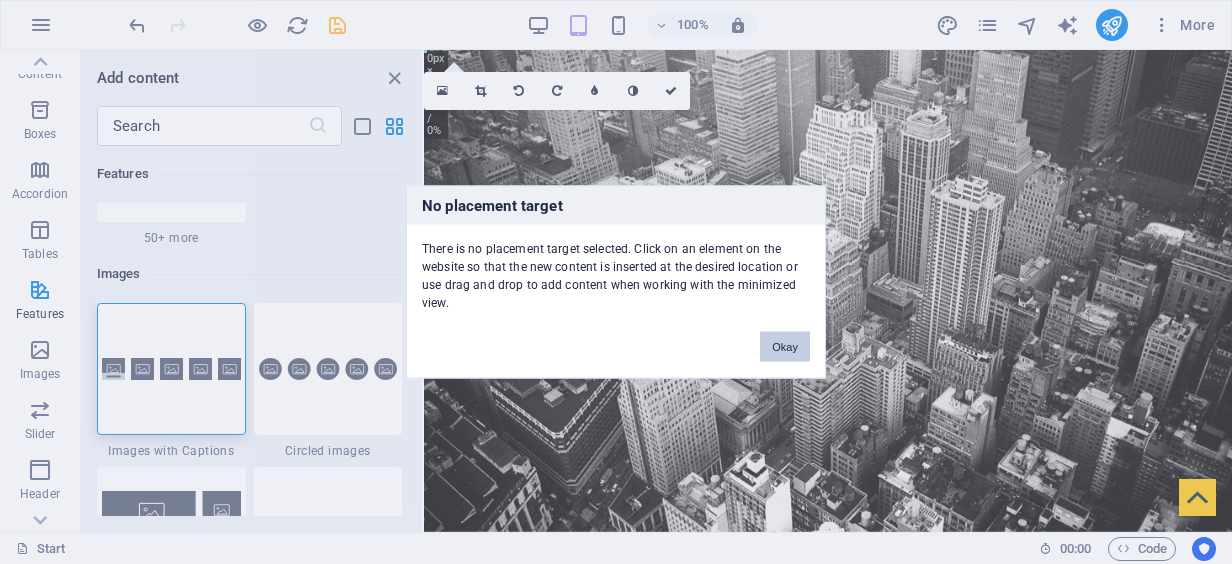 drag, startPoint x: 778, startPoint y: 348, endPoint x: 354, endPoint y: 297, distance: 427.0562 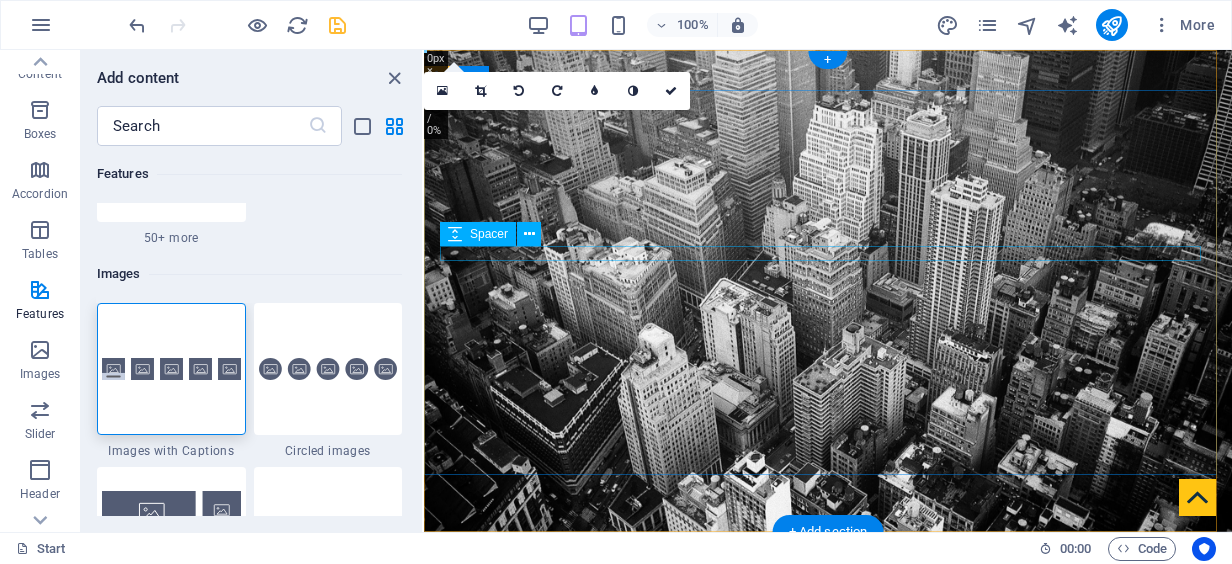 click at bounding box center (828, 751) 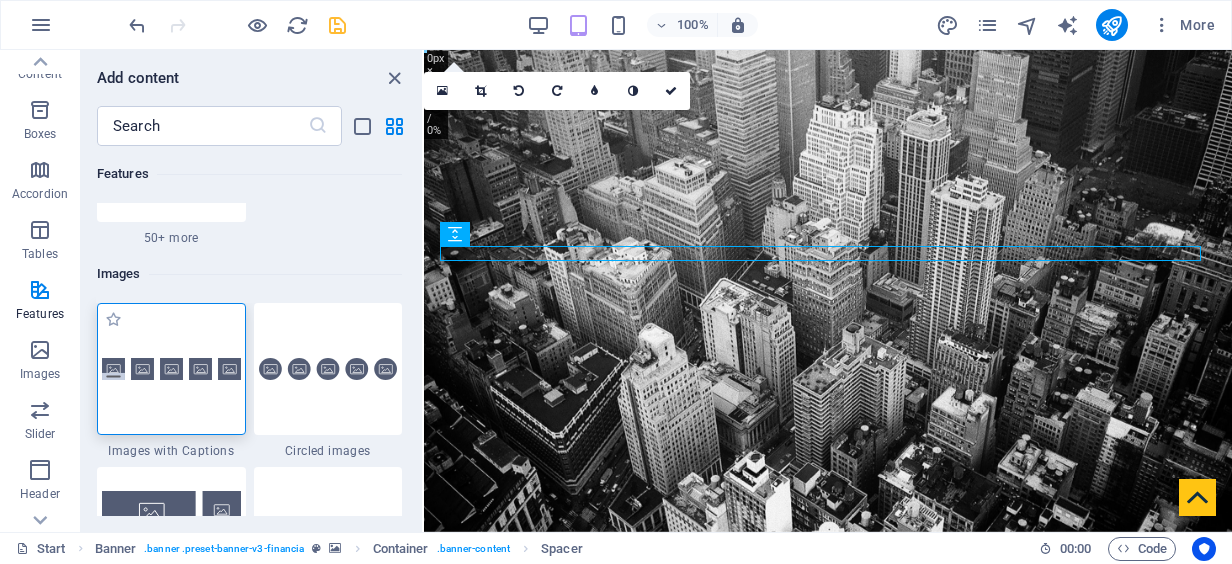 click at bounding box center [171, 369] 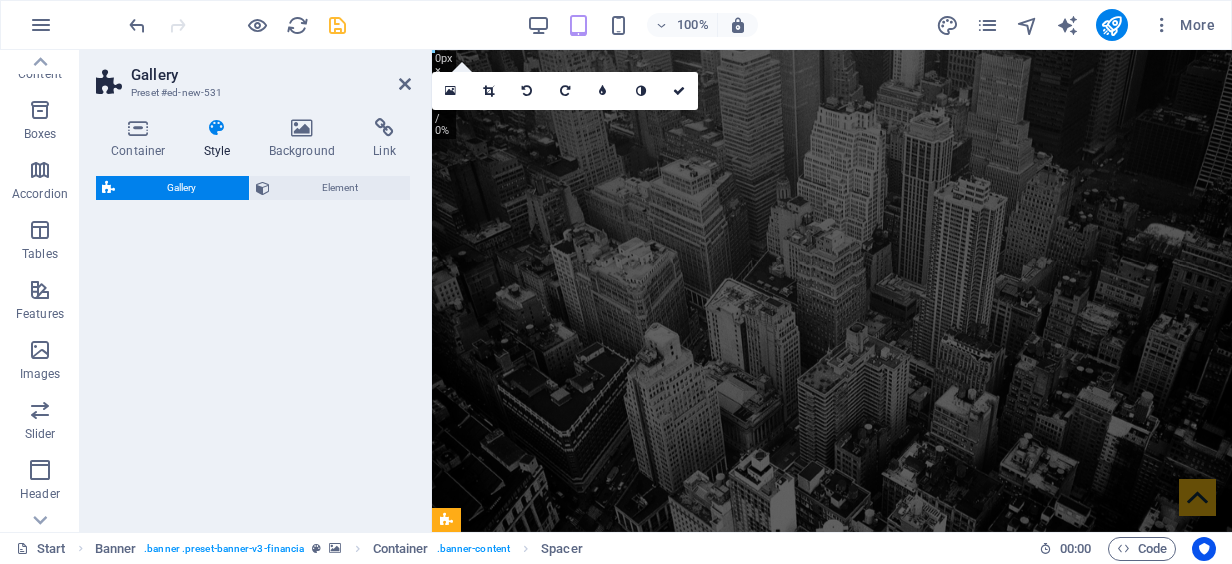 select on "rem" 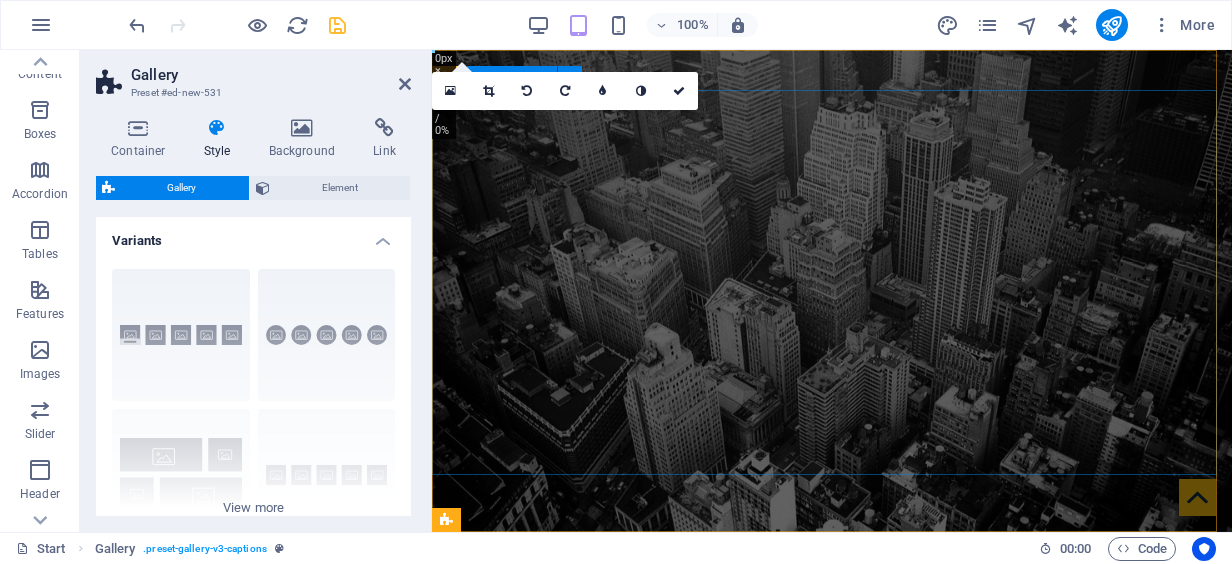 click on "Worldwide Investment Management" at bounding box center [832, 780] 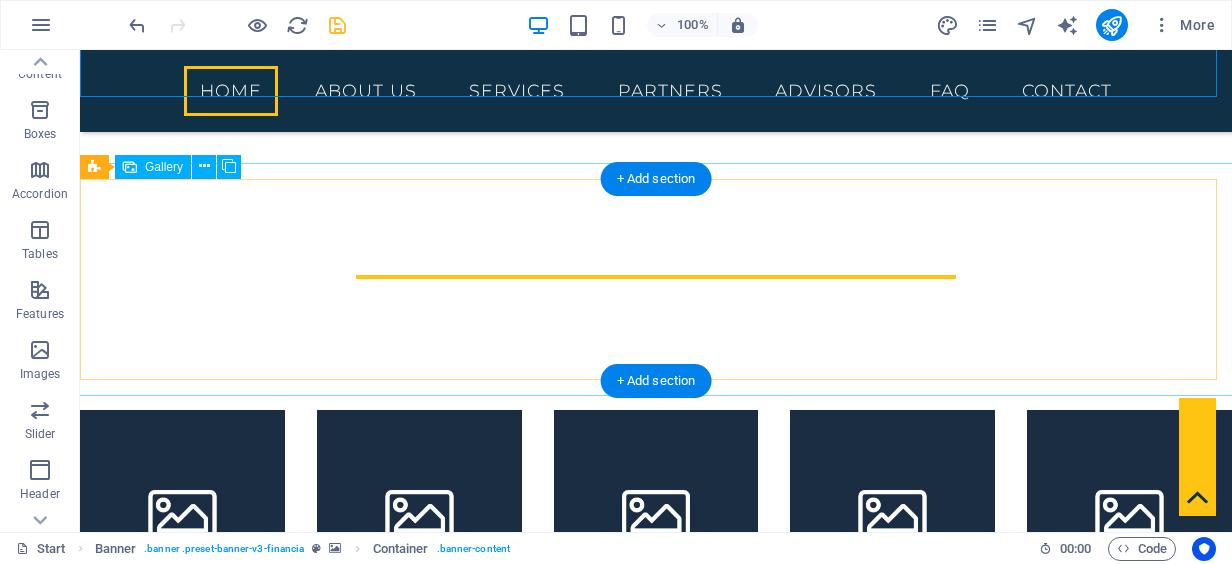 scroll, scrollTop: 500, scrollLeft: 0, axis: vertical 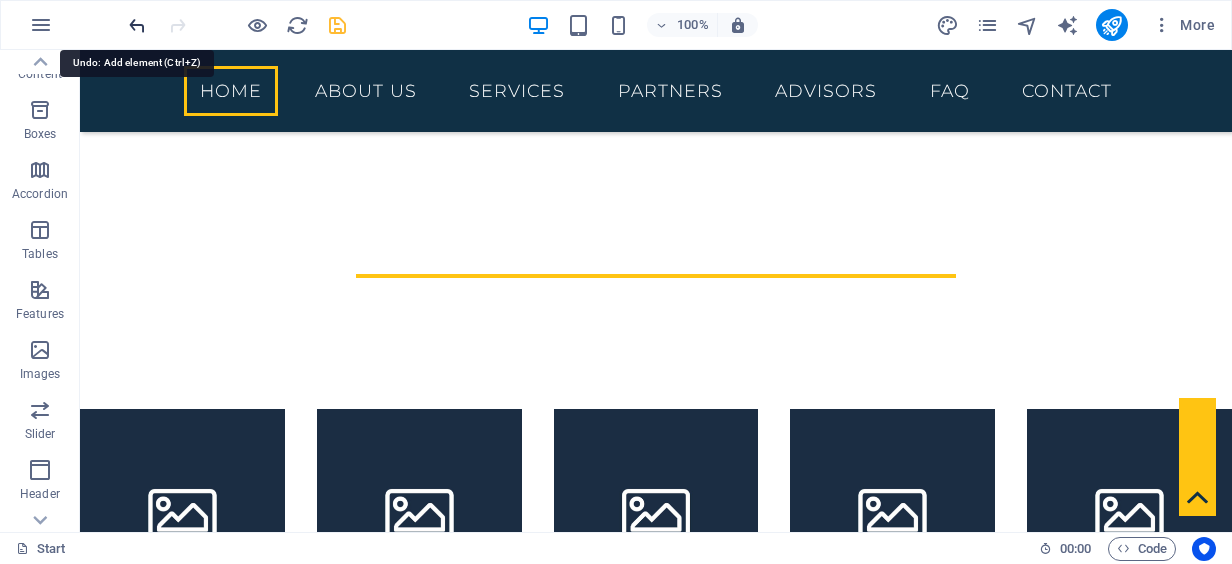 click at bounding box center (137, 25) 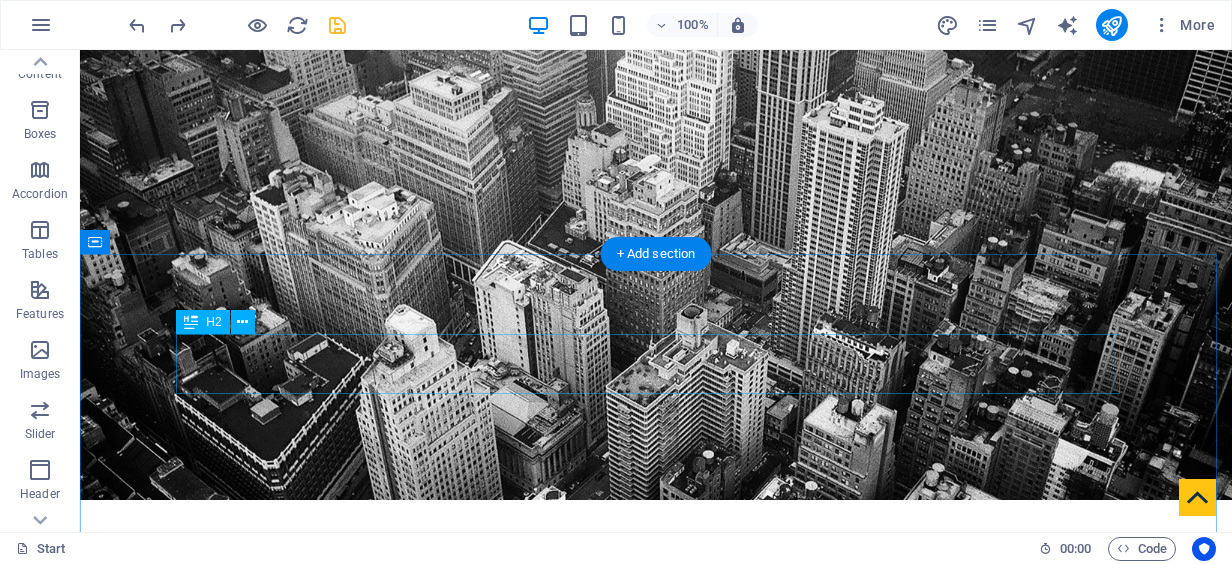 scroll, scrollTop: 0, scrollLeft: 0, axis: both 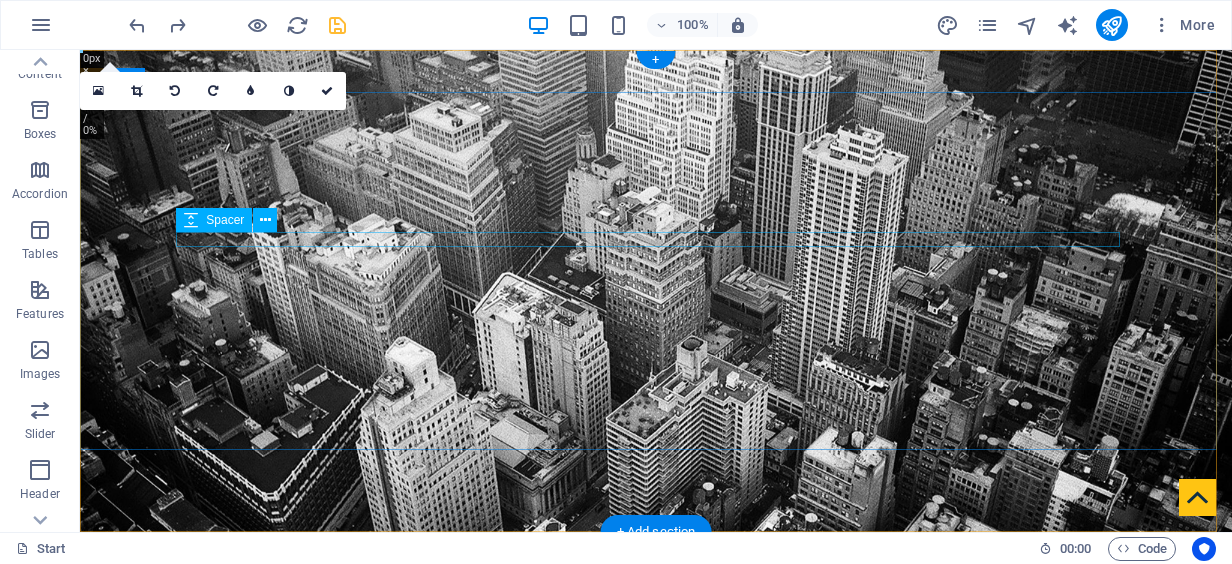 click at bounding box center [656, 758] 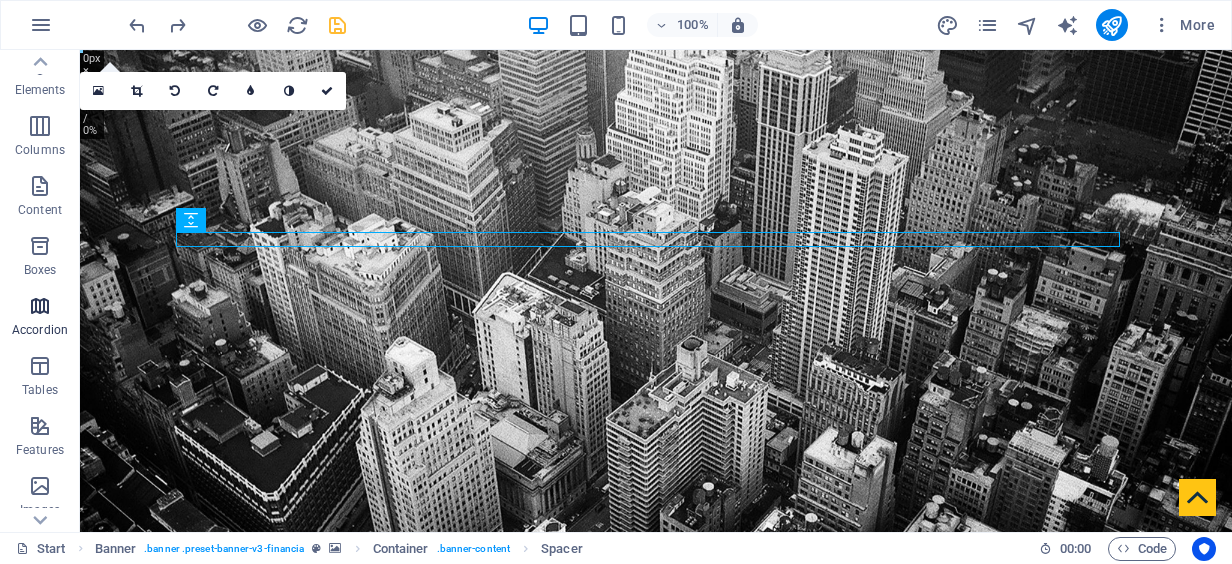 scroll, scrollTop: 0, scrollLeft: 0, axis: both 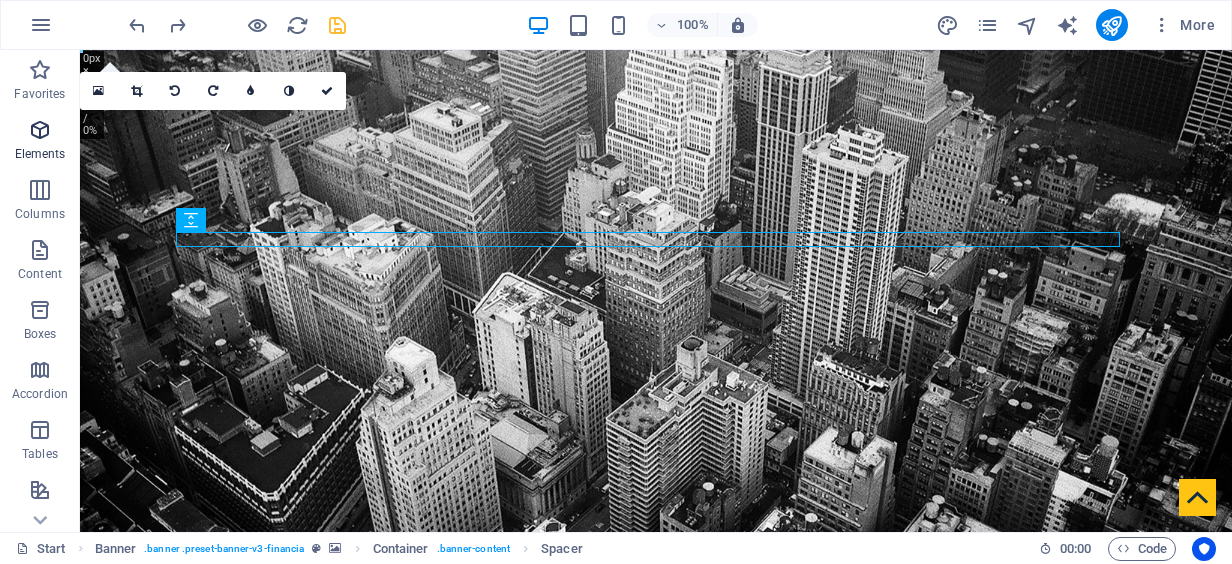 click at bounding box center [40, 130] 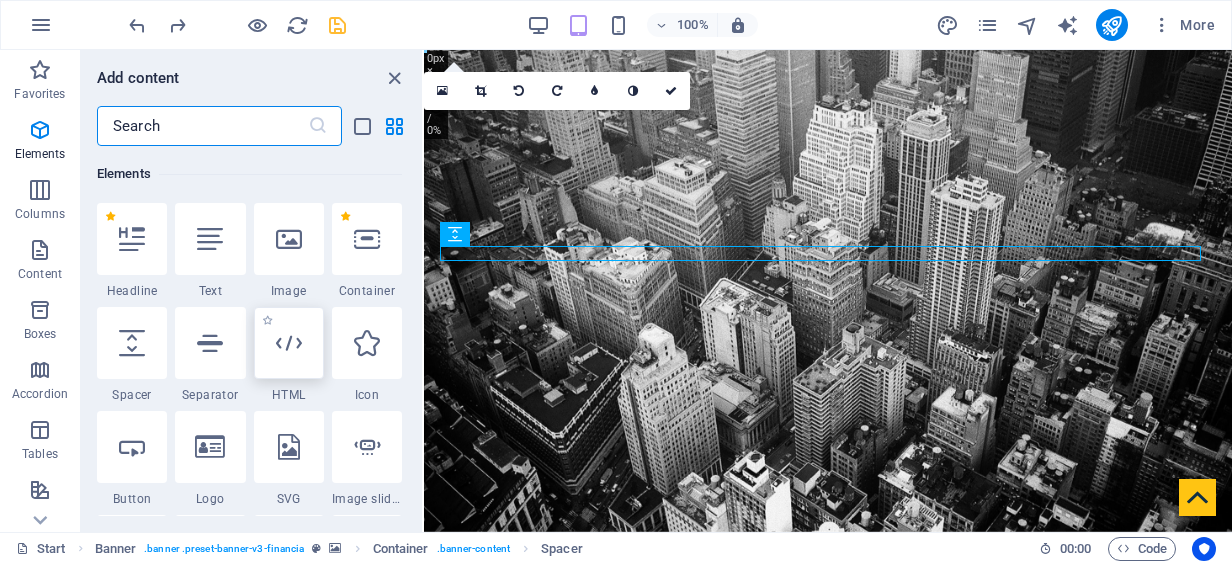 scroll, scrollTop: 313, scrollLeft: 0, axis: vertical 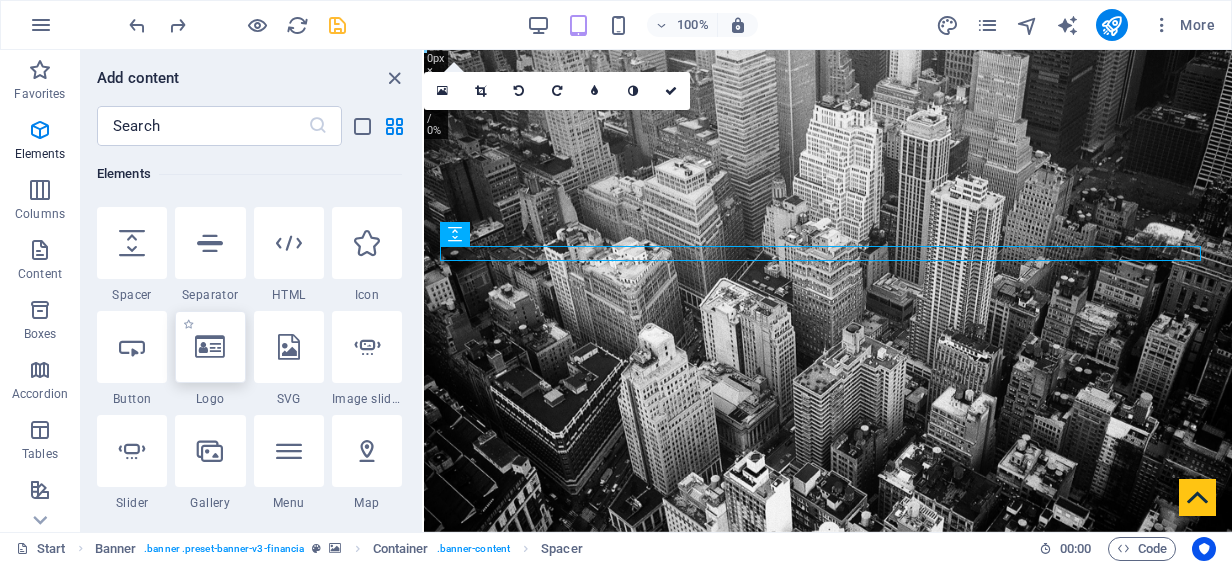 click at bounding box center (210, 347) 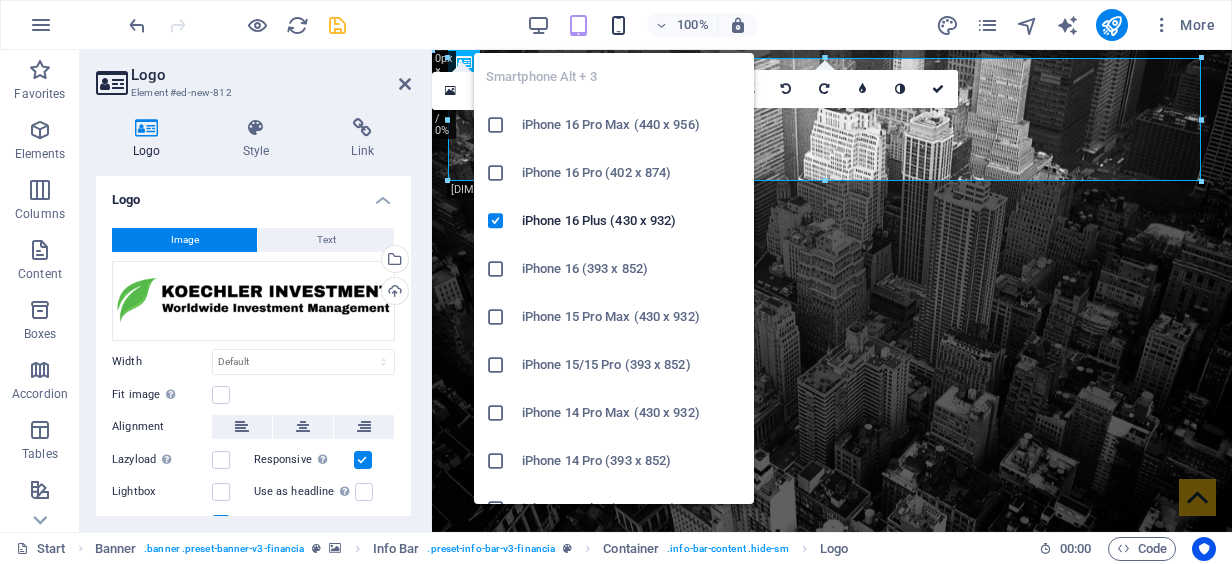 click at bounding box center (618, 25) 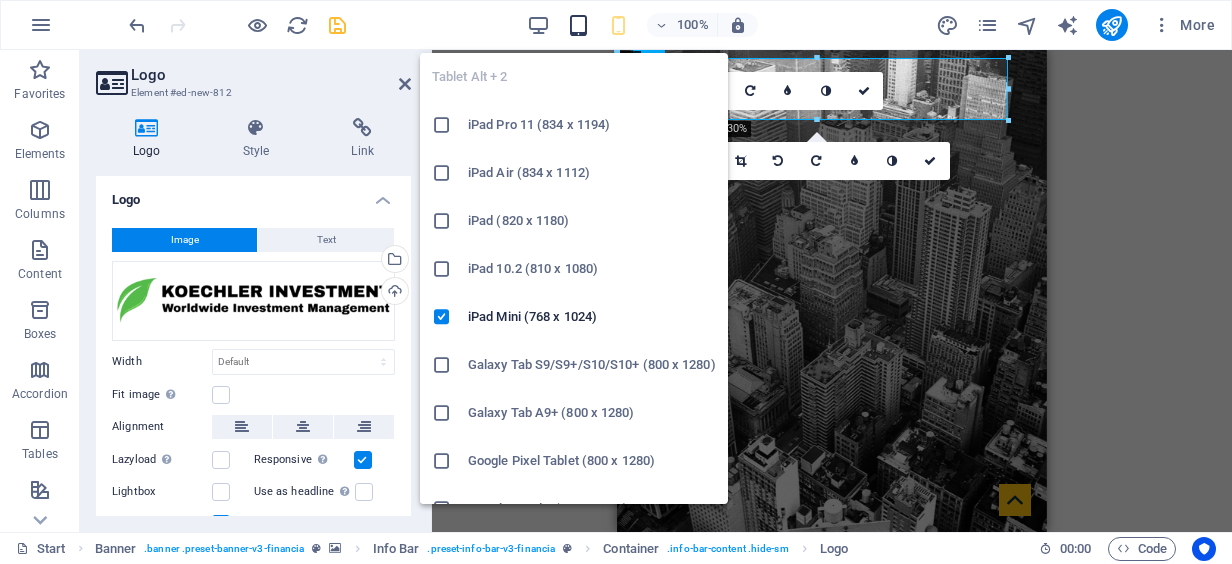click at bounding box center (578, 25) 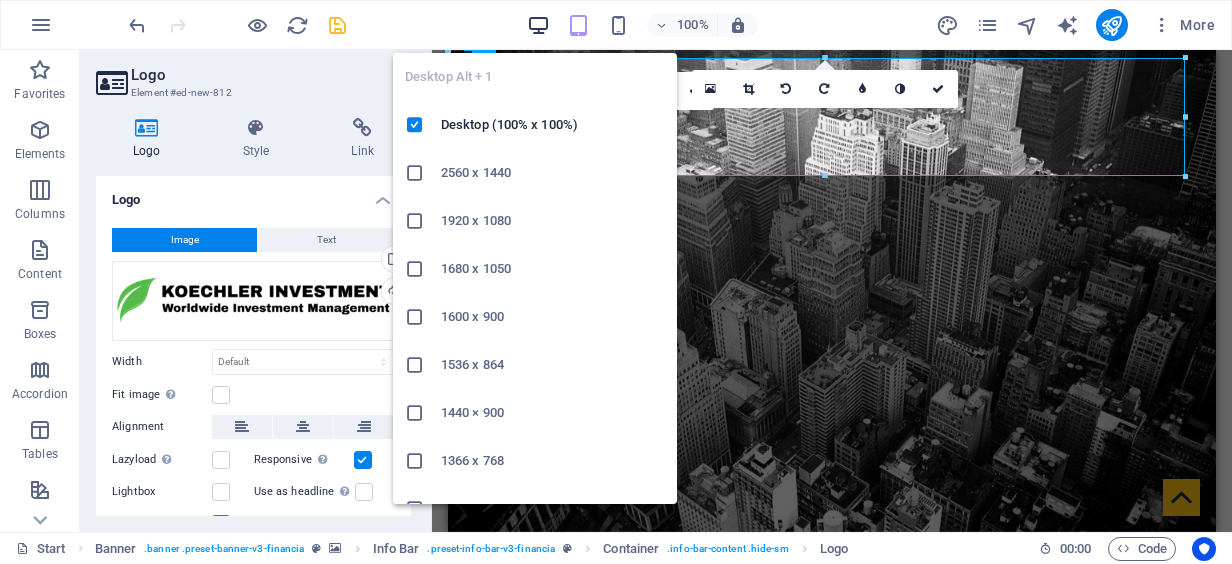 click at bounding box center [538, 25] 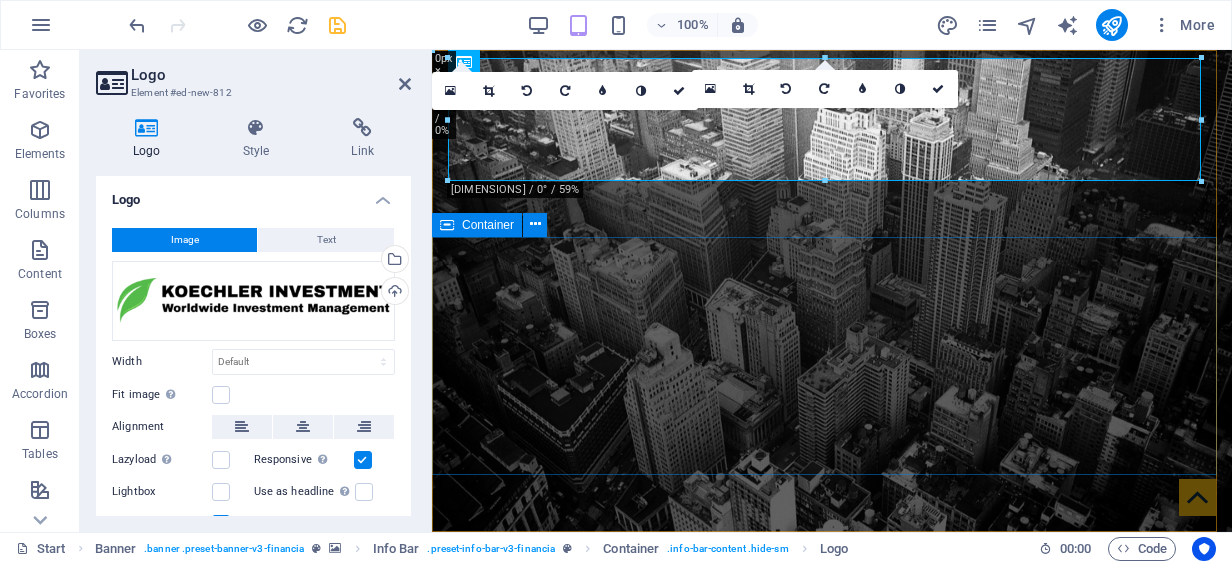 click on "Worldwide Investment Management" at bounding box center (832, 910) 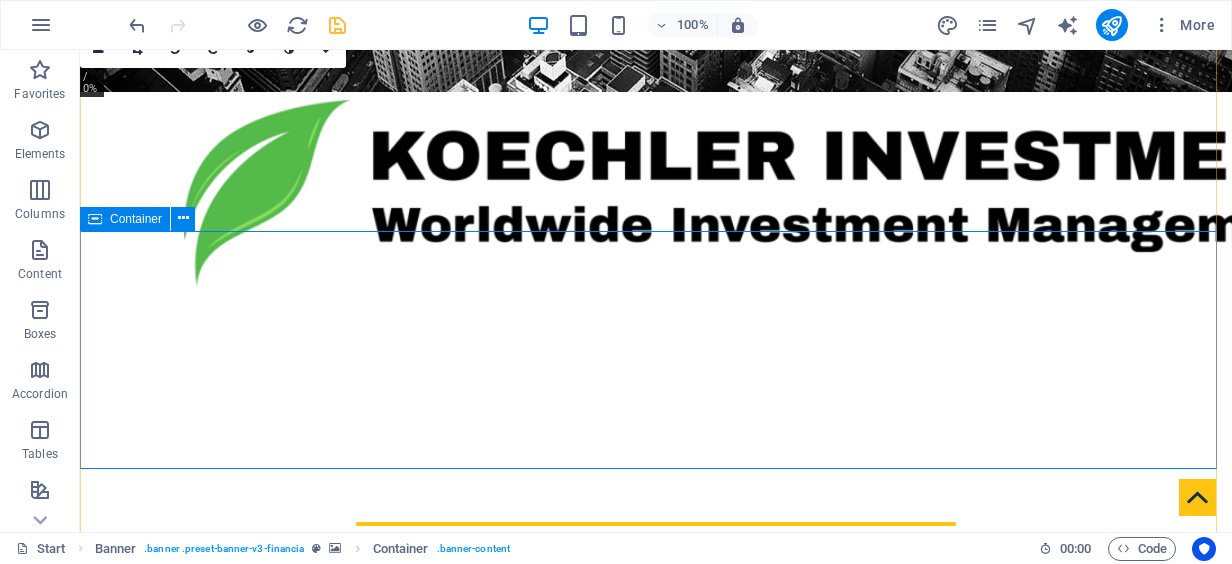 scroll, scrollTop: 0, scrollLeft: 0, axis: both 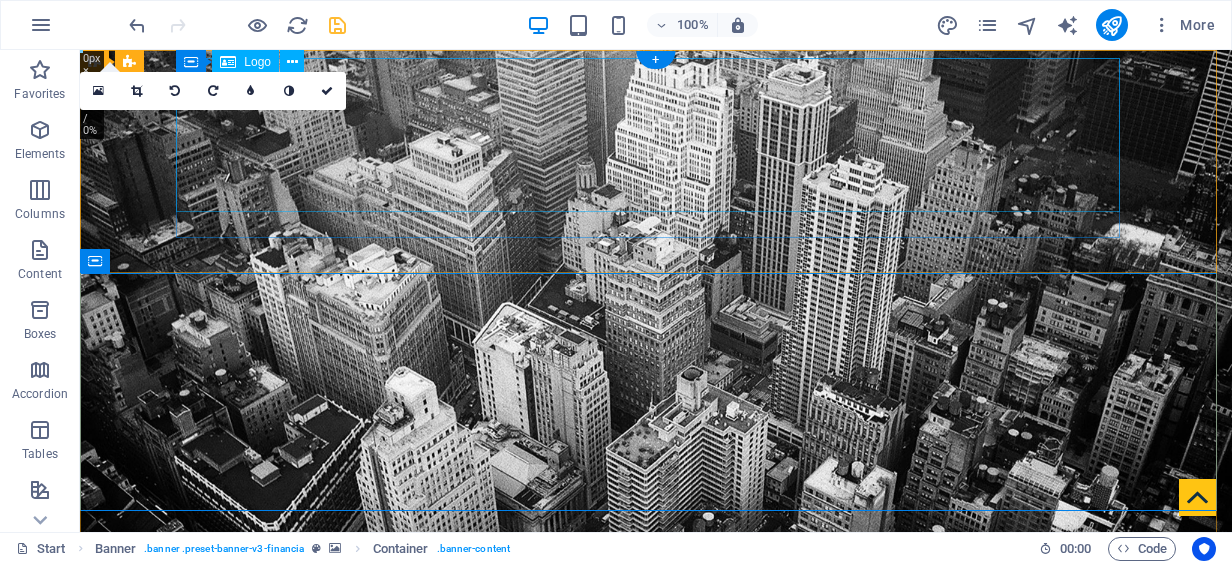 click at bounding box center (648, 694) 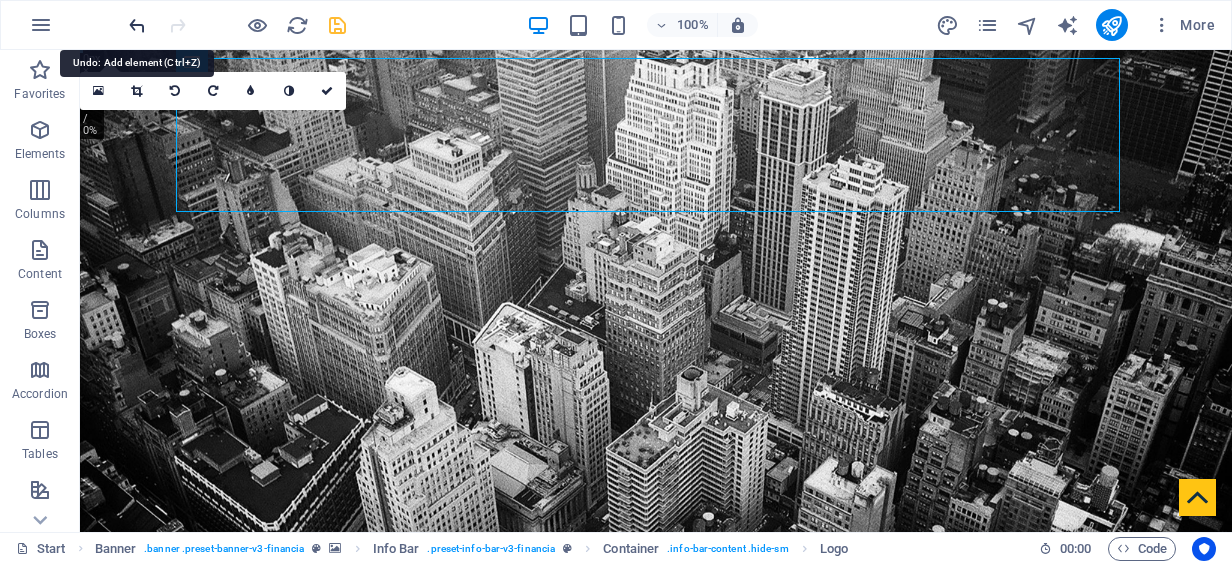 click at bounding box center [137, 25] 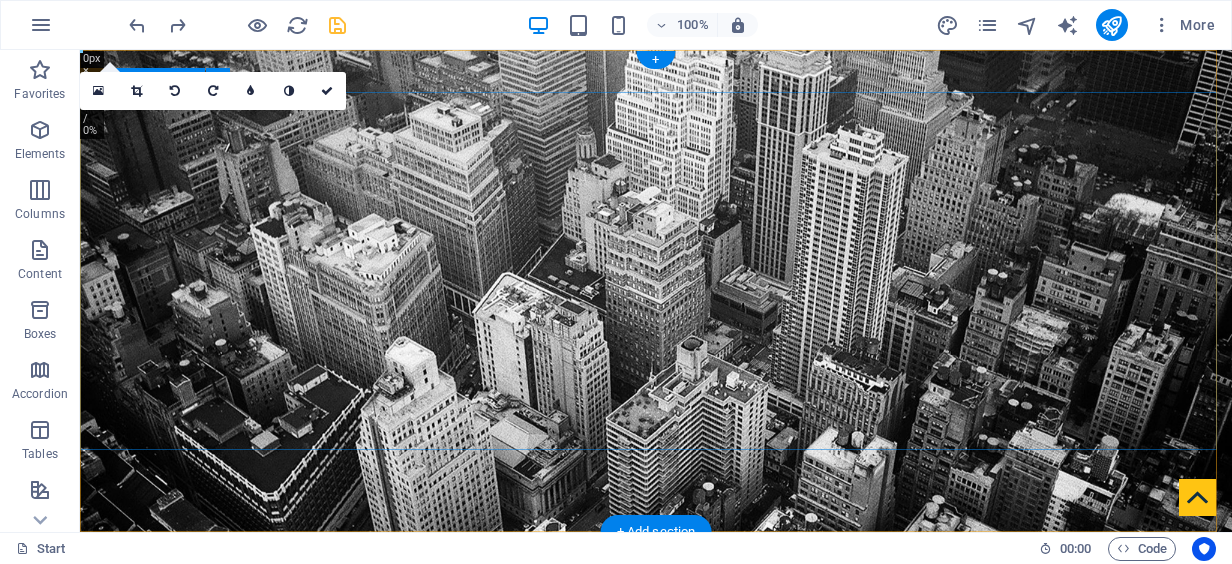 click on "Worldwide Investment Management" at bounding box center [656, 790] 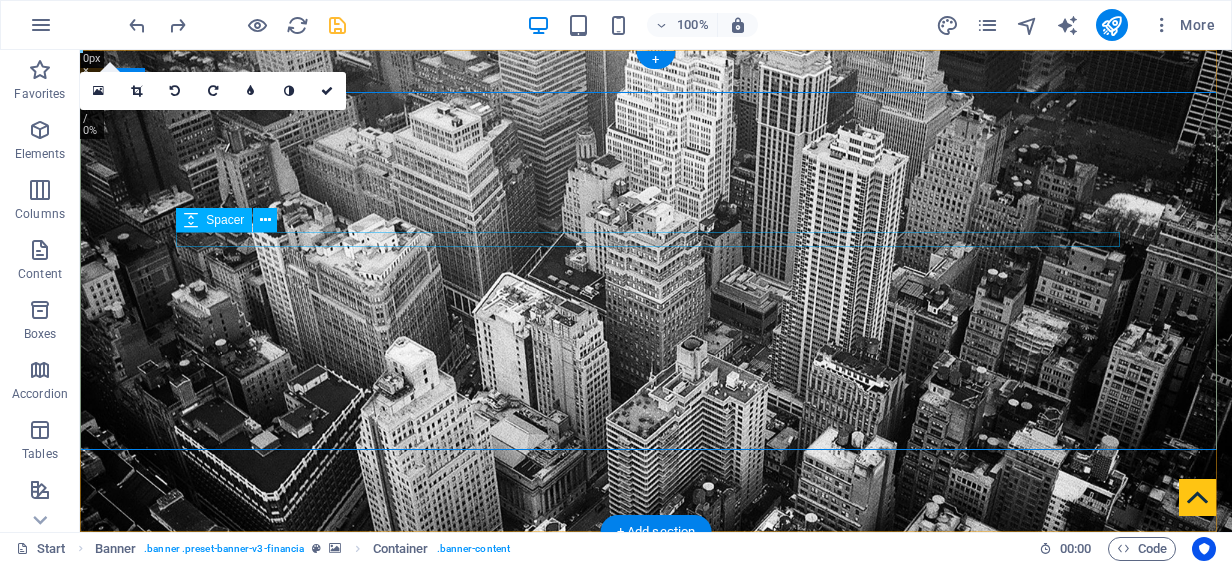 click at bounding box center (656, 758) 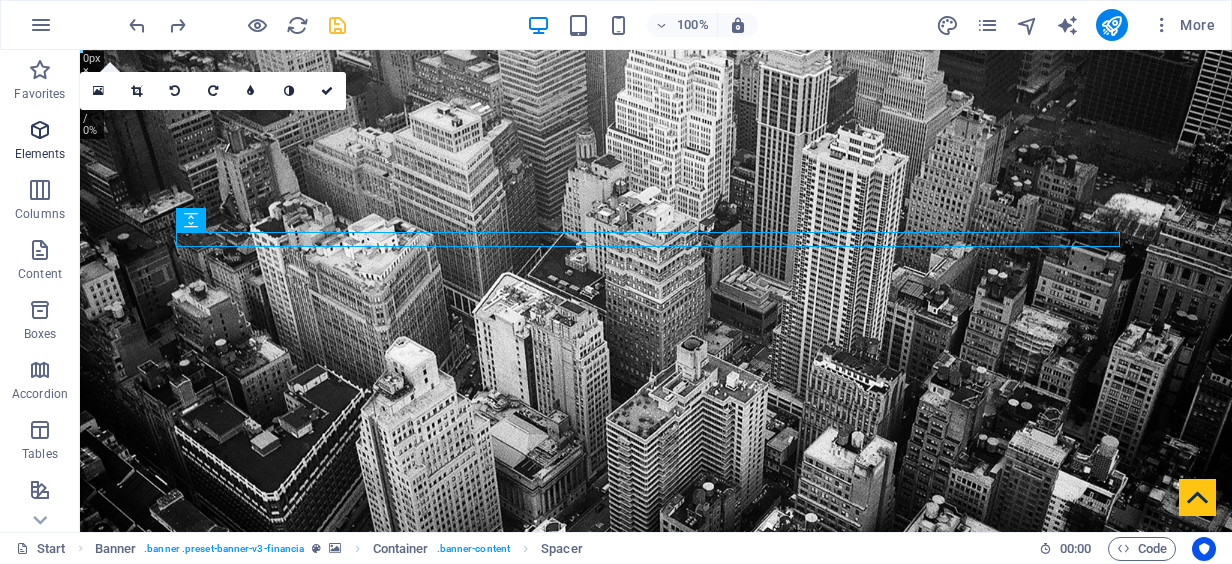 click at bounding box center (40, 130) 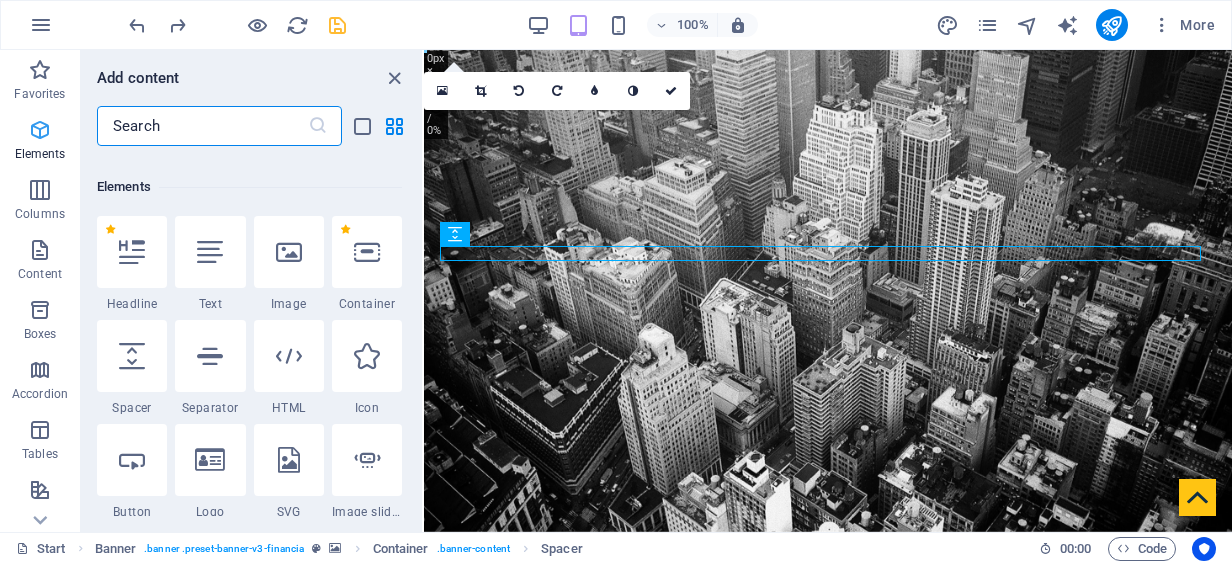 scroll, scrollTop: 213, scrollLeft: 0, axis: vertical 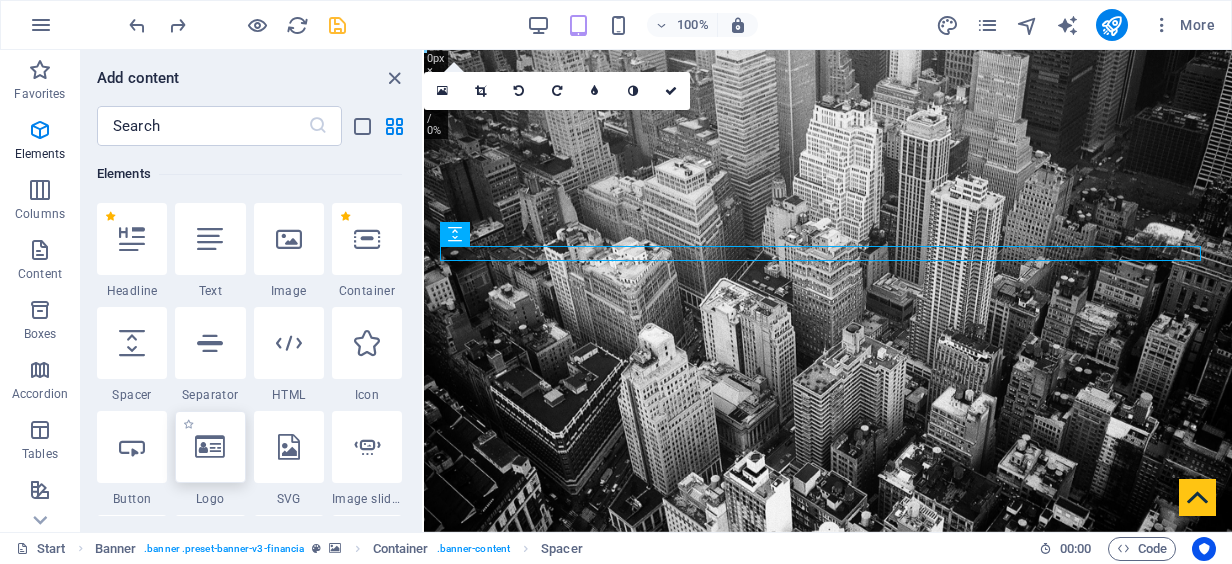click at bounding box center (210, 447) 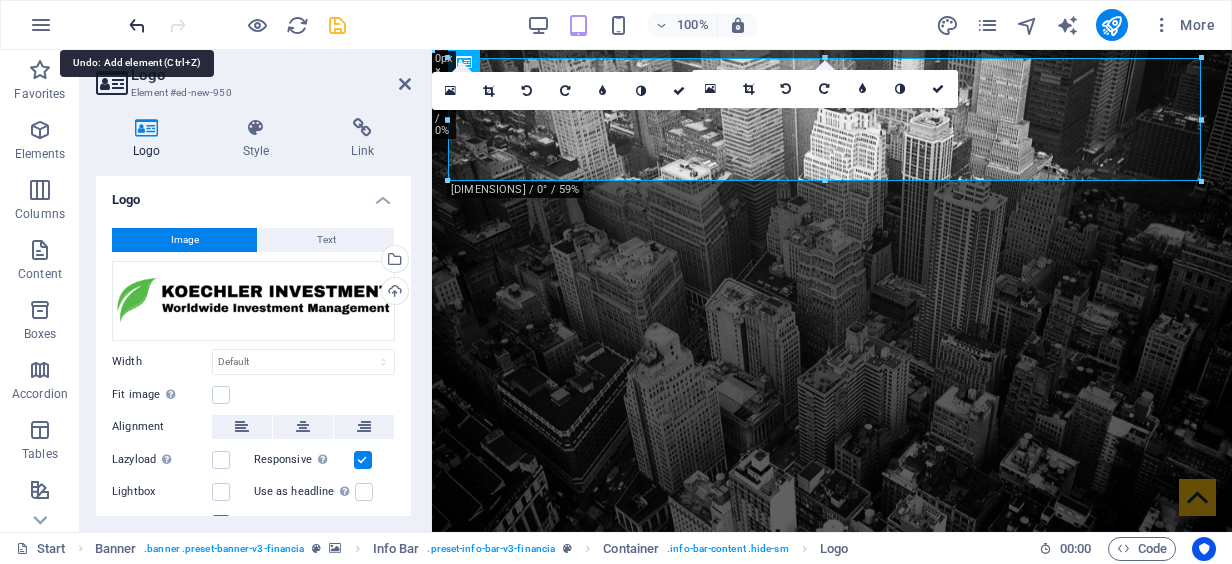 click at bounding box center [137, 25] 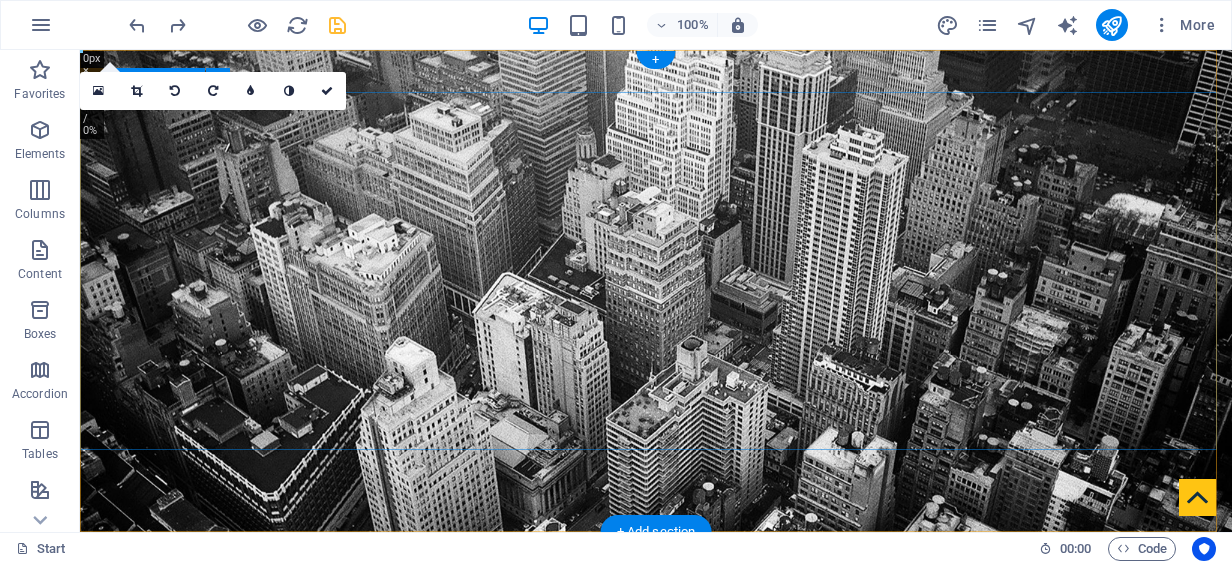 click on "Worldwide Investment Management" at bounding box center (656, 790) 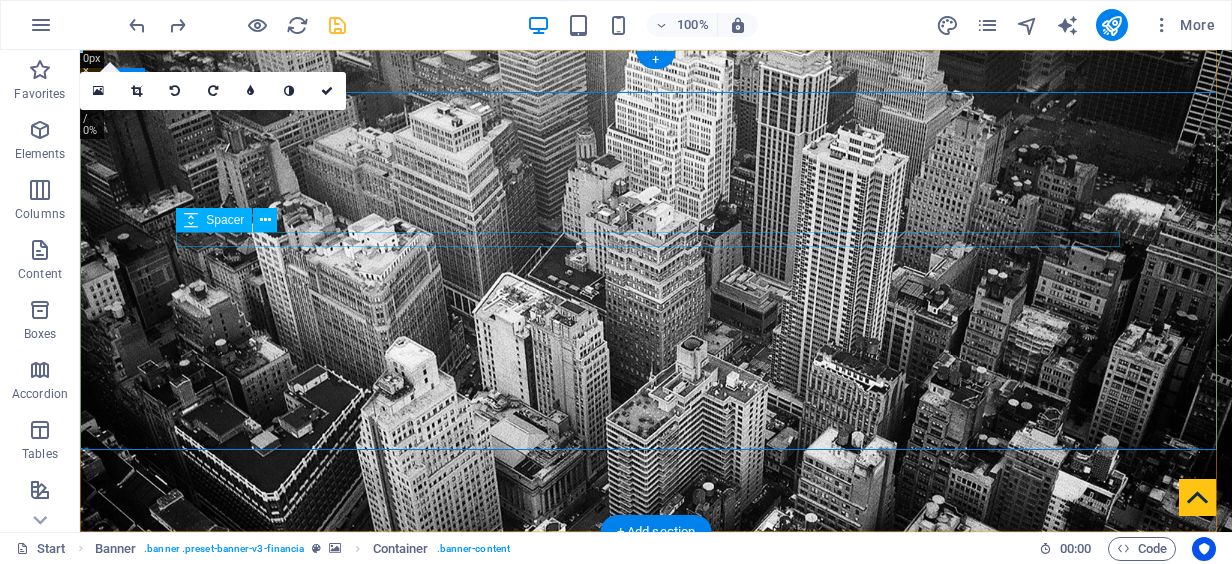 click at bounding box center [656, 758] 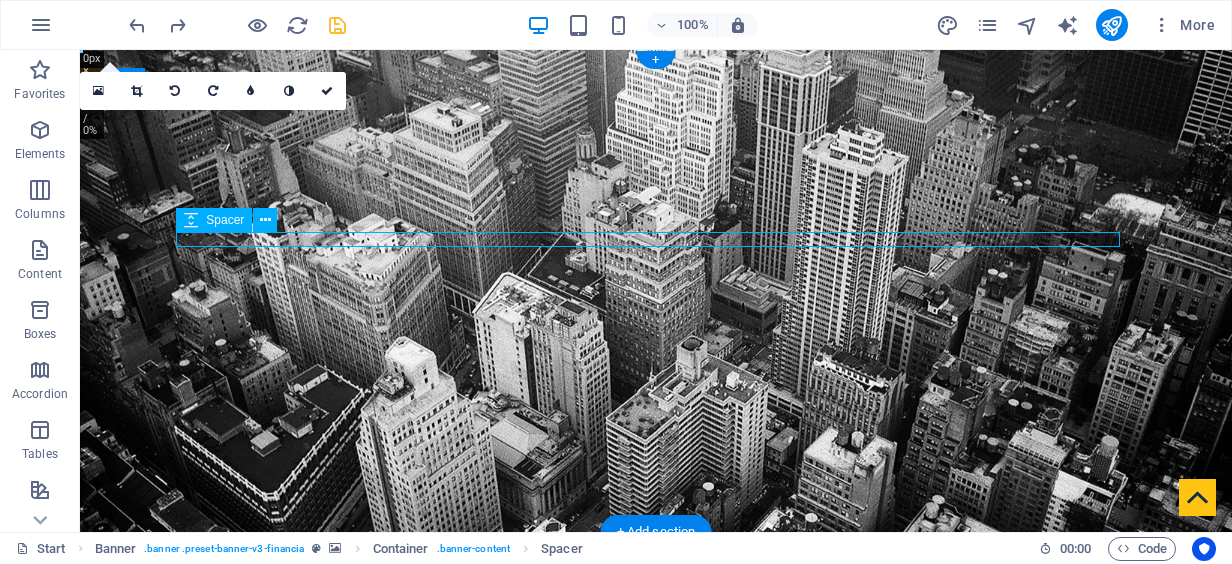 click at bounding box center [656, 758] 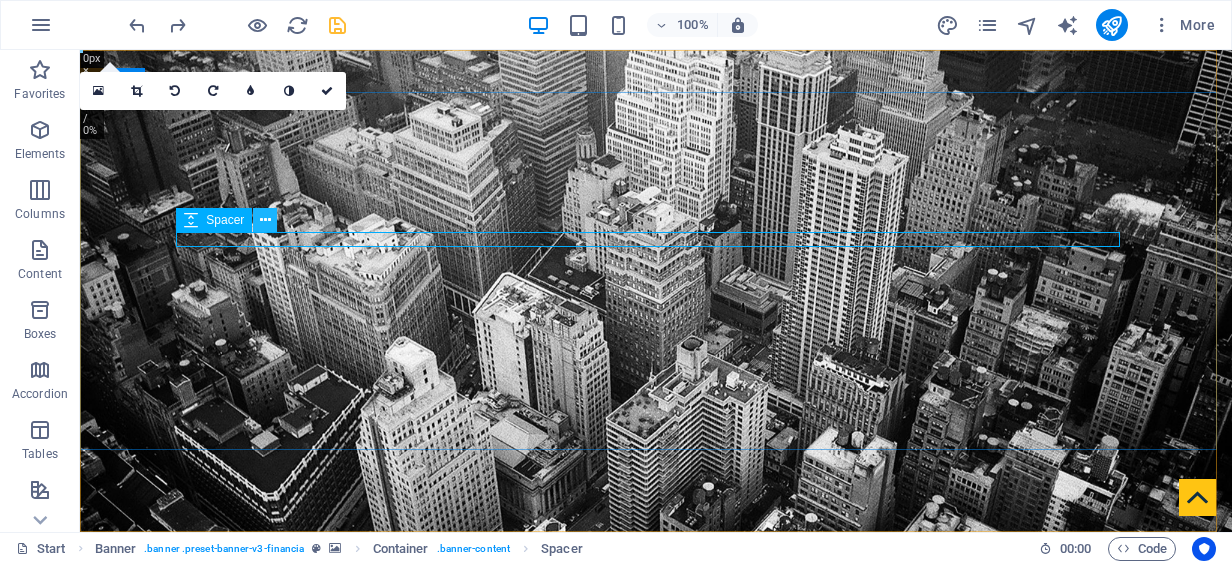 click at bounding box center (265, 220) 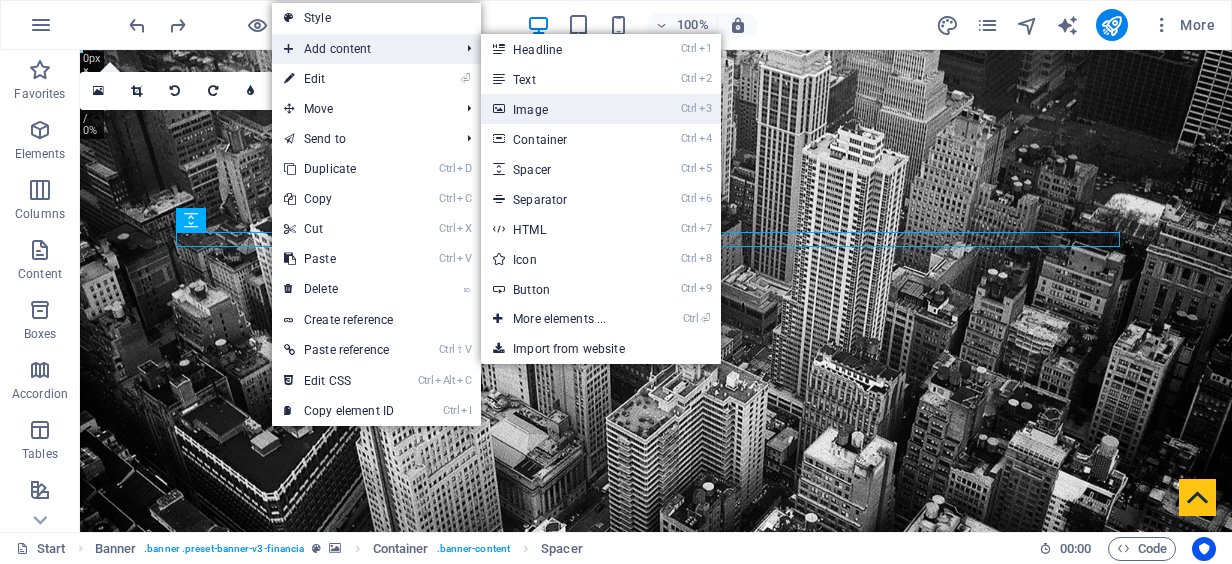 click on "Ctrl 3  Image" at bounding box center [563, 109] 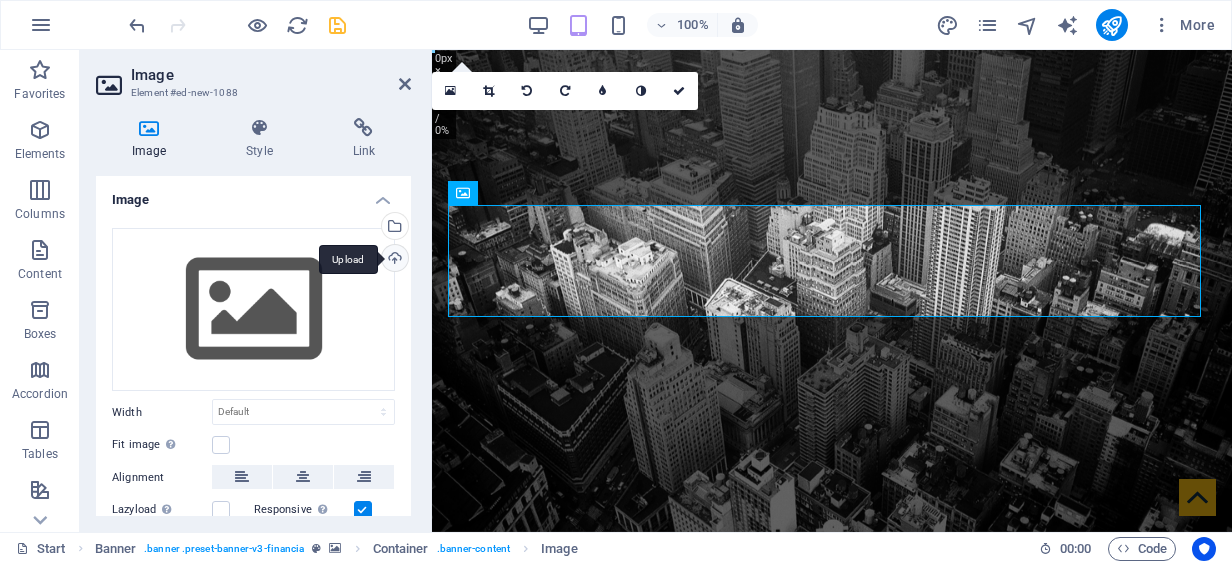 click on "Upload" at bounding box center (393, 260) 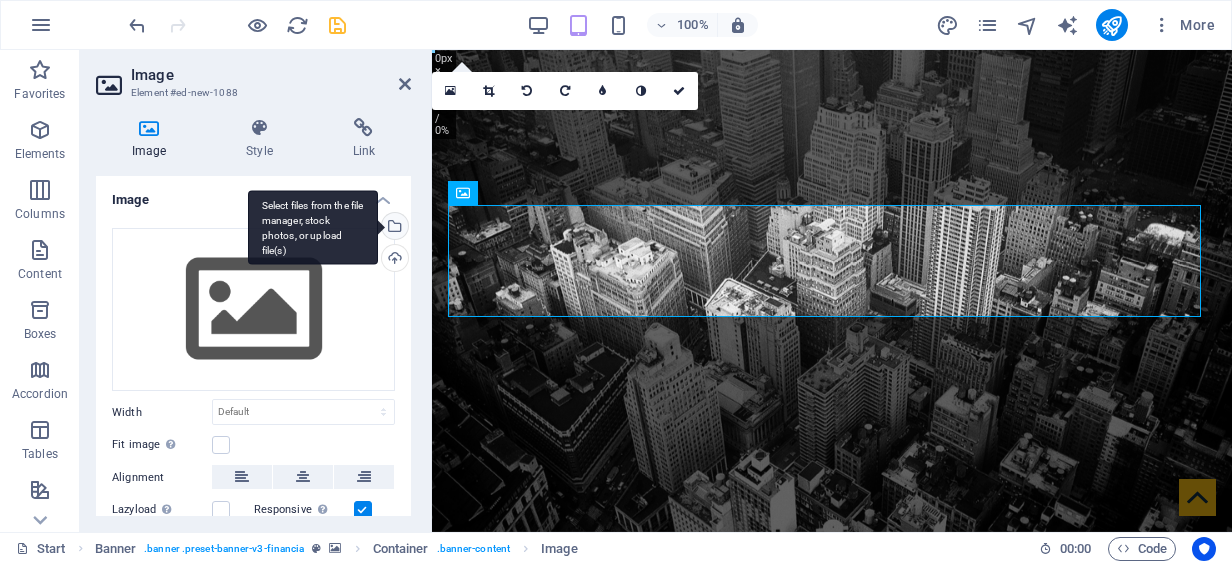 click on "Select files from the file manager, stock photos, or upload file(s)" at bounding box center (393, 228) 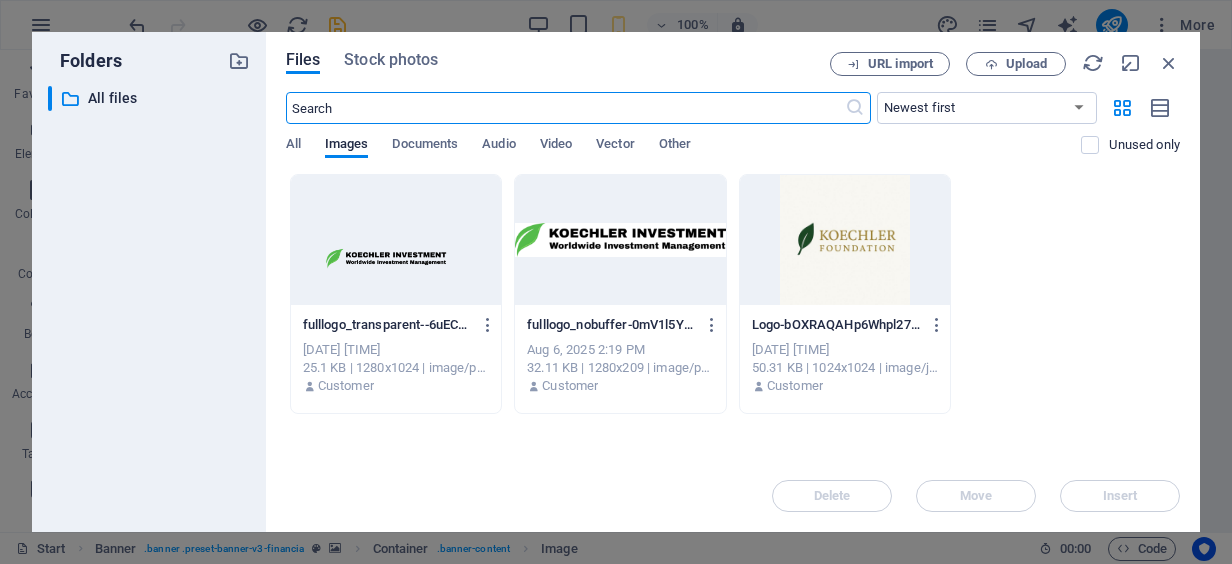 click at bounding box center (396, 240) 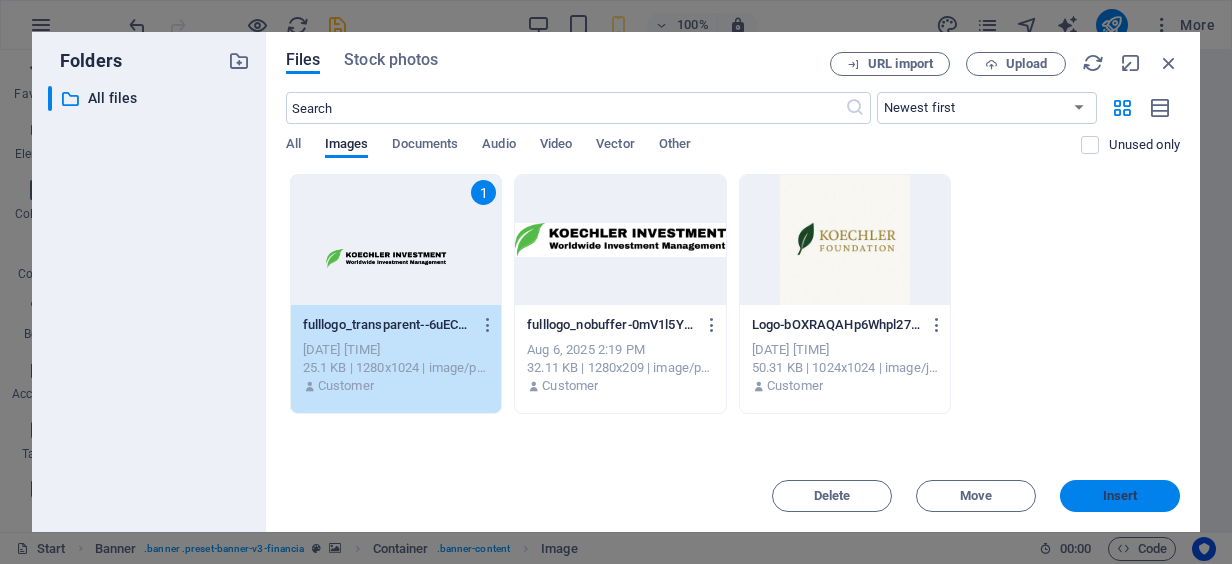 click on "Insert" at bounding box center (1120, 496) 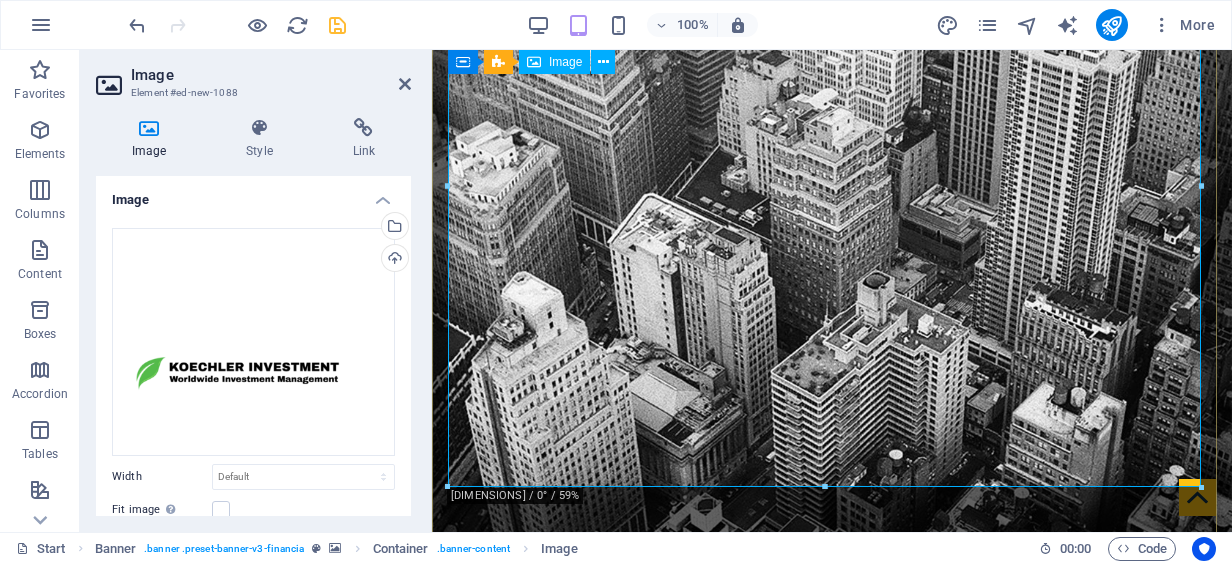 scroll, scrollTop: 200, scrollLeft: 0, axis: vertical 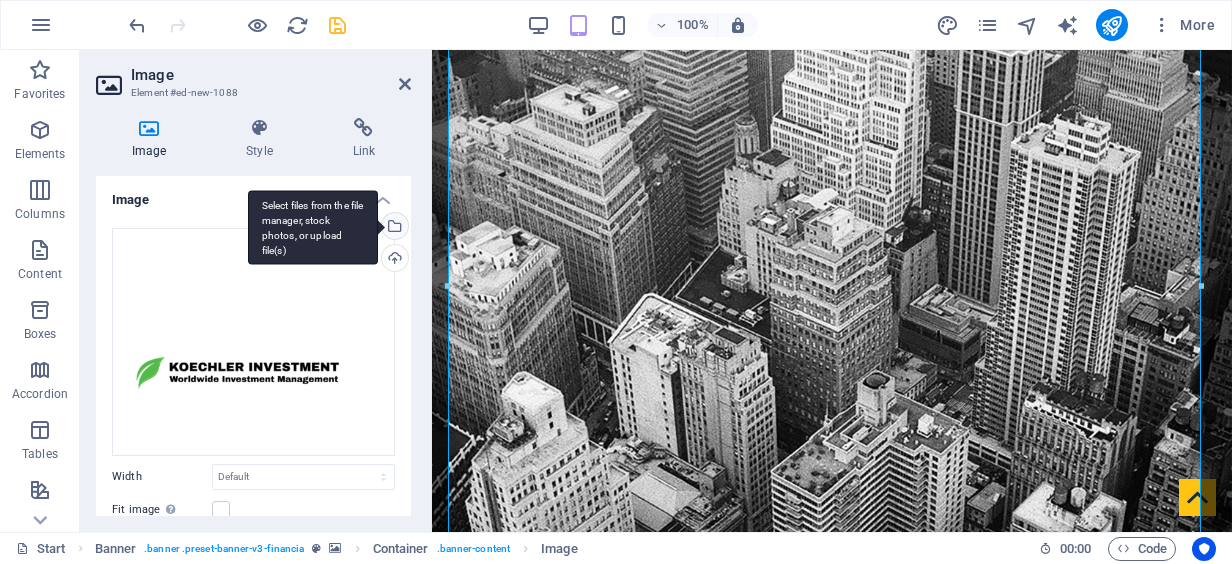 click on "Select files from the file manager, stock photos, or upload file(s)" at bounding box center [393, 228] 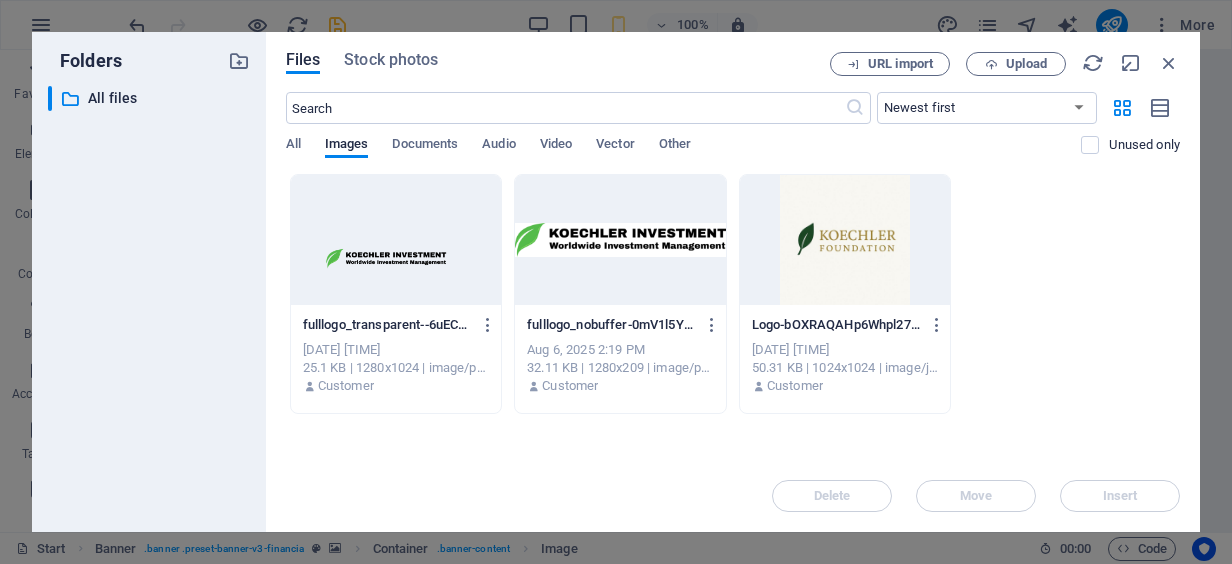 click at bounding box center [620, 240] 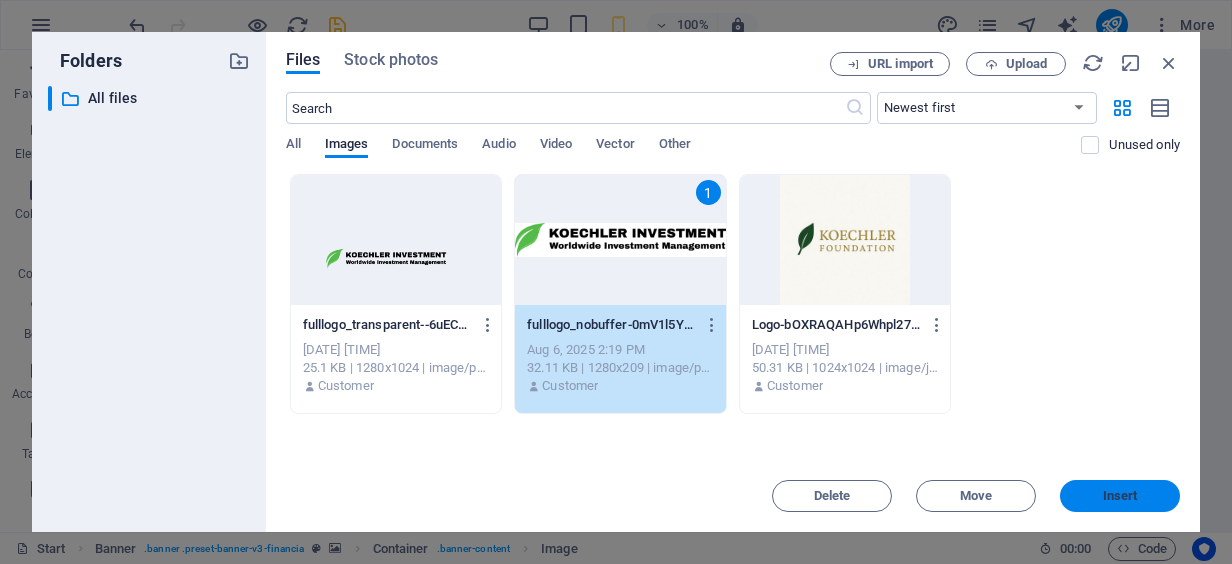 click on "Insert" at bounding box center [1120, 496] 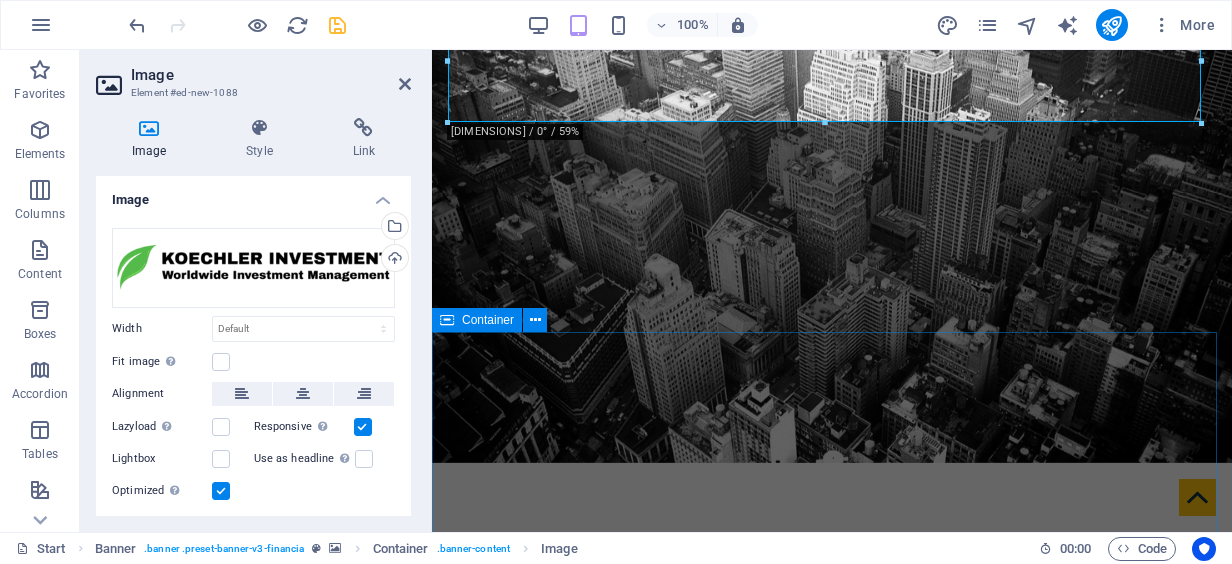 scroll, scrollTop: 0, scrollLeft: 0, axis: both 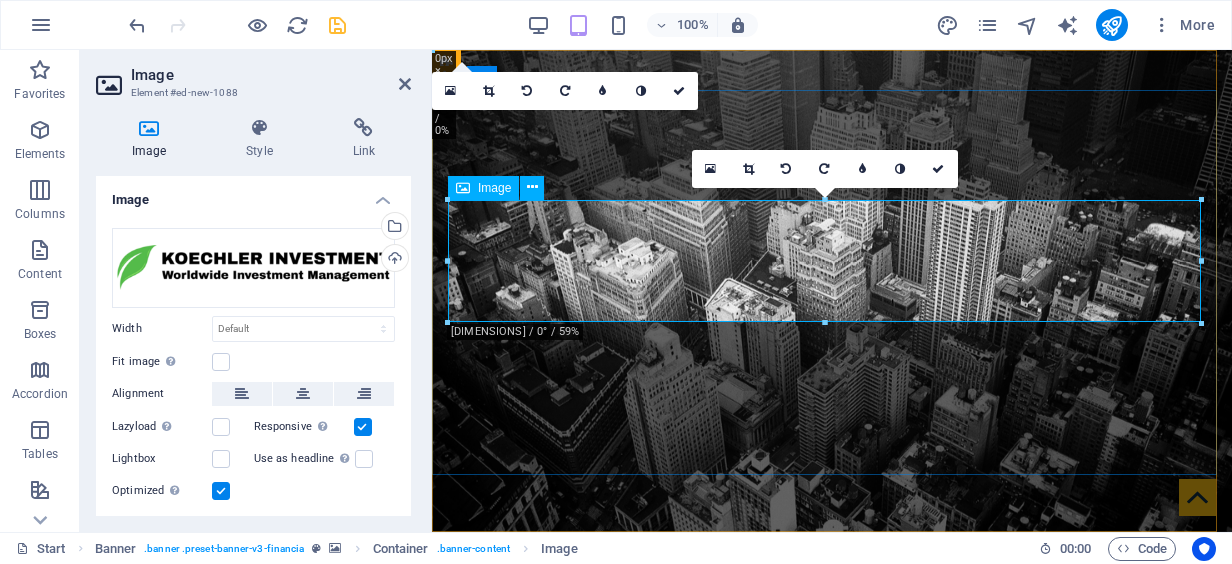 click at bounding box center (832, 824) 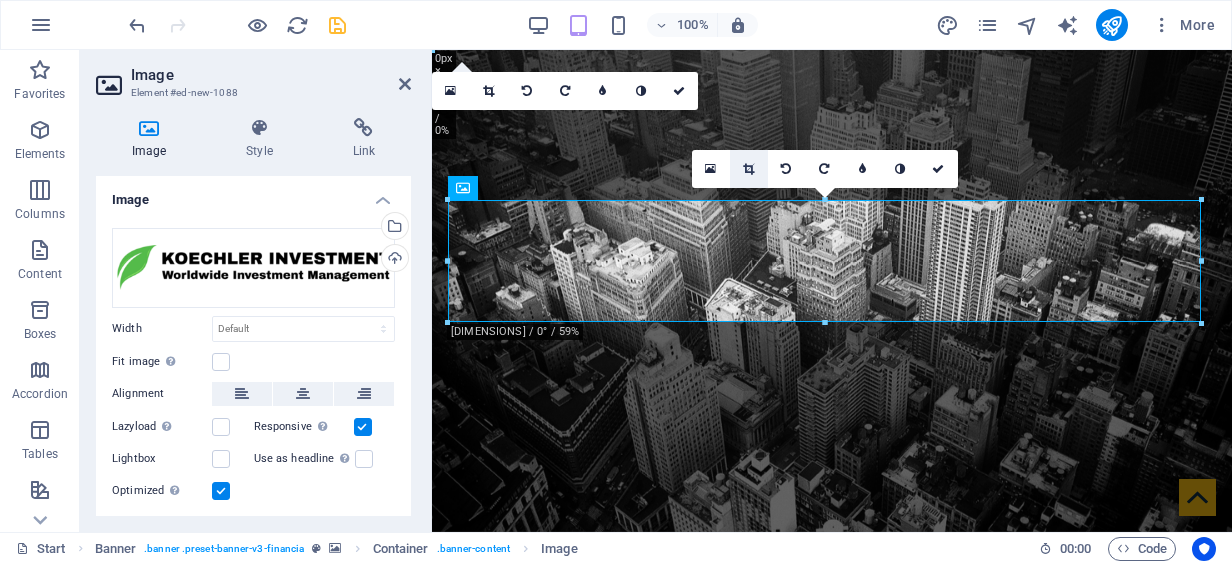 click at bounding box center [749, 169] 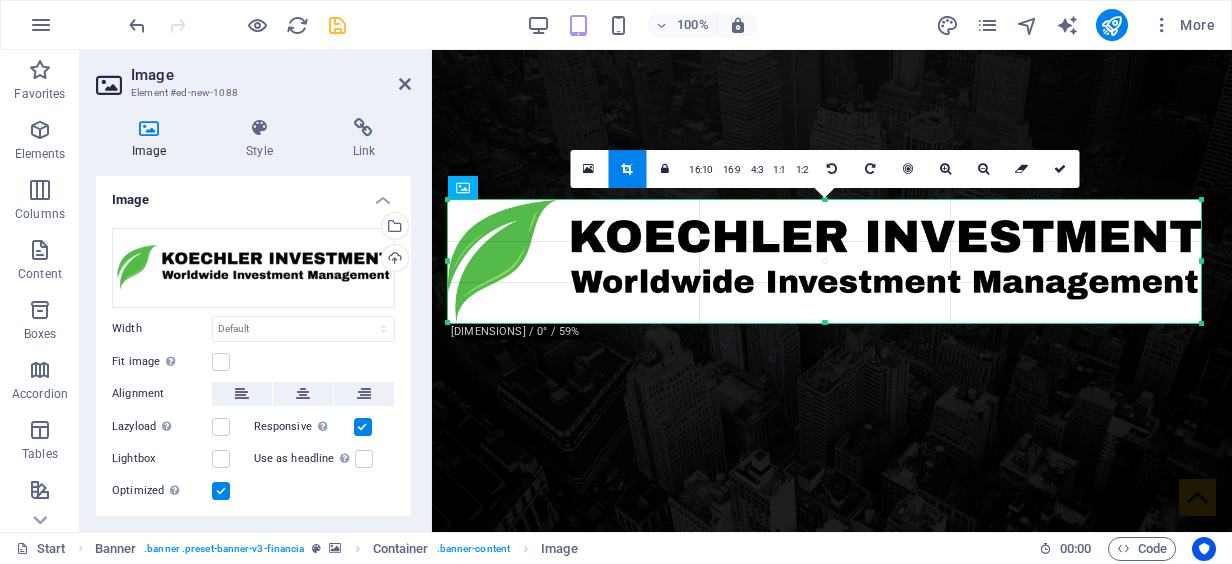 click on "Image Element #ed-new-1088 Image Style Link Image Drag files here, click to choose files or select files from Files or our free stock photos & videos Select files from the file manager, stock photos, or upload file(s) Upload Width Default auto px rem % em vh vw Fit image Automatically fit image to a fixed width and height Height Default auto px Alignment Lazyload Loading images after the page loads improves page speed. Responsive Automatically load retina image and smartphone optimized sizes. Lightbox Use as headline The image will be wrapped in an H1 headline tag. Useful for giving alternative text the weight of an H1 headline, e.g. for the logo. Leave unchecked if uncertain. Optimized Images are compressed to improve page speed. Position Direction Custom X offset 50 px rem % vh vw Y offset 50 px rem % vh vw Text Float No float Image left Image right Determine how text should behave around the image. Text Alternative text Image caption Paragraph Format Normal Heading 1 Heading 2 Heading 3 Heading 4 Heading 5" at bounding box center [656, 291] 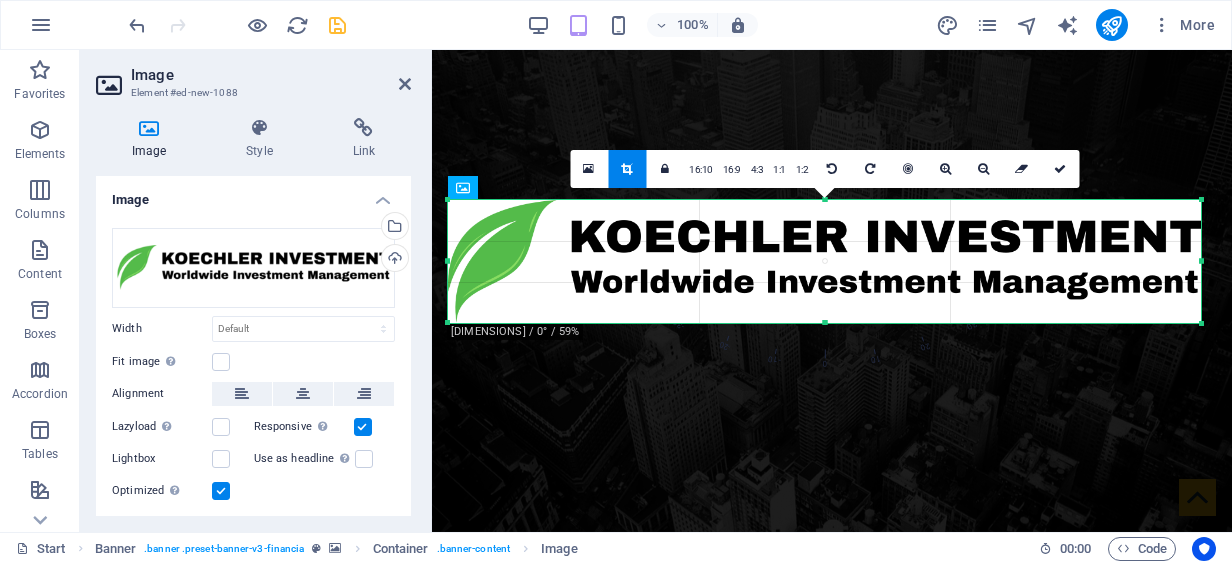 click on "180 170 160 150 140 130 120 110 100 90 80 70 60 50 40 30 20 10 0 -10 -20 -30 -40 -50 -60 -70 -80 -90 -100 -110 -120 -130 -140 -150 -160 -170 753px × 123px / 0° / 59% 16:10 16:9 4:3 1:1 1:2 0" at bounding box center (824, 261) 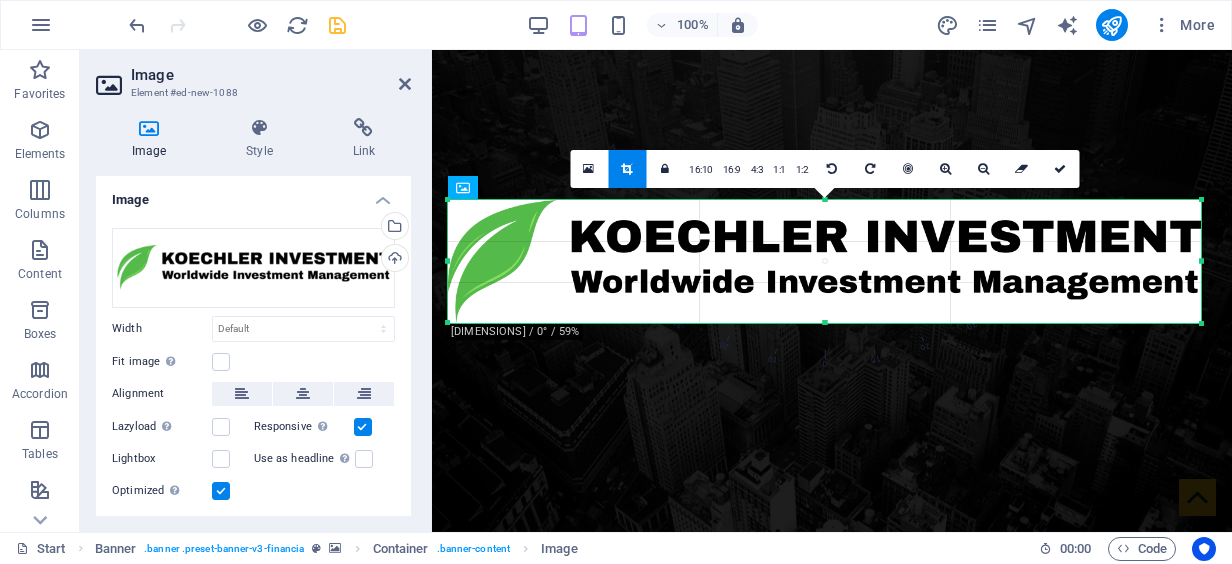 click at bounding box center [824, 261] 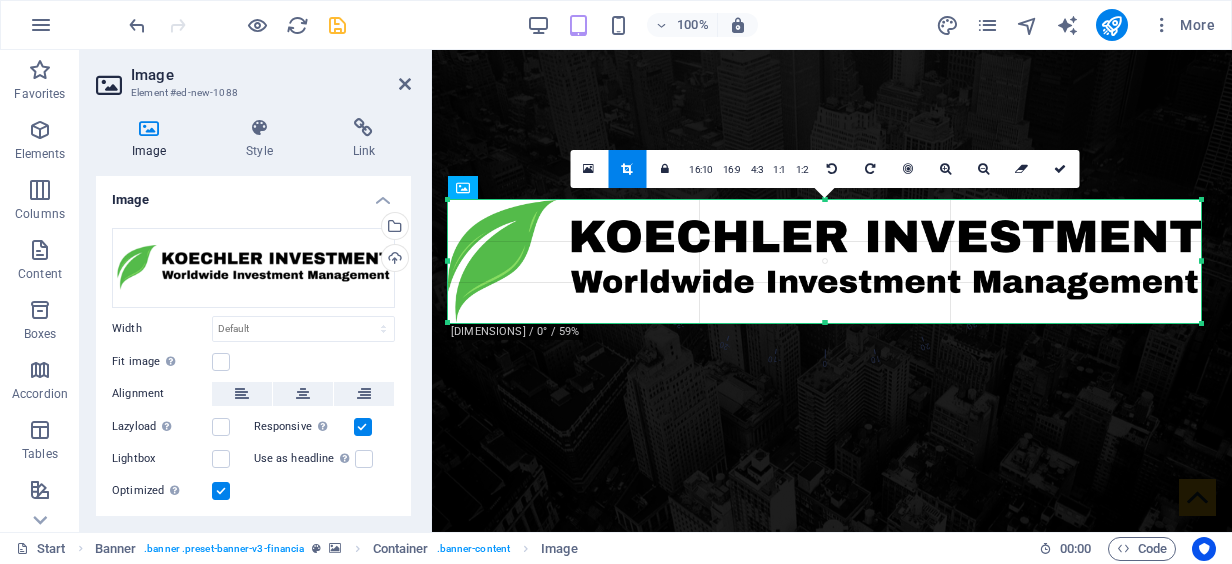 click at bounding box center [824, 261] 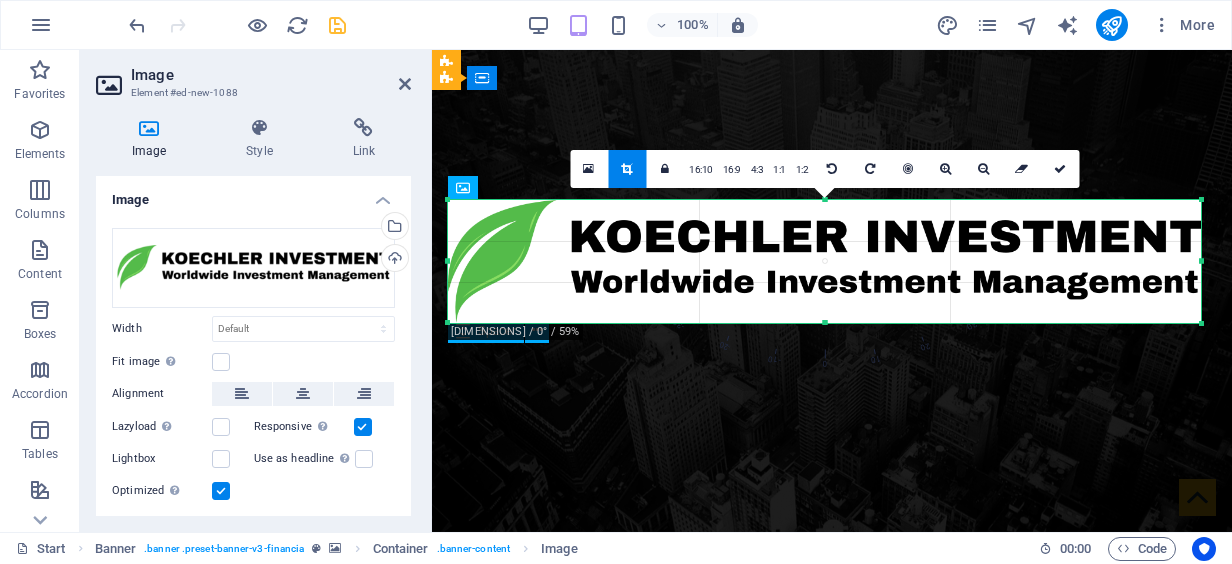 click at bounding box center (832, 906) 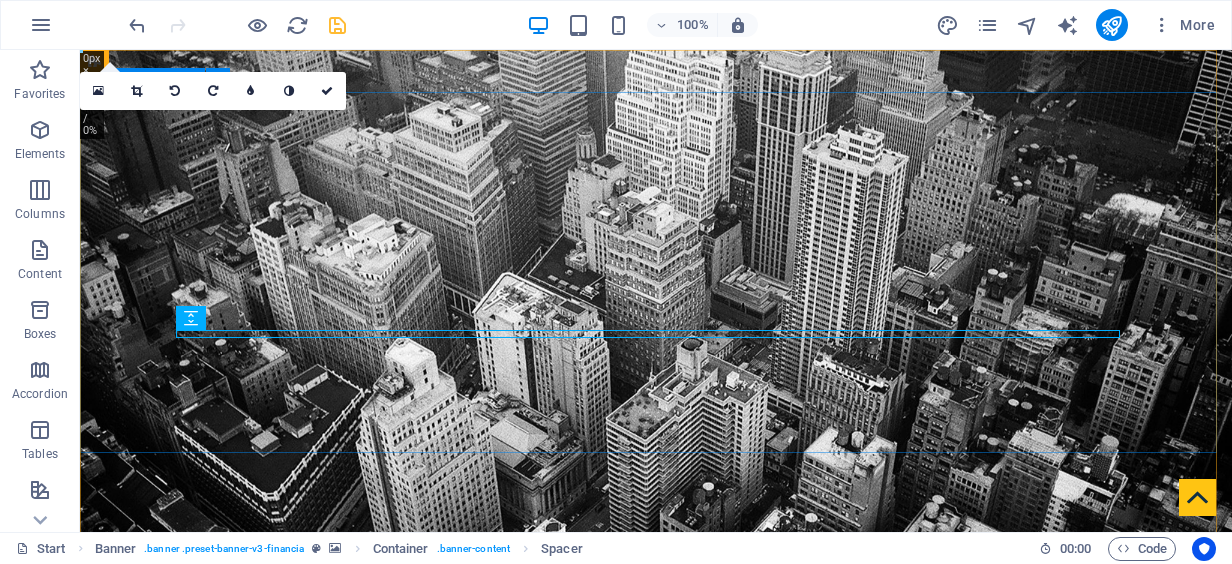 click on "Worldwide Investment Management" at bounding box center [656, 851] 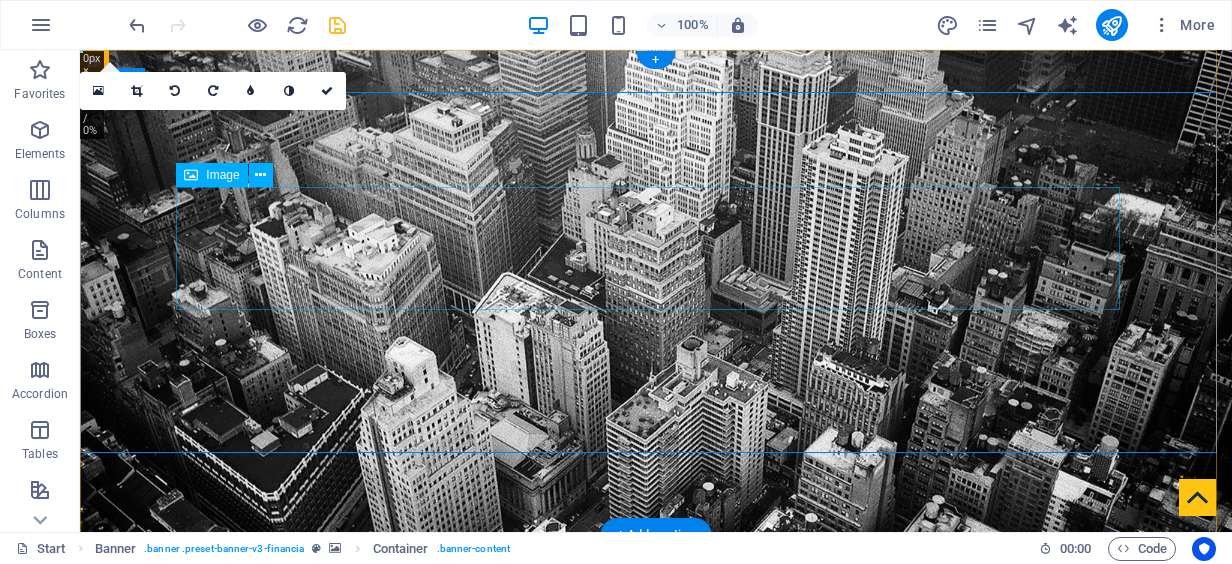 click at bounding box center [656, 827] 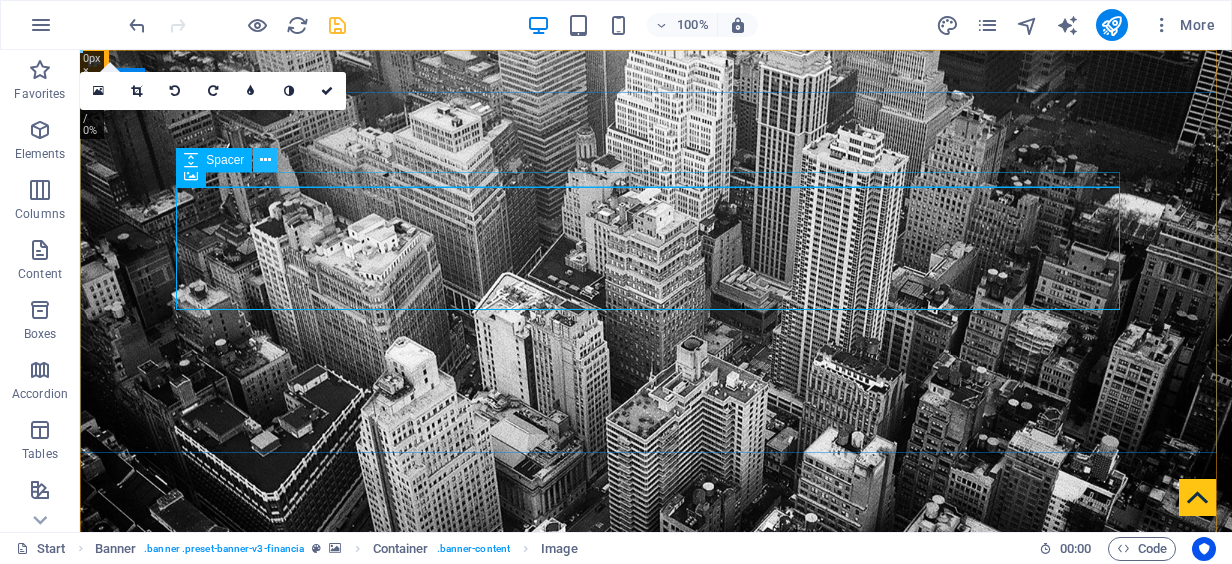 click at bounding box center (265, 160) 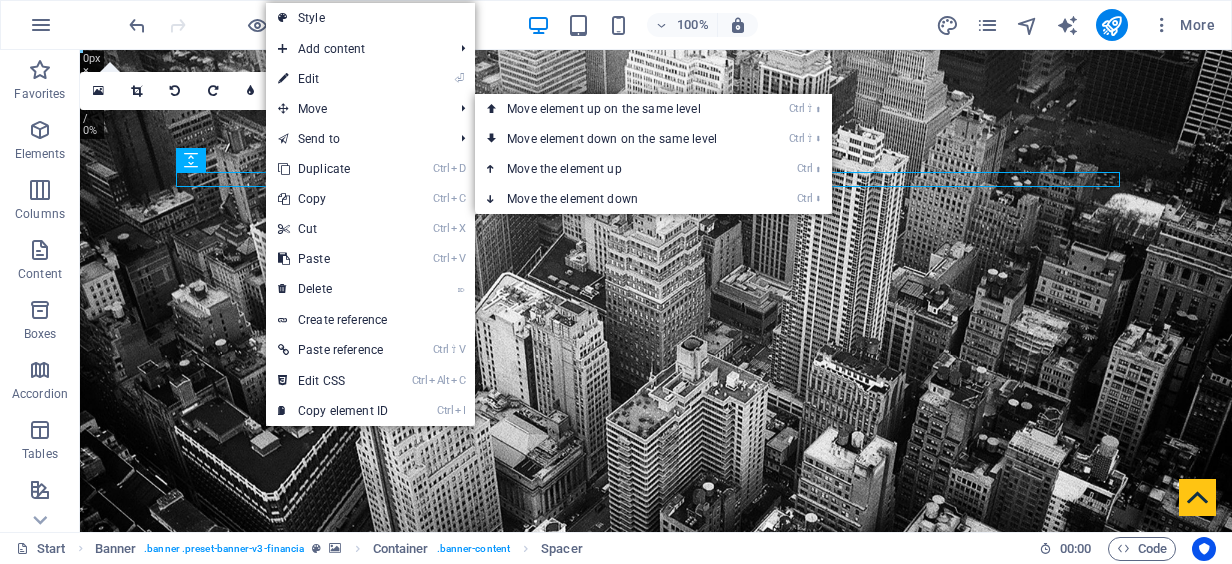 click on "⏎  Edit" at bounding box center [333, 79] 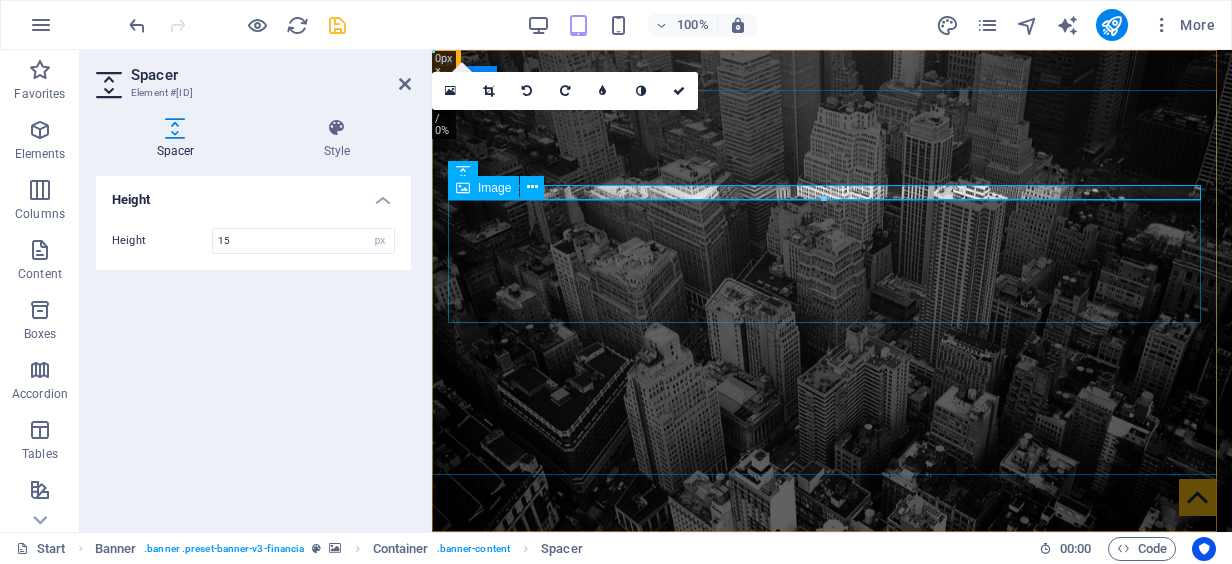 click at bounding box center [832, 820] 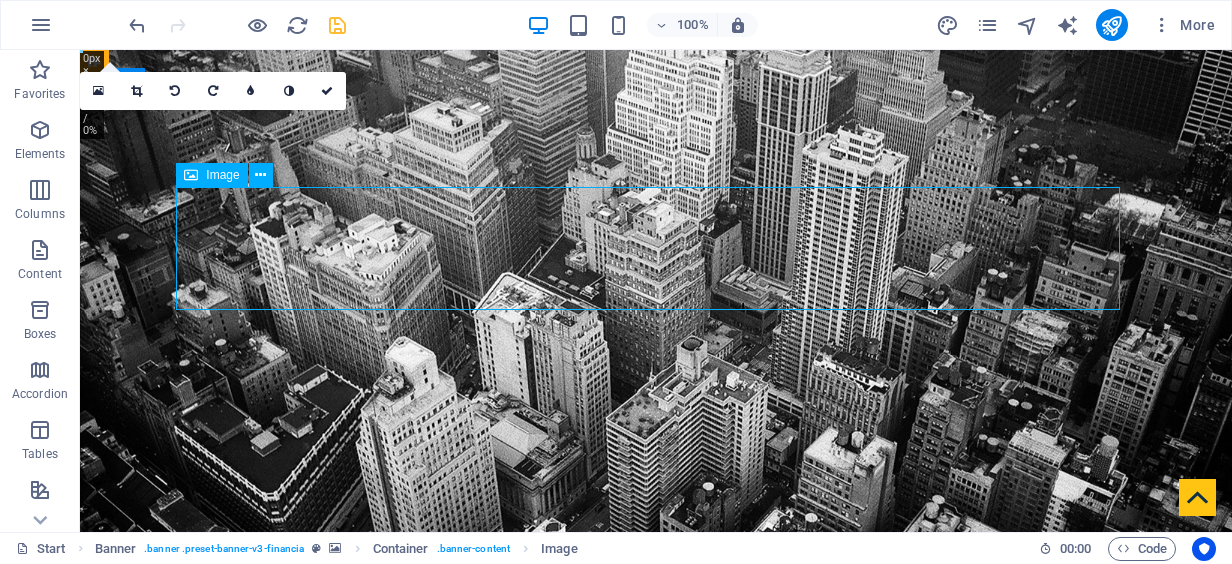 click at bounding box center [656, 827] 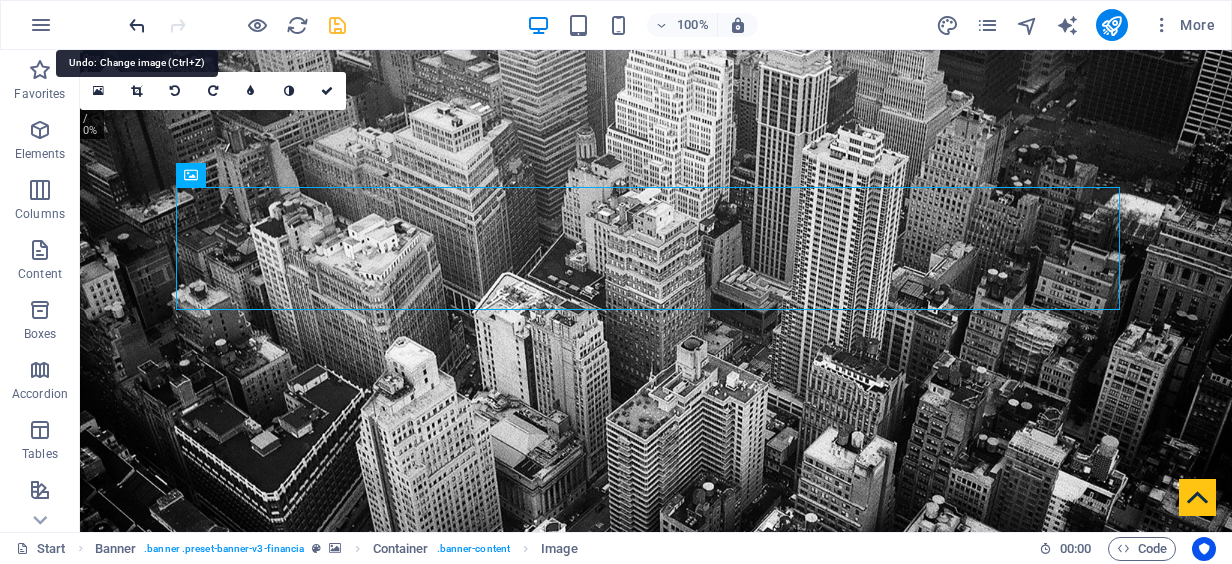 click at bounding box center (137, 25) 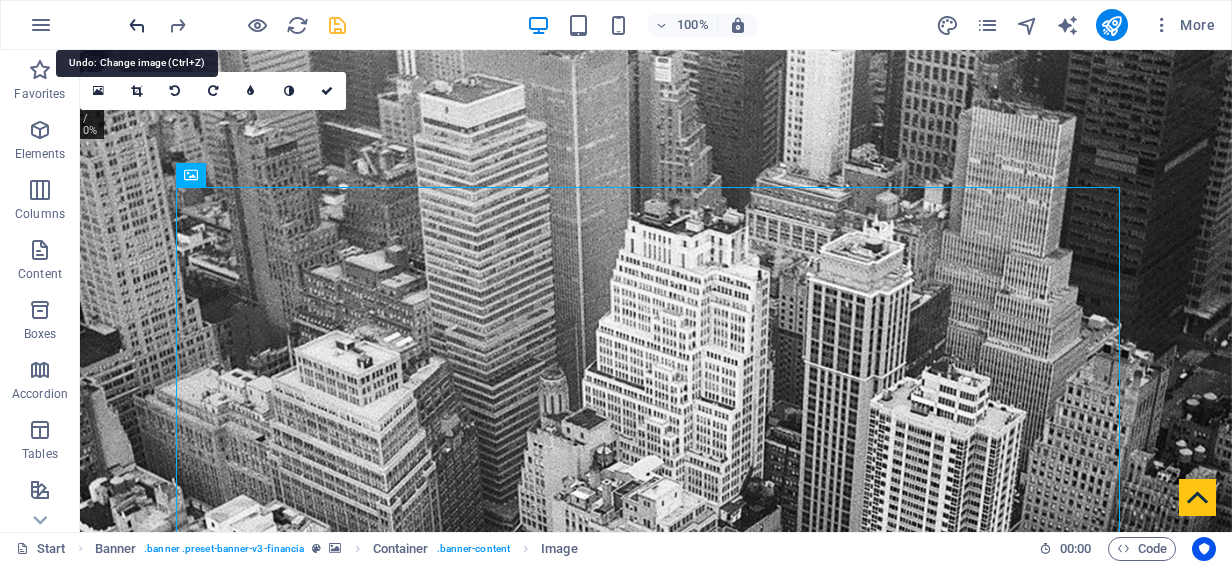 click at bounding box center (137, 25) 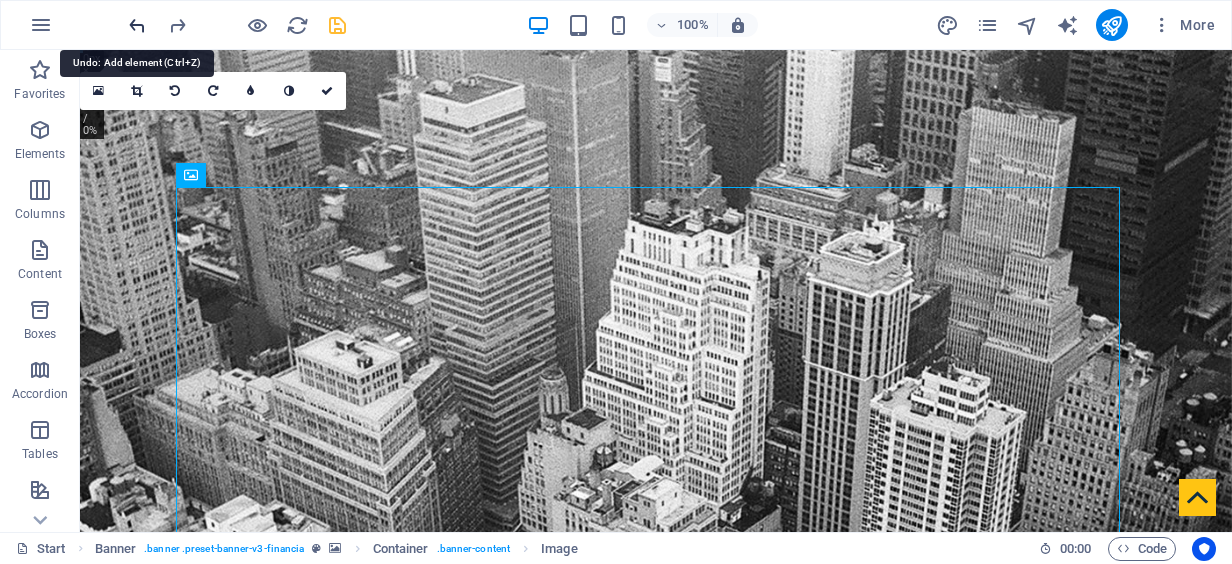 click at bounding box center [137, 25] 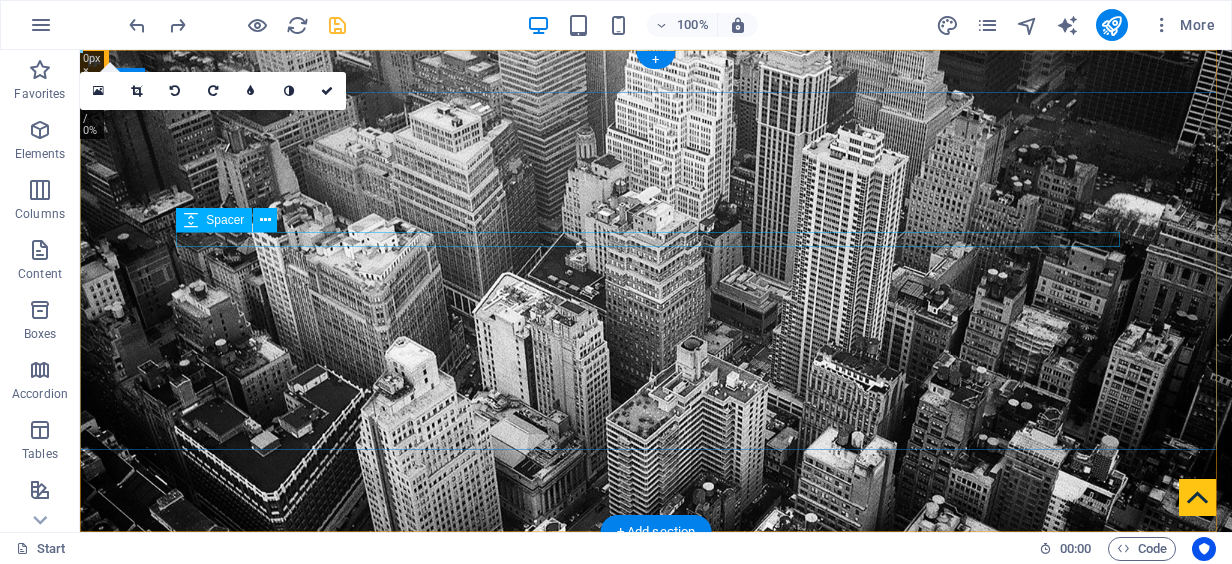 click at bounding box center [656, 758] 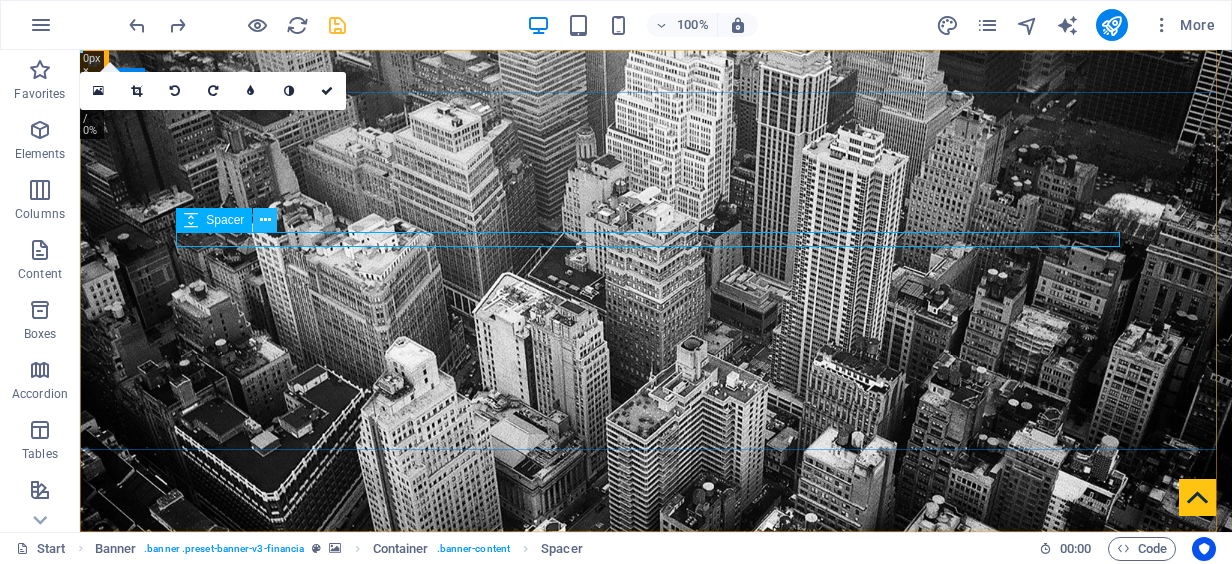 click at bounding box center [265, 220] 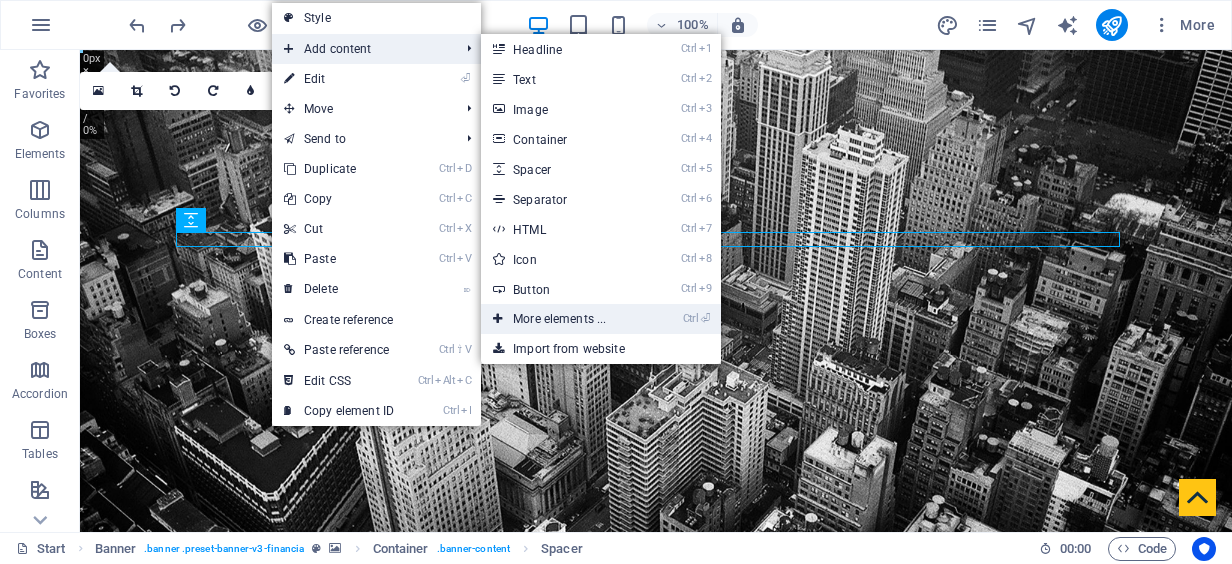 click on "Ctrl ⏎  More elements ..." at bounding box center (563, 319) 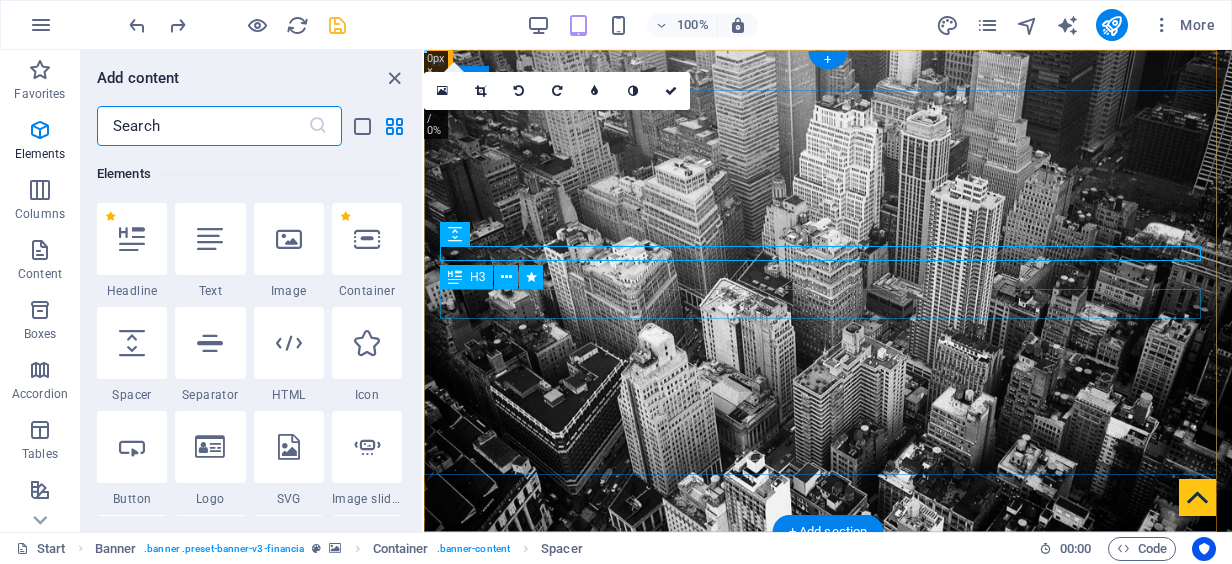 scroll, scrollTop: 213, scrollLeft: 0, axis: vertical 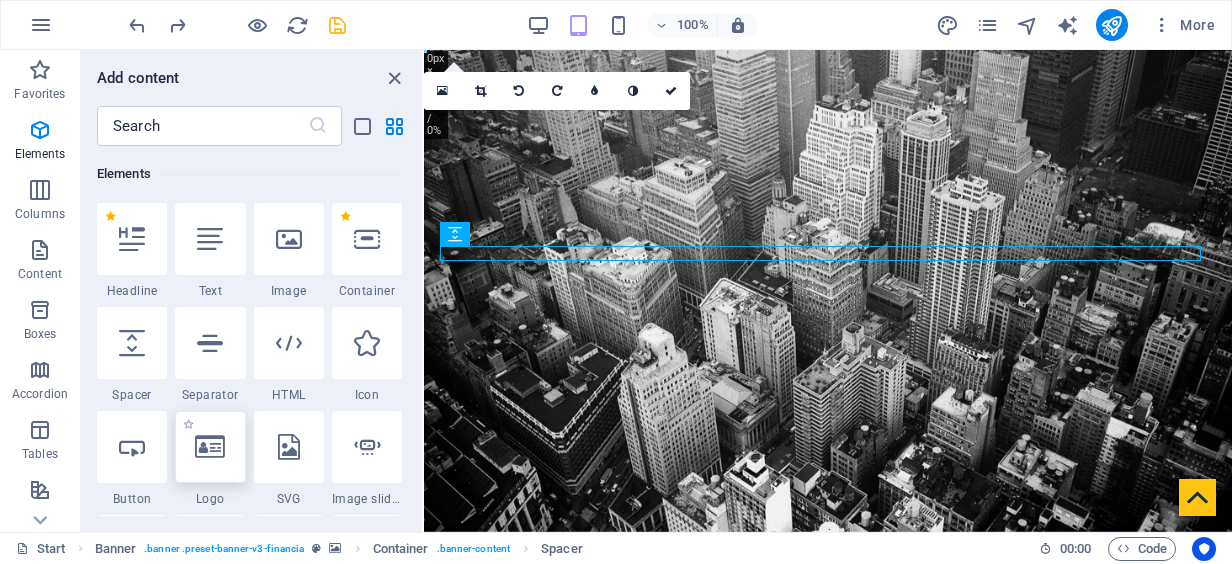 click at bounding box center (210, 447) 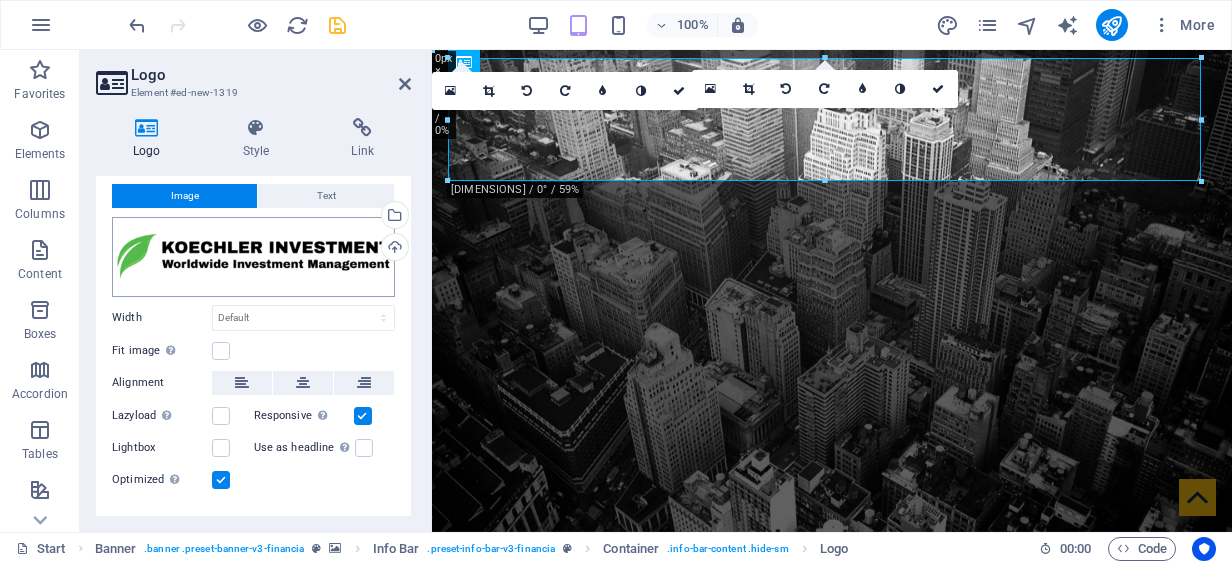 scroll, scrollTop: 0, scrollLeft: 0, axis: both 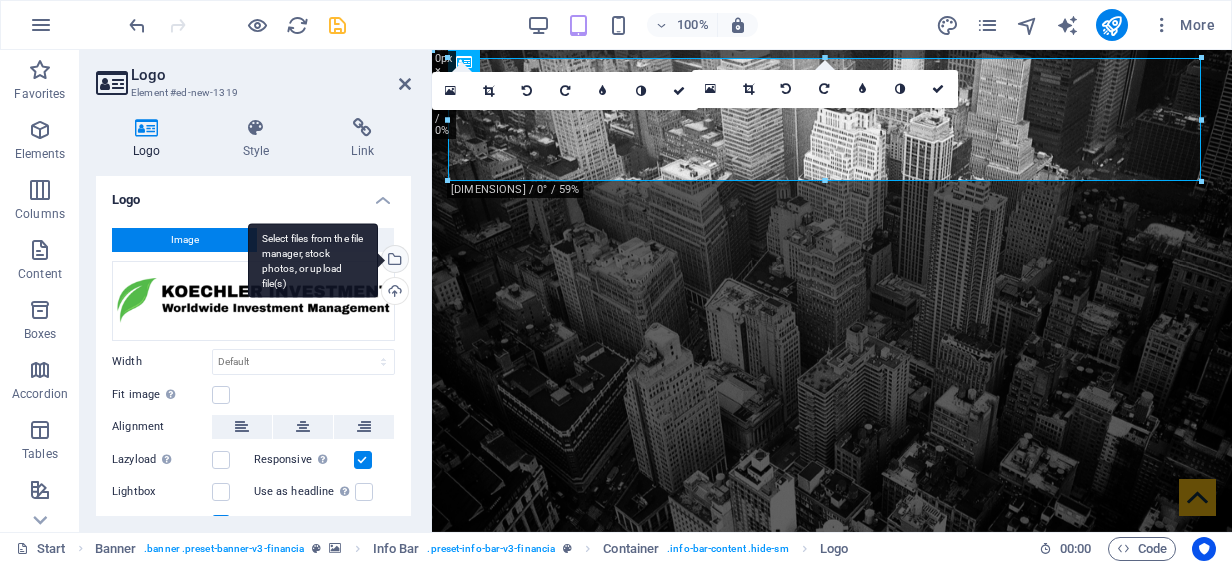 click on "Select files from the file manager, stock photos, or upload file(s)" at bounding box center (393, 261) 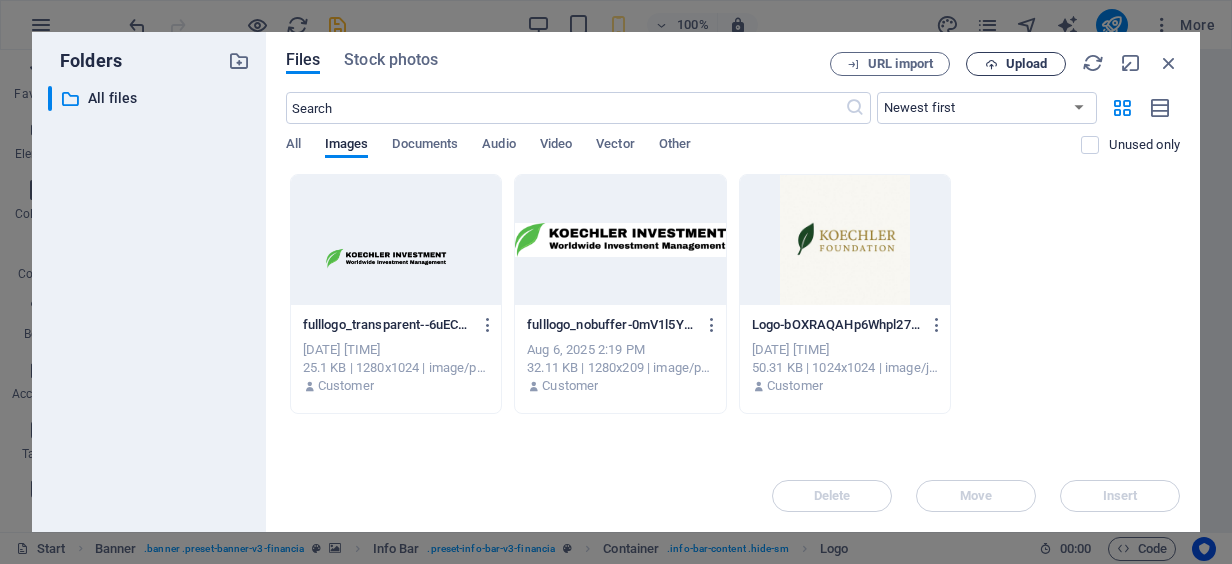 click on "Upload" at bounding box center (1026, 64) 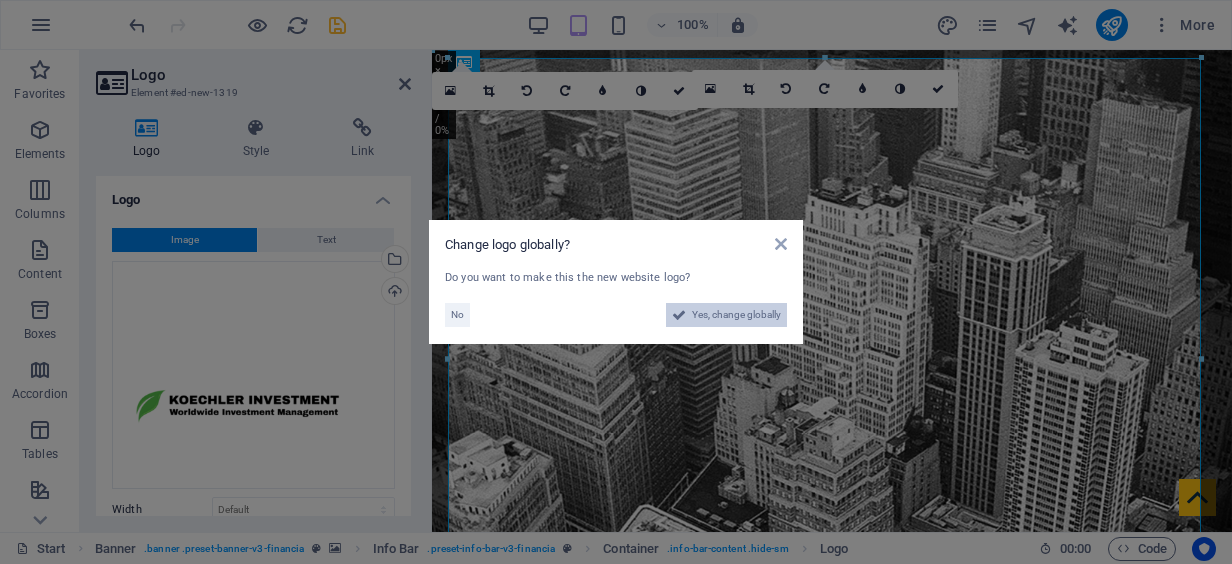 click on "Yes, change globally" at bounding box center [736, 315] 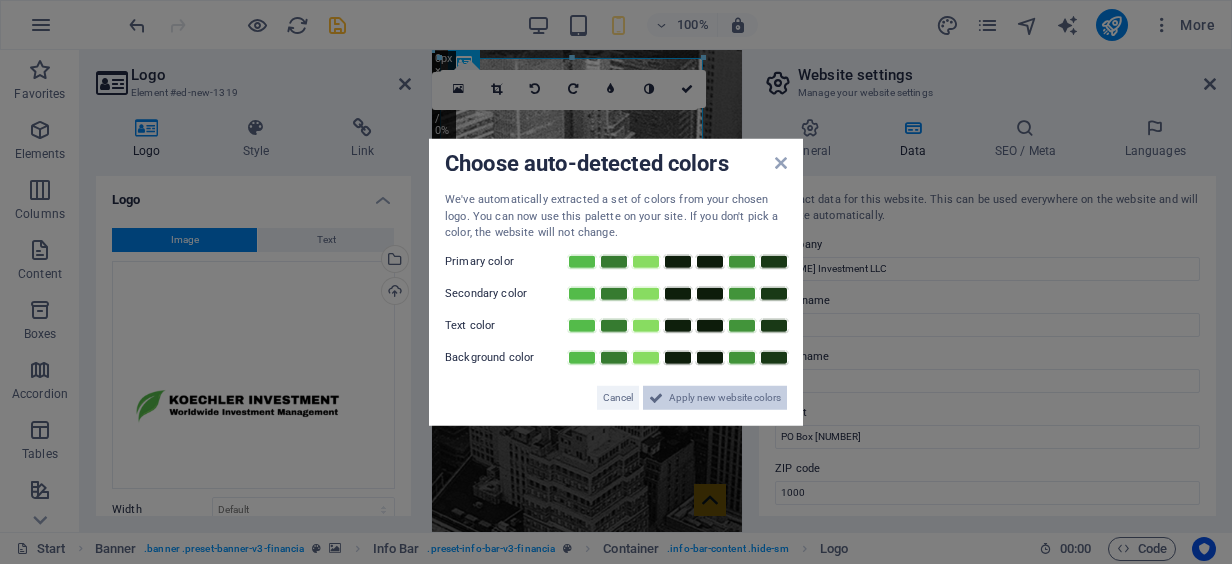 click on "Apply new website colors" at bounding box center (725, 397) 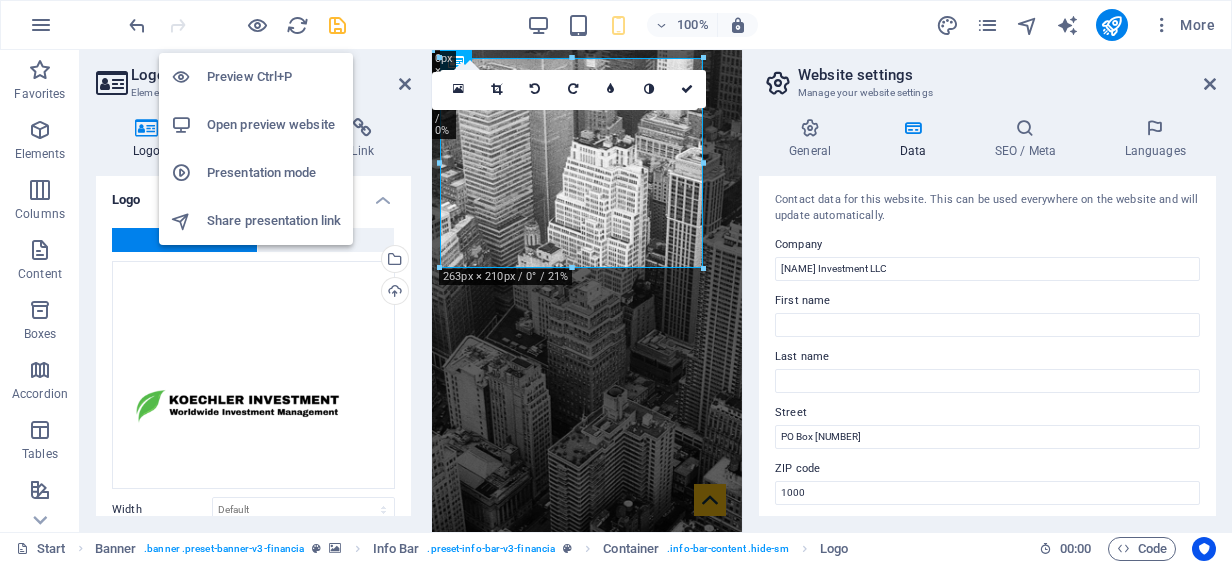 click on "Open preview website" at bounding box center (274, 125) 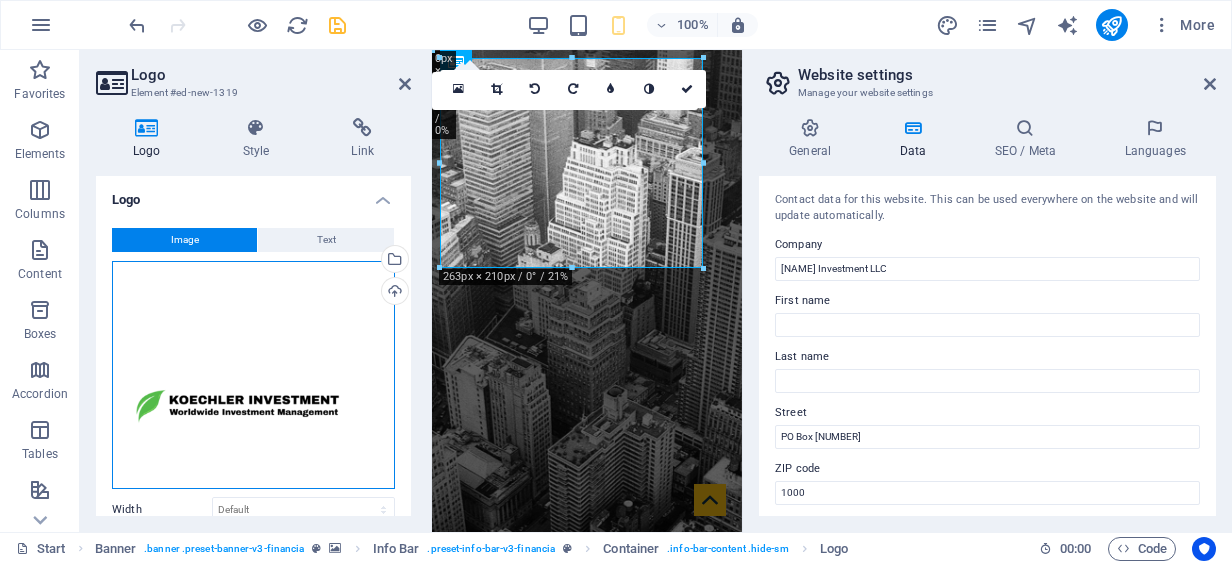 click on "Drag files here, click to choose files or select files from Files or our free stock photos & videos" at bounding box center (253, 375) 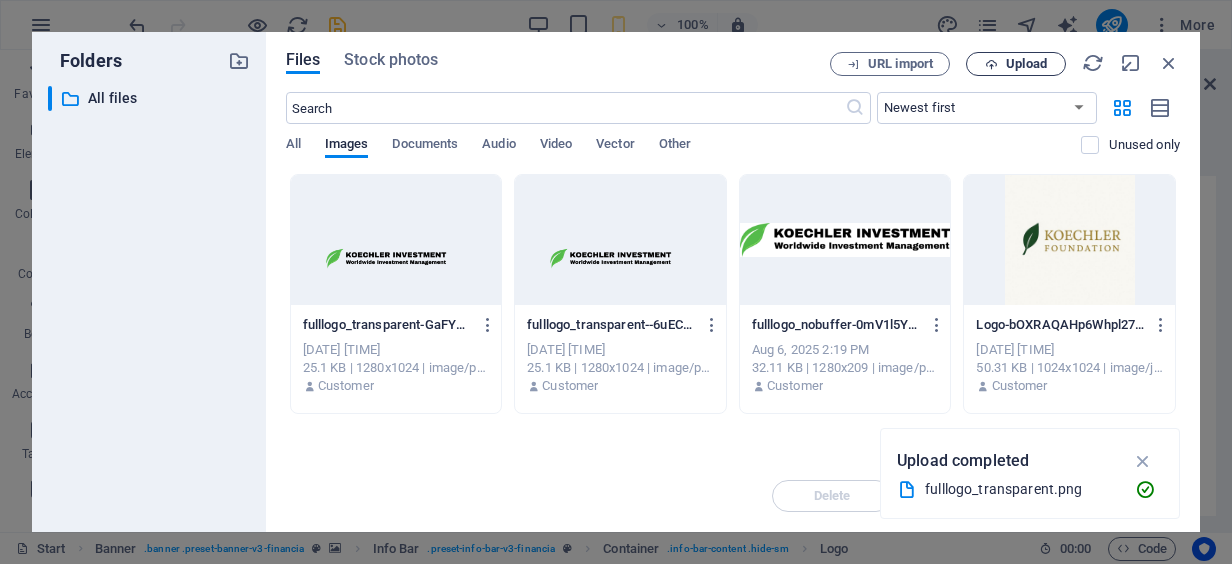 click on "Upload" at bounding box center [1026, 64] 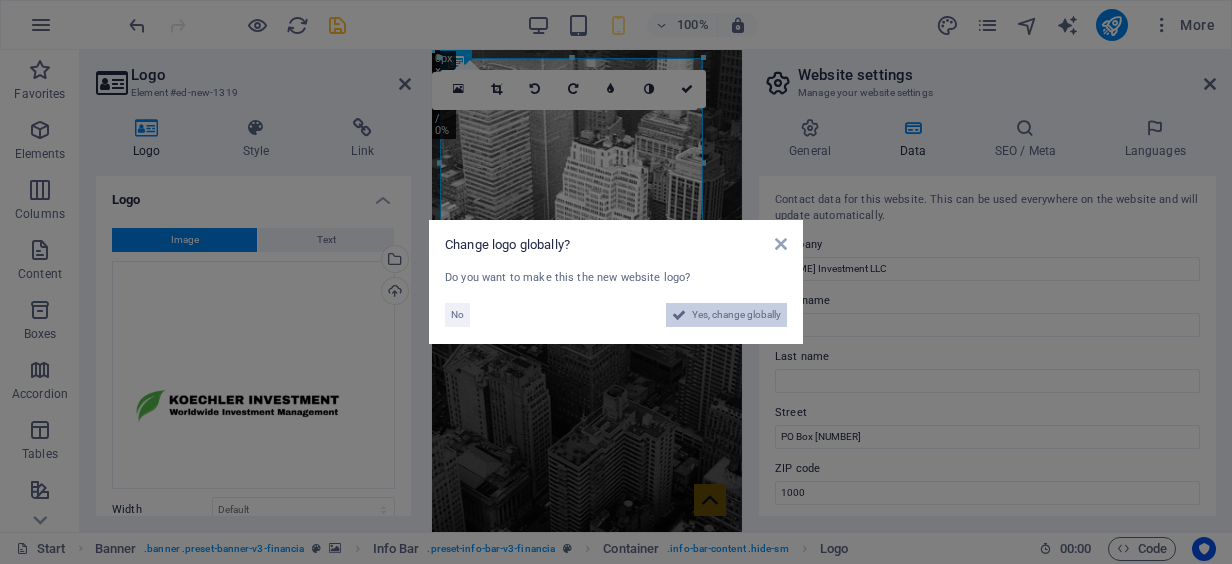 click on "Yes, change globally" at bounding box center (736, 315) 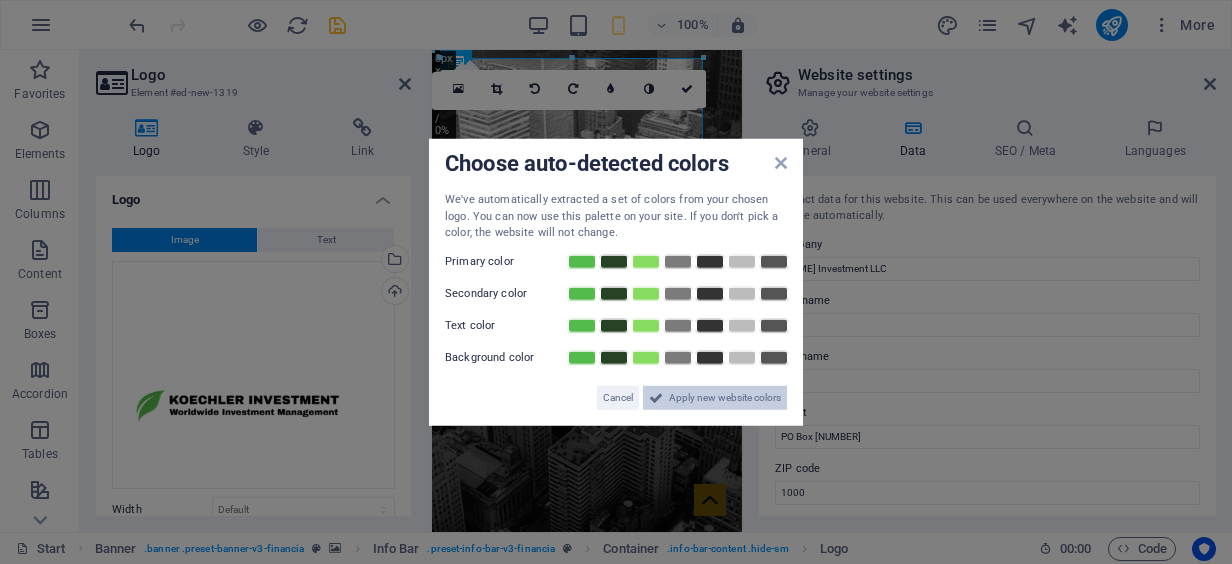 click on "Apply new website colors" at bounding box center [725, 397] 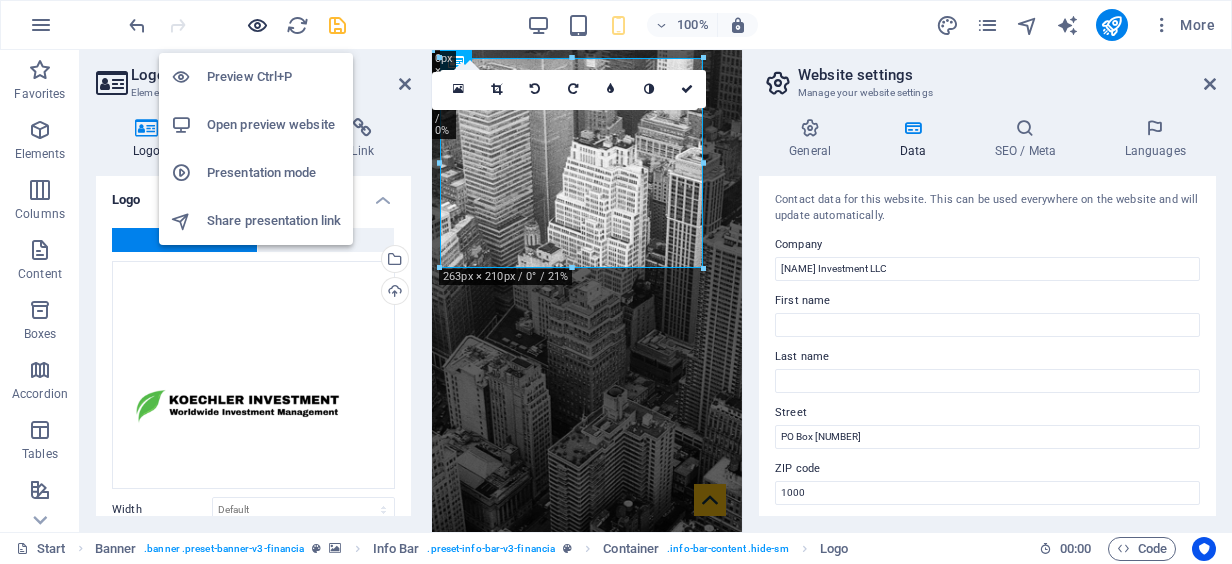 click at bounding box center (257, 25) 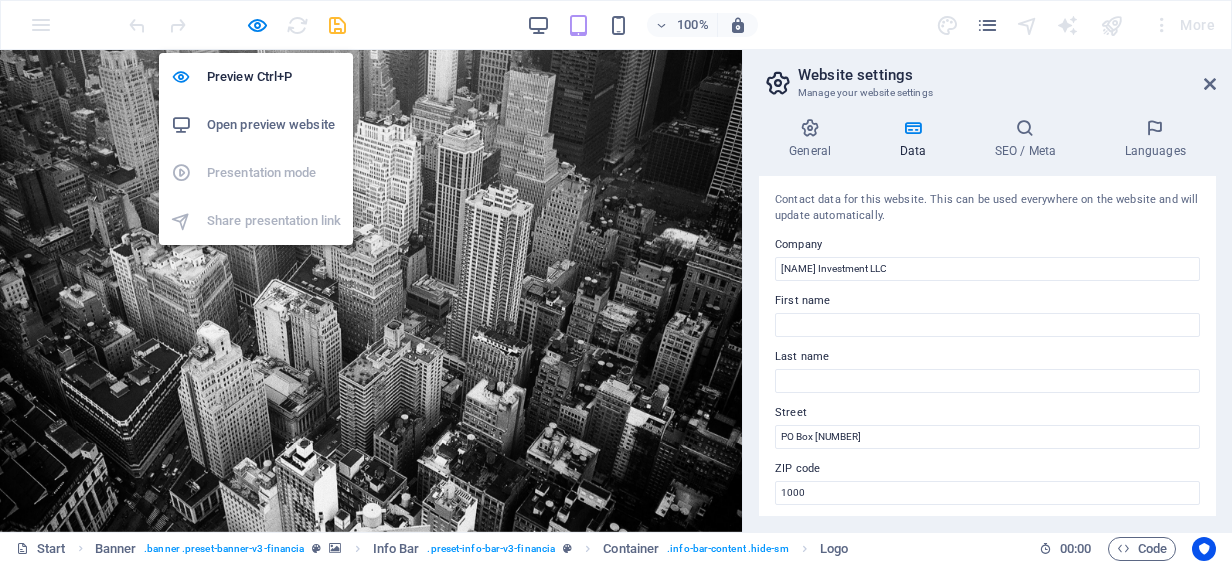 click on "Open preview website" at bounding box center [274, 125] 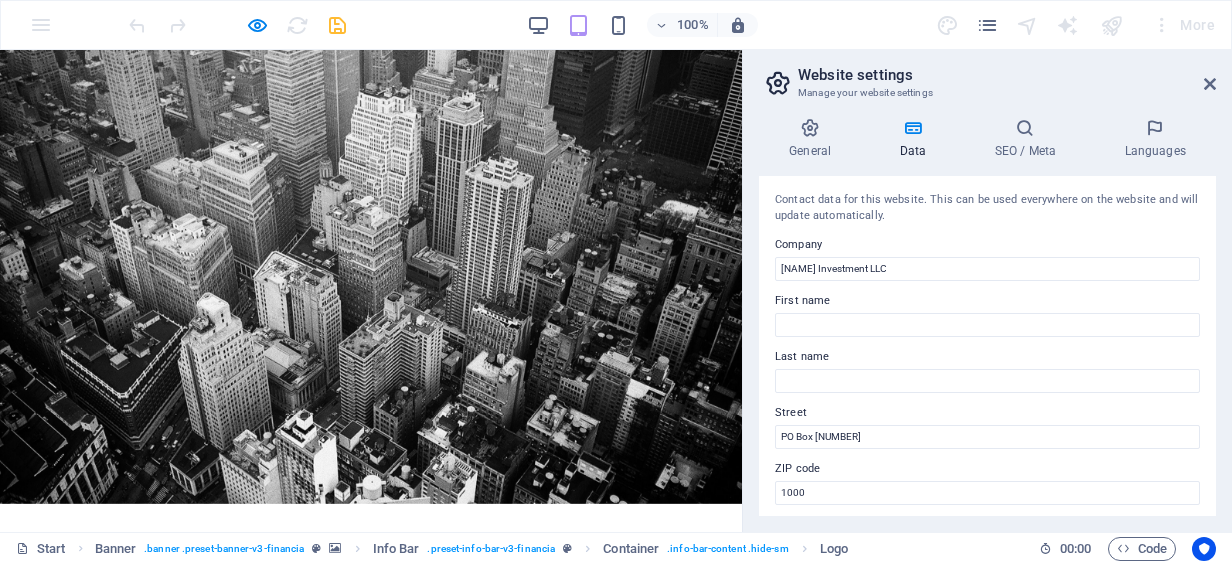 scroll, scrollTop: 0, scrollLeft: 0, axis: both 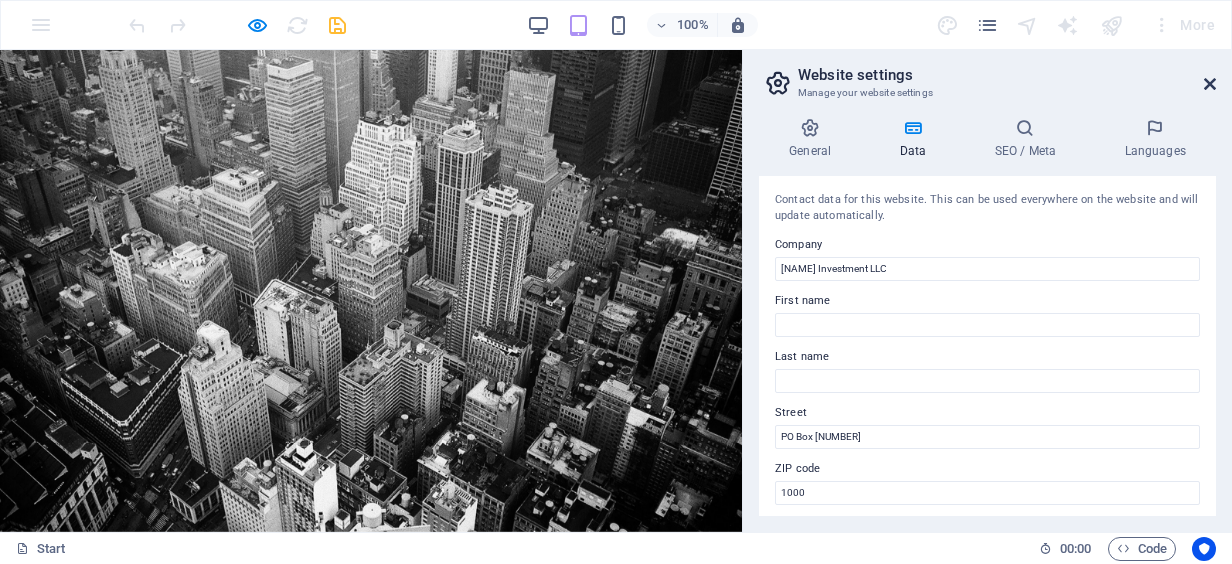 click at bounding box center [1210, 84] 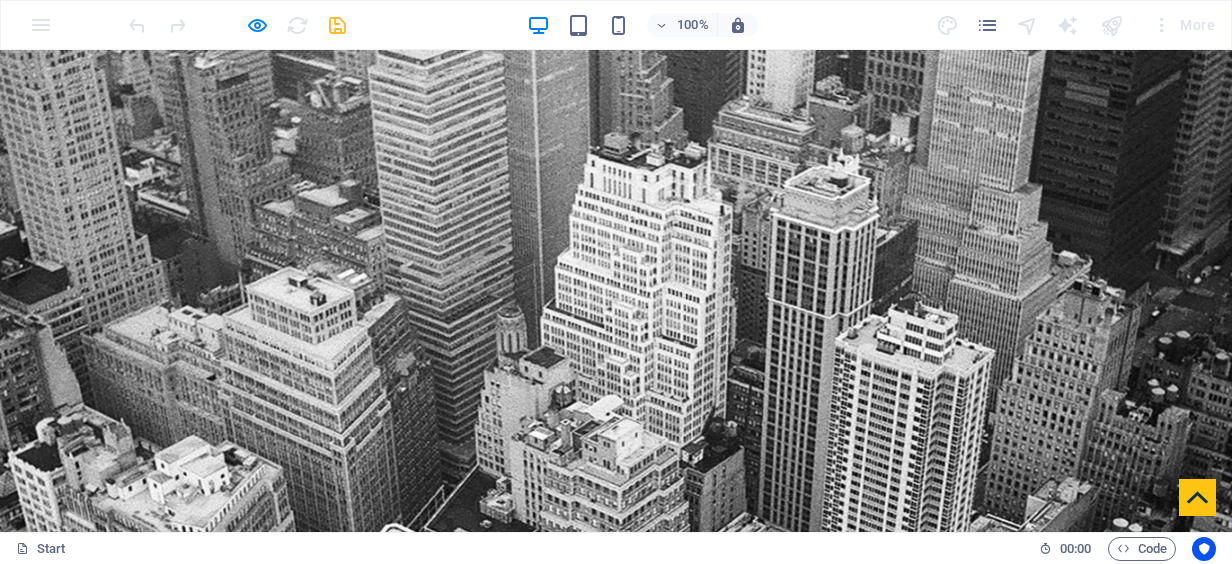 scroll, scrollTop: 0, scrollLeft: 0, axis: both 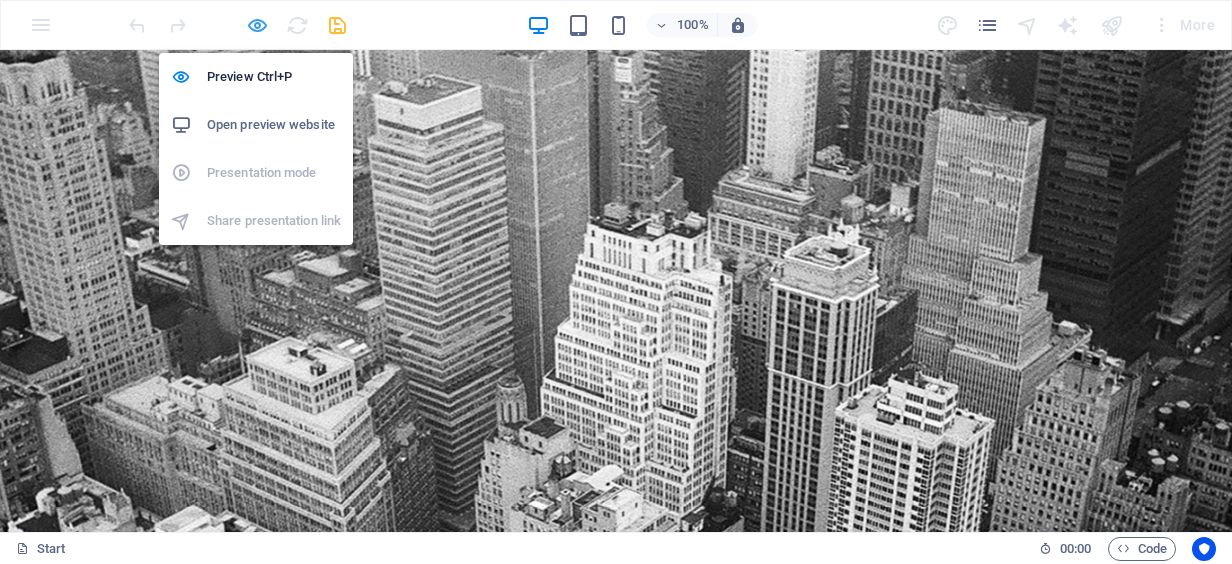 click at bounding box center (257, 25) 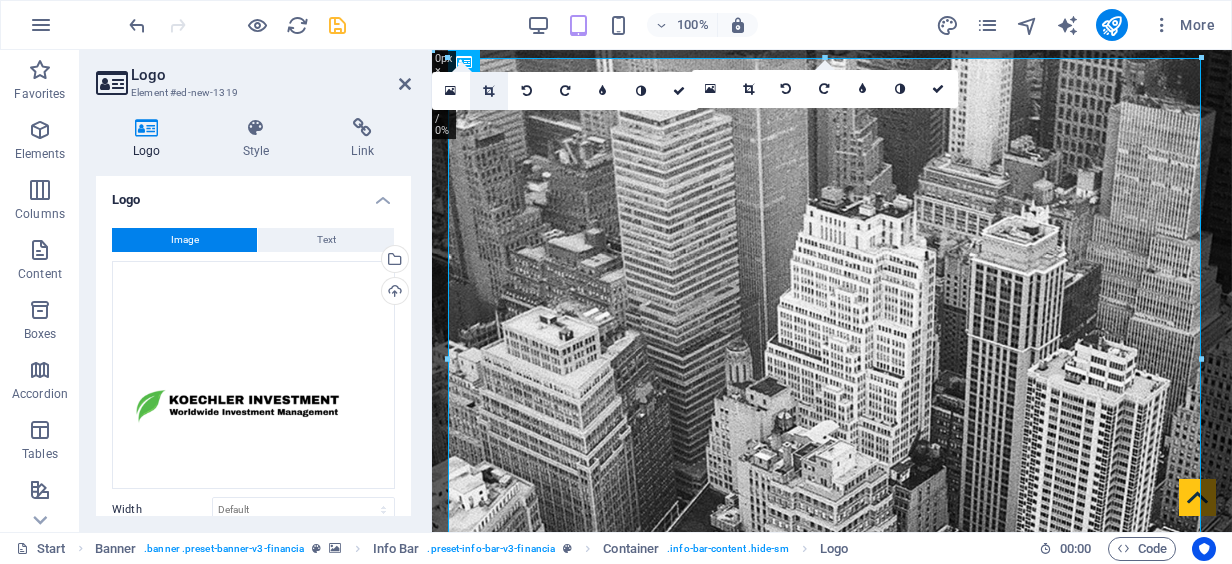 click at bounding box center [488, 91] 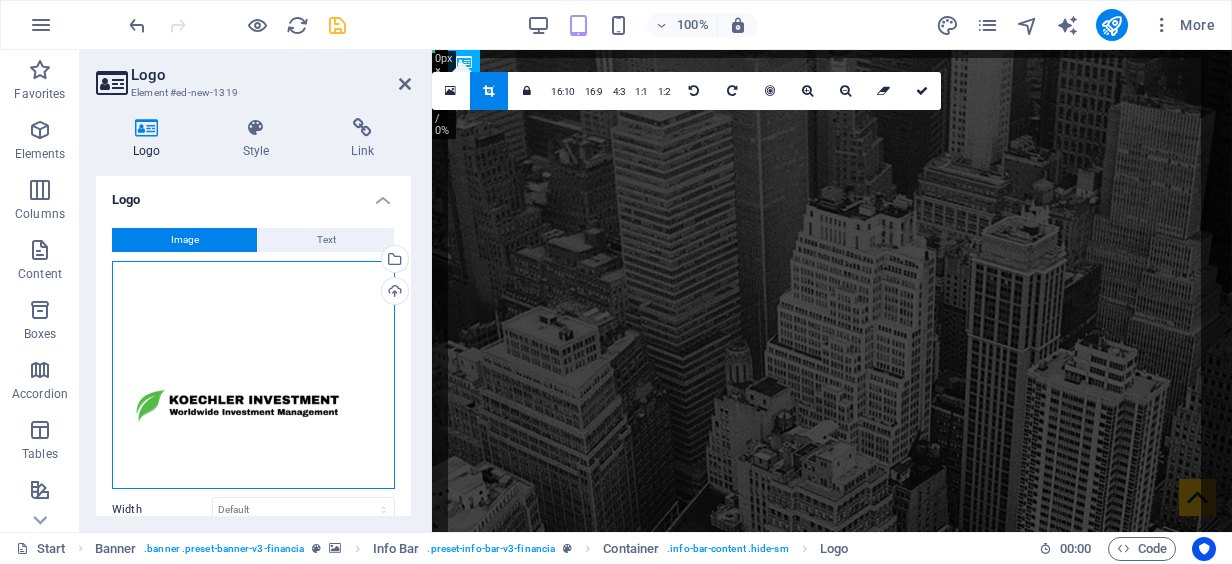click on "Drag files here, click to choose files or select files from Files or our free stock photos & videos" at bounding box center [253, 375] 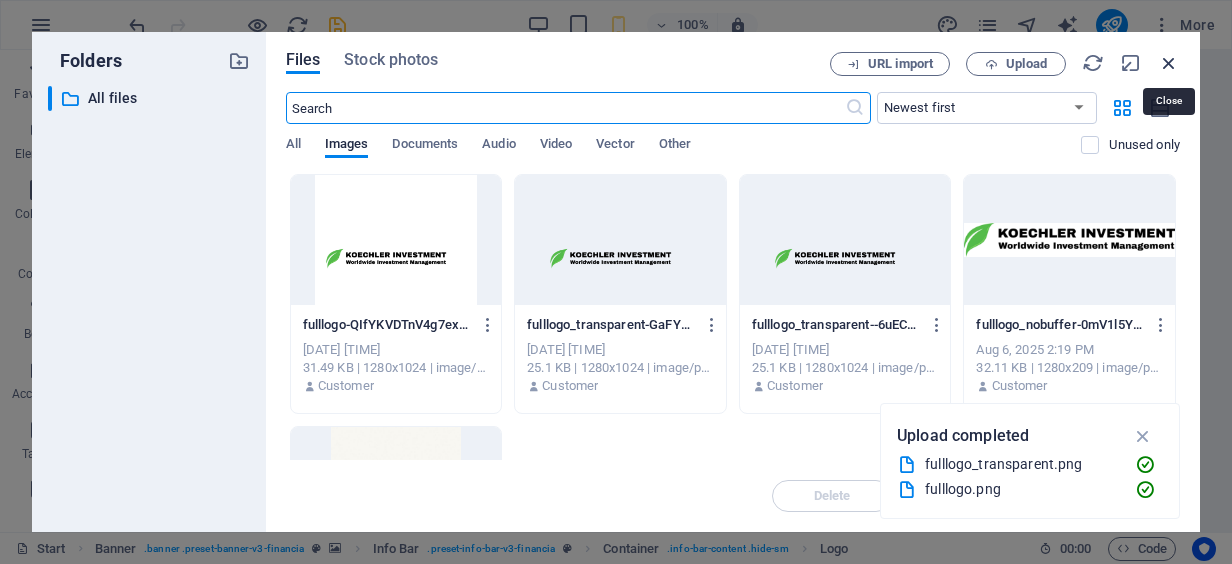 click at bounding box center (1169, 63) 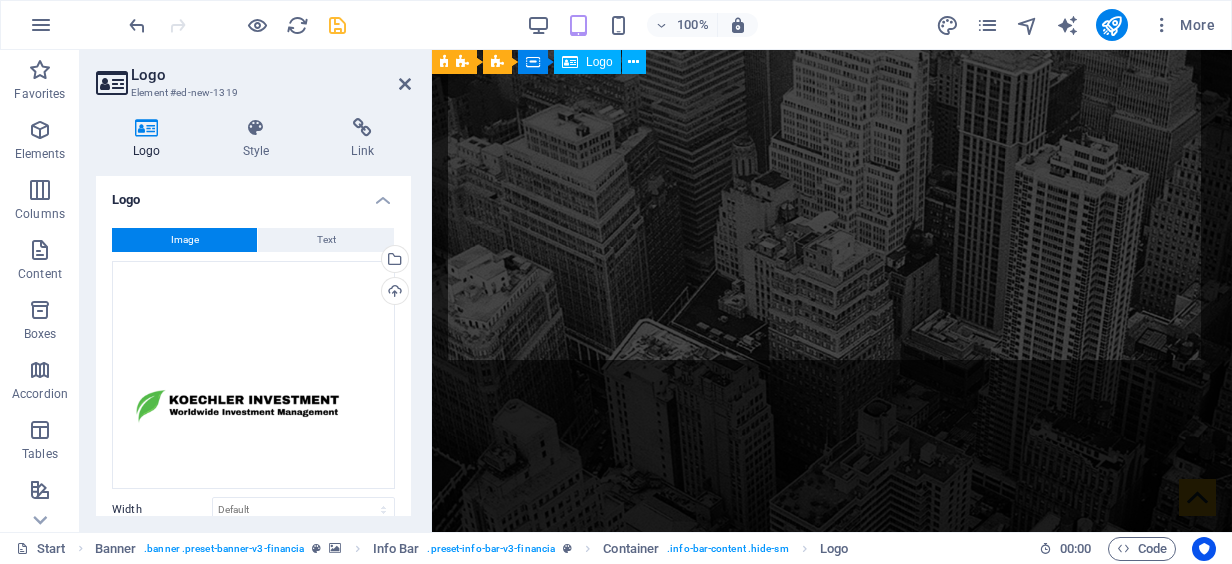 scroll, scrollTop: 0, scrollLeft: 0, axis: both 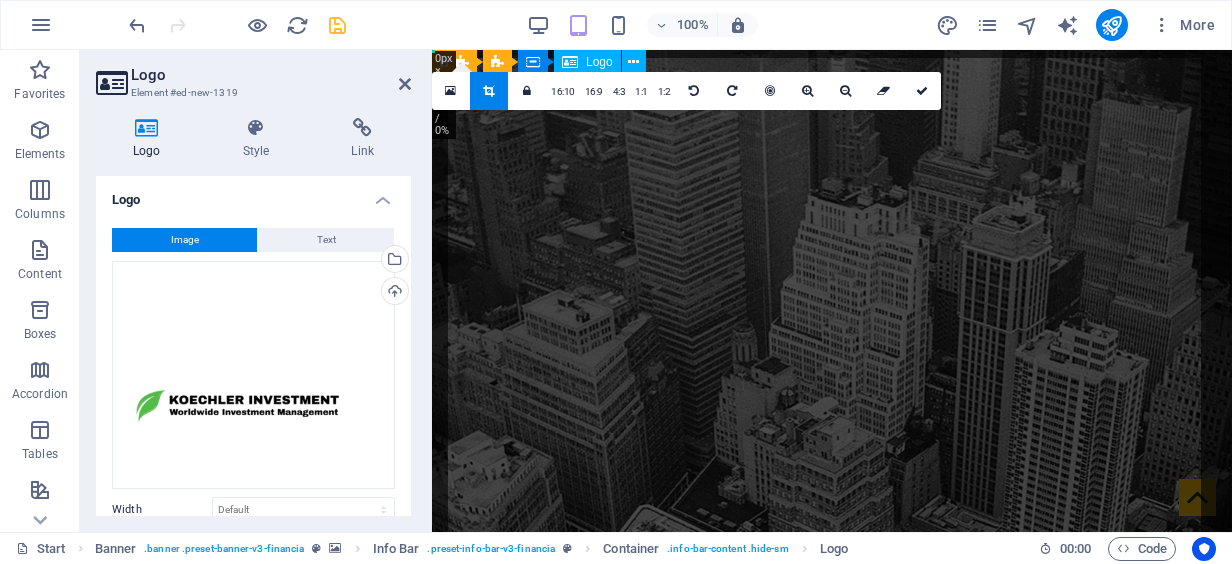 click at bounding box center (824, 1334) 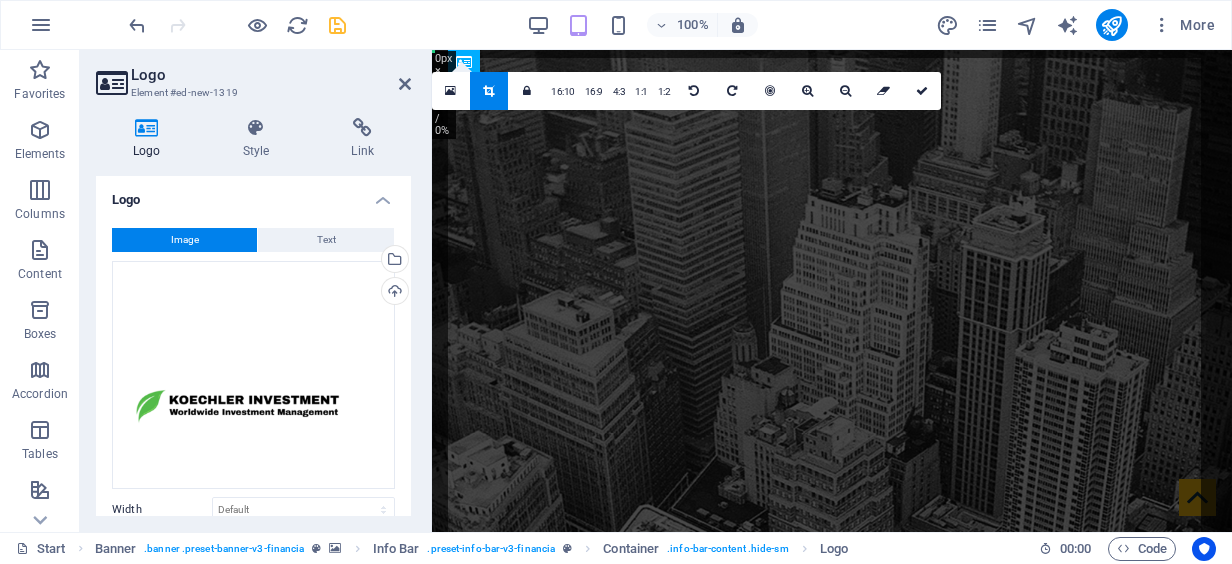click at bounding box center [488, 91] 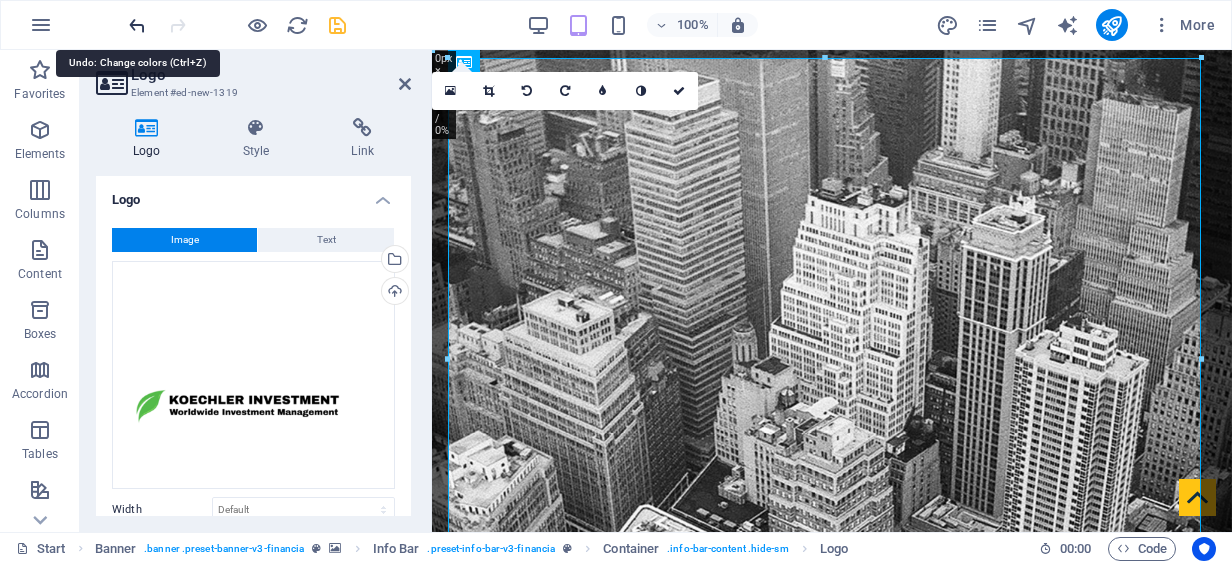 click at bounding box center (137, 25) 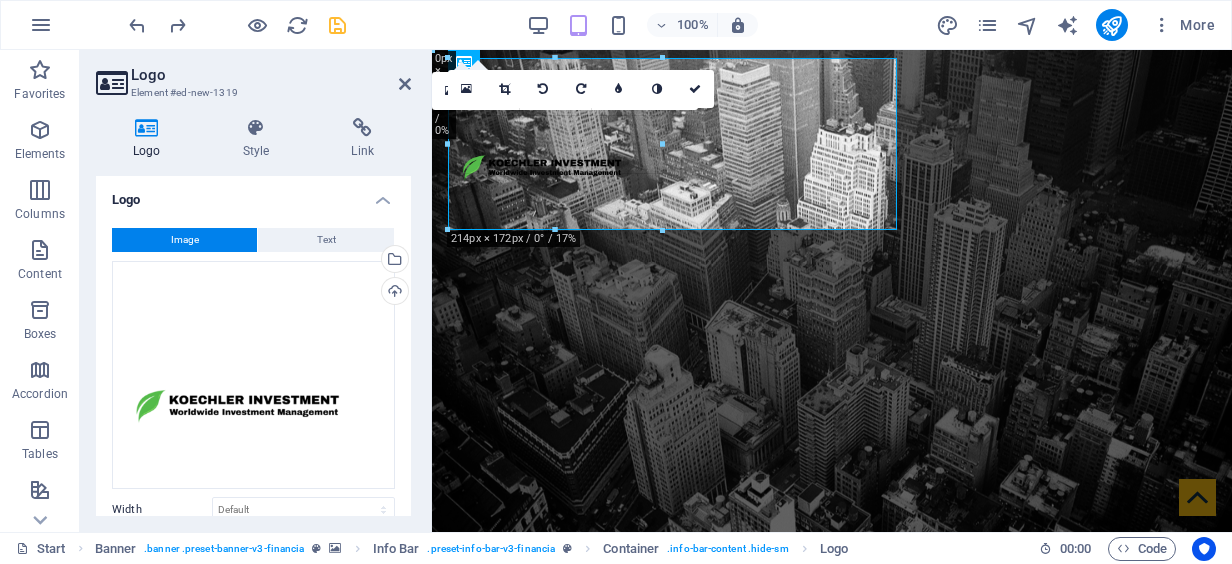 drag, startPoint x: 447, startPoint y: 359, endPoint x: 554, endPoint y: 285, distance: 130.09612 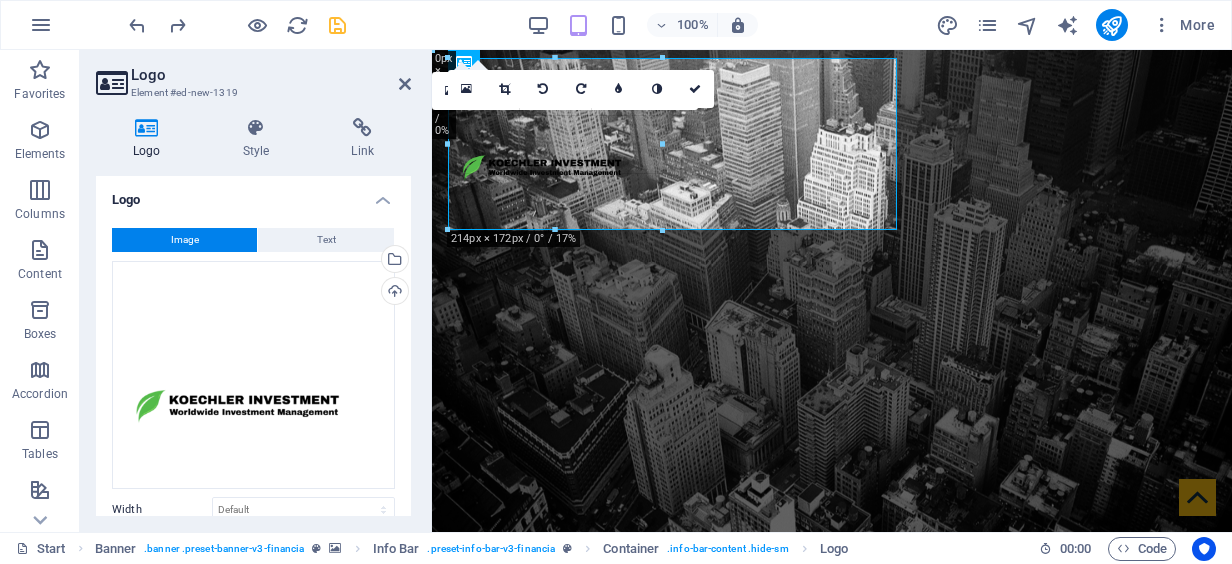 type on "214" 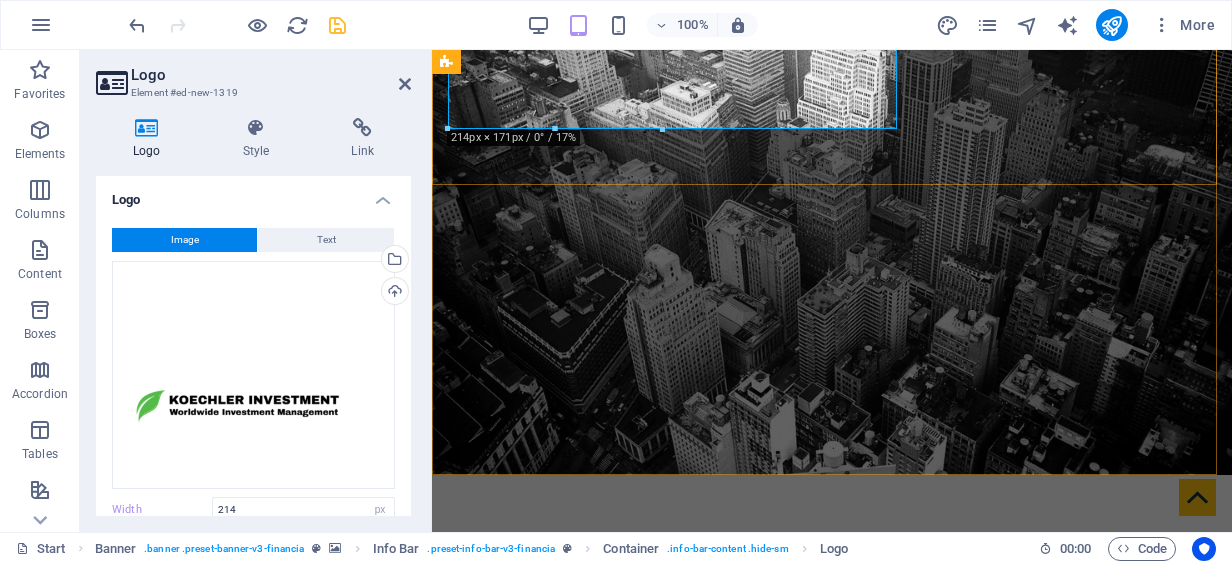 scroll, scrollTop: 0, scrollLeft: 0, axis: both 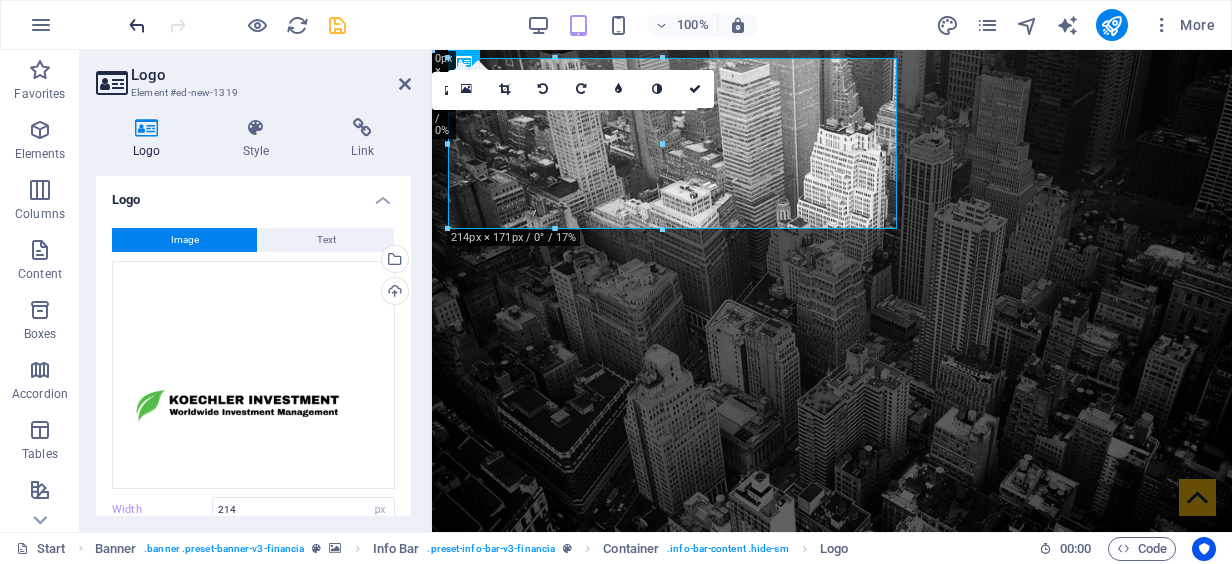 click at bounding box center [137, 25] 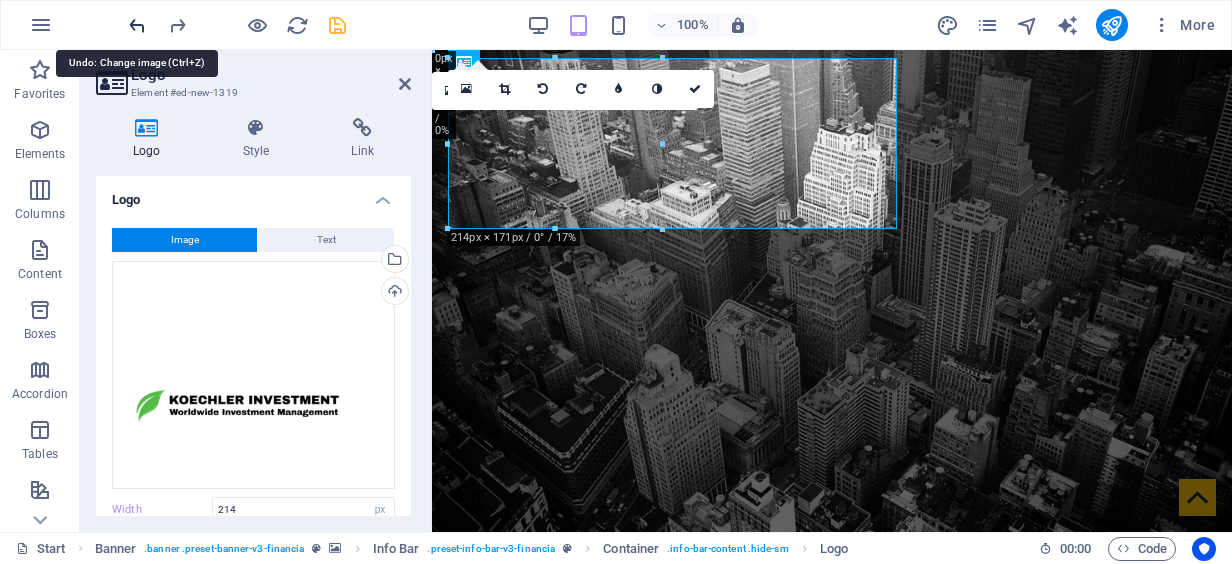click at bounding box center [137, 25] 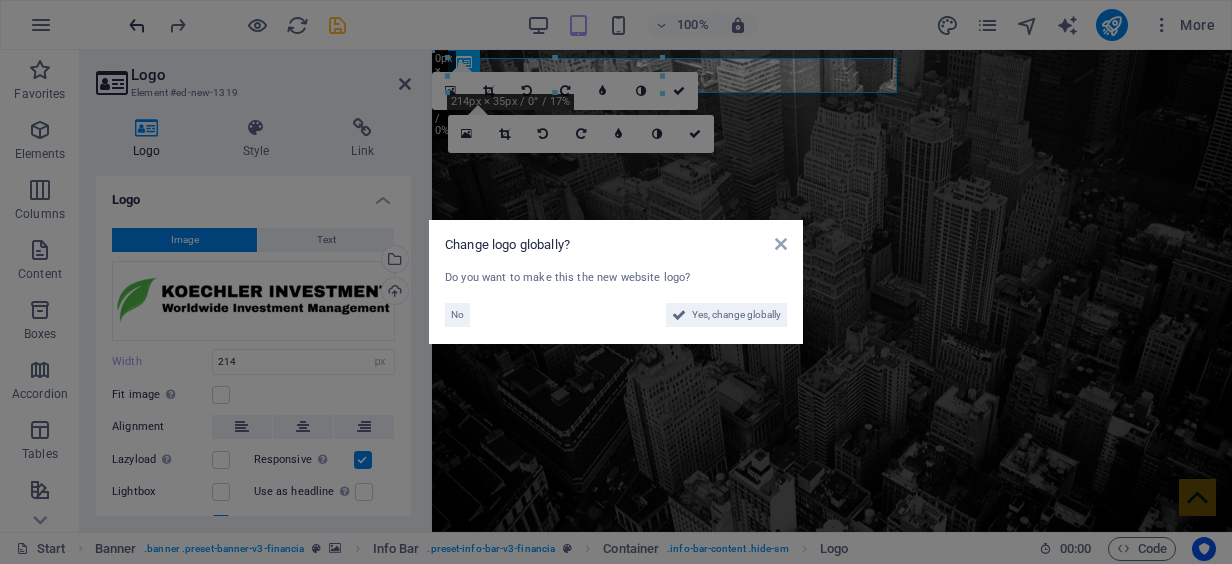 click on "Change logo globally? Do you want to make this the new website logo? No Yes, change globally" at bounding box center [616, 282] 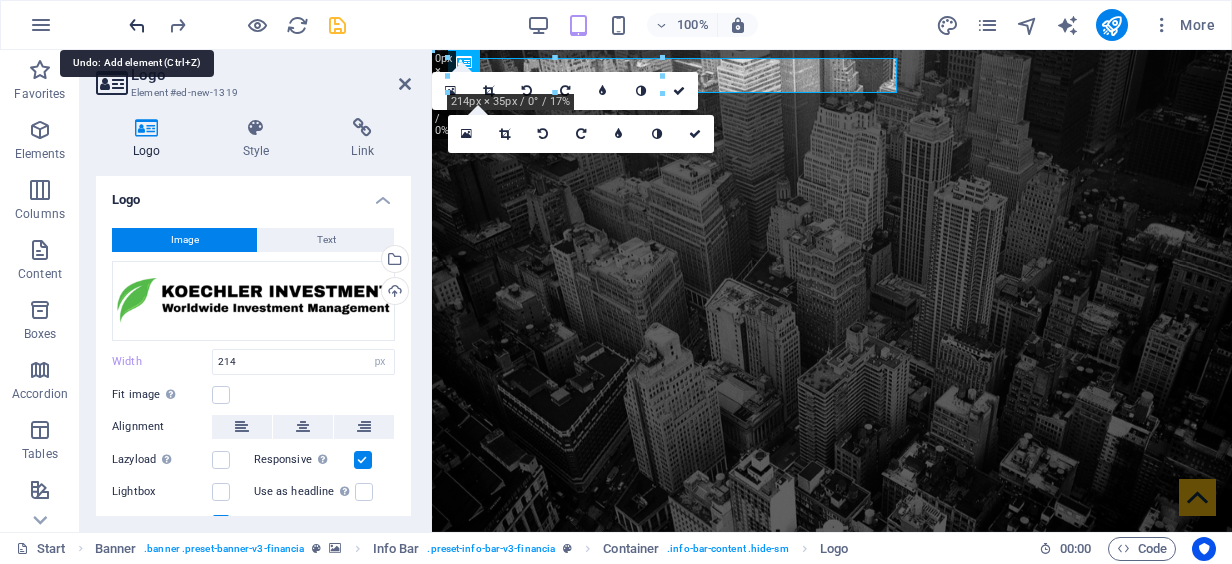 click at bounding box center [137, 25] 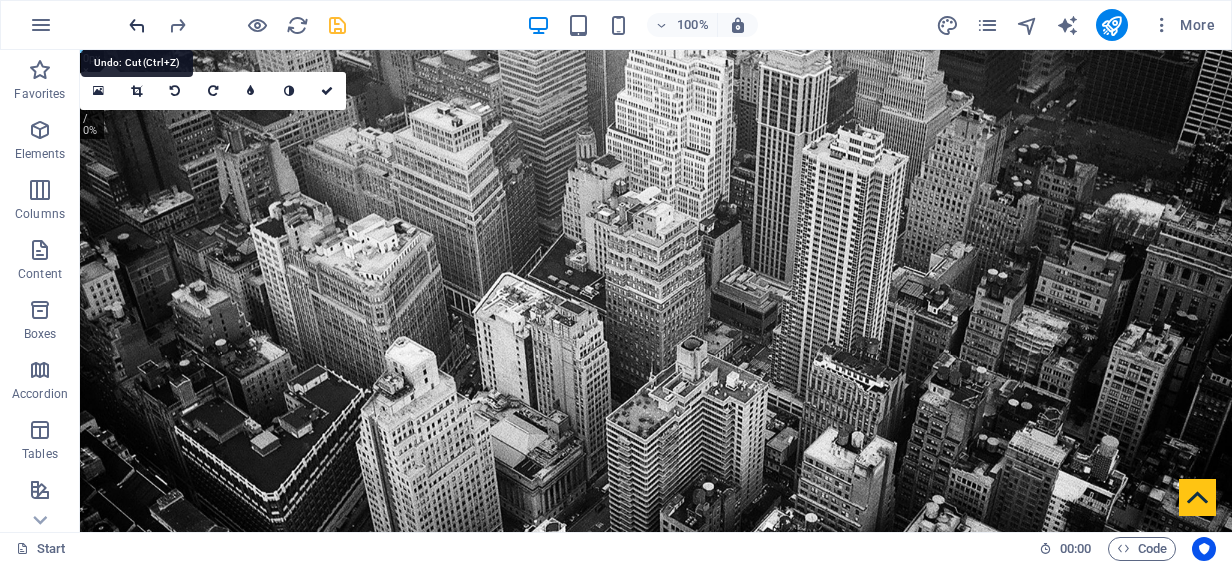 click at bounding box center [137, 25] 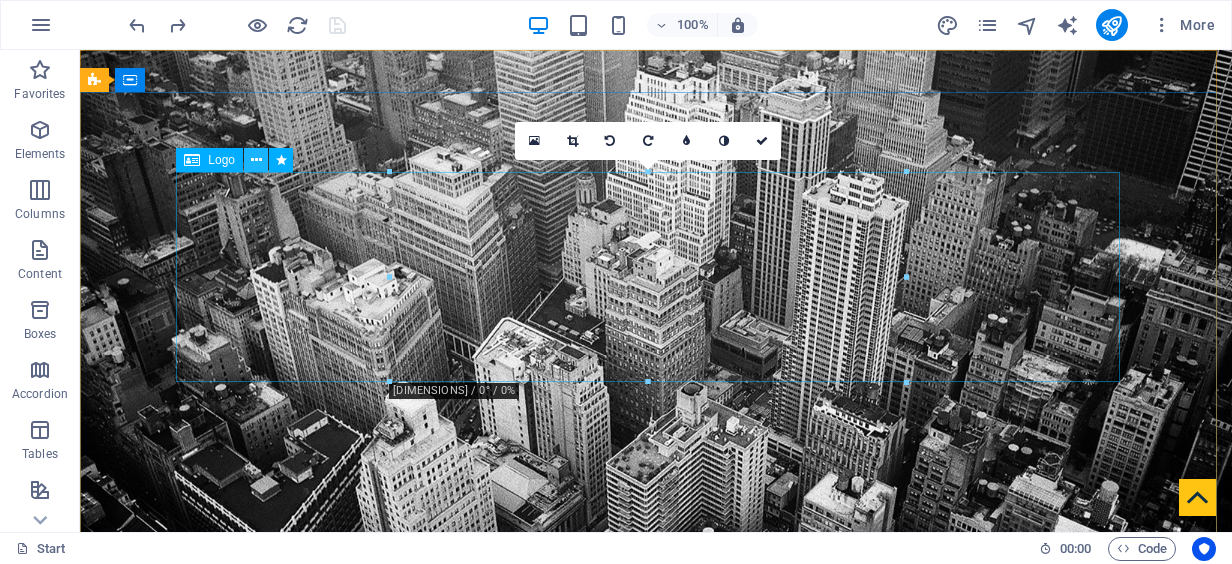 click at bounding box center (256, 160) 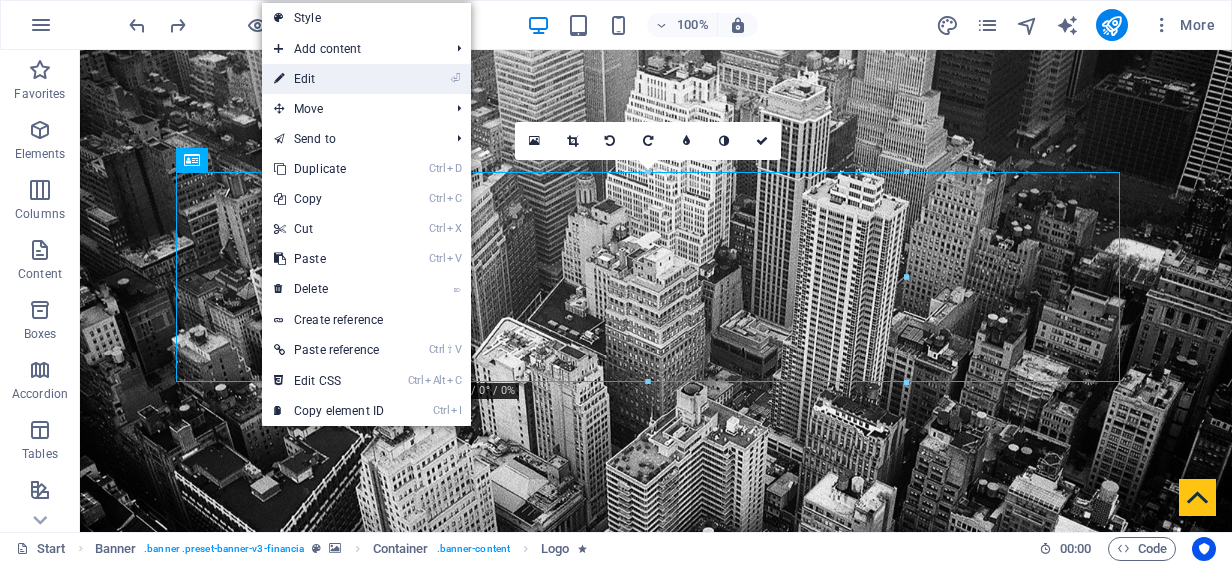 click on "⏎  Edit" at bounding box center [329, 79] 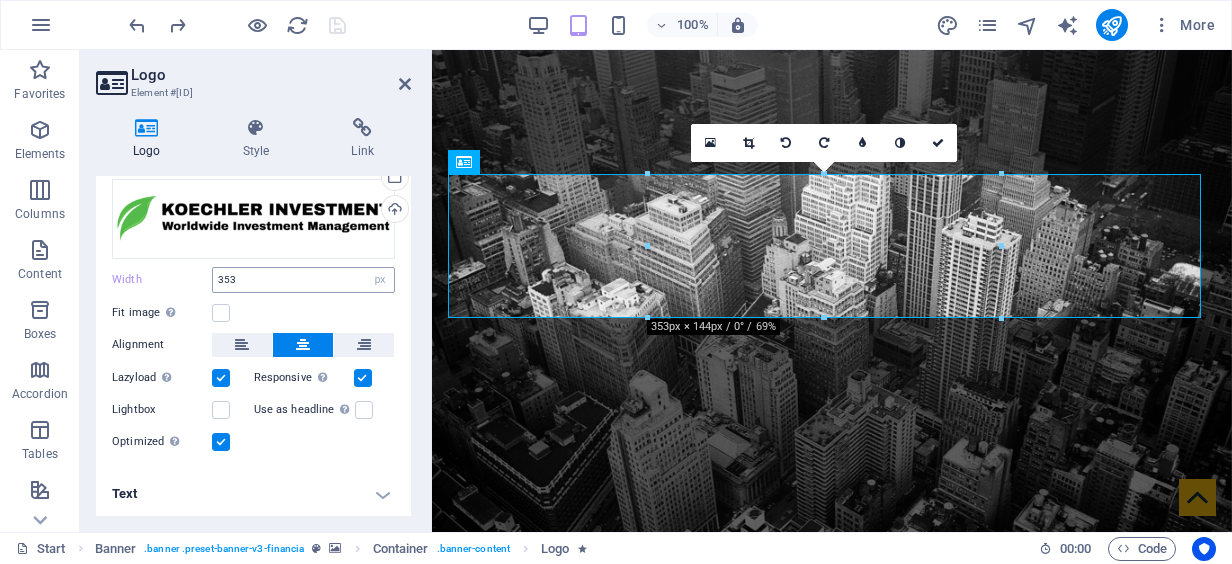 scroll, scrollTop: 0, scrollLeft: 0, axis: both 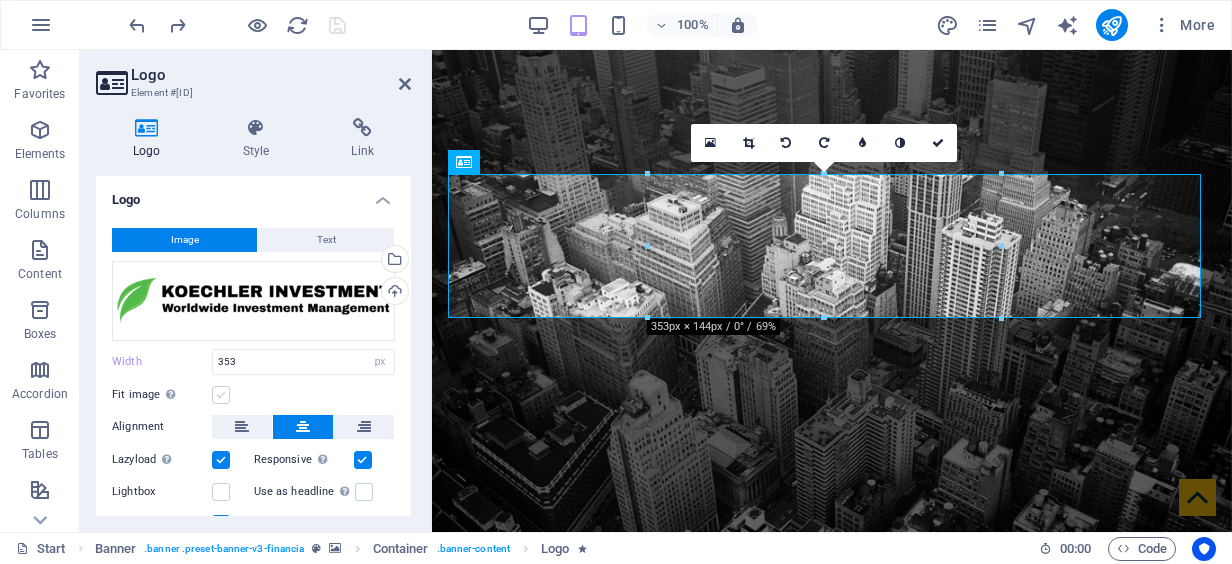 click at bounding box center [221, 395] 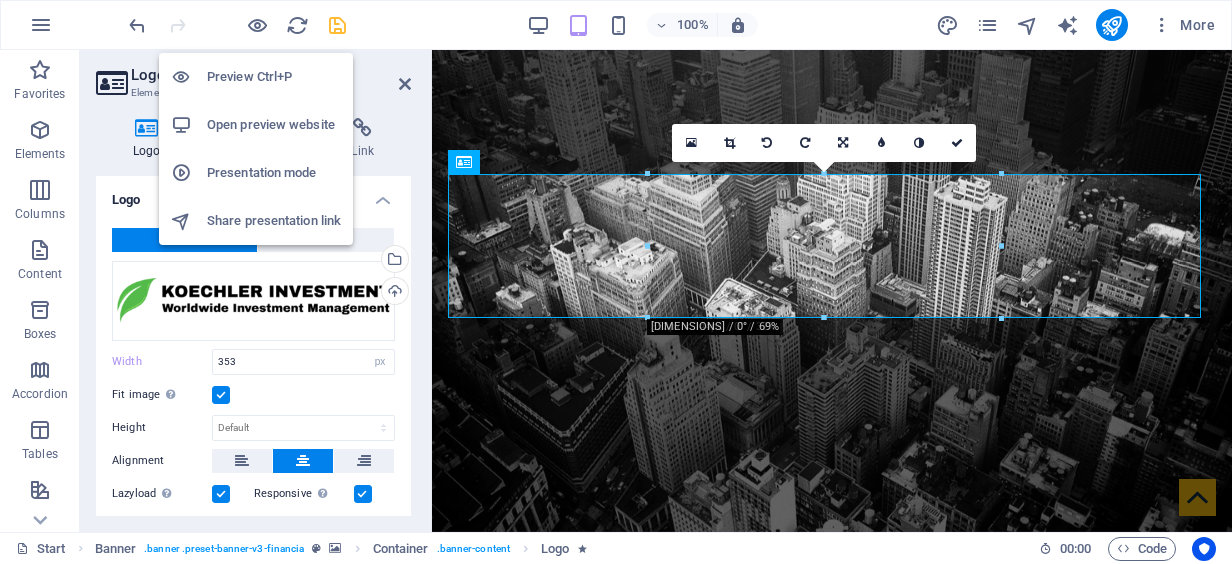 click on "Open preview website" at bounding box center [274, 125] 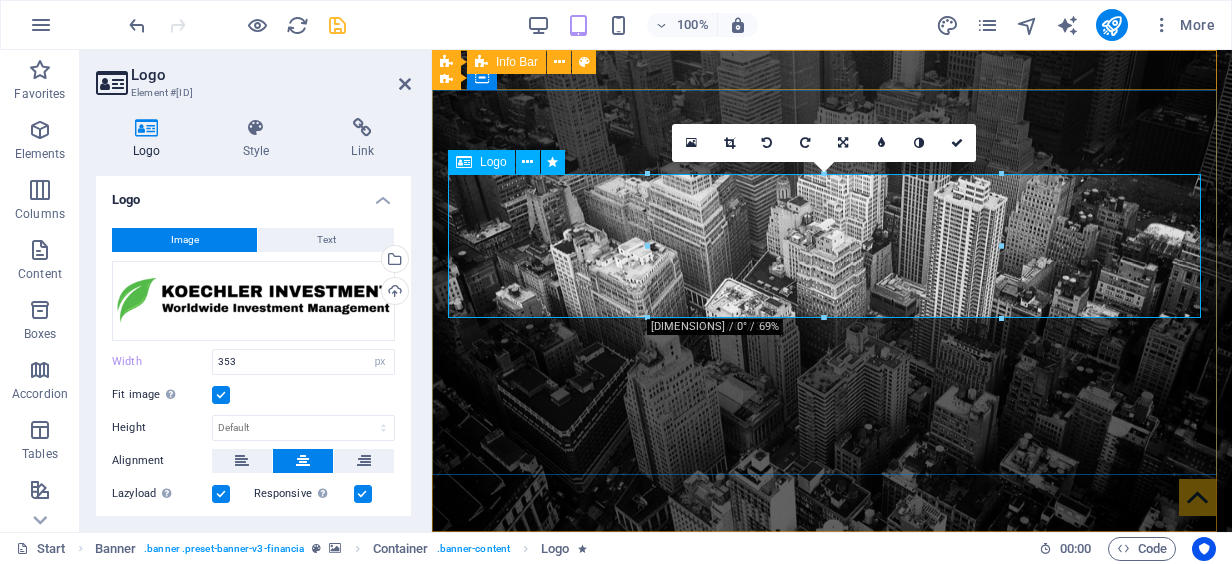 click on "Logo" at bounding box center [493, 162] 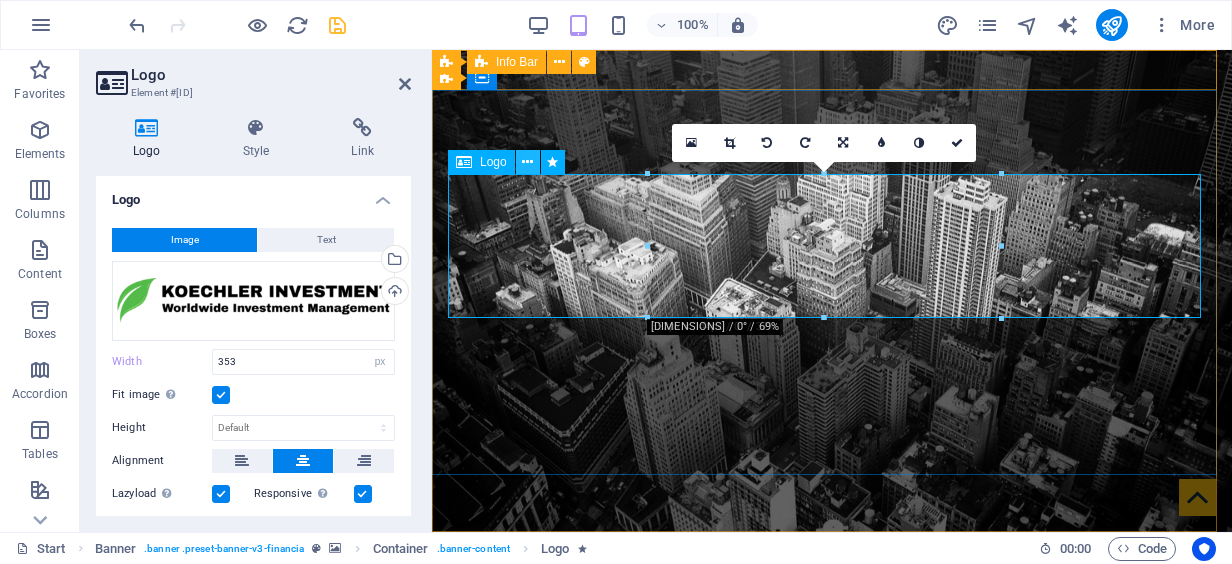 click at bounding box center [527, 162] 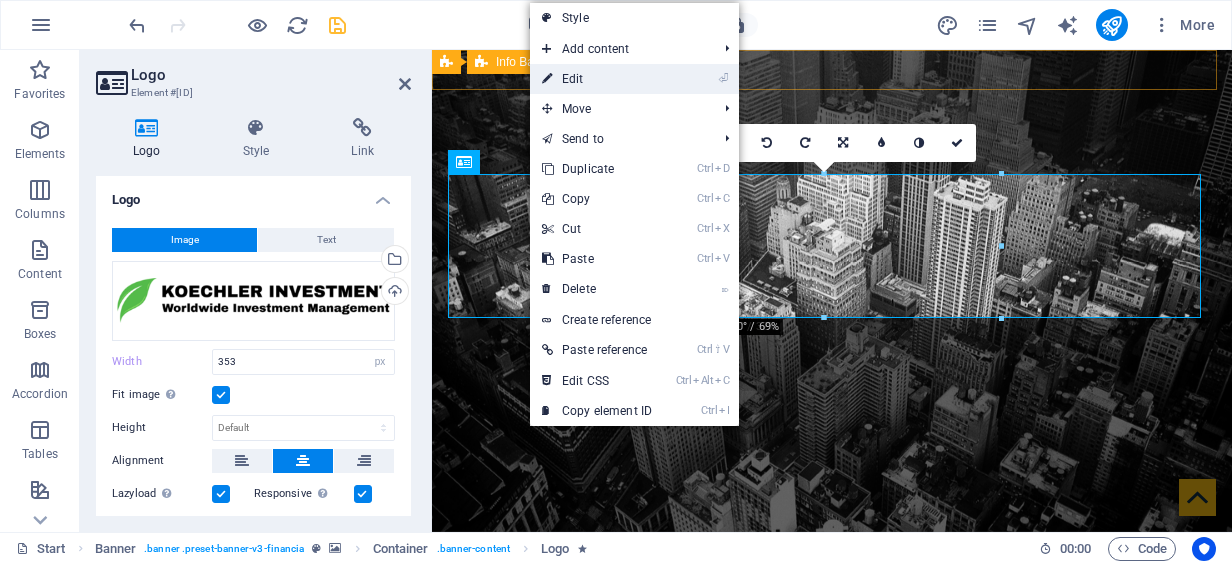click on "⏎  Edit" at bounding box center [597, 79] 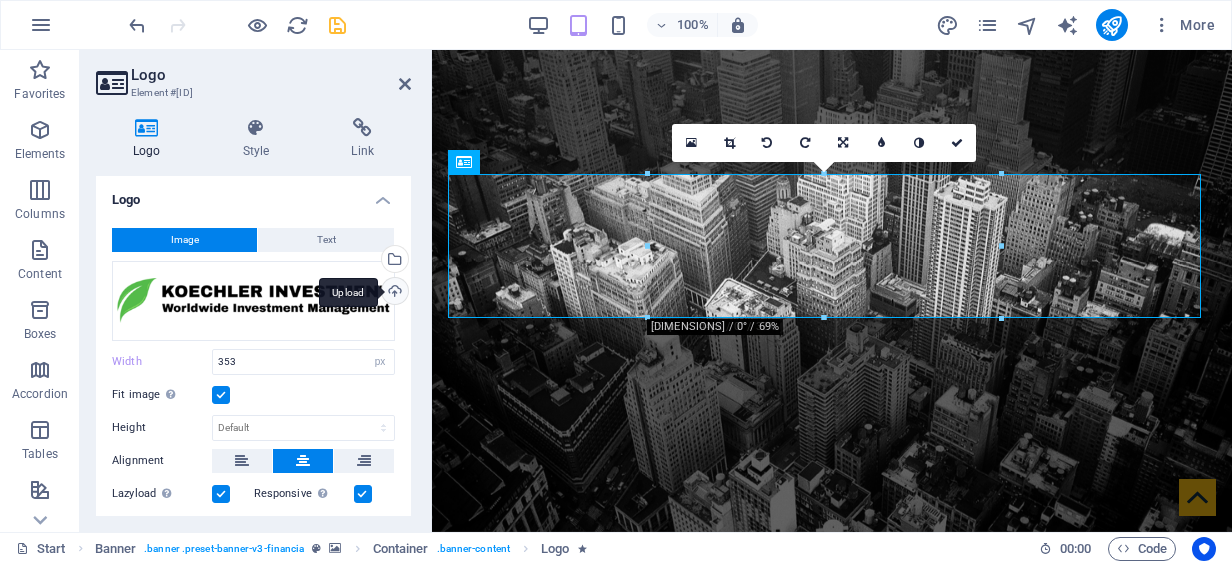 click on "Upload" at bounding box center [393, 293] 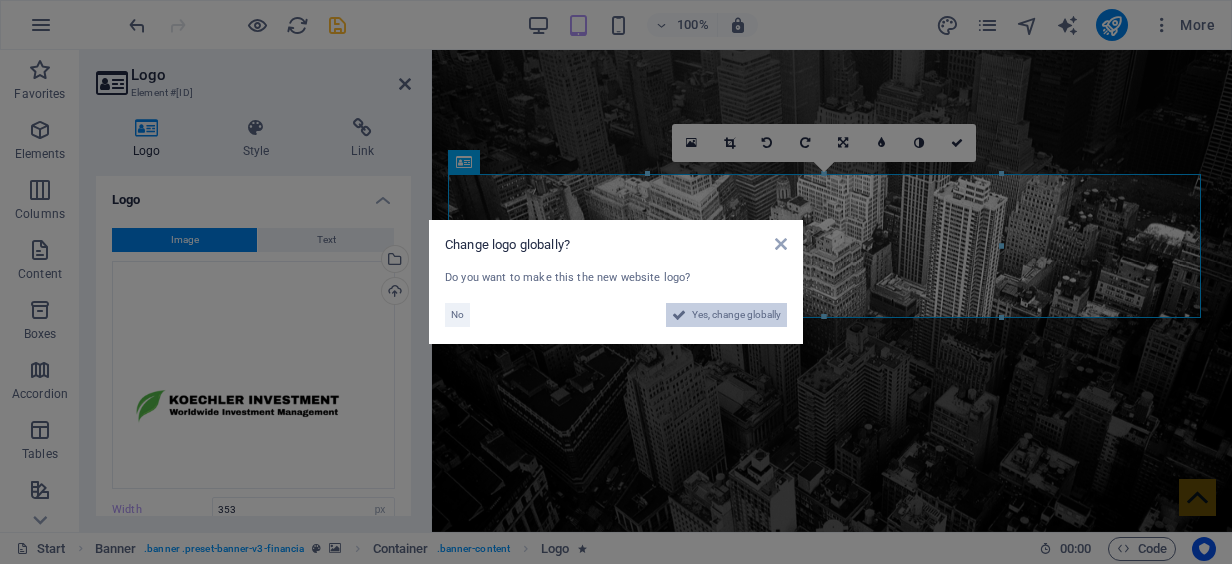 click on "Yes, change globally" at bounding box center (736, 315) 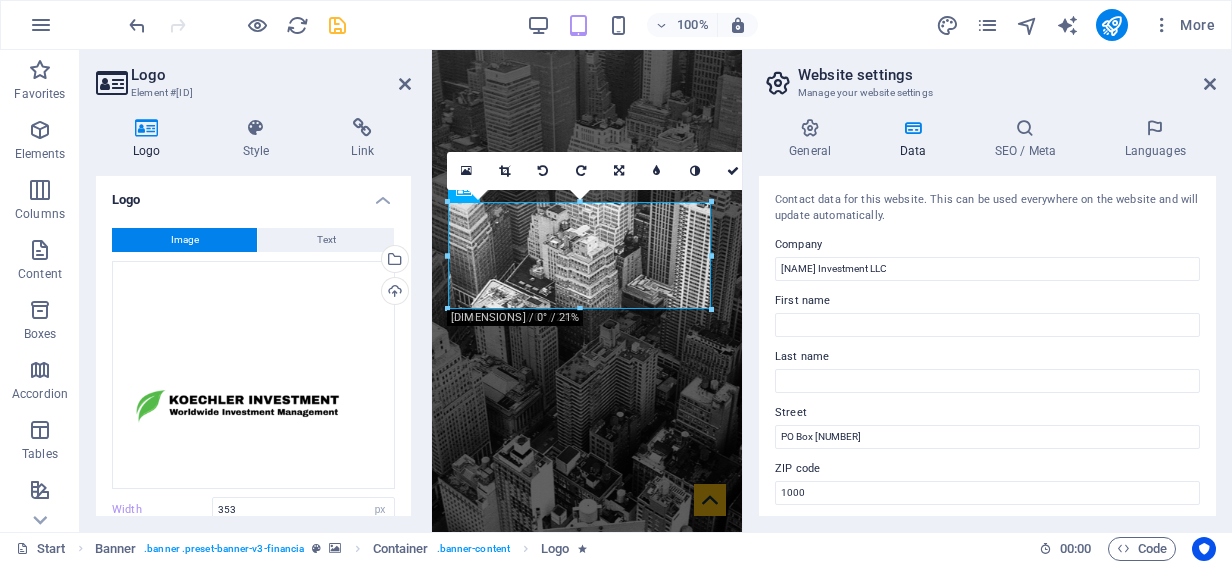 type on "263" 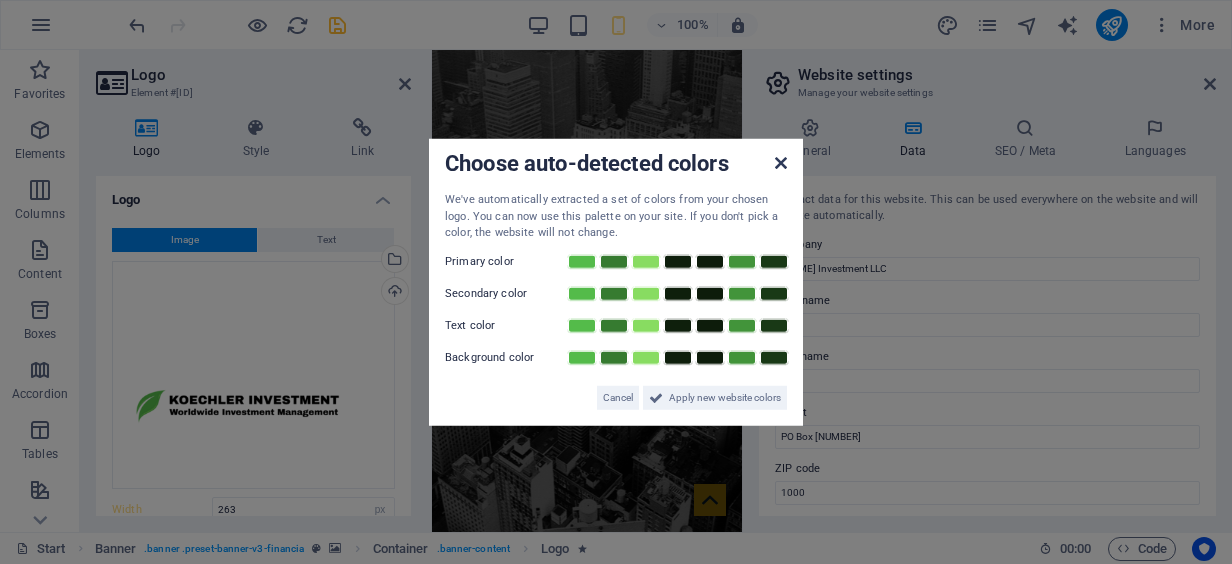 click at bounding box center (781, 163) 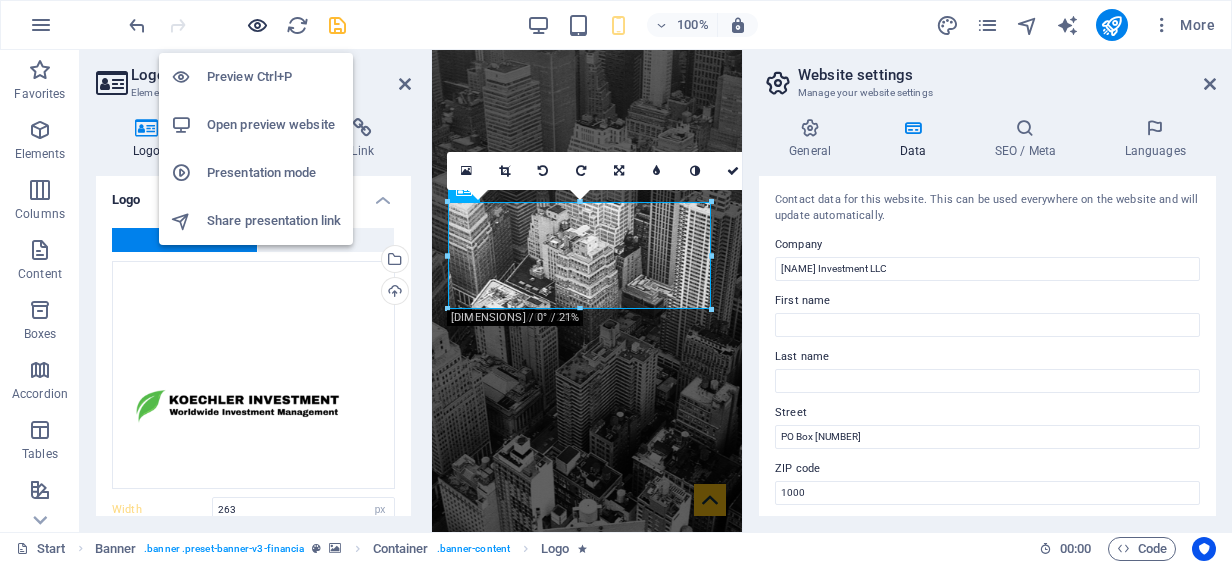 click at bounding box center (257, 25) 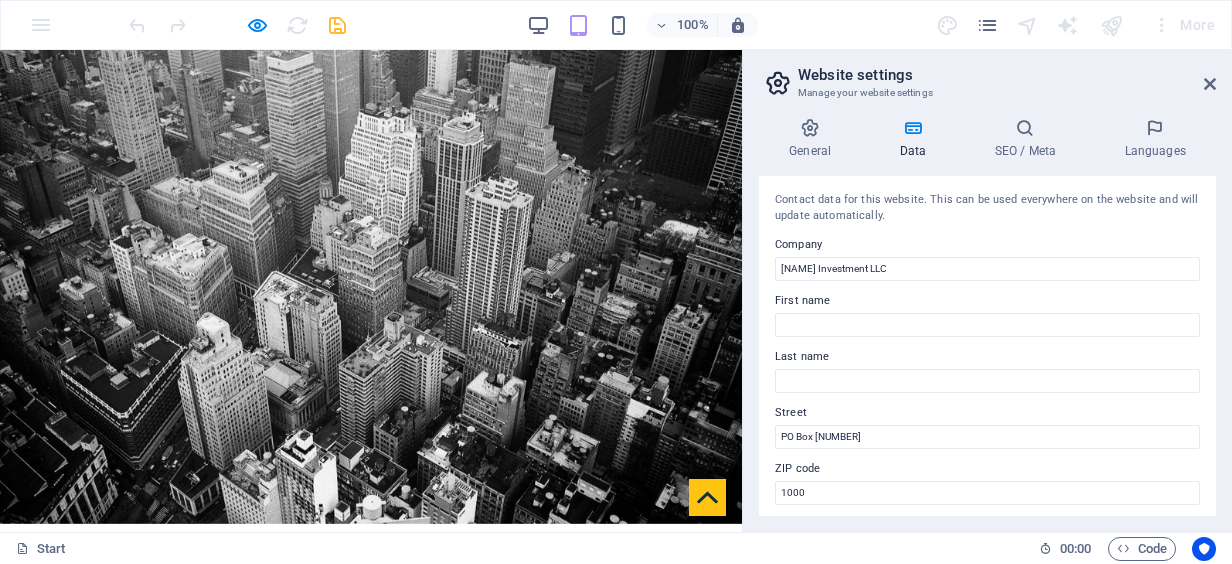 scroll, scrollTop: 0, scrollLeft: 0, axis: both 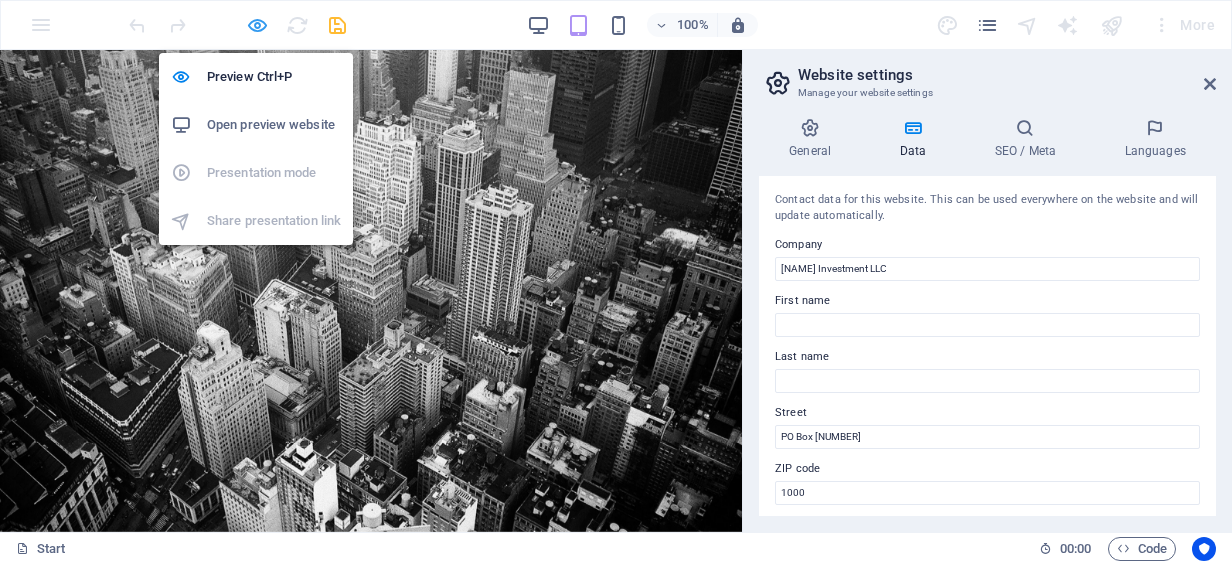 click at bounding box center [257, 25] 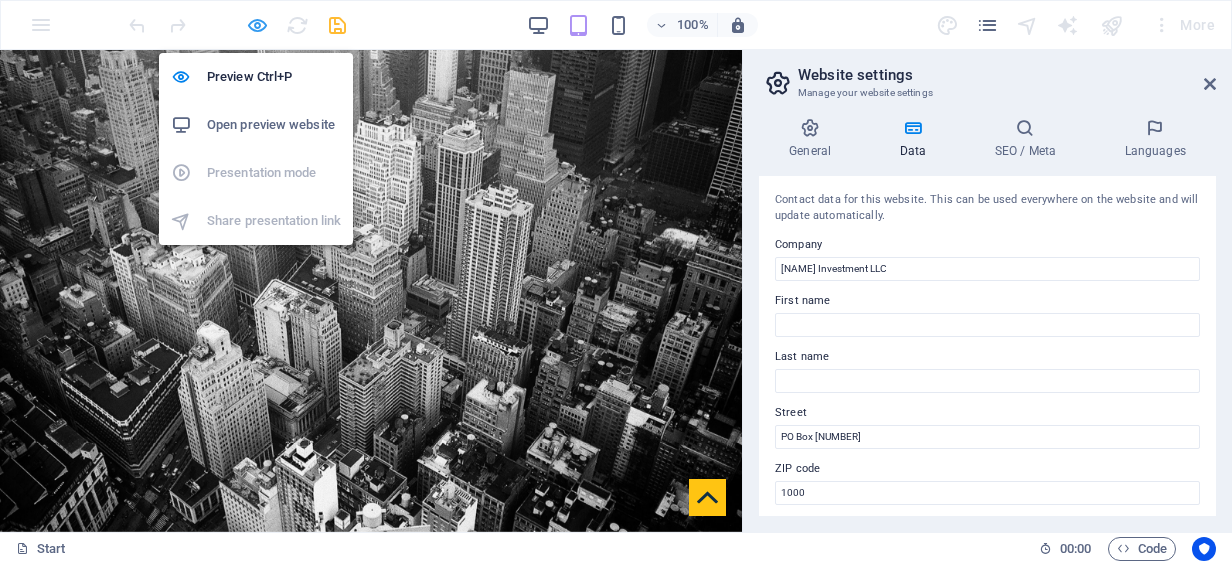select on "px" 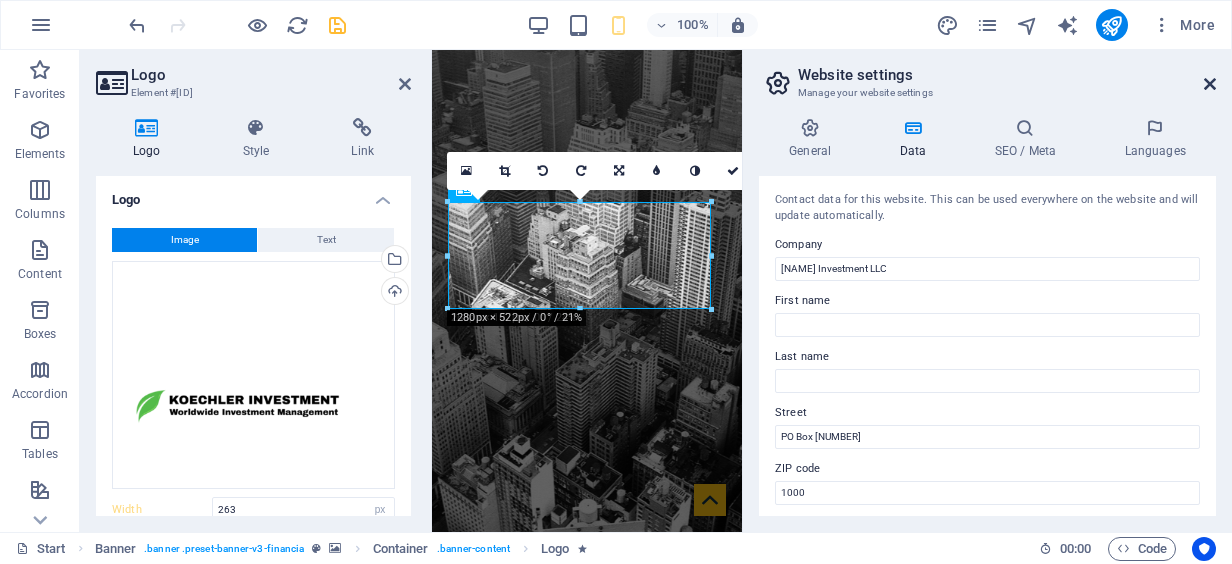 click at bounding box center (1210, 84) 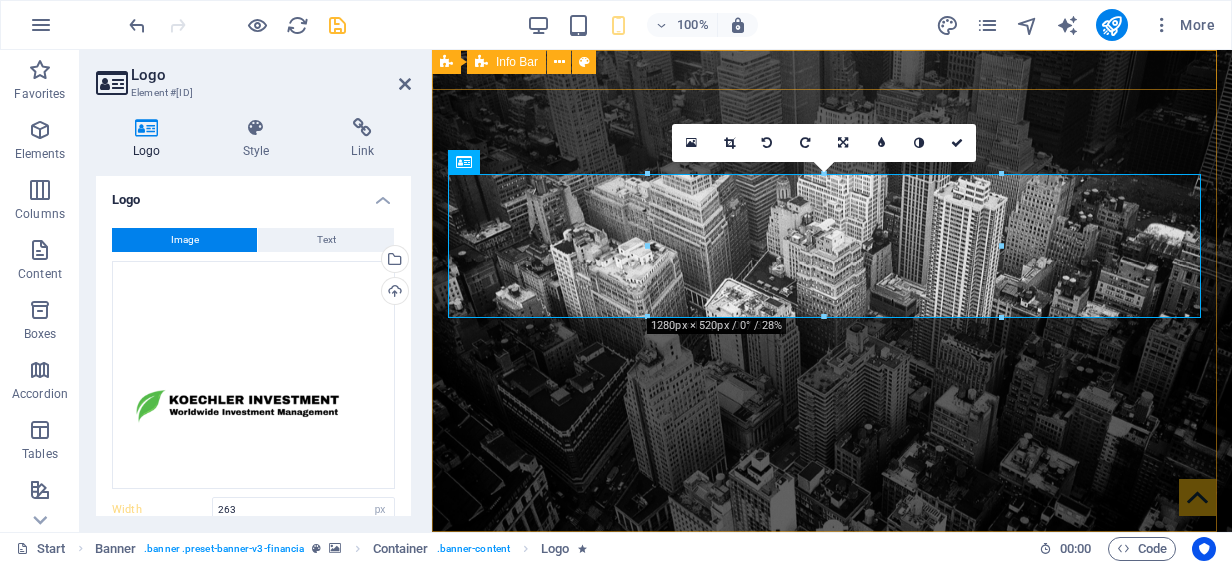 type on "353" 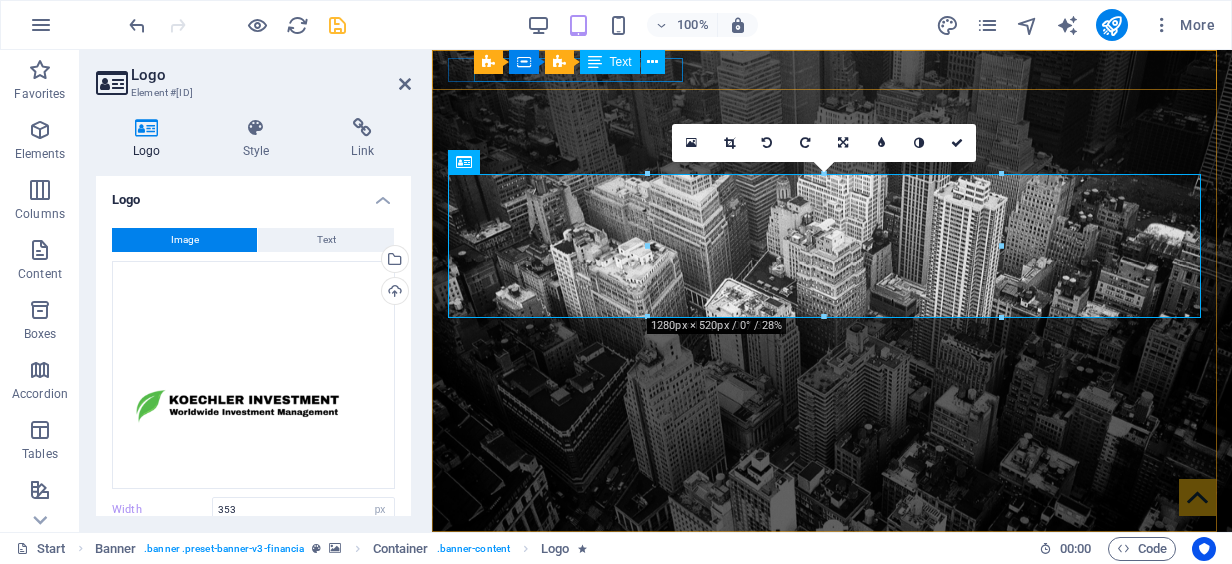click on "PO Box 282110 ,  Dubai   1000" at bounding box center [824, 568] 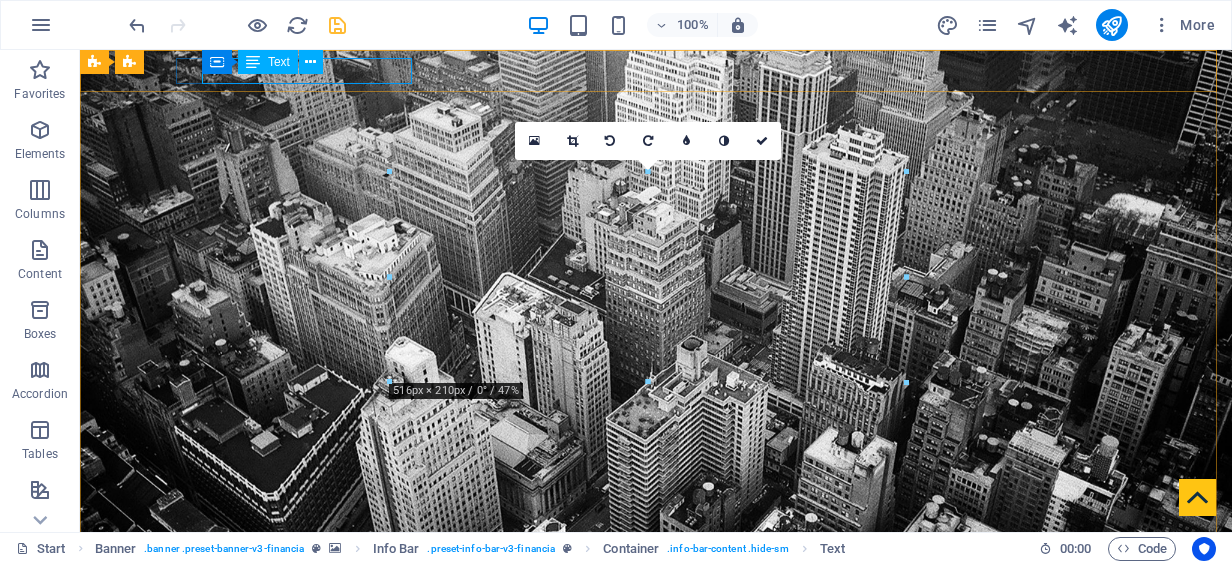 click on "Text" at bounding box center (279, 62) 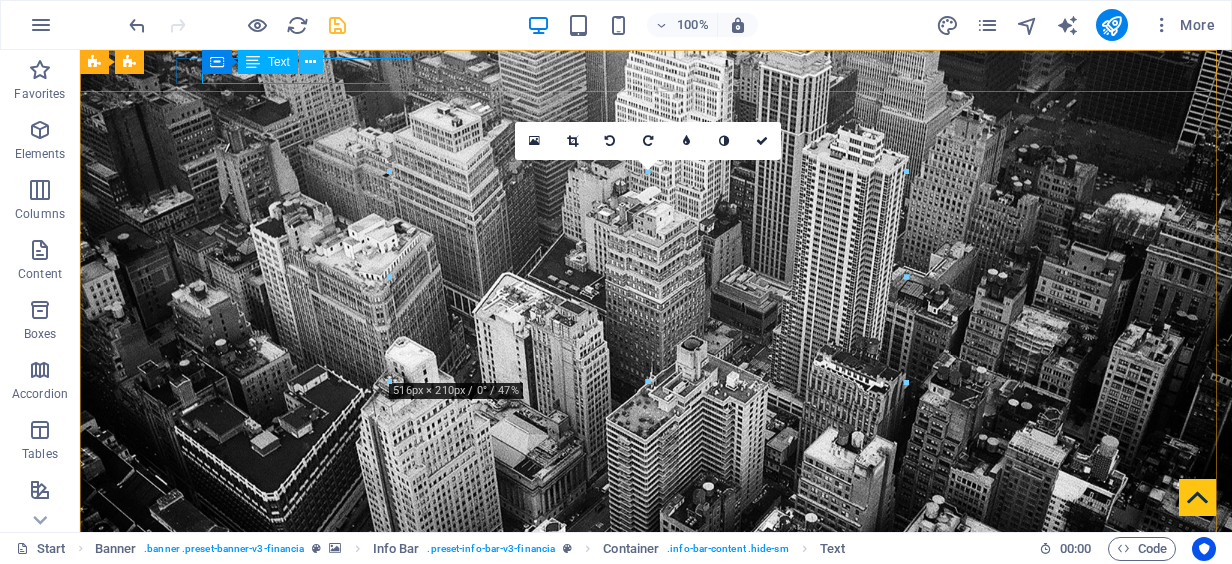 click at bounding box center [310, 62] 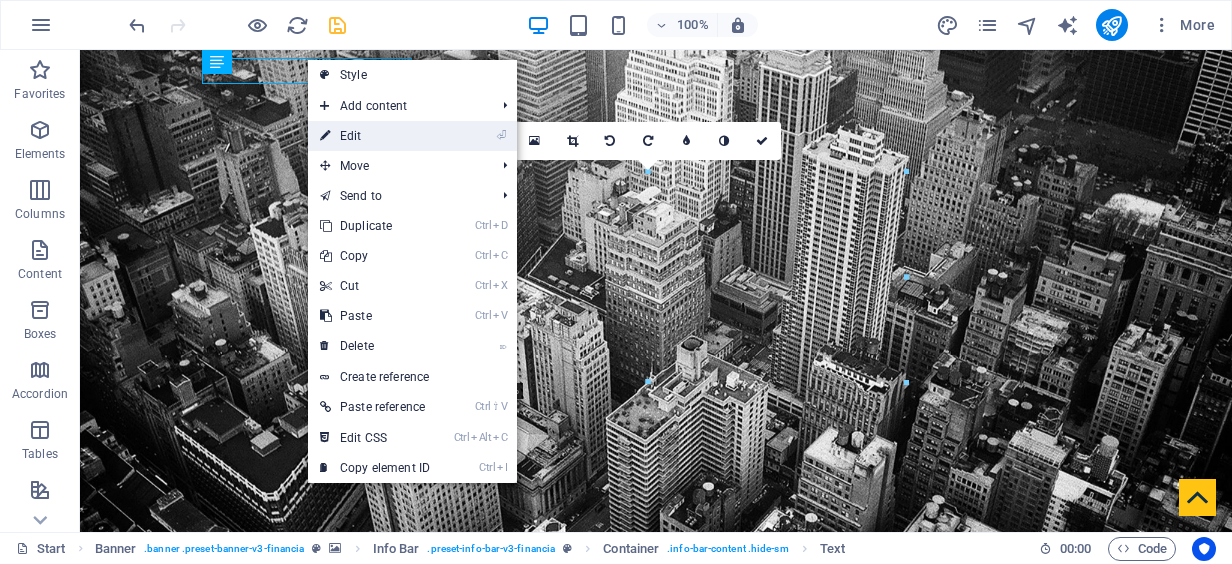 click on "⏎  Edit" at bounding box center (375, 136) 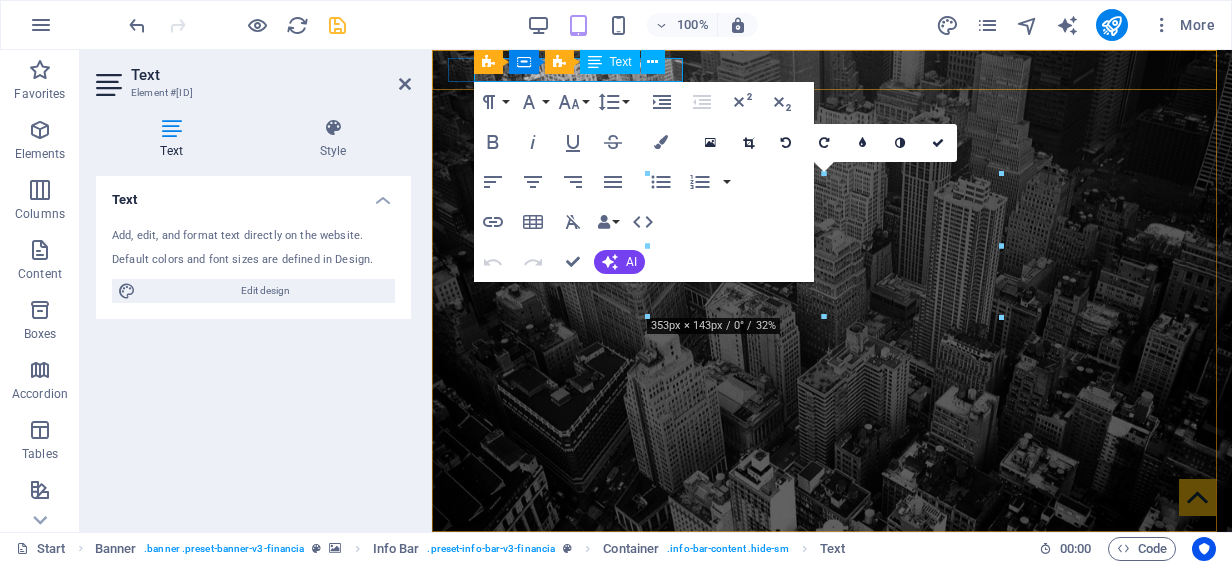 click on "Info Bar   Container   Banner   Text" at bounding box center (576, 62) 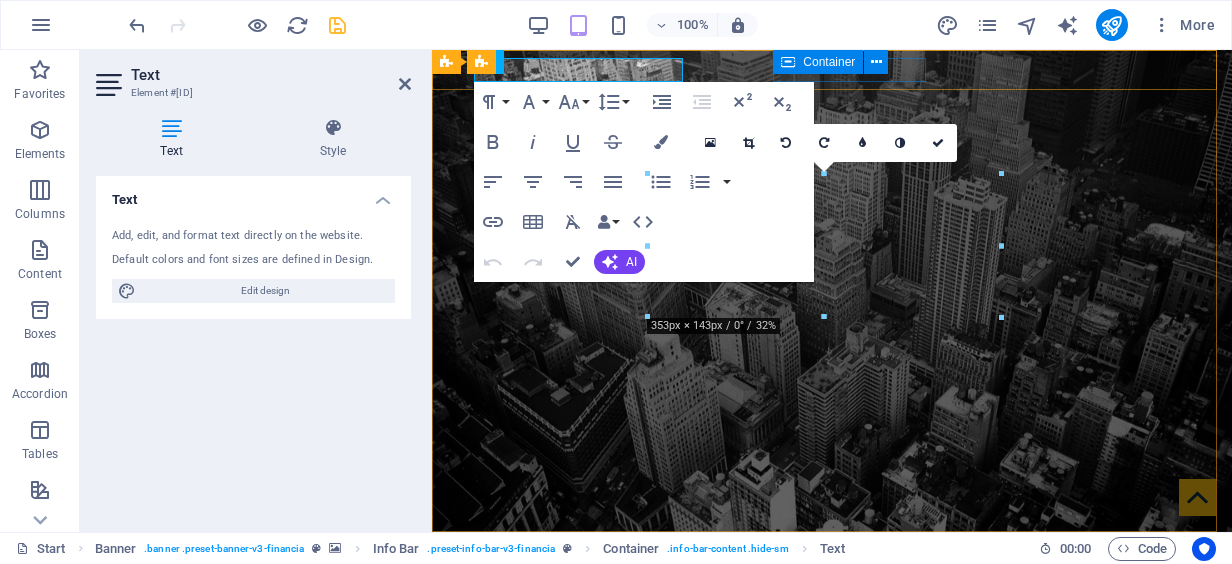click on "Container" at bounding box center (818, 62) 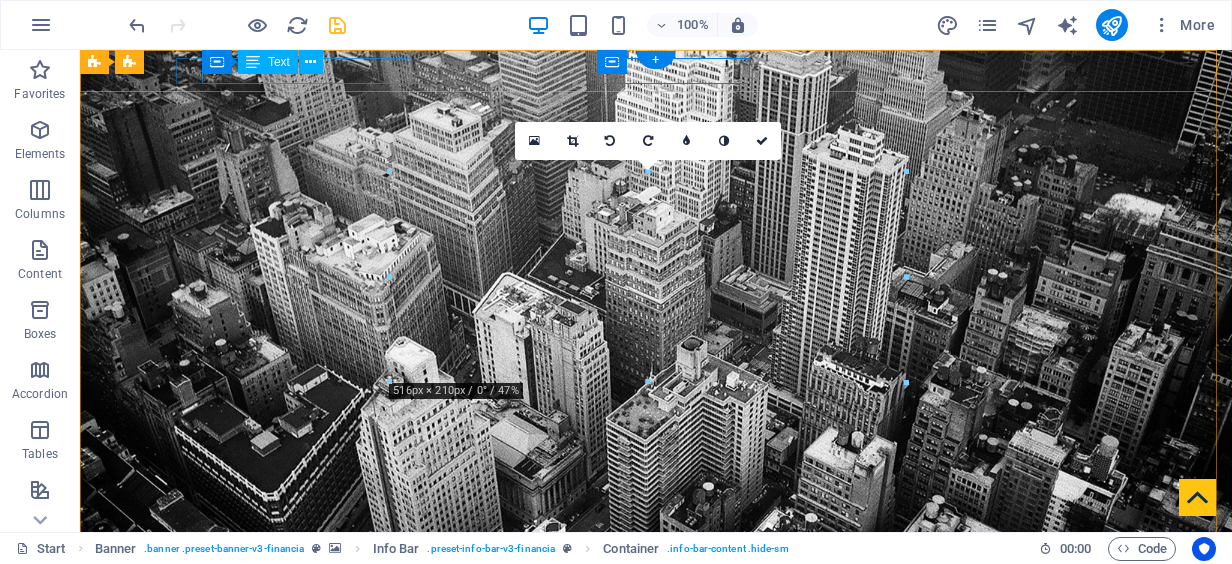 click on "PO Box 282110 ,  Dubai   1000" at bounding box center (648, 569) 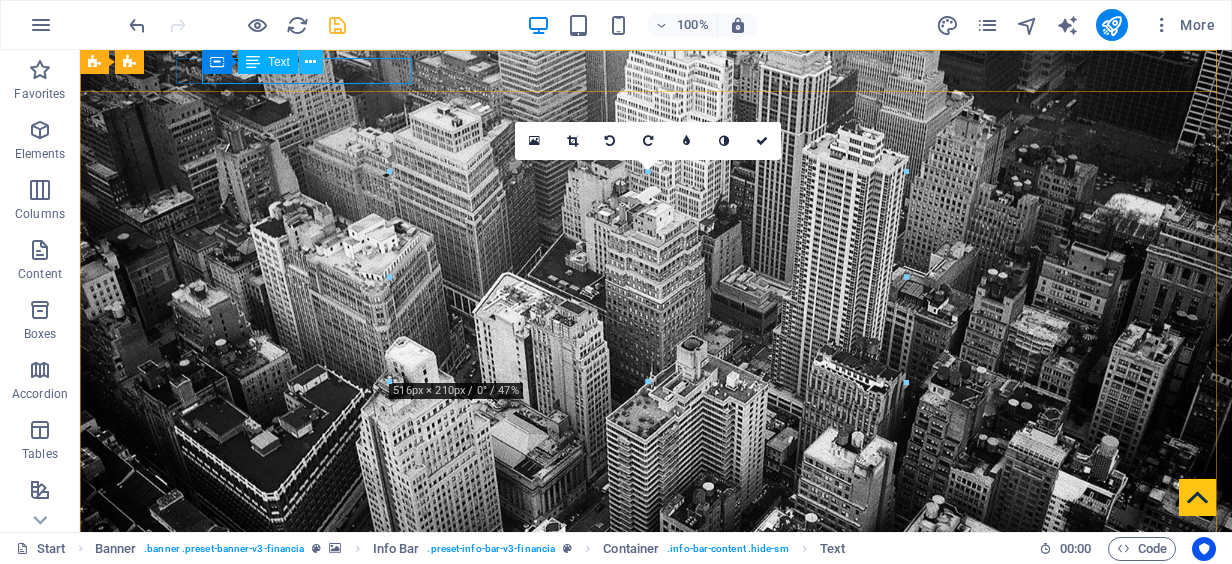 click at bounding box center [310, 62] 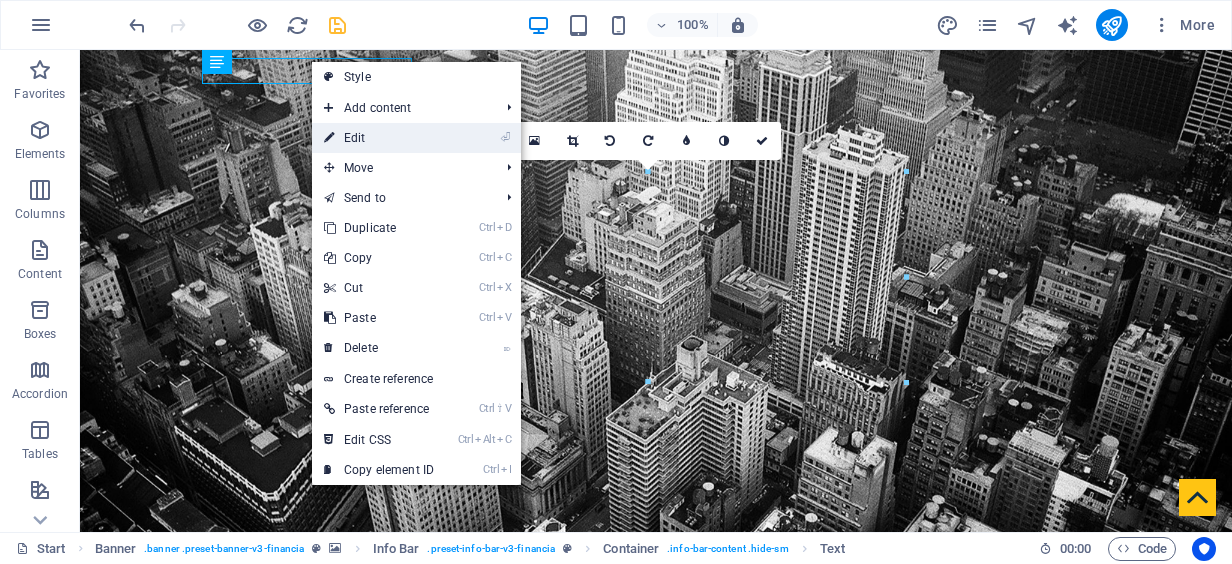 click on "⏎  Edit" at bounding box center [379, 138] 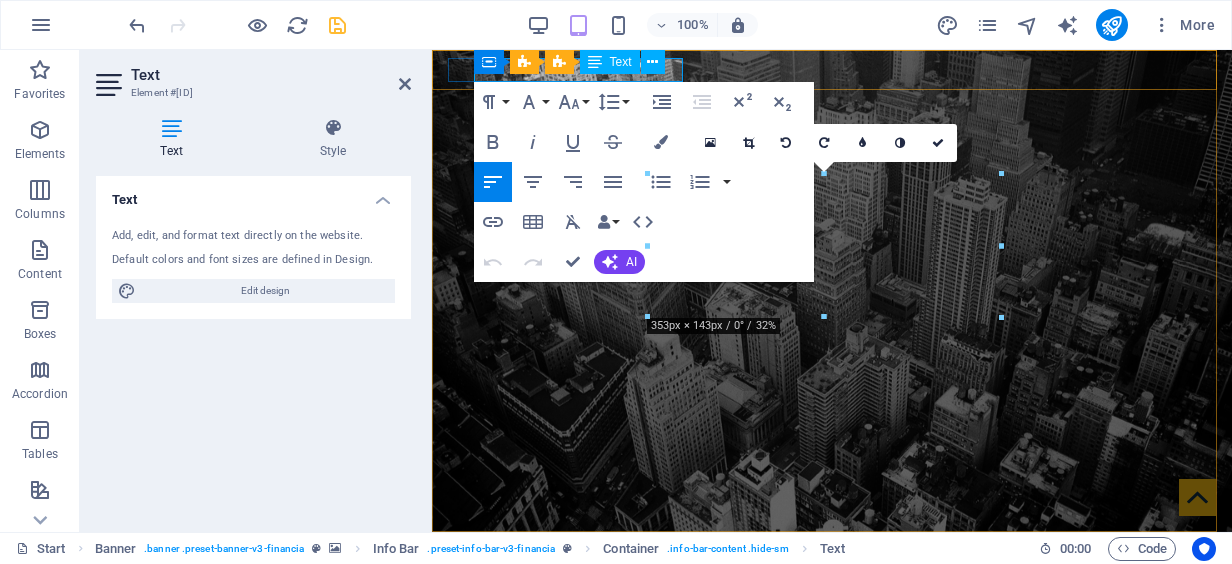 click on "1000" at bounding box center (670, 567) 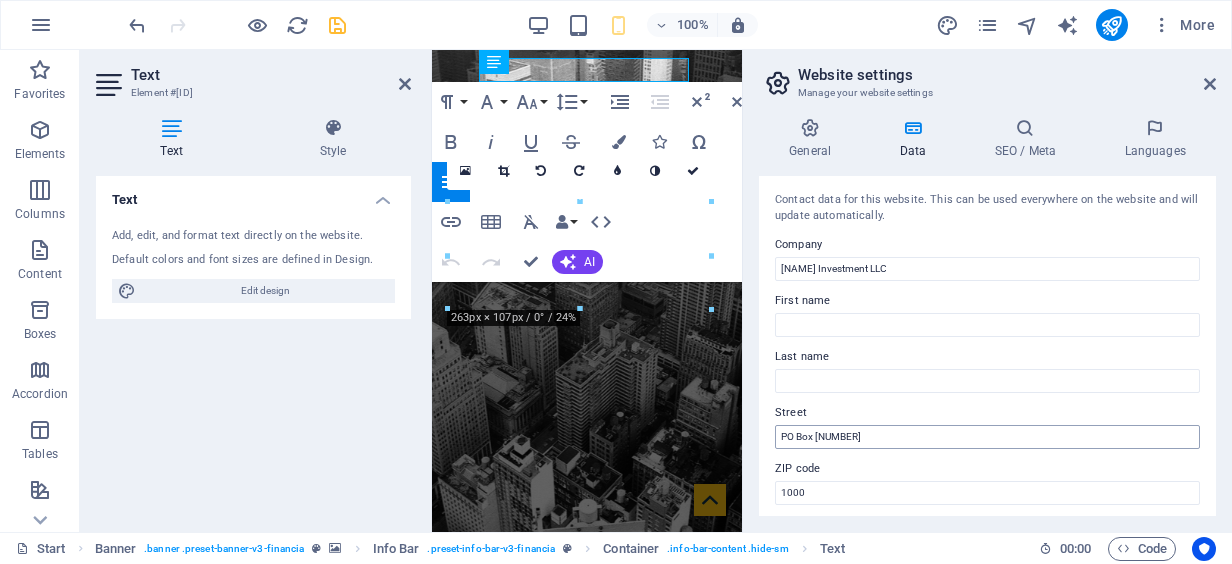 scroll, scrollTop: 200, scrollLeft: 0, axis: vertical 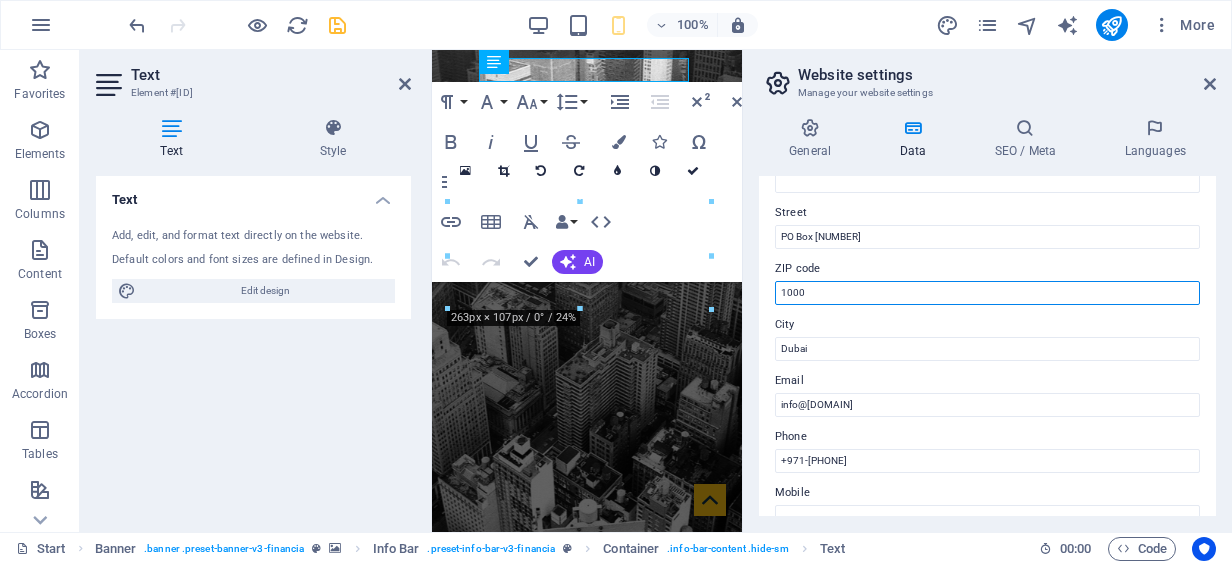 drag, startPoint x: 814, startPoint y: 294, endPoint x: 753, endPoint y: 294, distance: 61 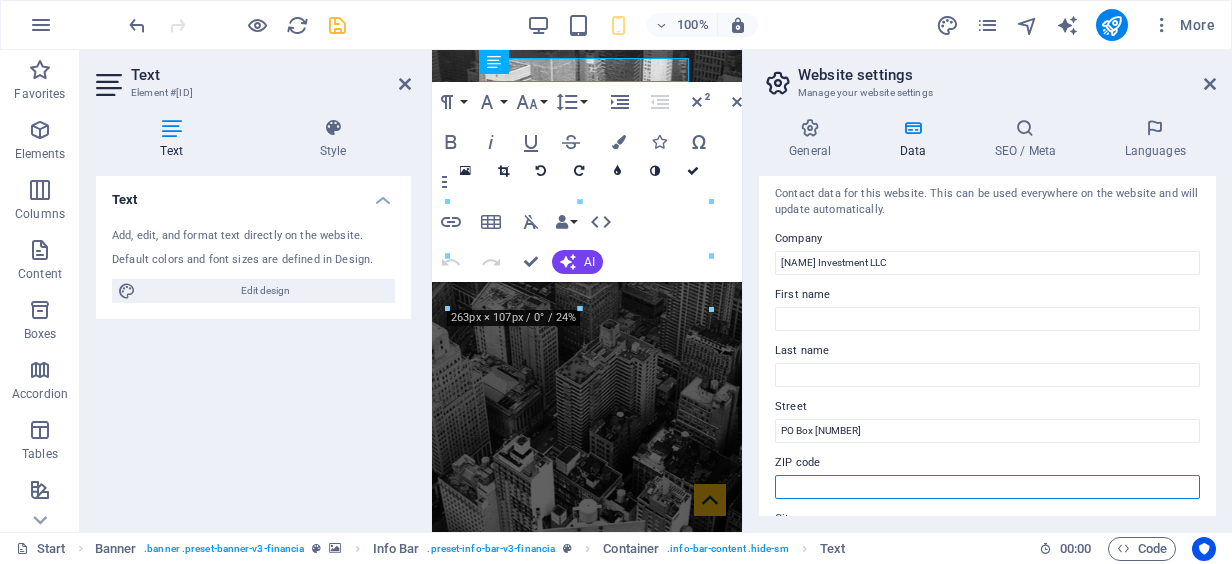 scroll, scrollTop: 0, scrollLeft: 0, axis: both 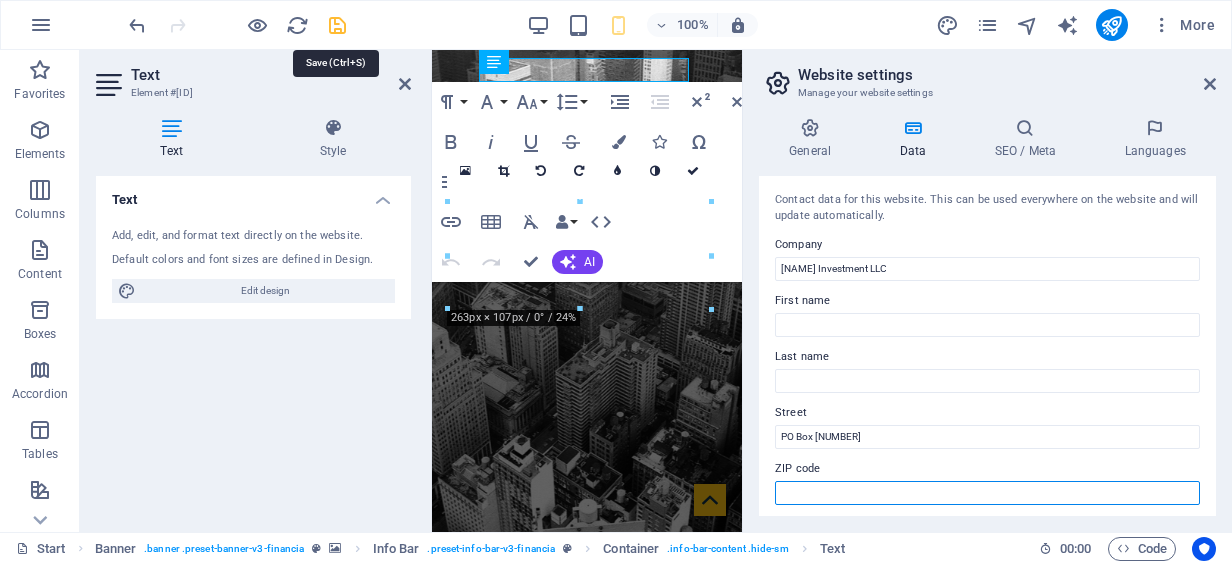 type 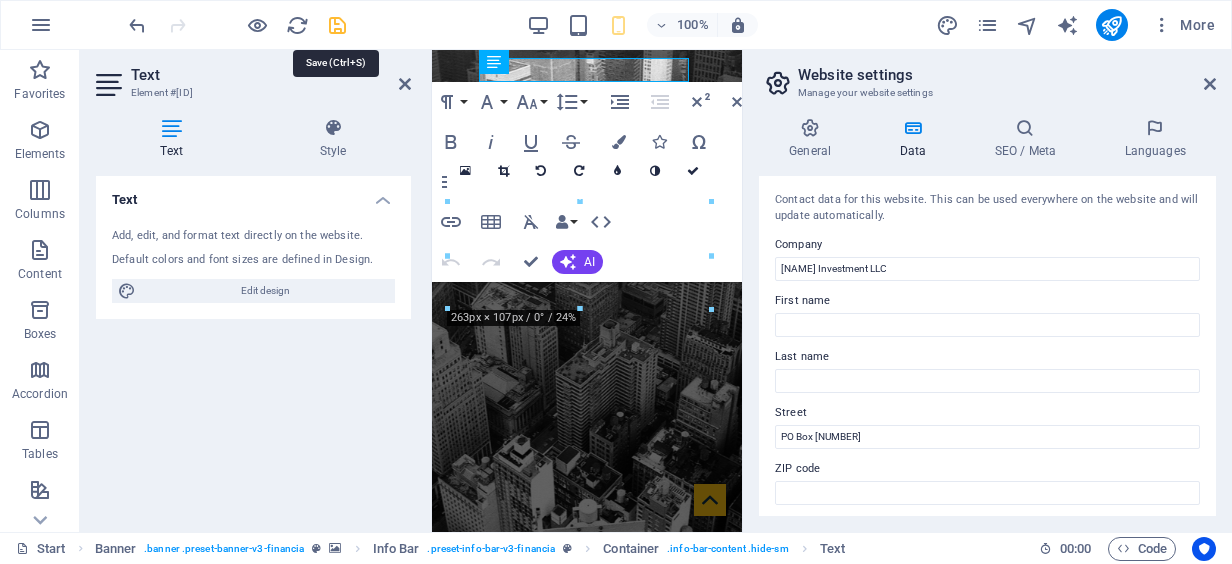 click at bounding box center (337, 25) 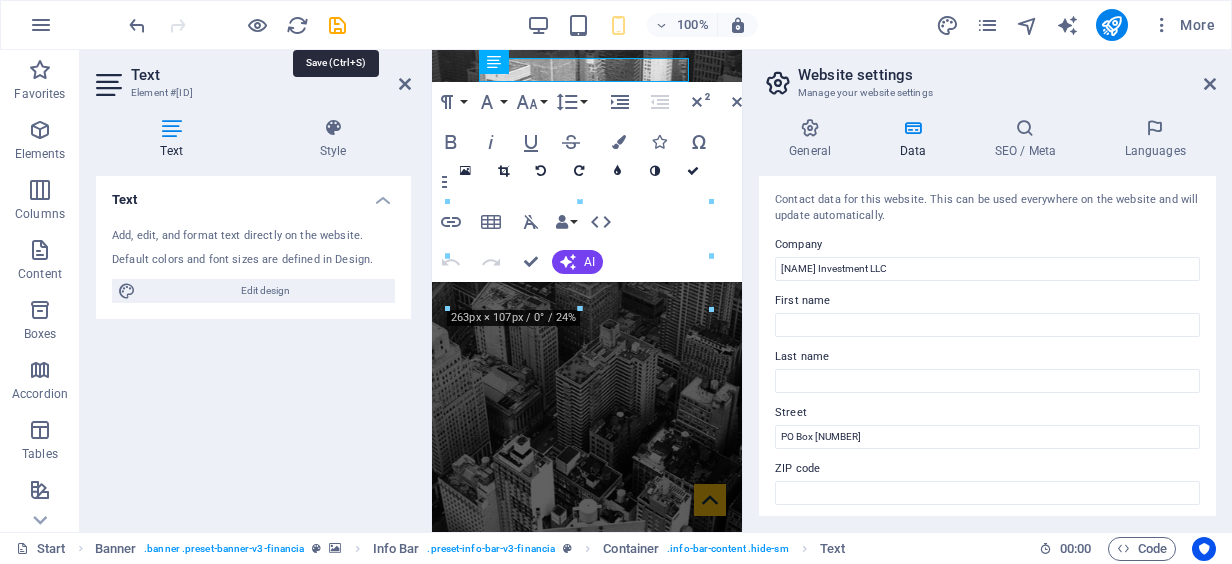 select on "px" 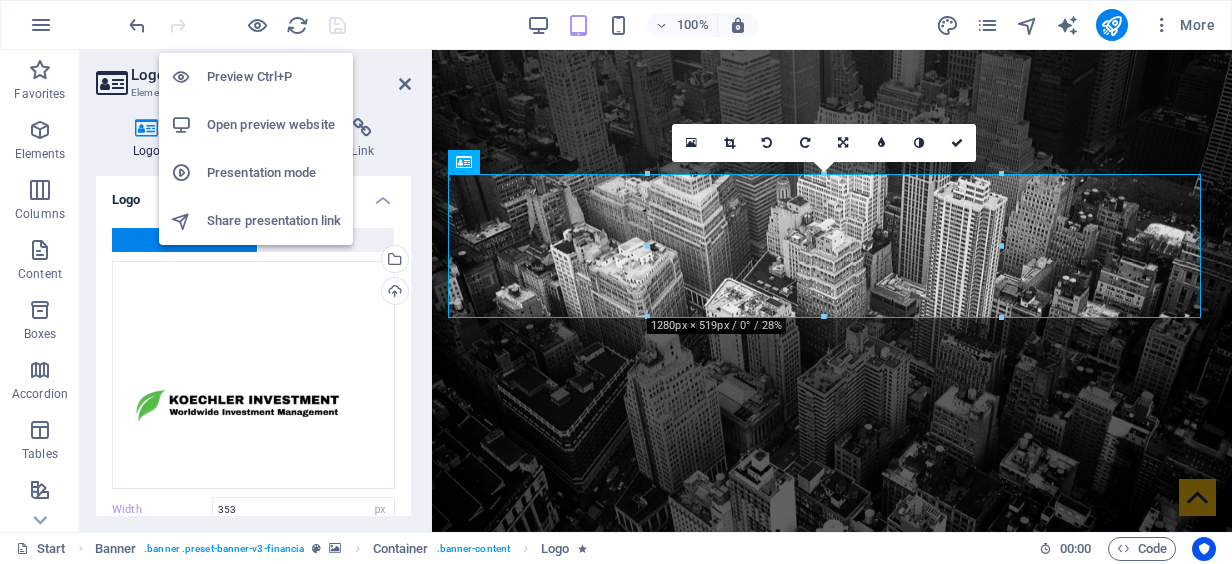 click on "Open preview website" at bounding box center [274, 125] 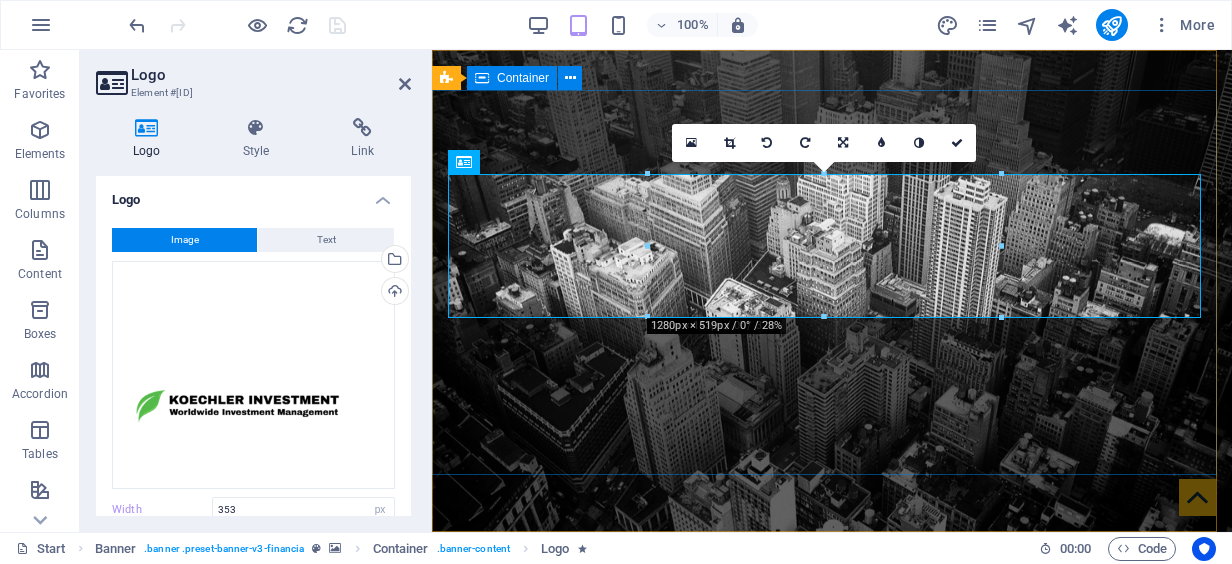 click on "Worldwide Investment Management" at bounding box center (832, 852) 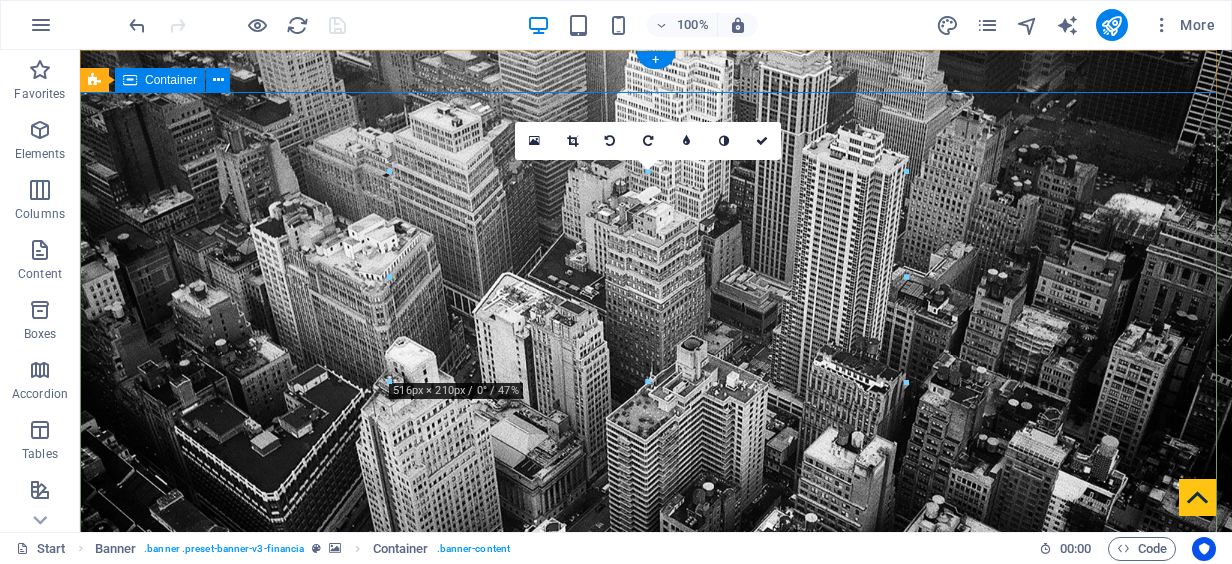 click on "Worldwide Investment Management" at bounding box center (656, 895) 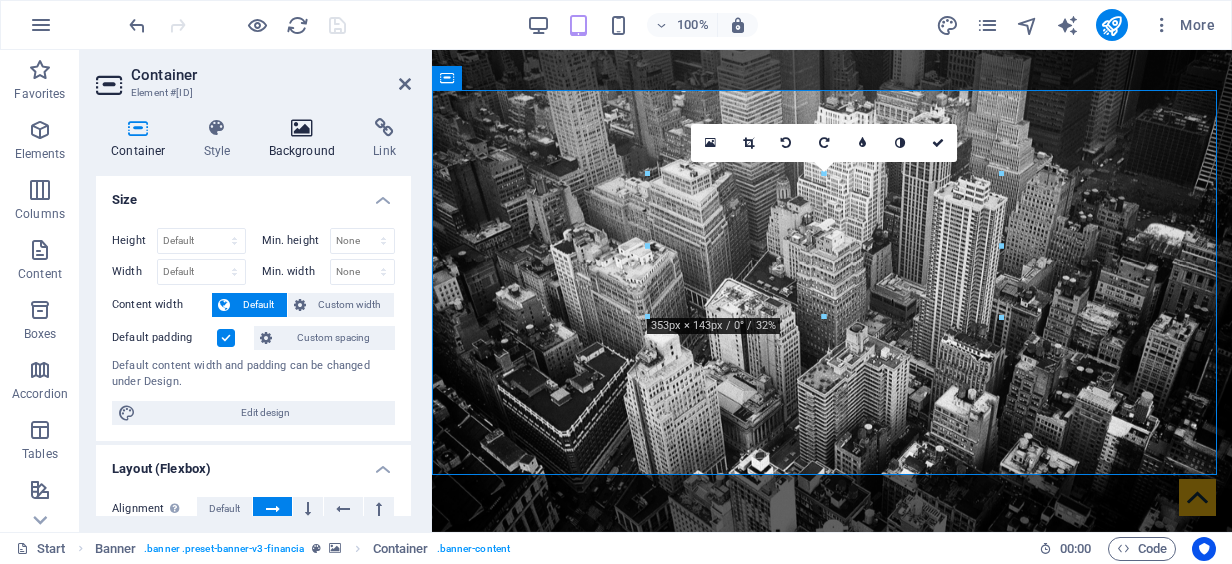 click at bounding box center [302, 128] 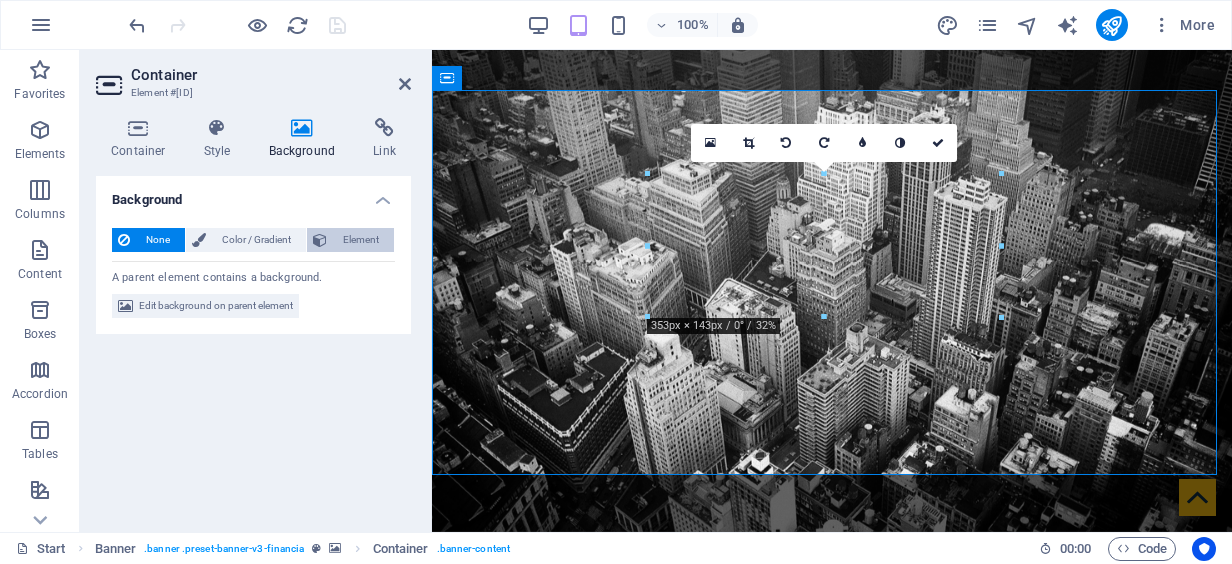 click on "Element" at bounding box center [360, 240] 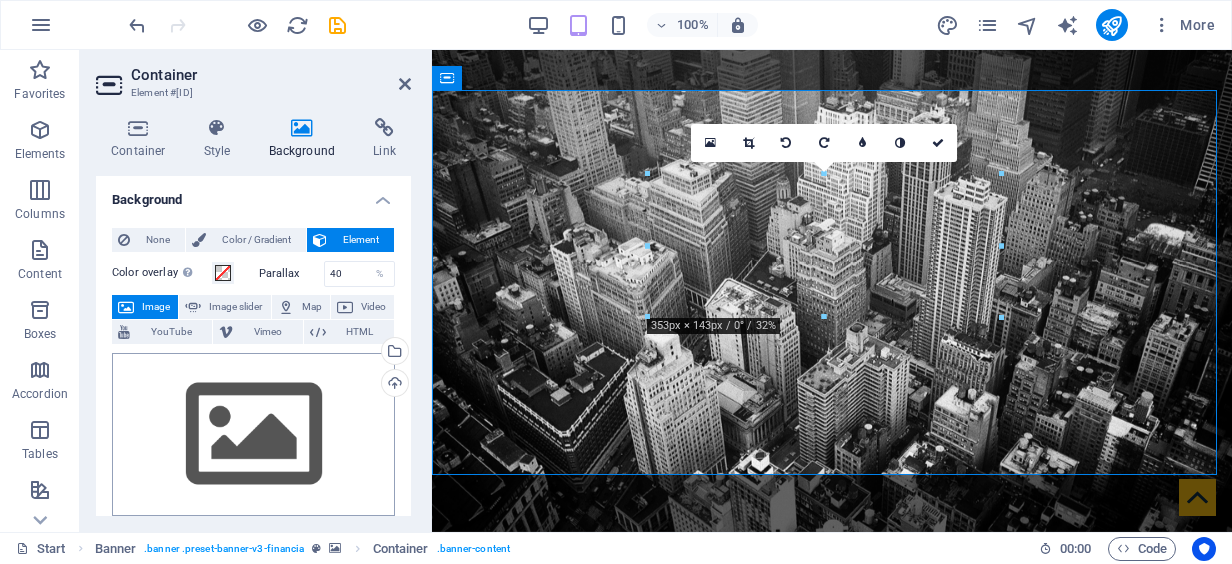 scroll, scrollTop: 100, scrollLeft: 0, axis: vertical 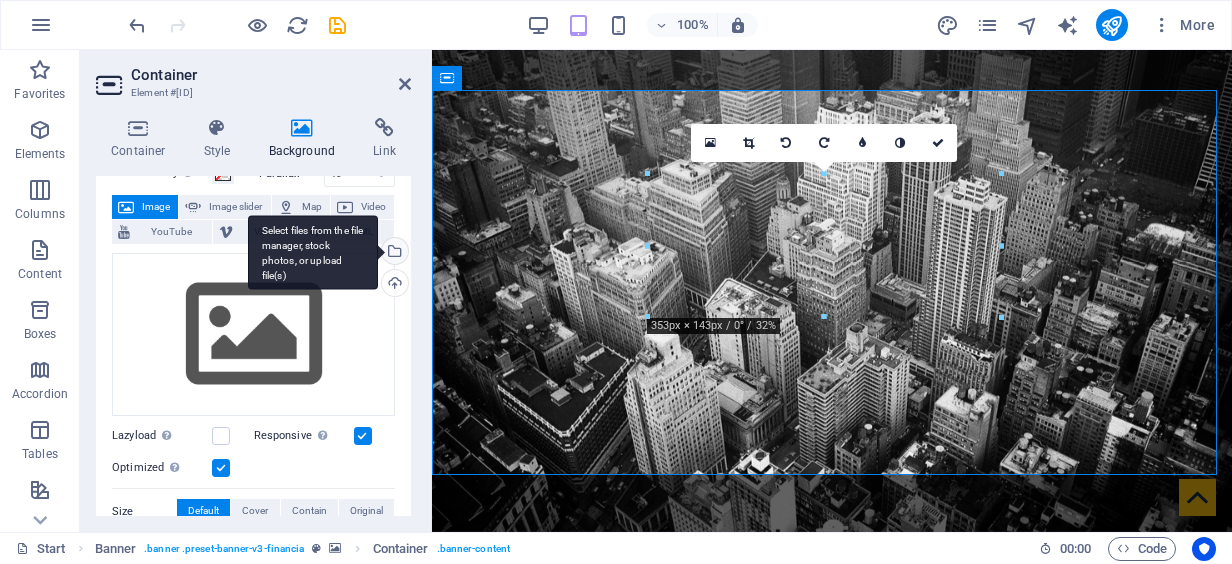click on "Select files from the file manager, stock photos, or upload file(s)" at bounding box center [393, 253] 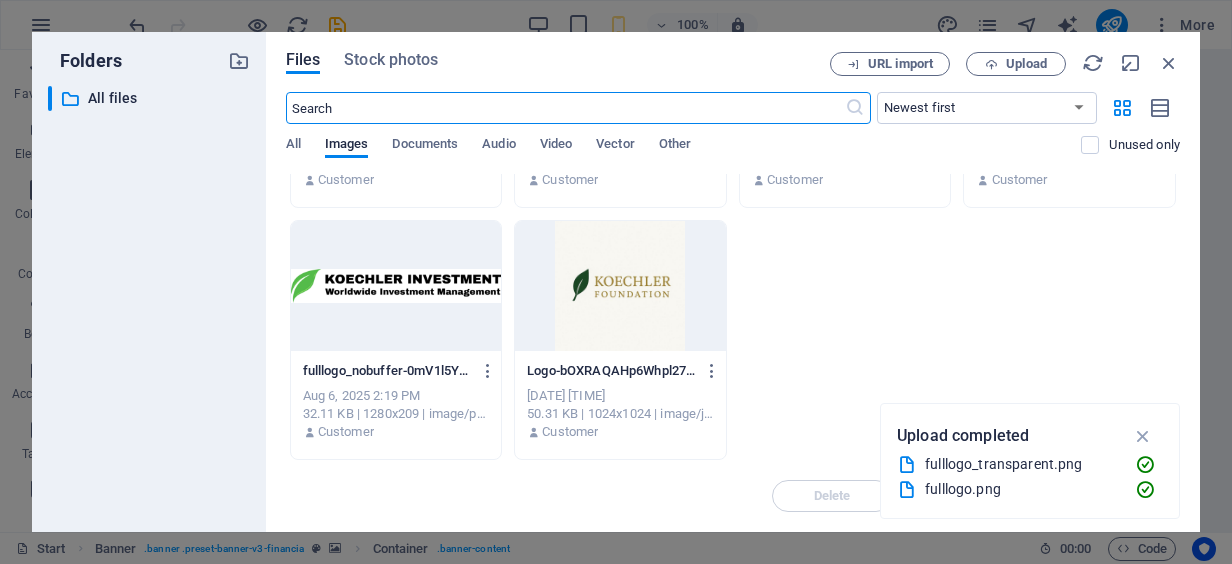 scroll, scrollTop: 0, scrollLeft: 0, axis: both 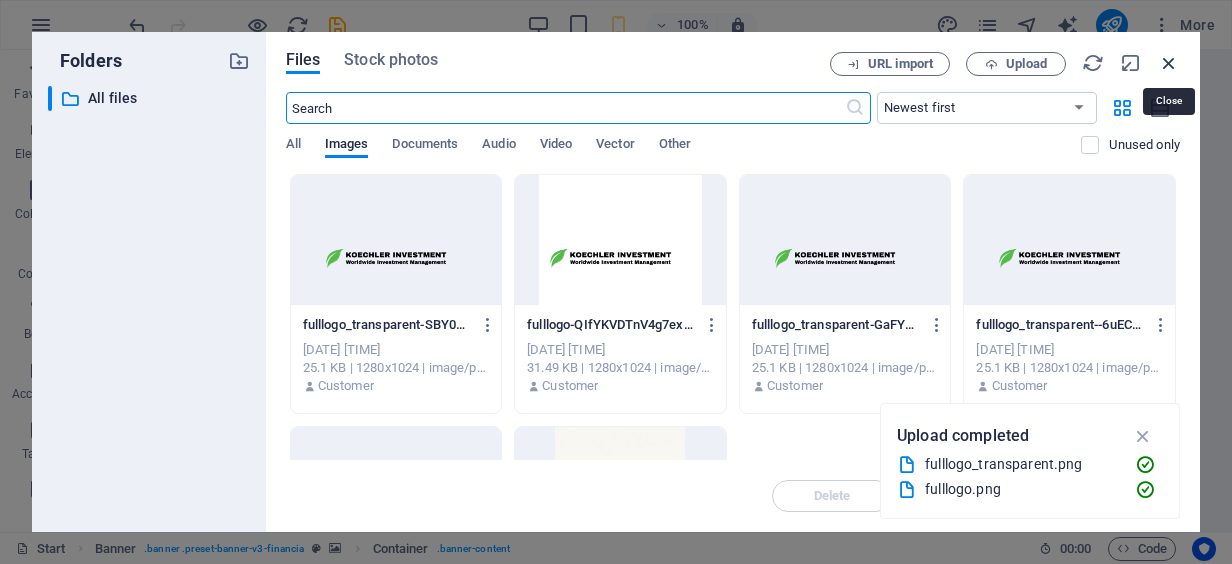 click at bounding box center (1169, 63) 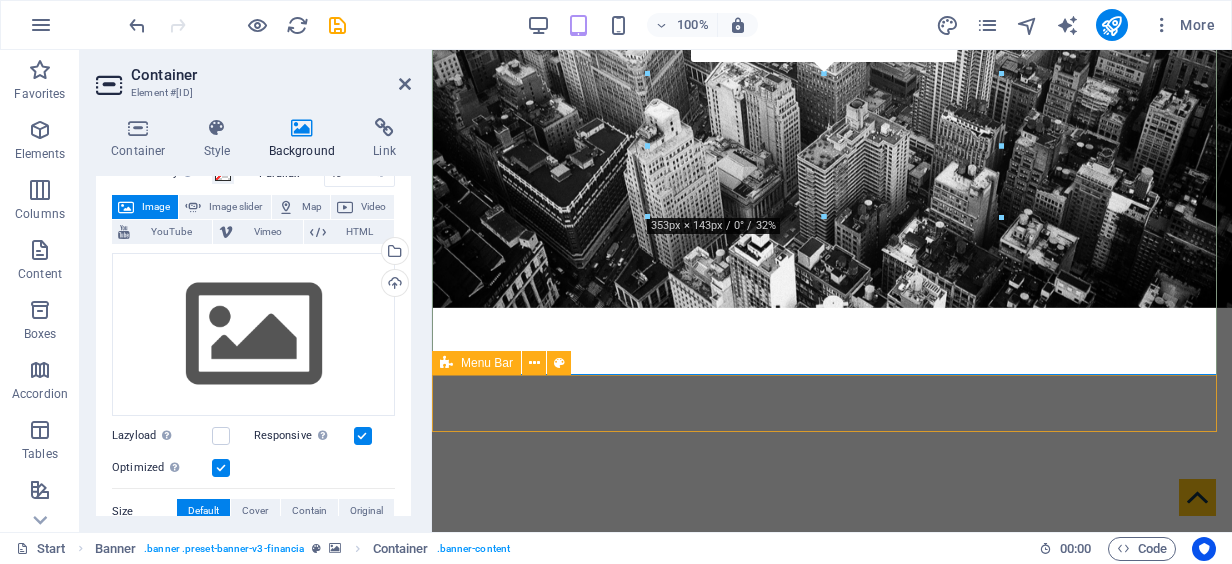 scroll, scrollTop: 300, scrollLeft: 0, axis: vertical 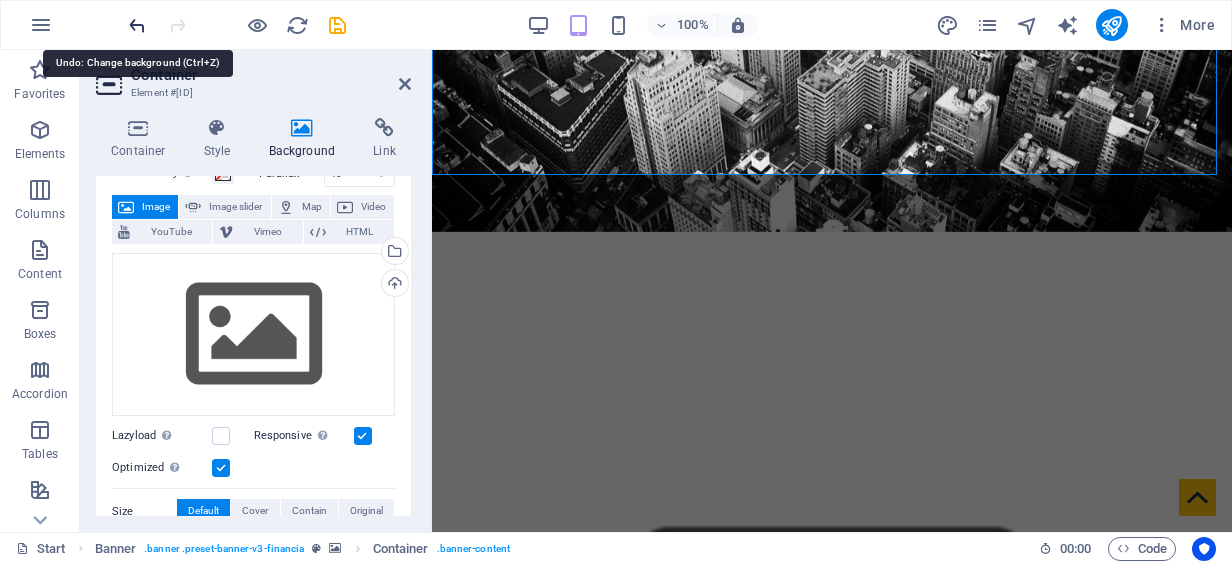 click at bounding box center [137, 25] 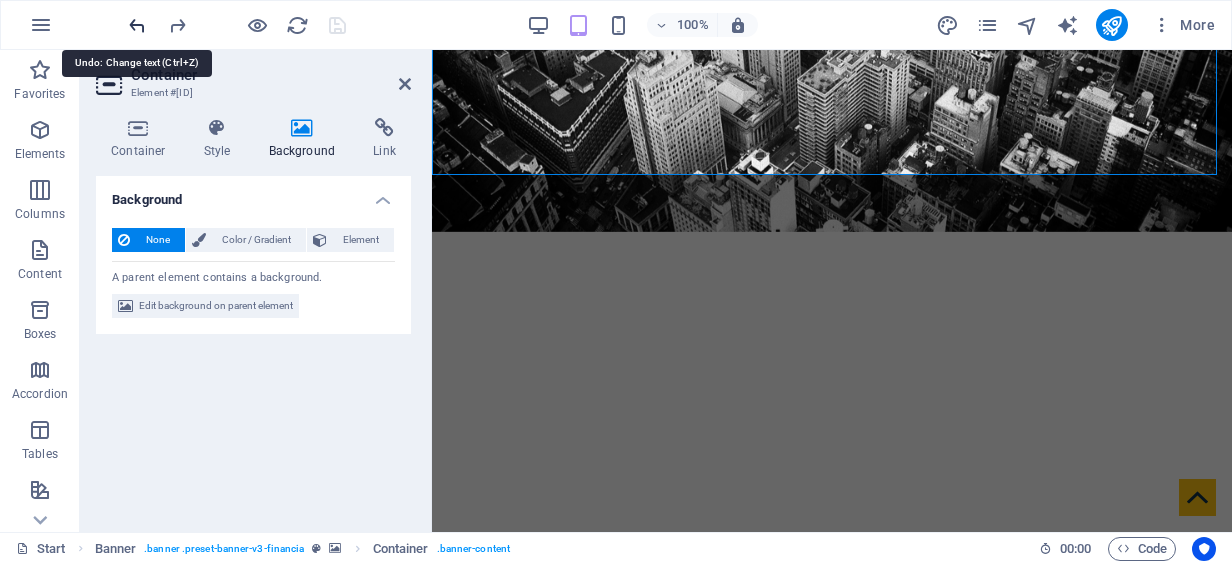 scroll, scrollTop: 0, scrollLeft: 0, axis: both 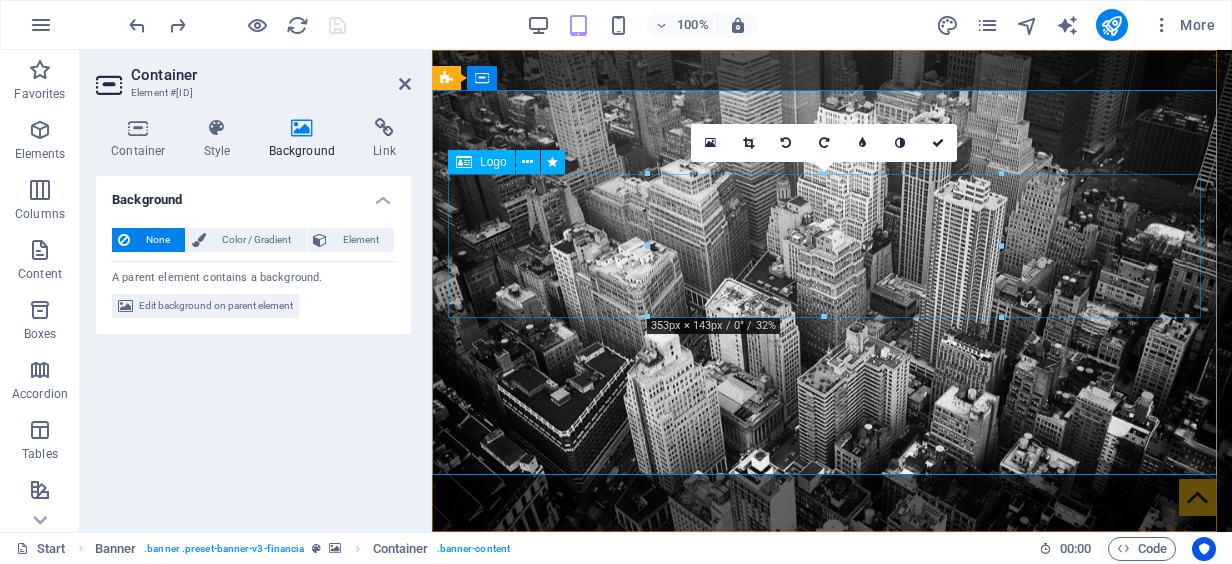 click at bounding box center (832, 815) 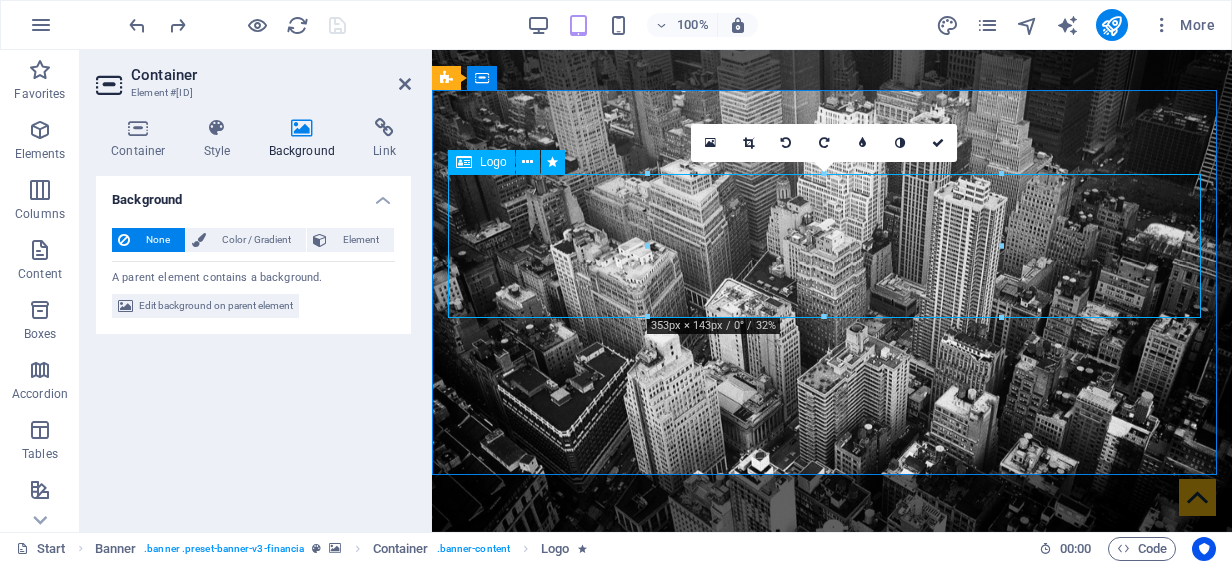 click at bounding box center [832, 815] 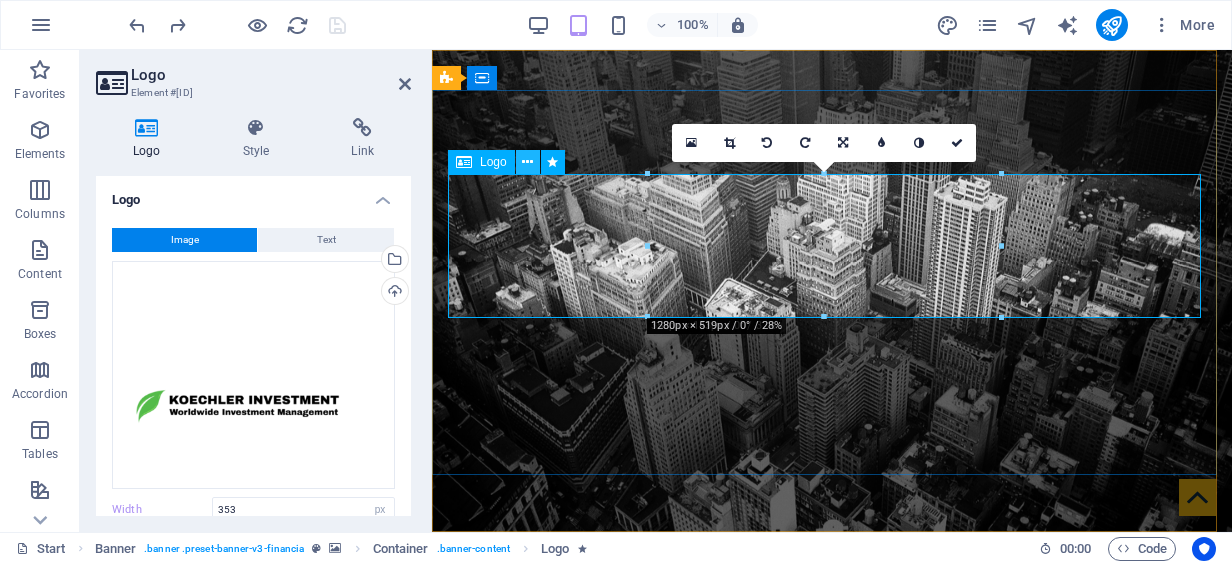 click at bounding box center (527, 162) 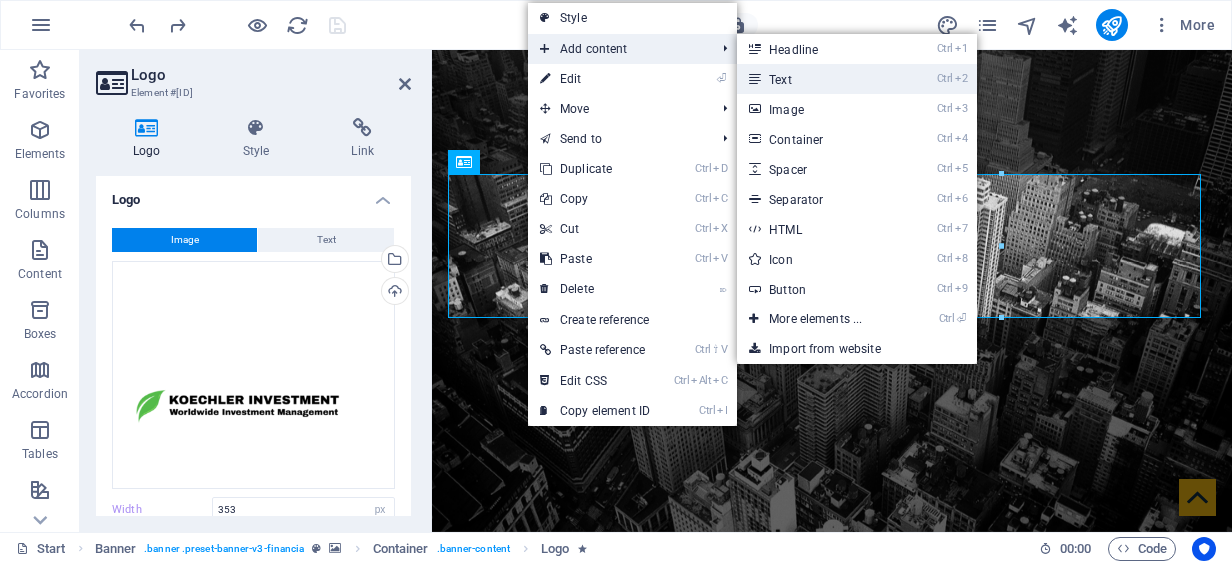 click on "Ctrl 2  Text" at bounding box center [819, 79] 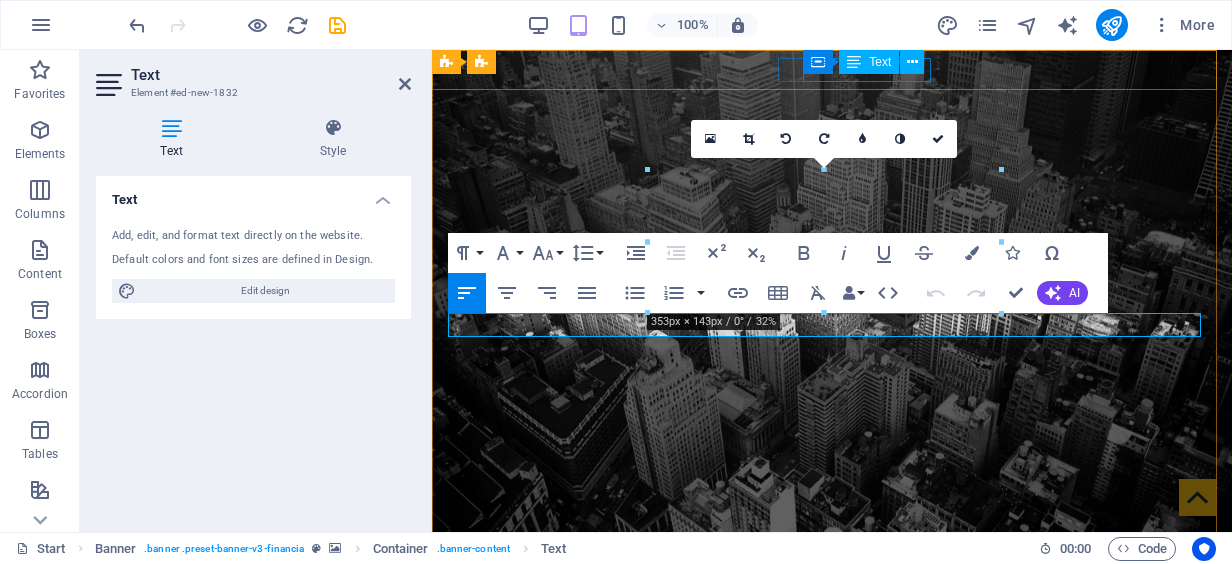 type 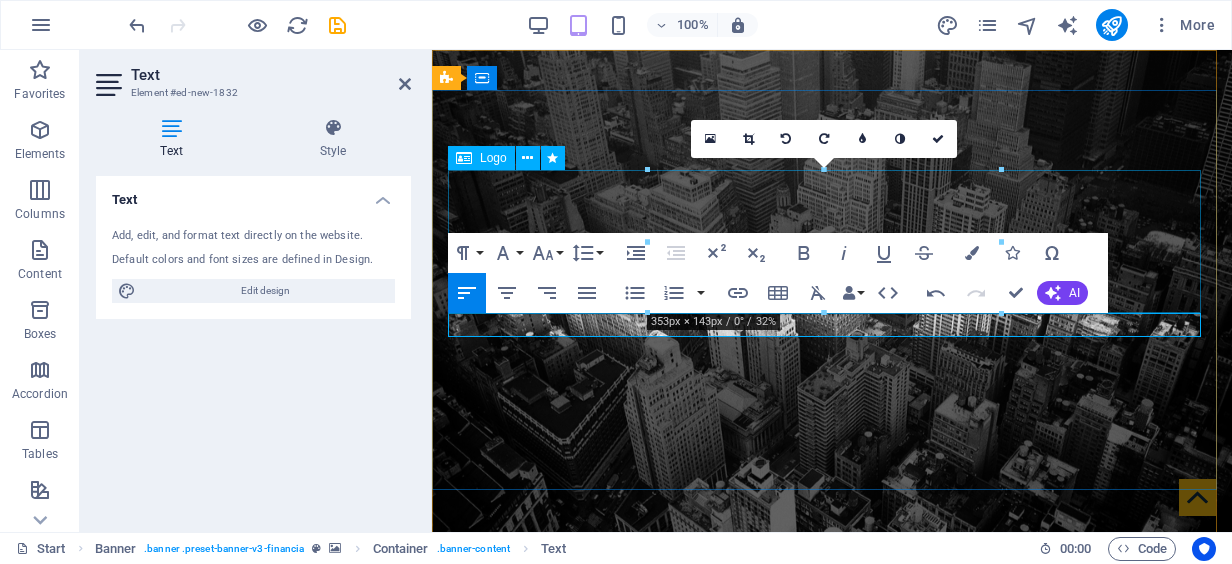 click at bounding box center (832, 830) 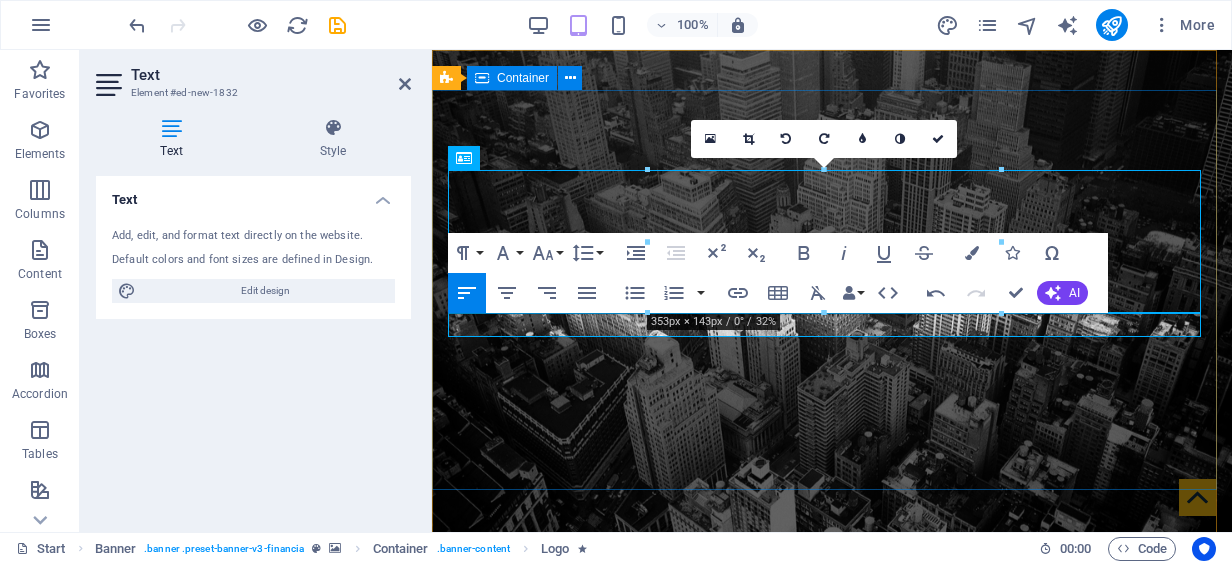 click on "KOECHLER INVESTMENT Worldwide Investment Management" at bounding box center (832, 879) 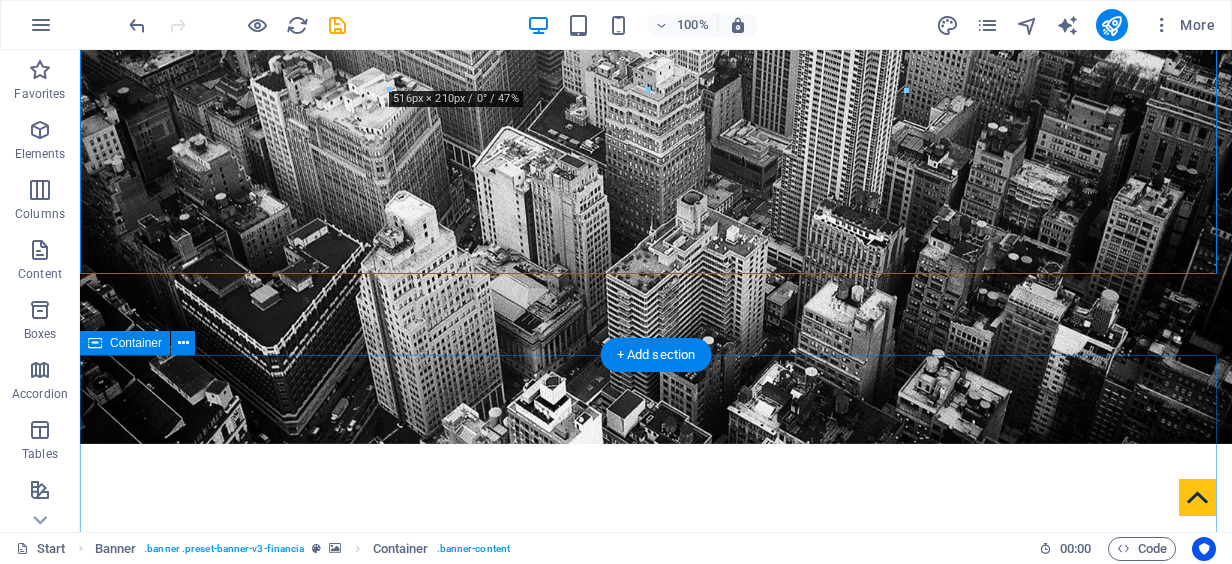 scroll, scrollTop: 100, scrollLeft: 0, axis: vertical 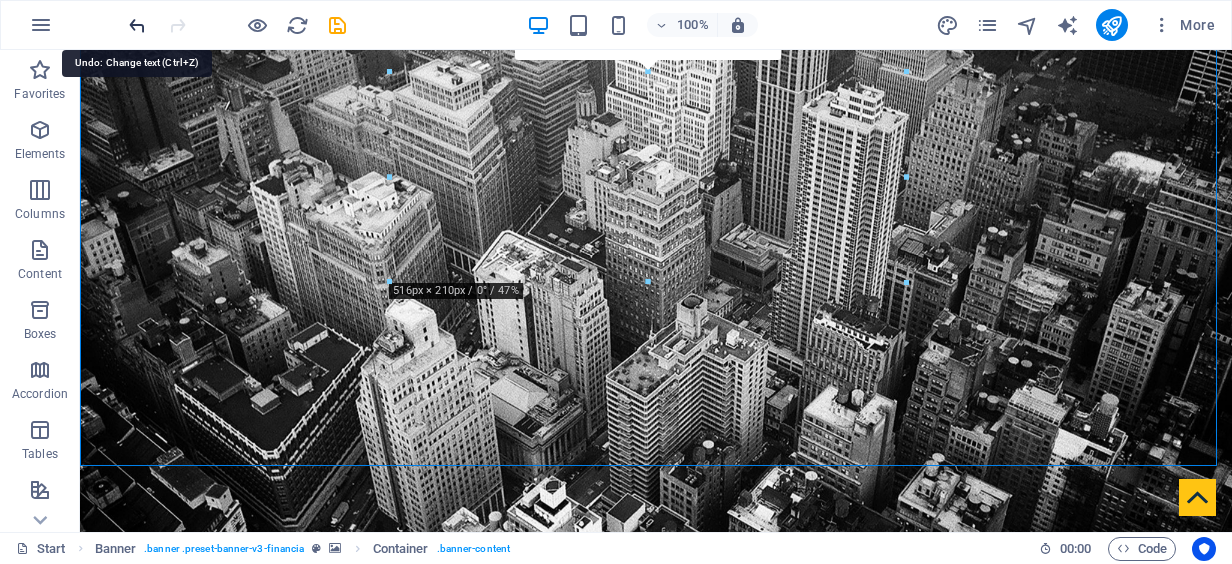 click at bounding box center (137, 25) 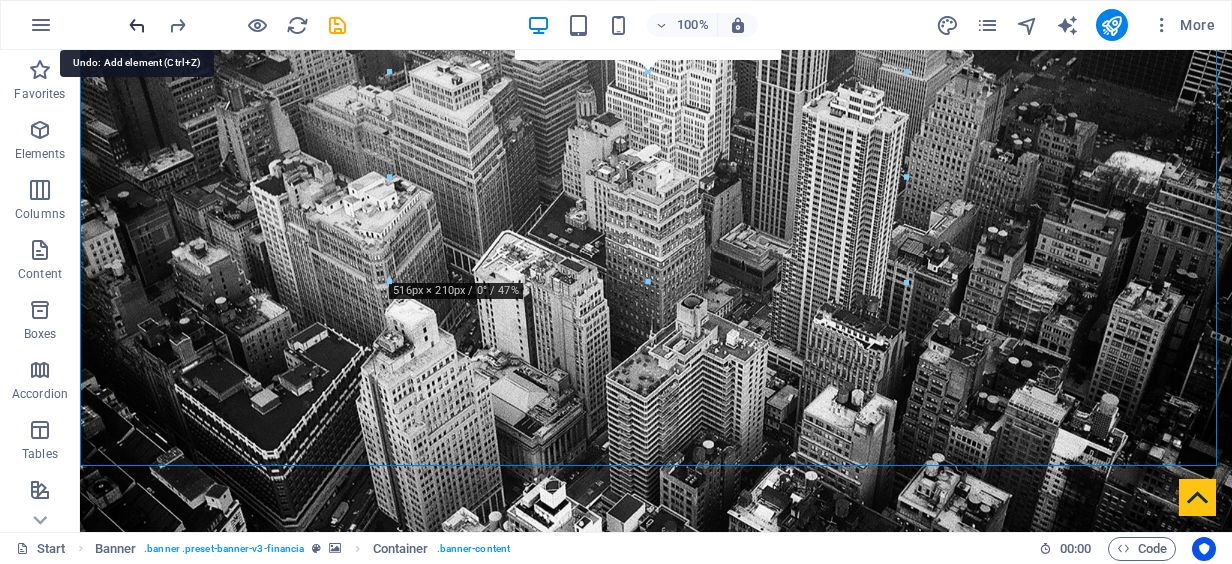 click at bounding box center (137, 25) 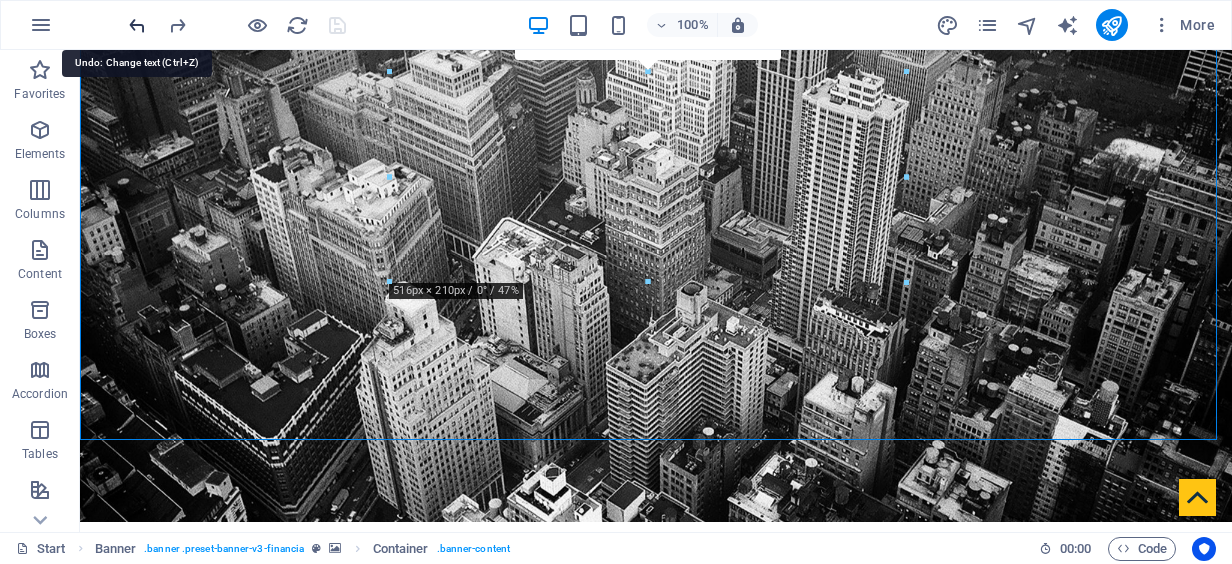 click at bounding box center [137, 25] 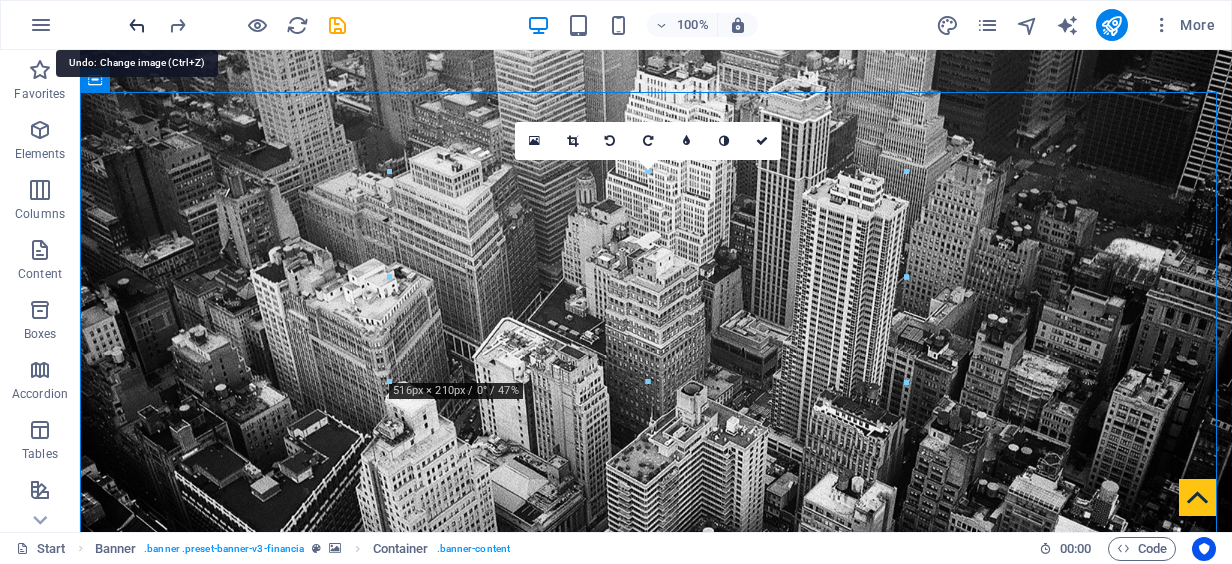 click at bounding box center (137, 25) 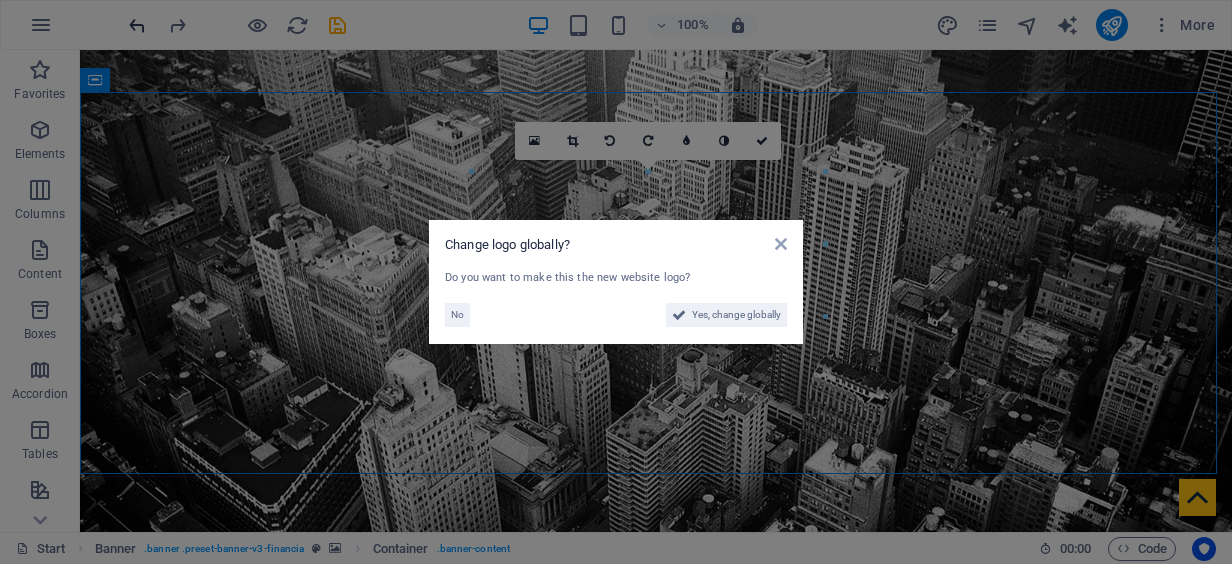 click on "Change logo globally? Do you want to make this the new website logo? No Yes, change globally" at bounding box center (616, 282) 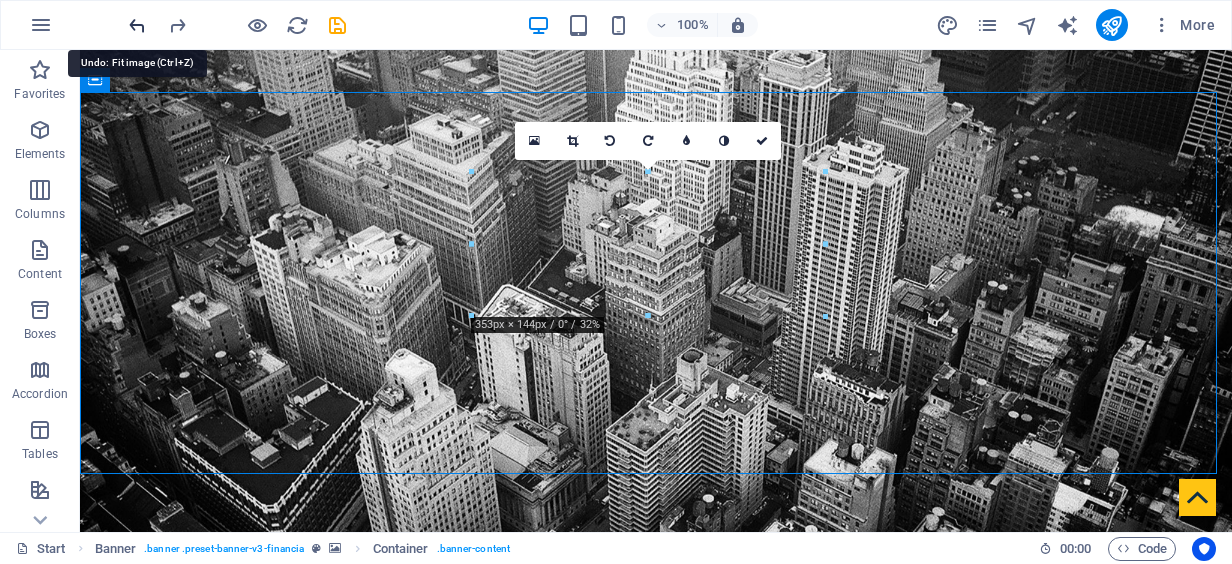 click at bounding box center [137, 25] 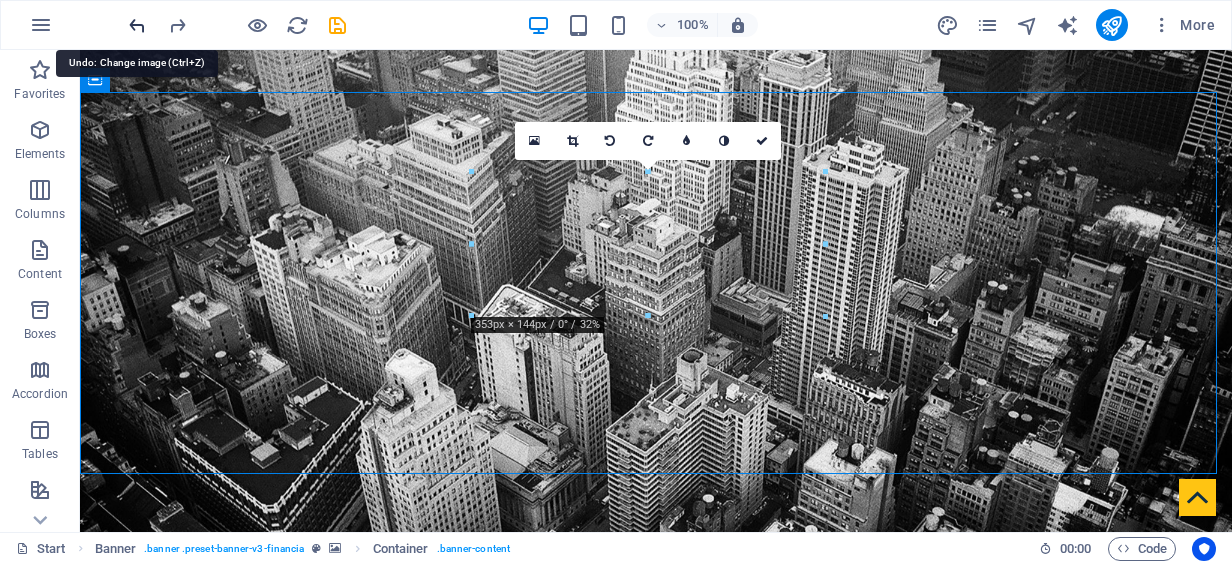 click at bounding box center [137, 25] 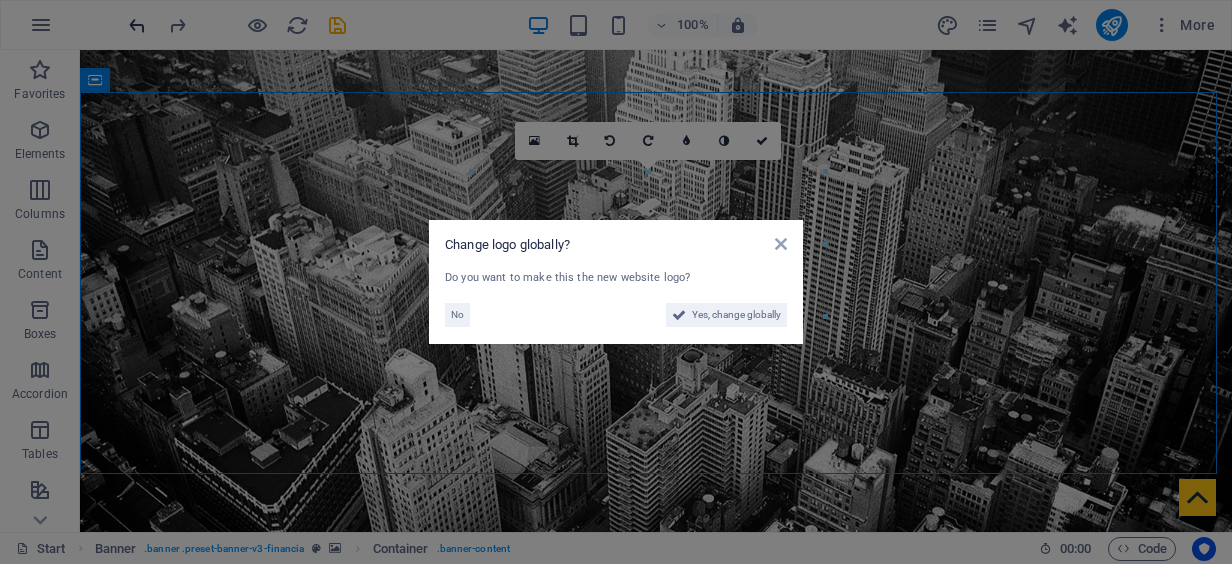 click on "Change logo globally? Do you want to make this the new website logo? No Yes, change globally" at bounding box center [616, 282] 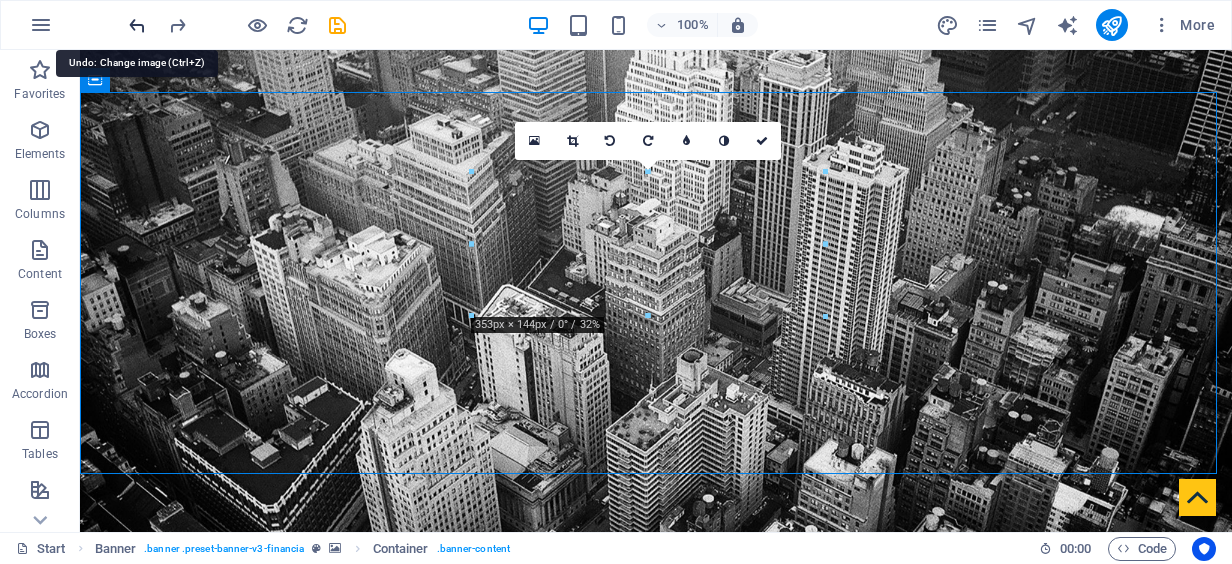 click at bounding box center (137, 25) 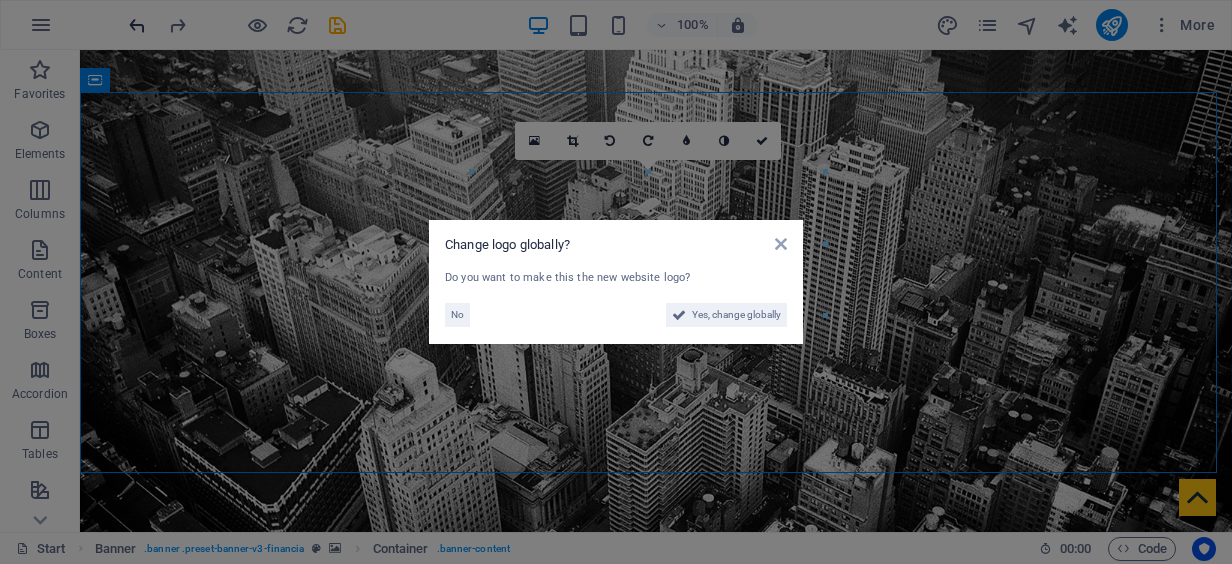 click on "Change logo globally? Do you want to make this the new website logo? No Yes, change globally" at bounding box center [616, 282] 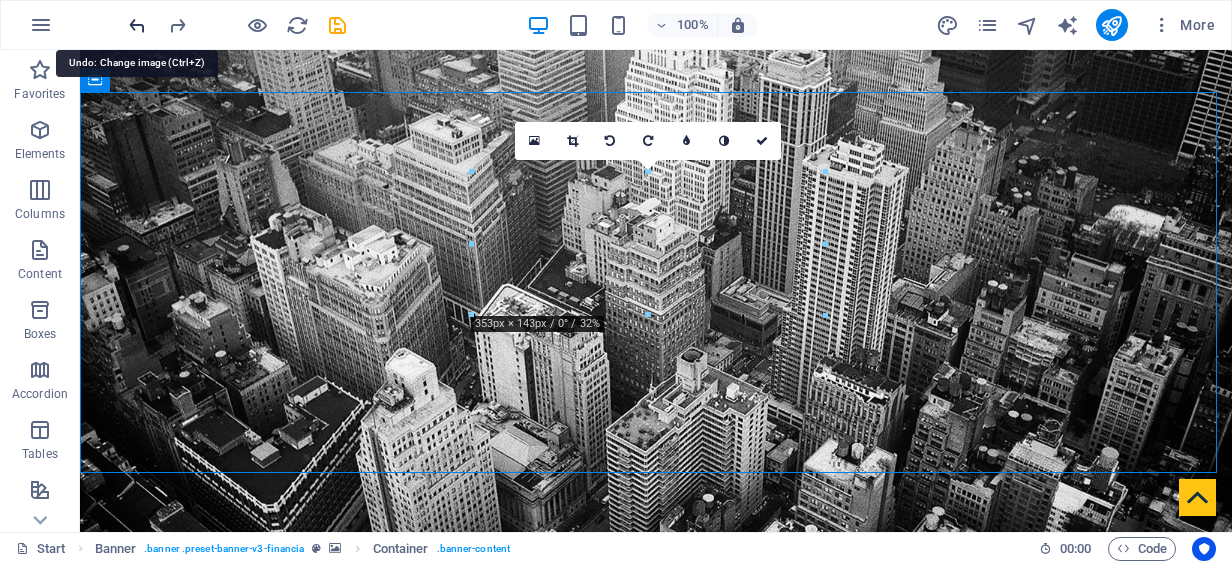 click at bounding box center [137, 25] 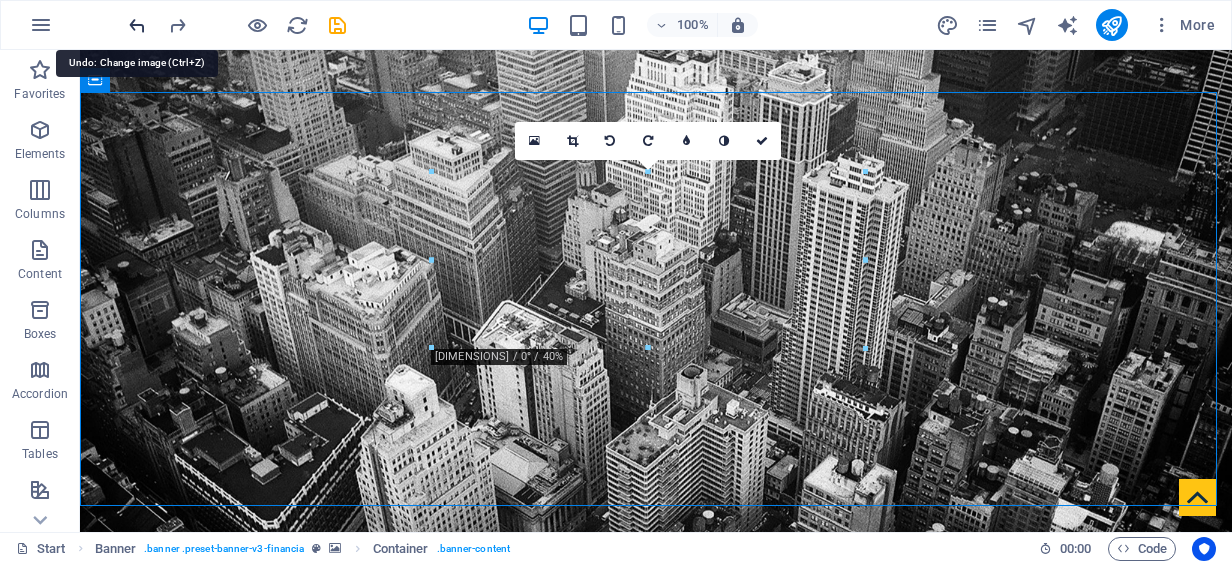 click at bounding box center [137, 25] 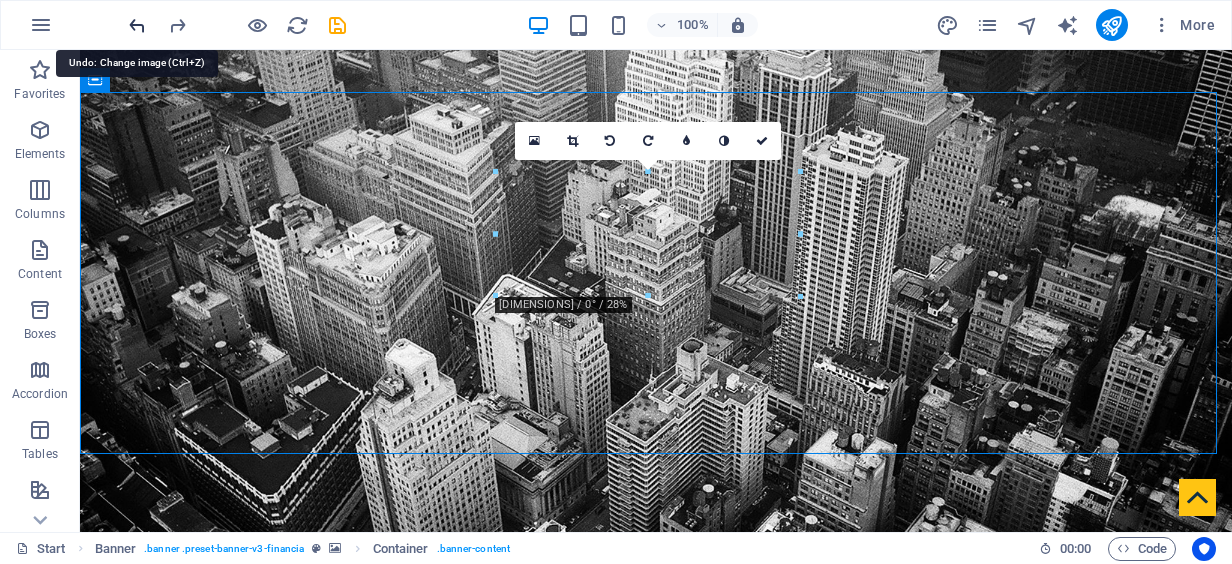 click at bounding box center [137, 25] 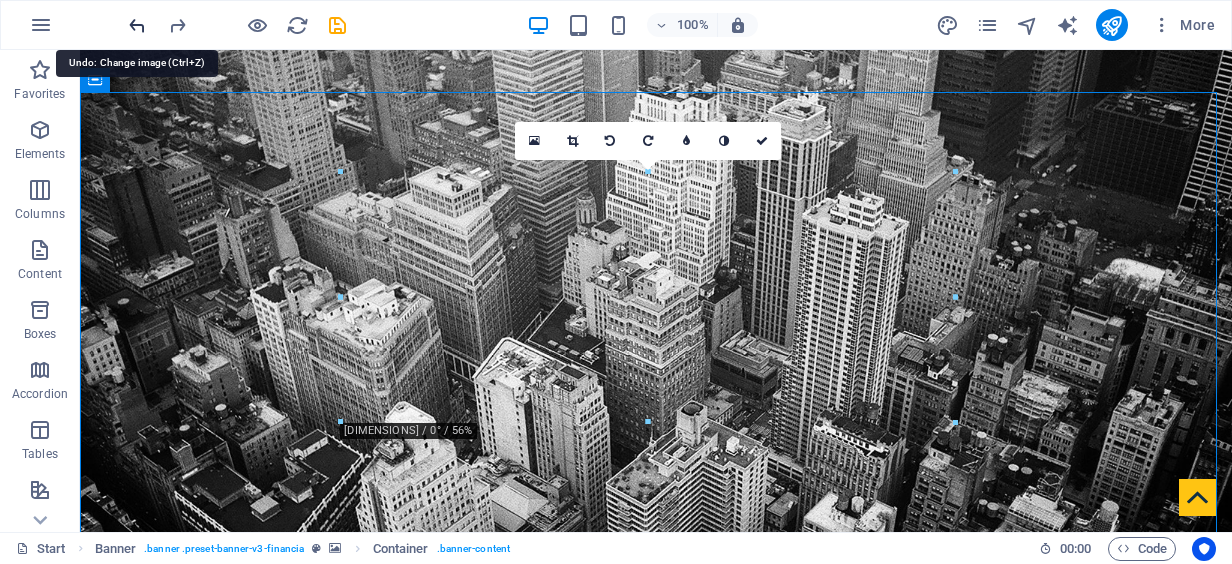 click at bounding box center [137, 25] 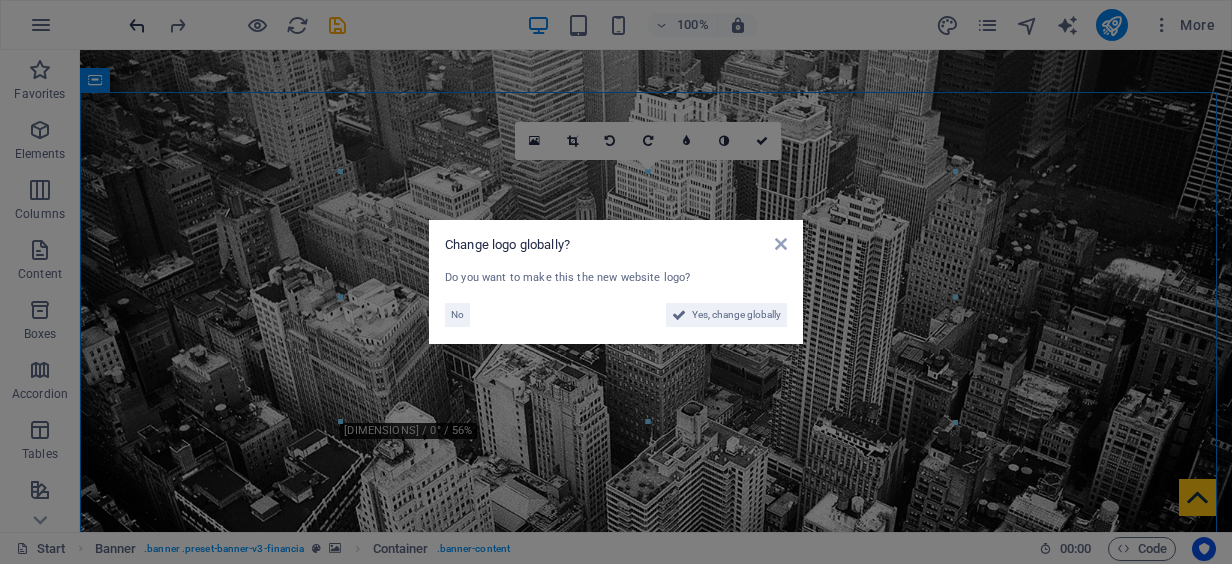 click on "Change logo globally? Do you want to make this the new website logo? No Yes, change globally" at bounding box center (616, 282) 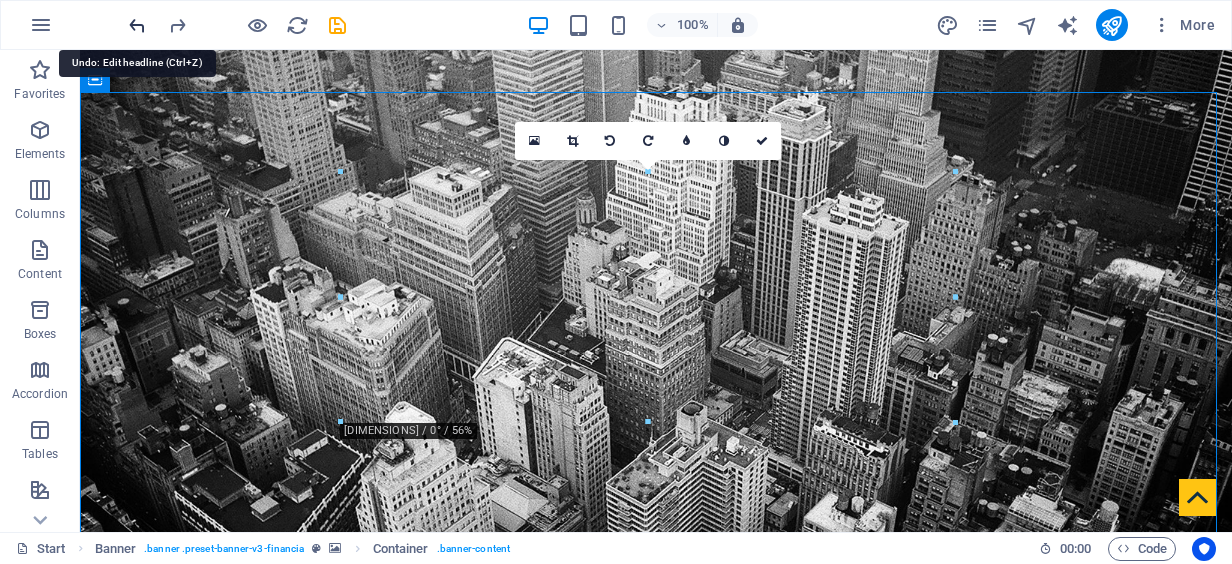 click at bounding box center (137, 25) 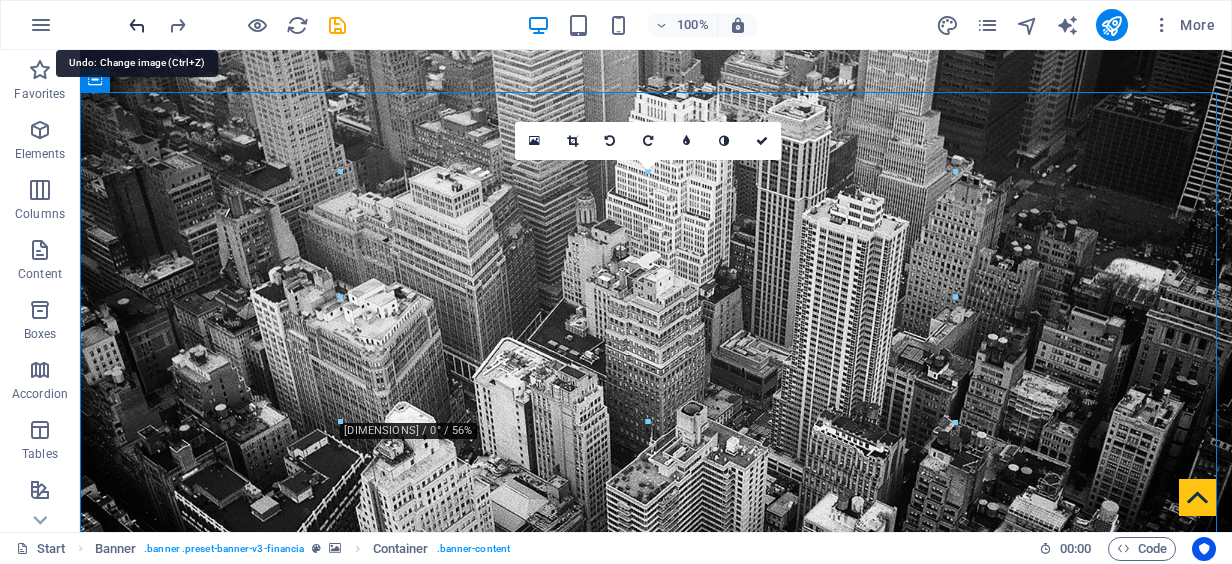 click at bounding box center [137, 25] 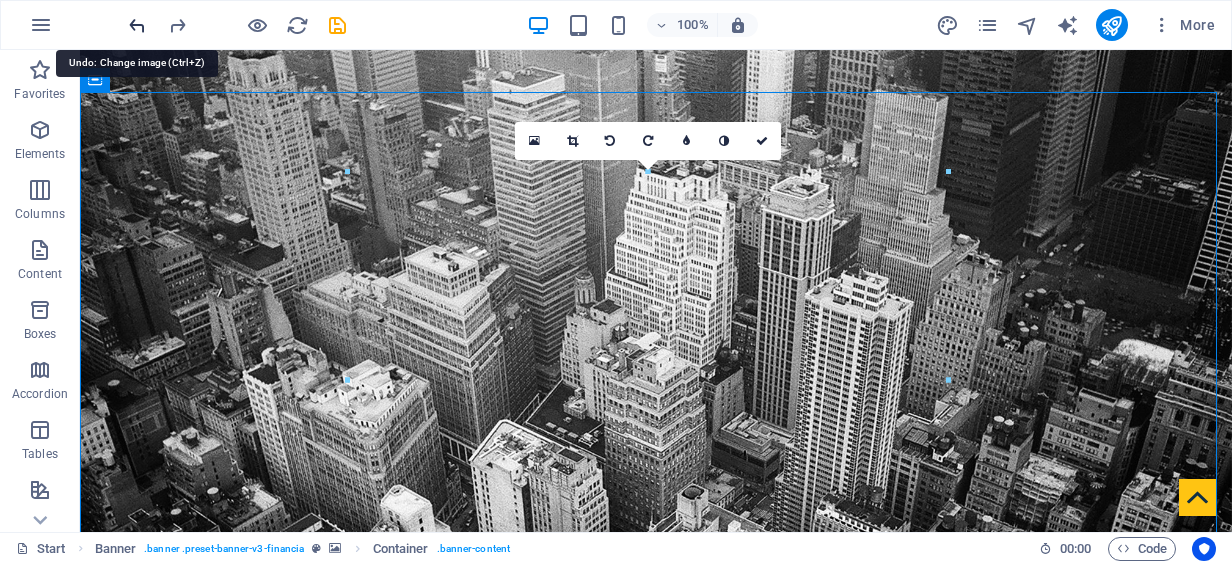 click at bounding box center (137, 25) 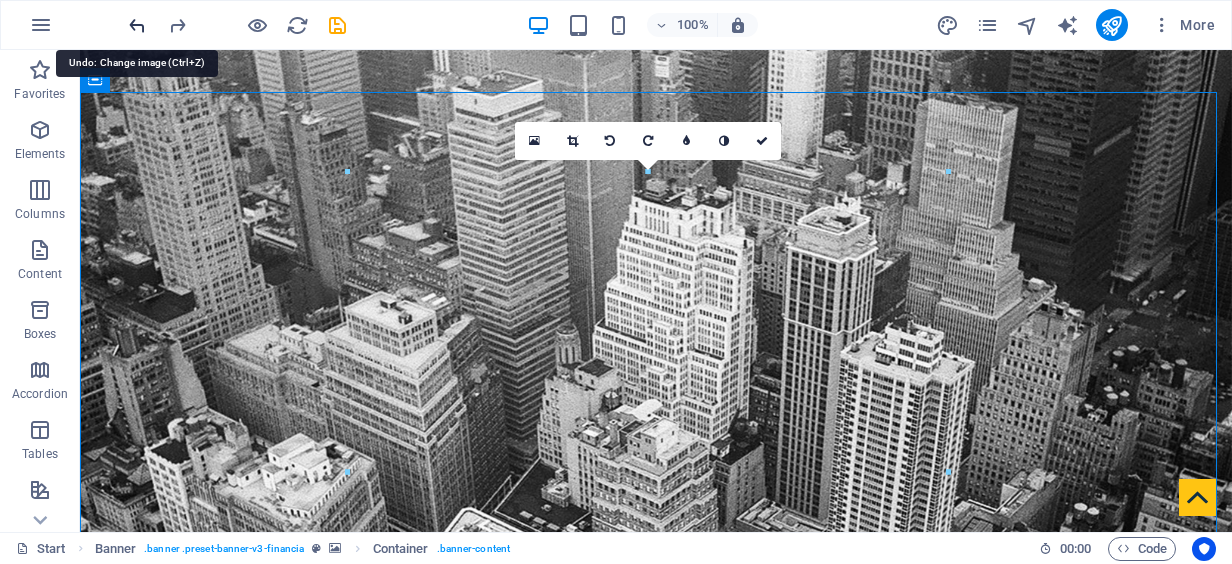 click at bounding box center [137, 25] 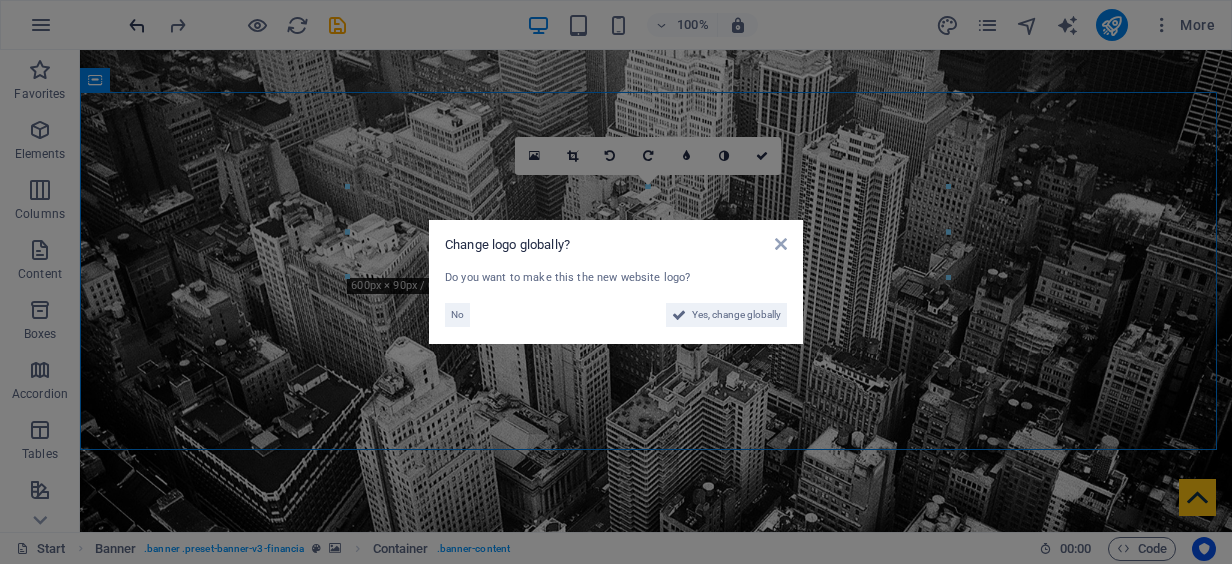 click on "Change logo globally? Do you want to make this the new website logo? No Yes, change globally" at bounding box center [616, 282] 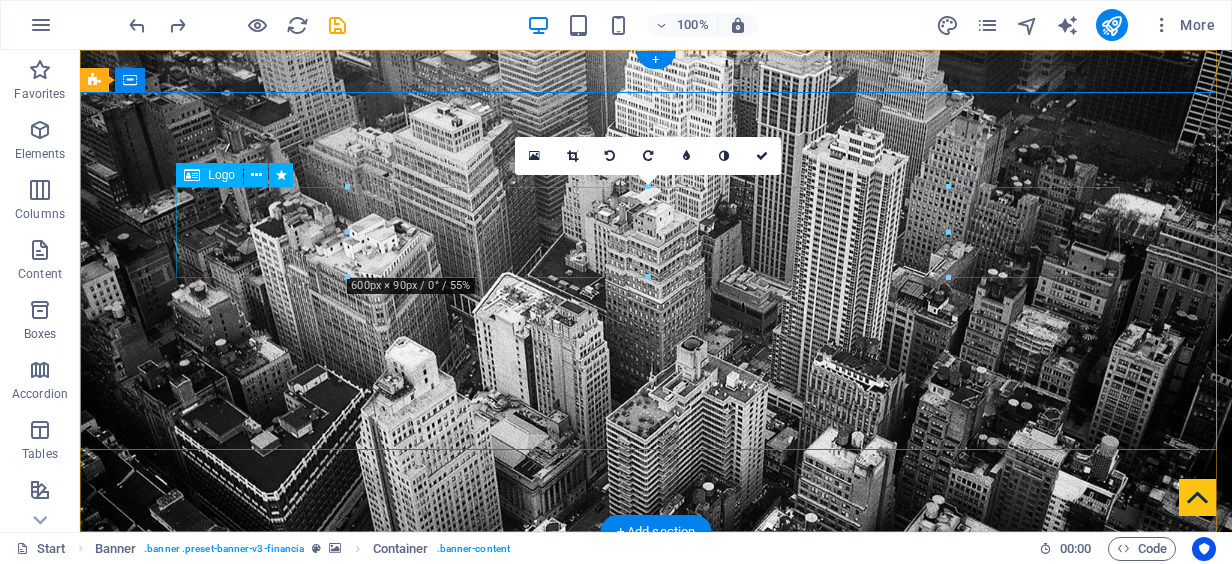 click at bounding box center (656, 796) 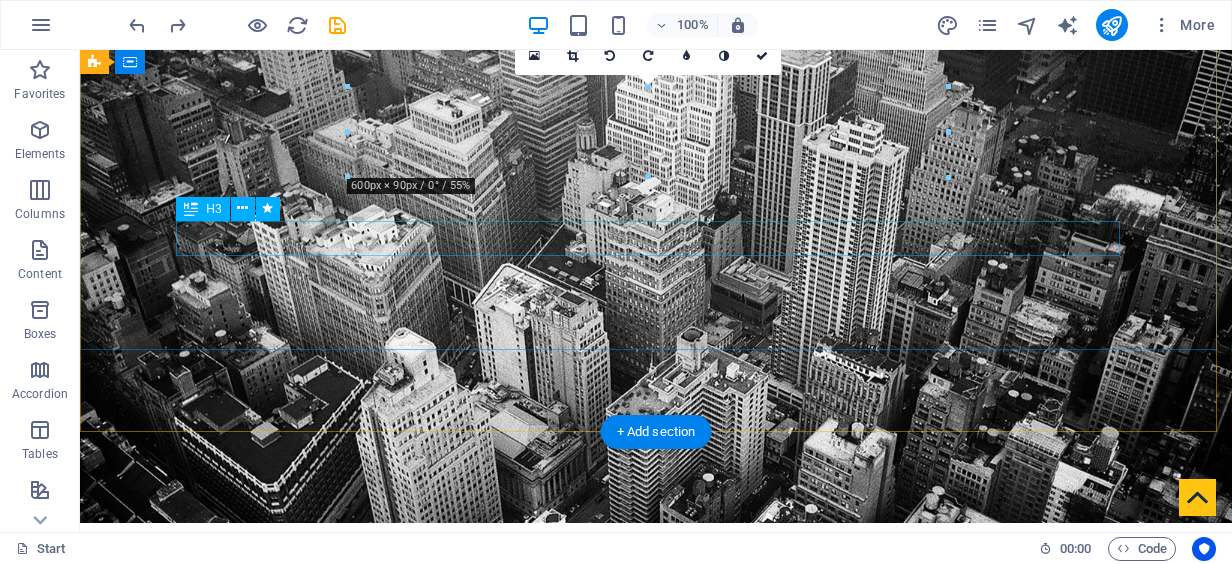 scroll, scrollTop: 0, scrollLeft: 0, axis: both 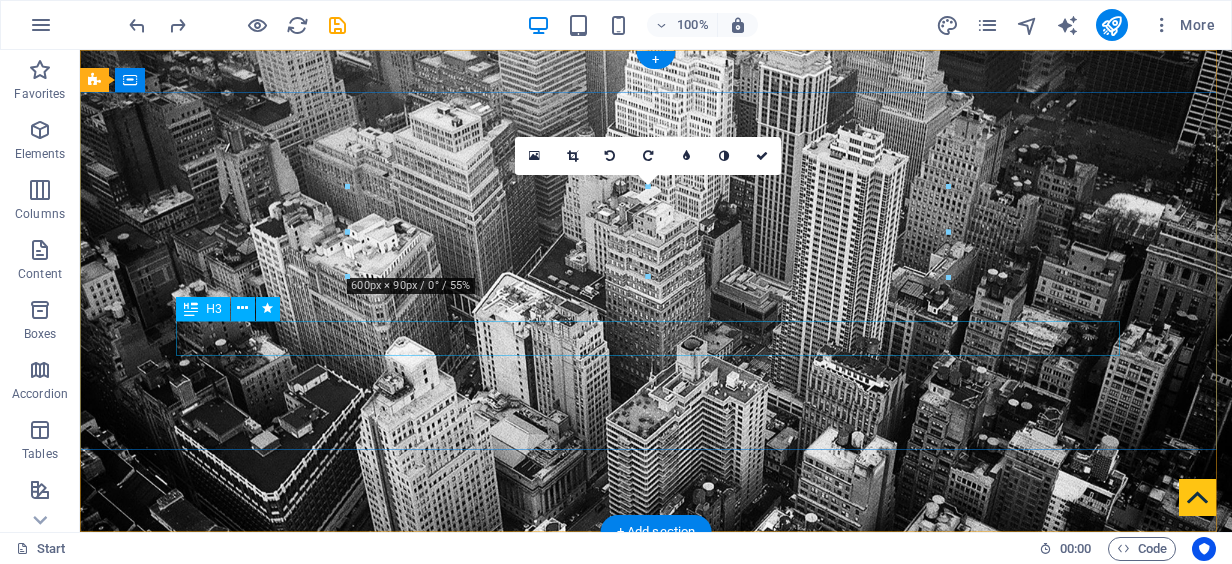 click on "Finance Service in  Dubai" at bounding box center (656, 901) 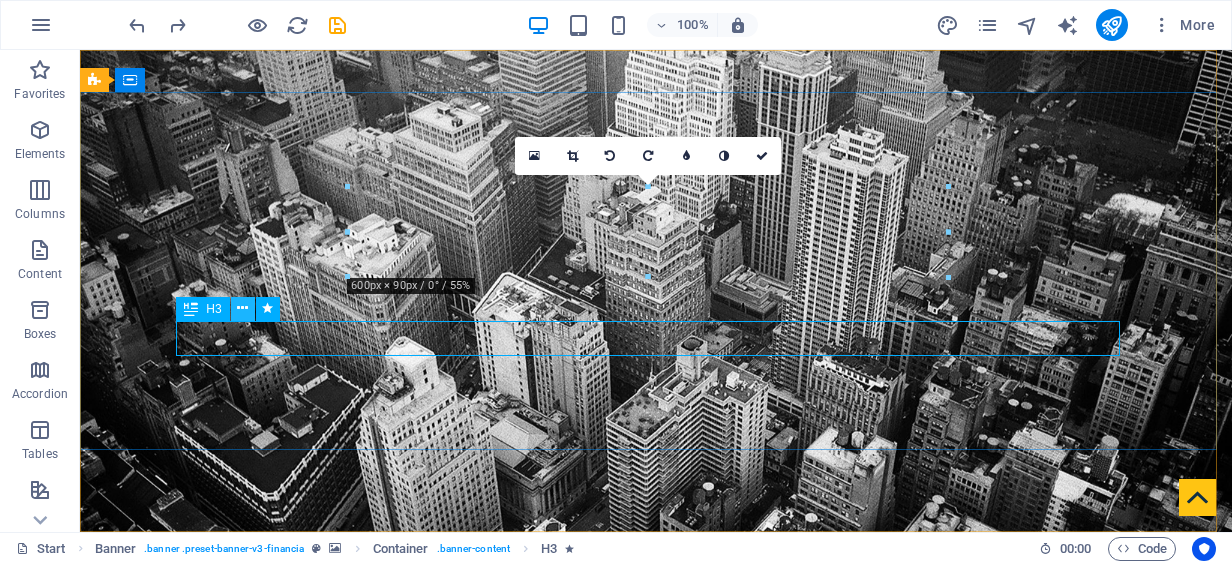 click at bounding box center (242, 308) 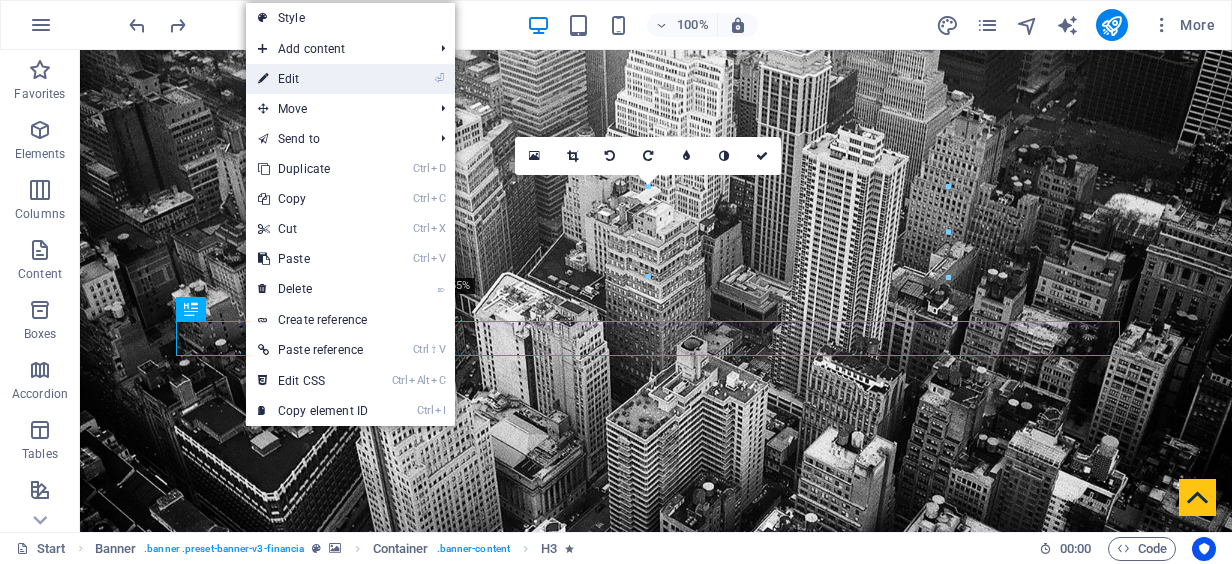 click on "⏎  Edit" at bounding box center [313, 79] 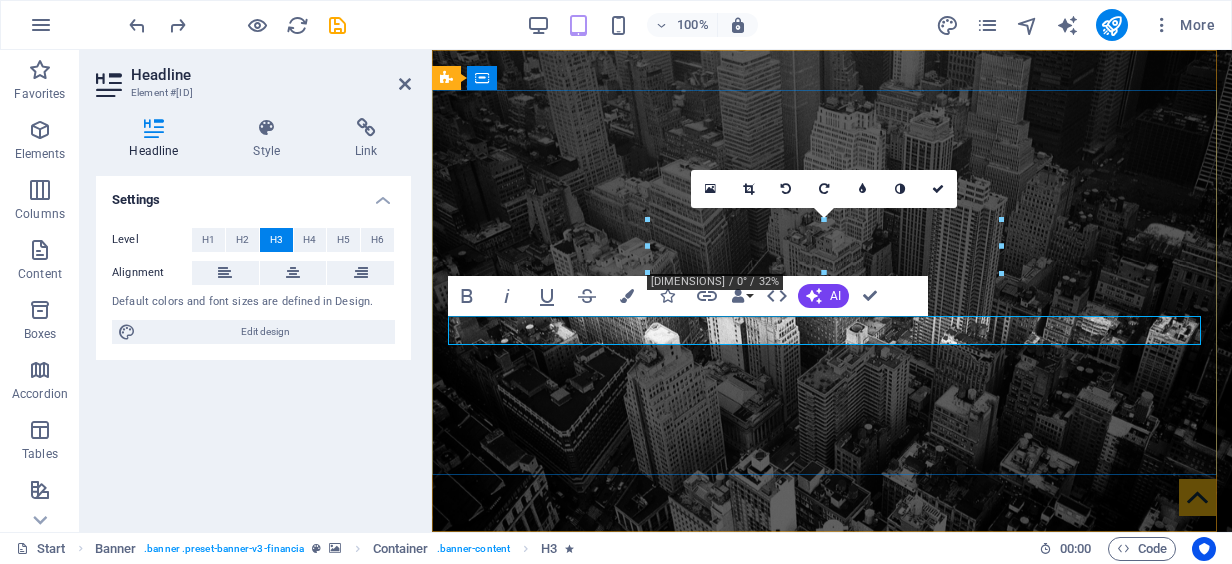 drag, startPoint x: 1027, startPoint y: 326, endPoint x: 630, endPoint y: 338, distance: 397.1813 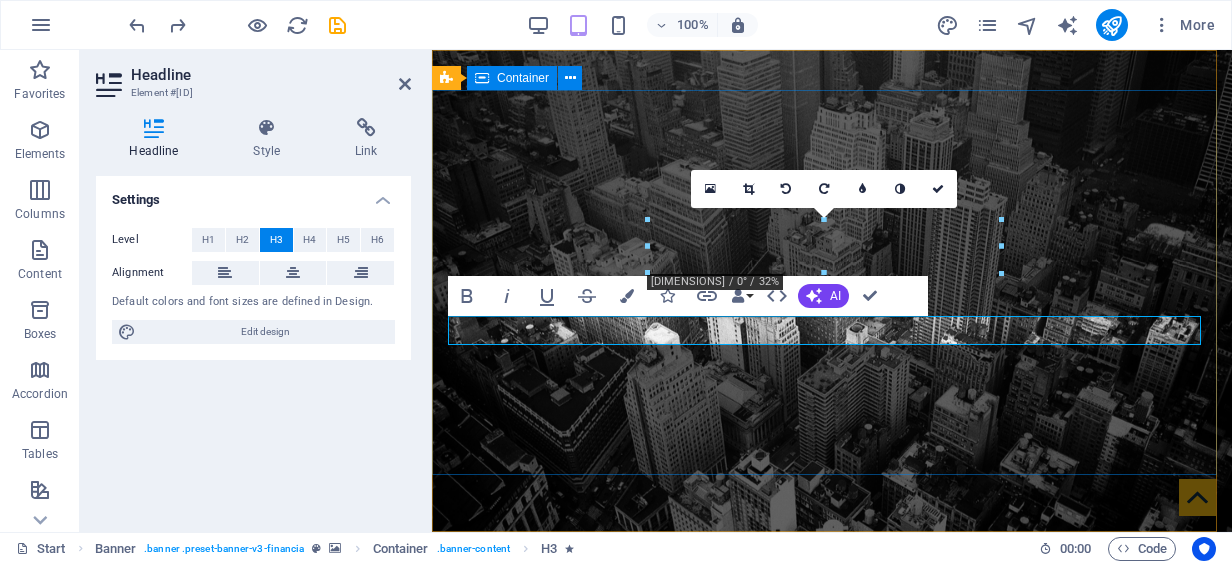 click on "Worldwide Investment Management" at bounding box center [832, 807] 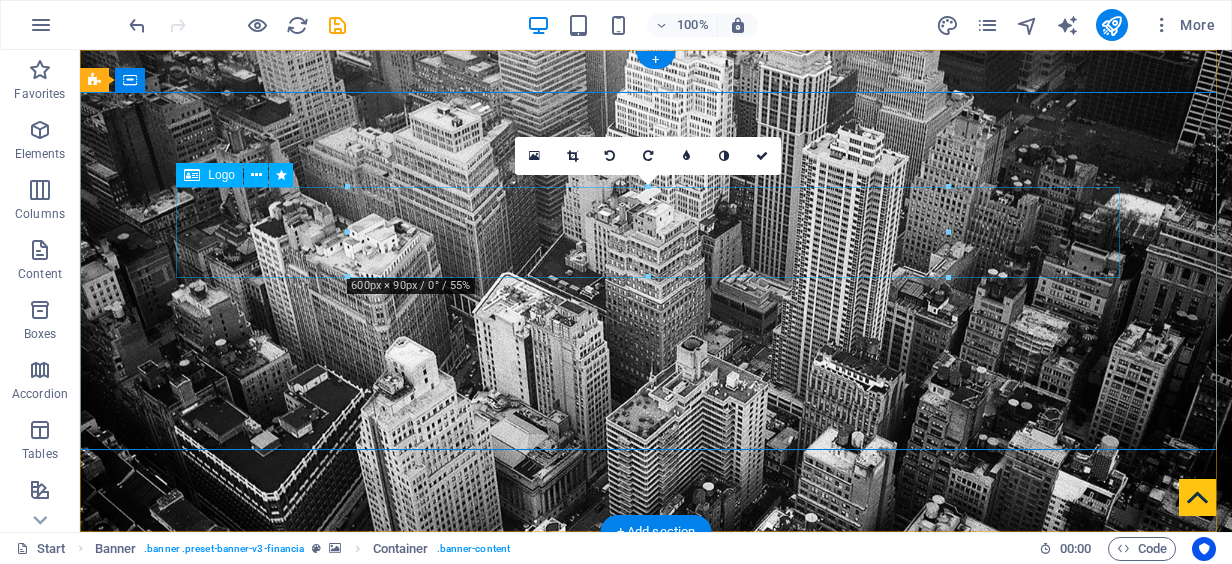 click at bounding box center (656, 796) 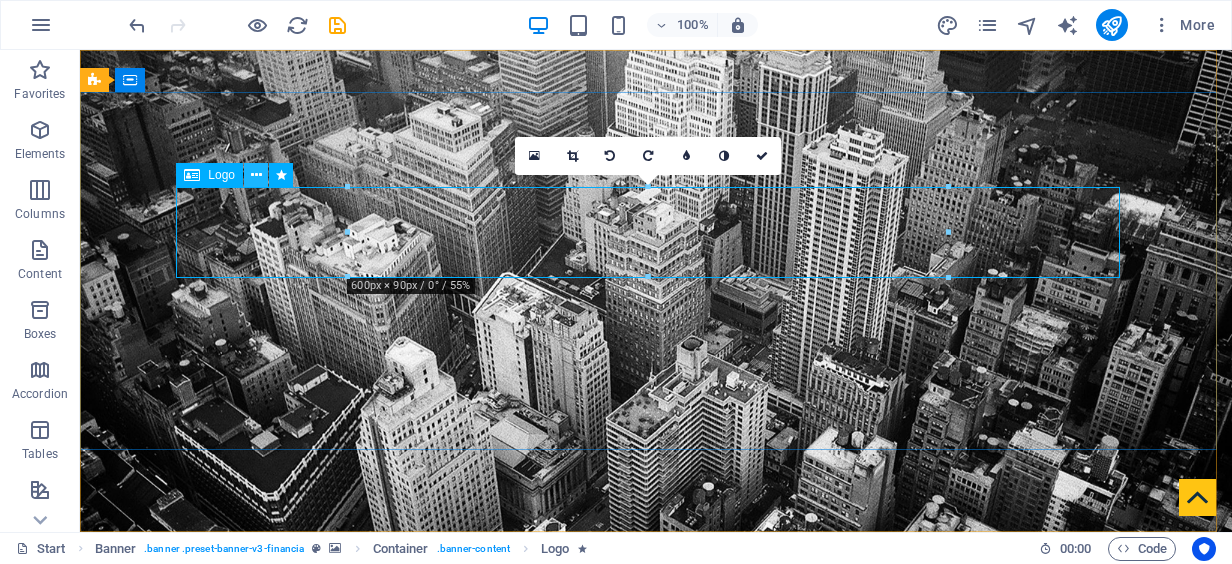 click at bounding box center (256, 175) 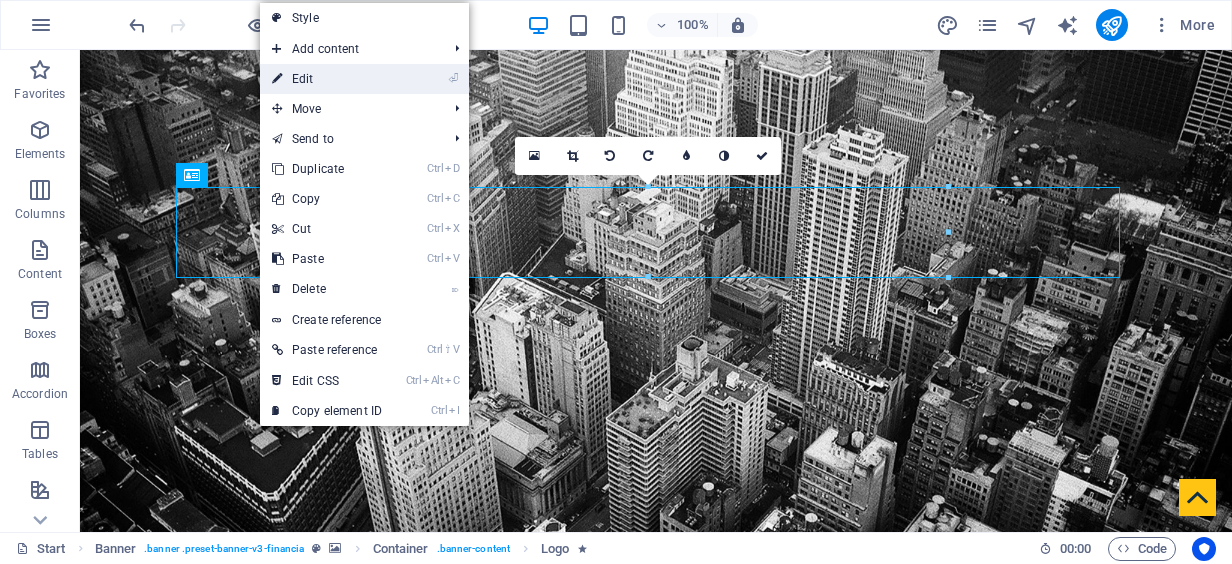 click on "⏎  Edit" at bounding box center [327, 79] 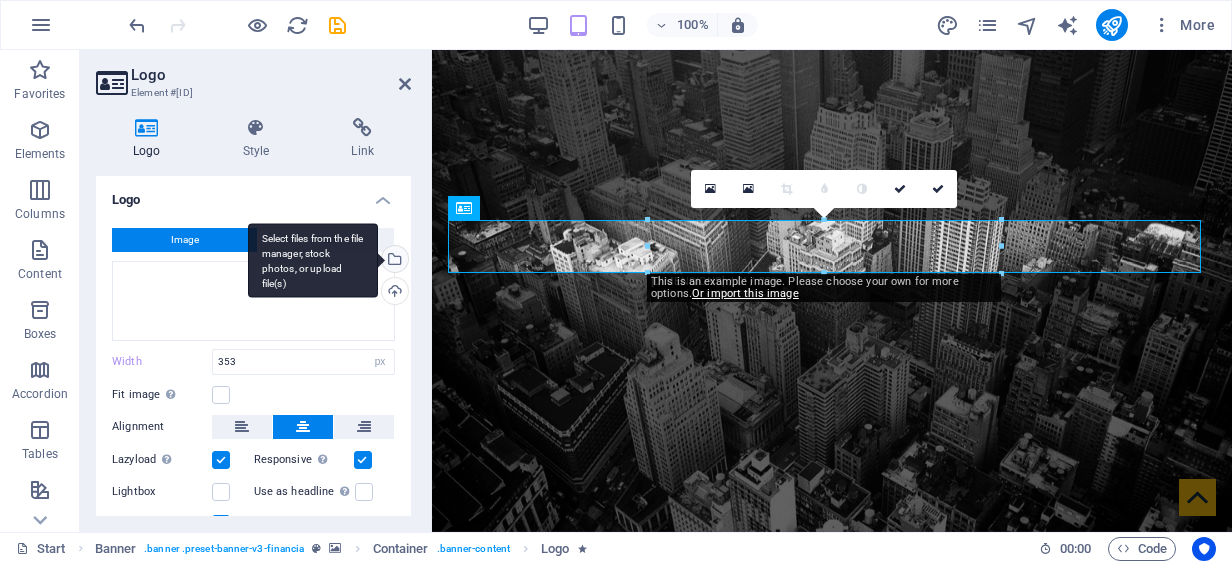 click on "Select files from the file manager, stock photos, or upload file(s)" at bounding box center (393, 261) 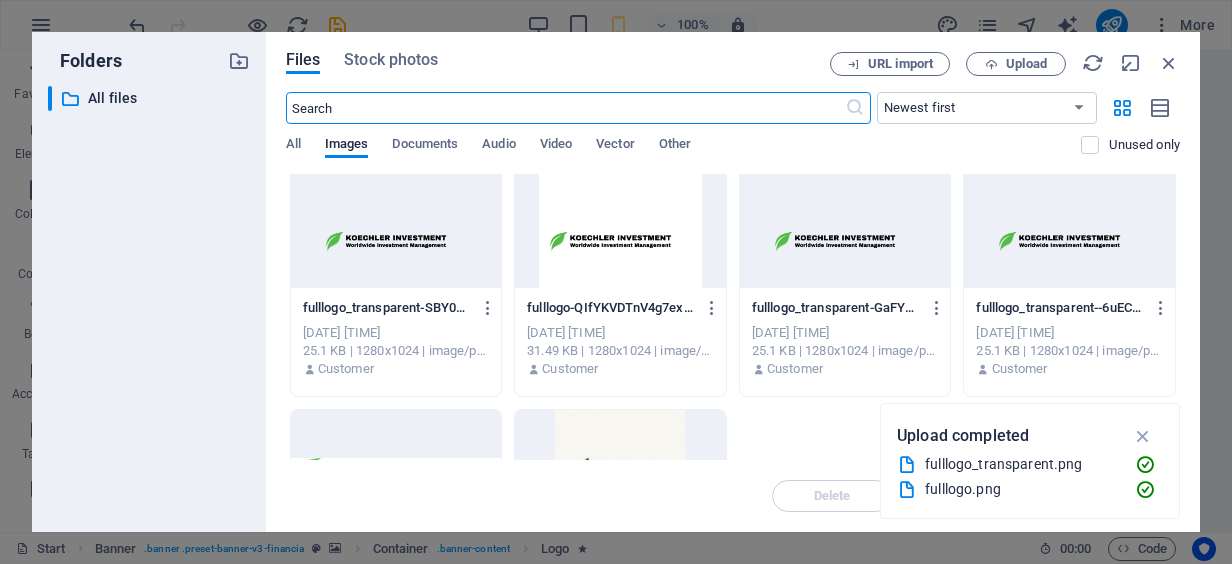scroll, scrollTop: 0, scrollLeft: 0, axis: both 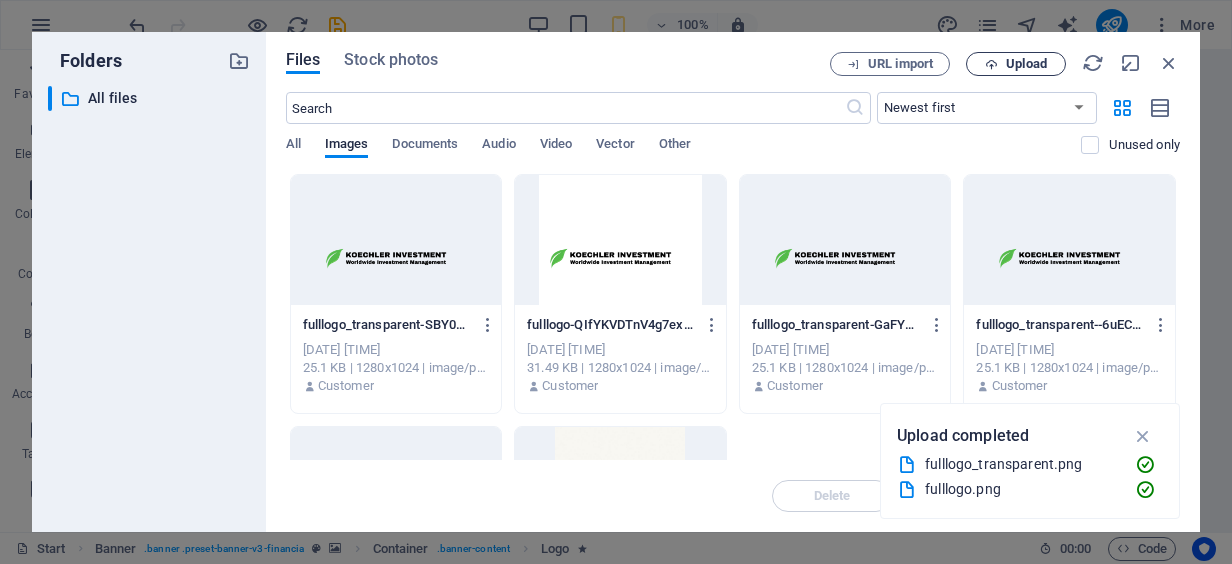 click on "Upload" at bounding box center [1026, 64] 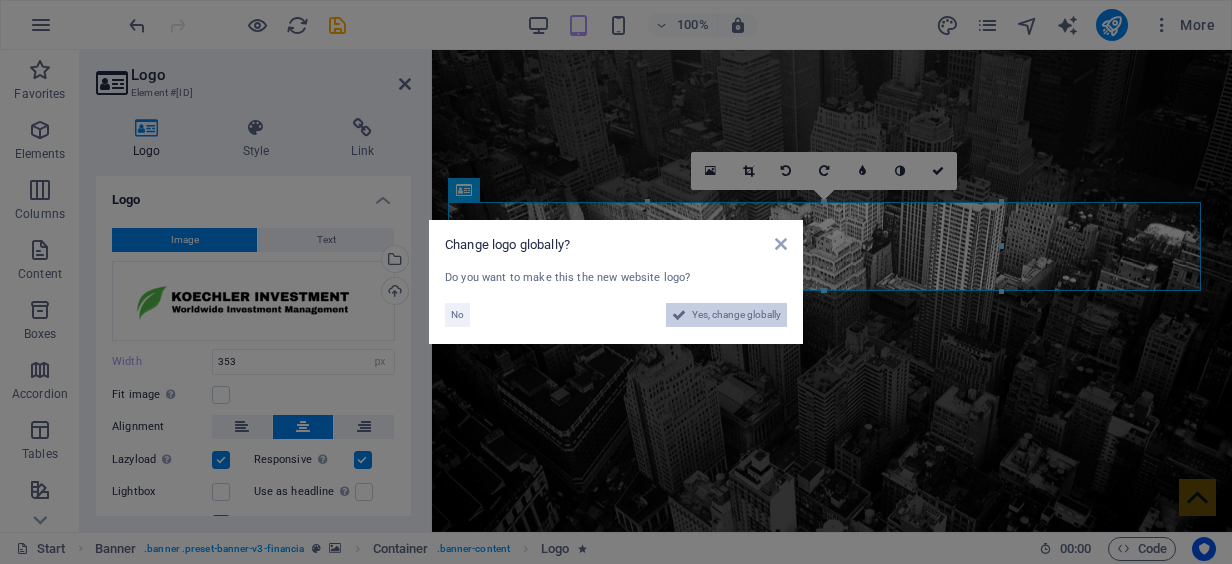 click on "Yes, change globally" at bounding box center [736, 315] 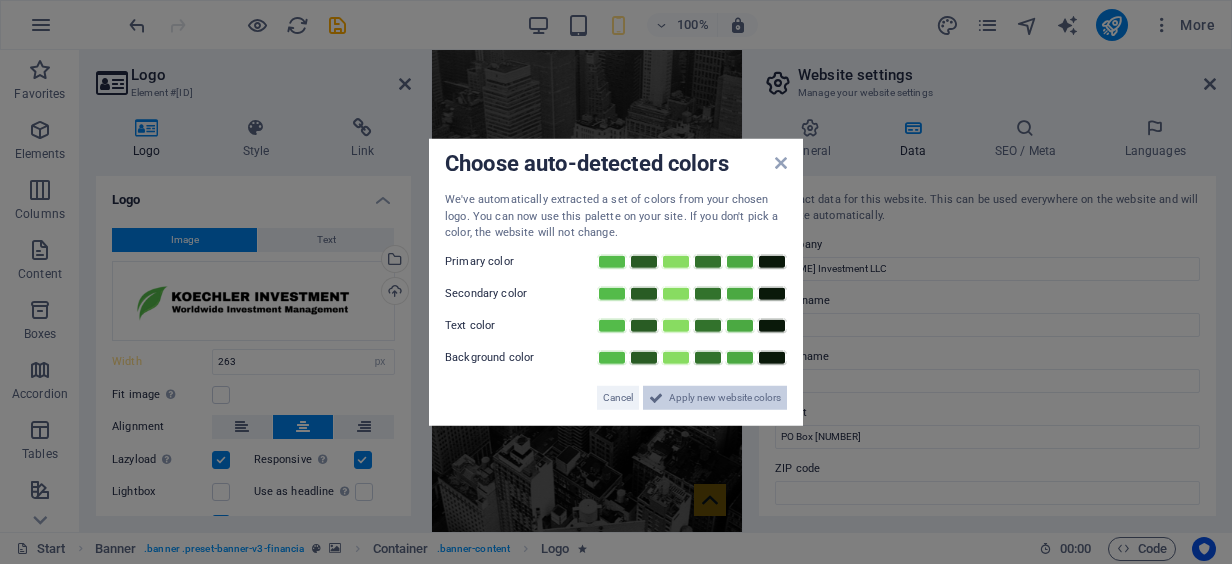 drag, startPoint x: 271, startPoint y: 342, endPoint x: 702, endPoint y: 394, distance: 434.12555 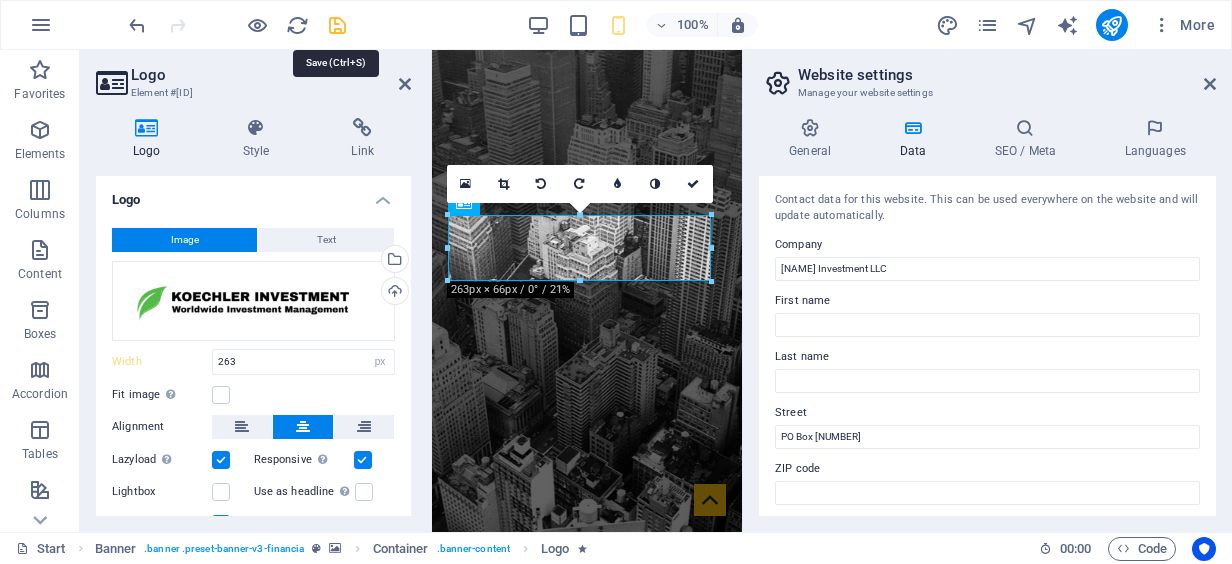 click at bounding box center [337, 25] 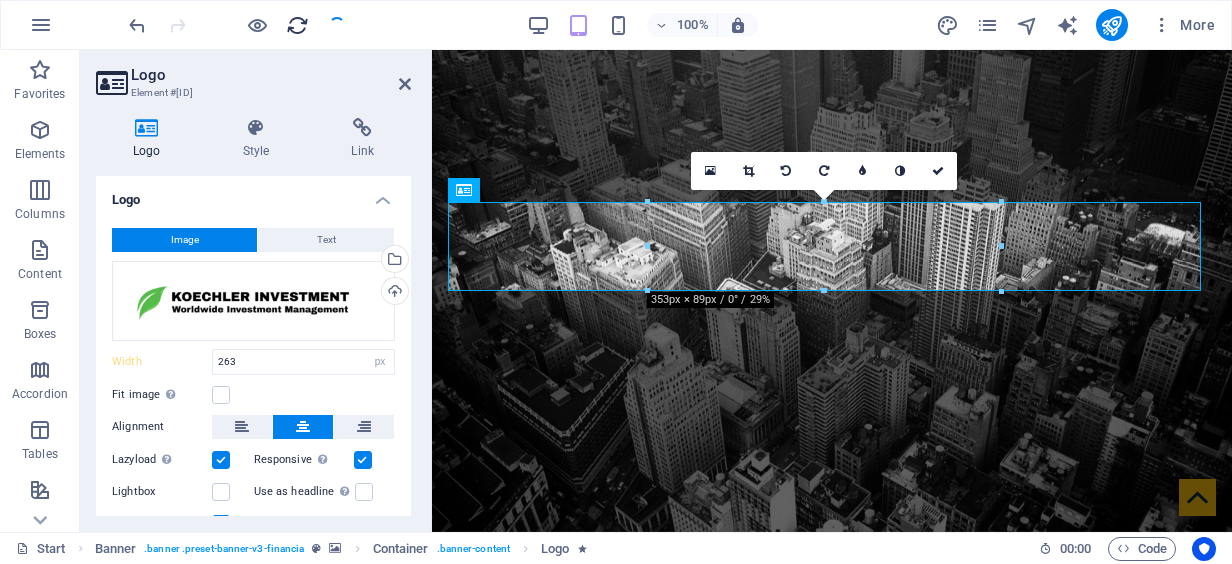 type on "353" 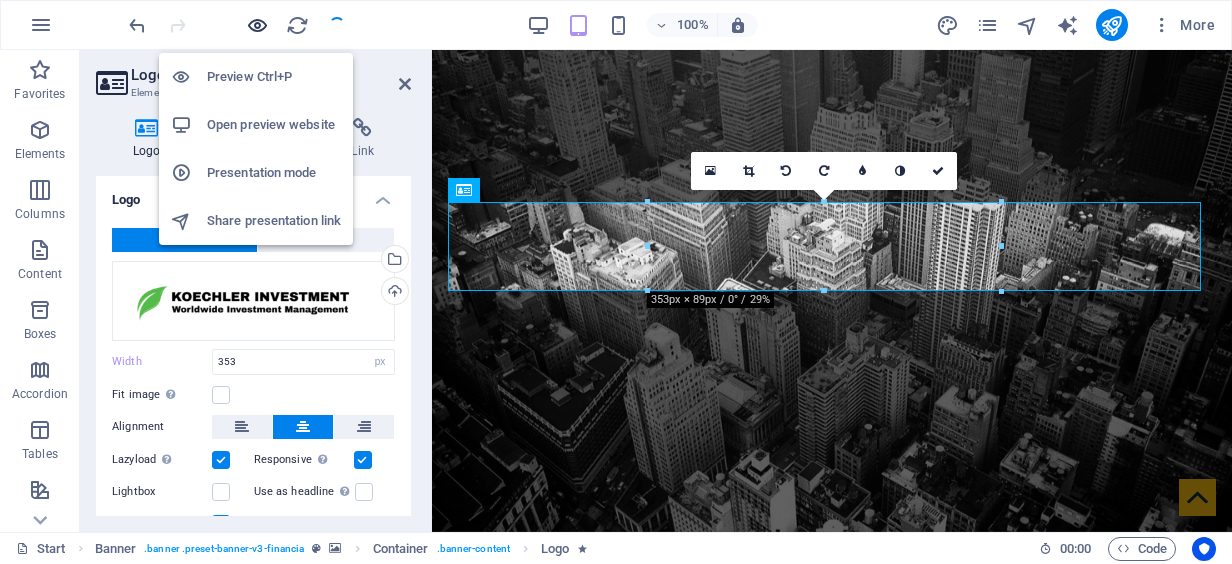 click at bounding box center [257, 25] 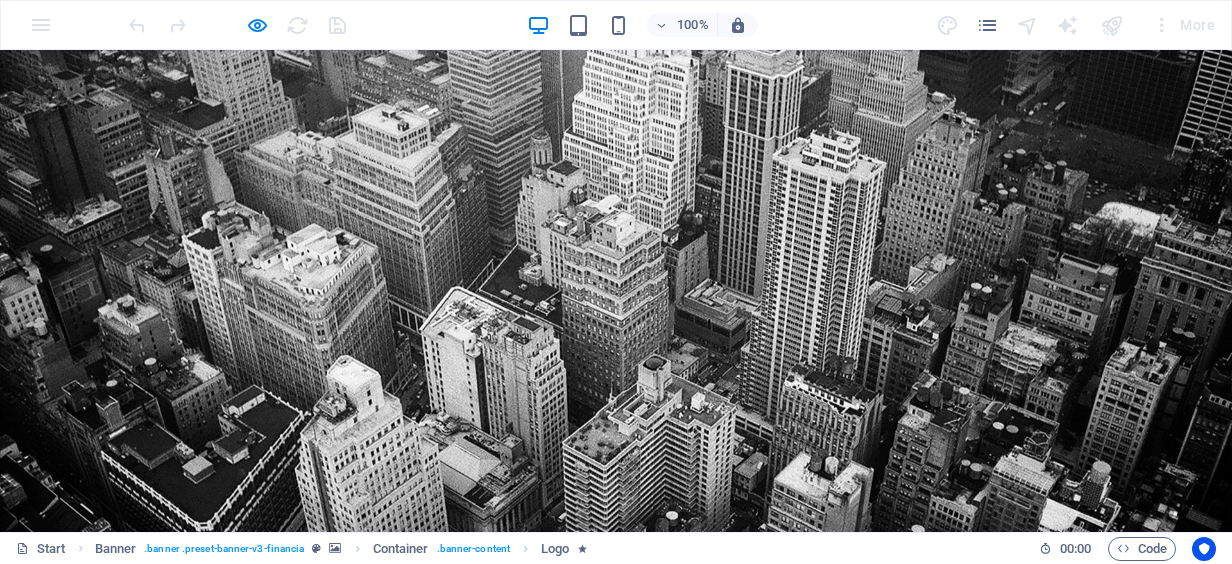 click at bounding box center (616, 857) 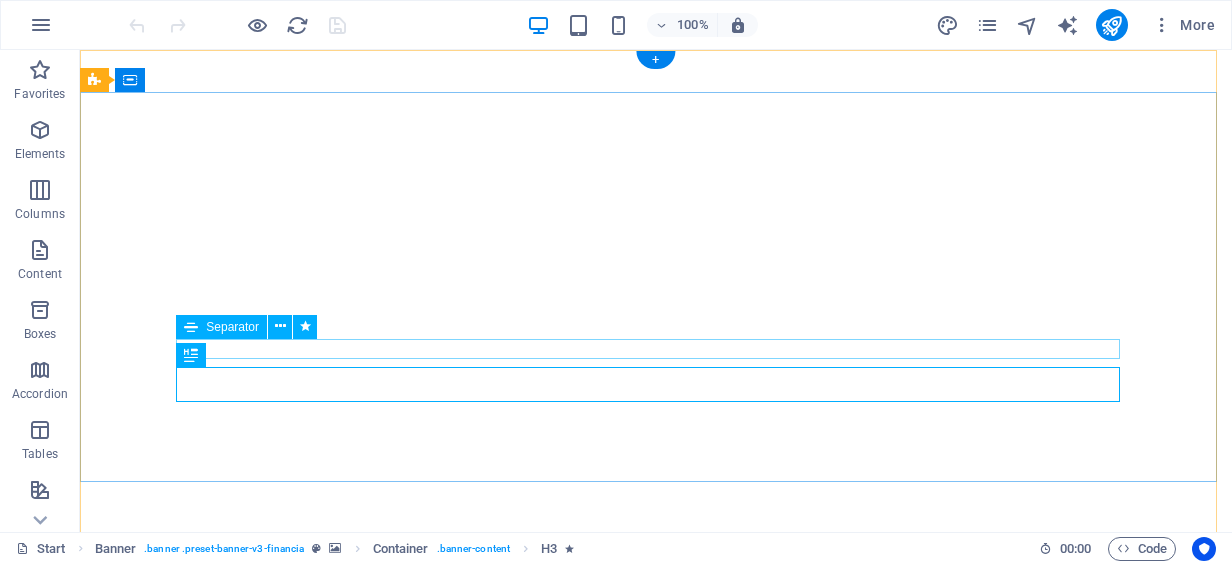 scroll, scrollTop: 0, scrollLeft: 0, axis: both 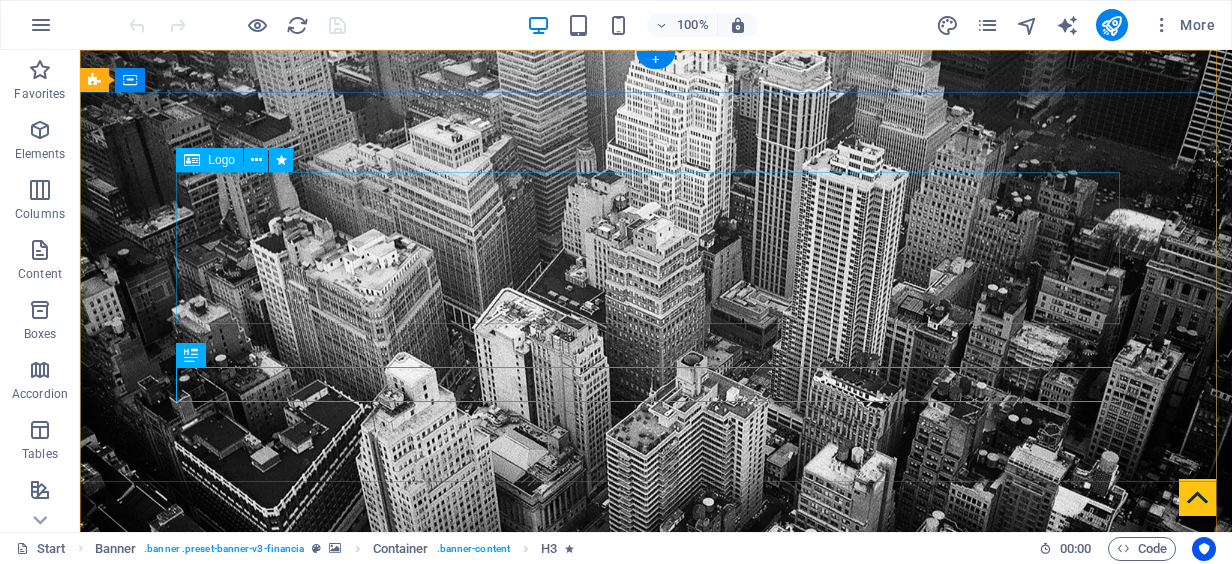 click at bounding box center (656, 857) 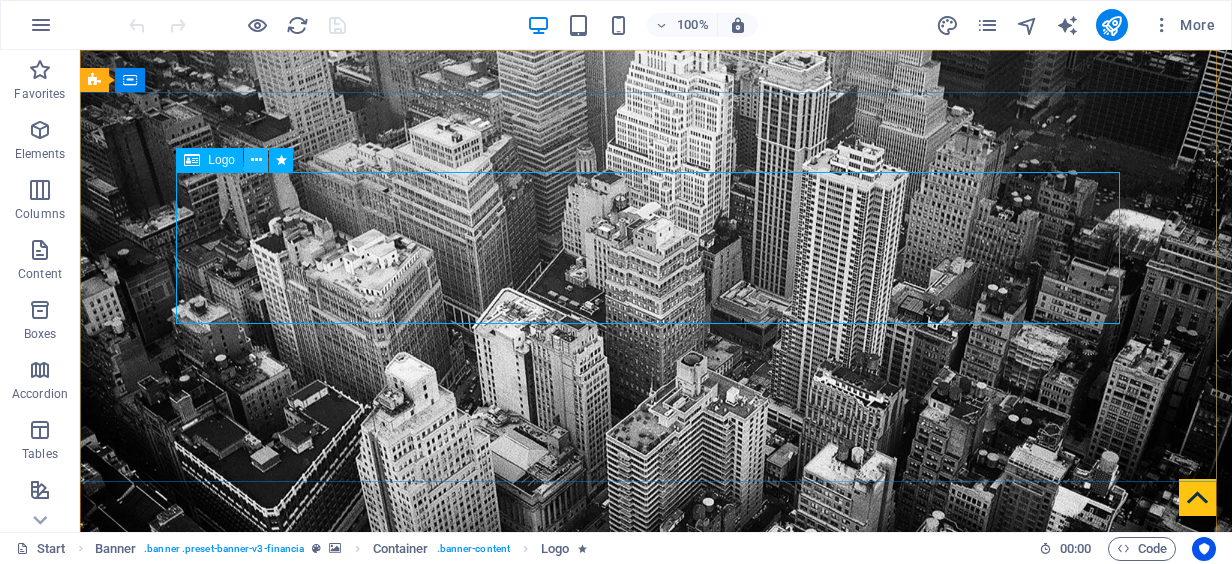 click at bounding box center [256, 160] 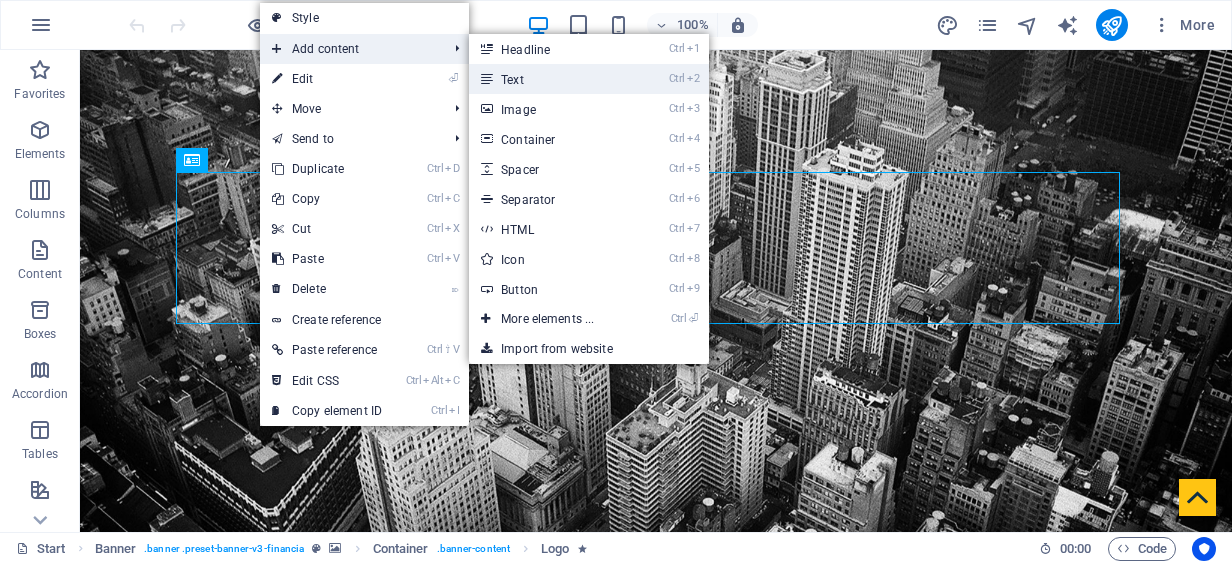 click on "Ctrl 2  Text" at bounding box center (551, 79) 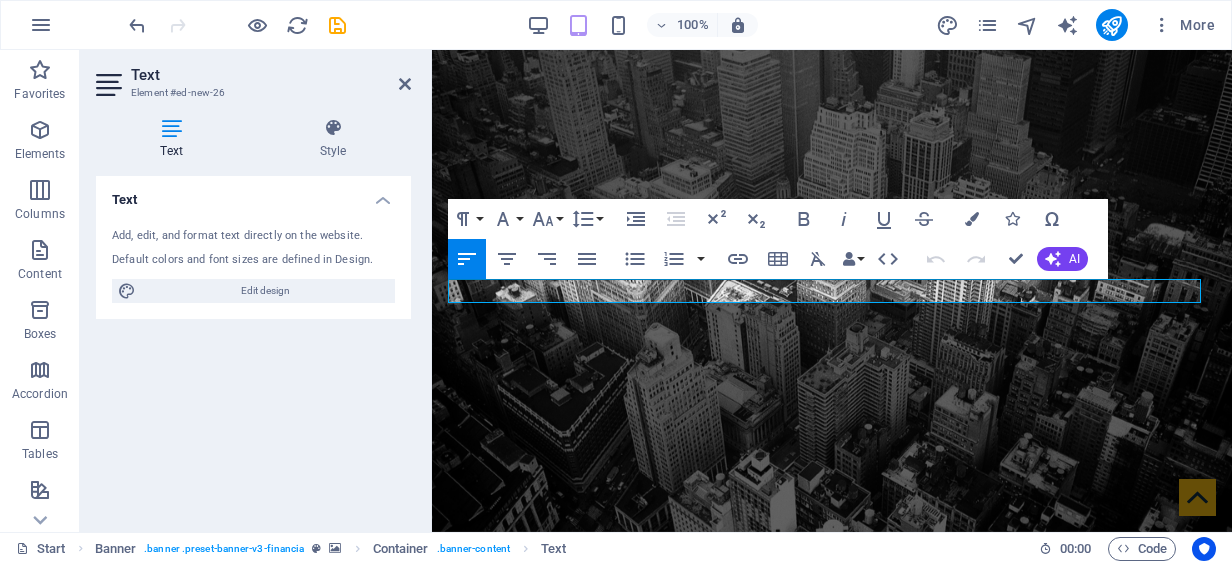 type 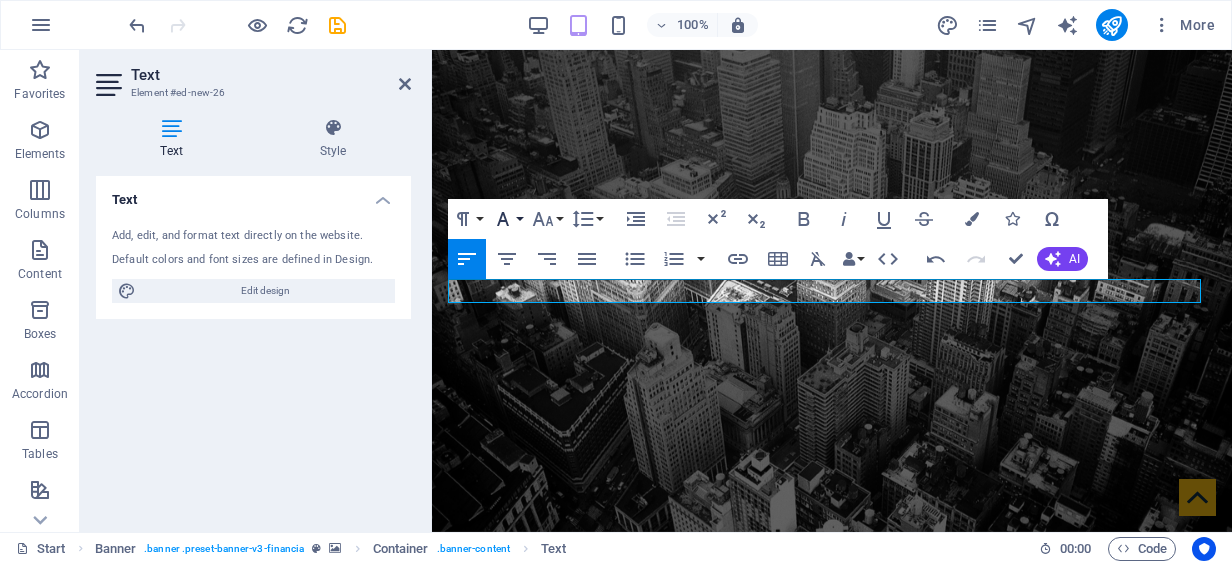 click on "Font Family" at bounding box center [507, 219] 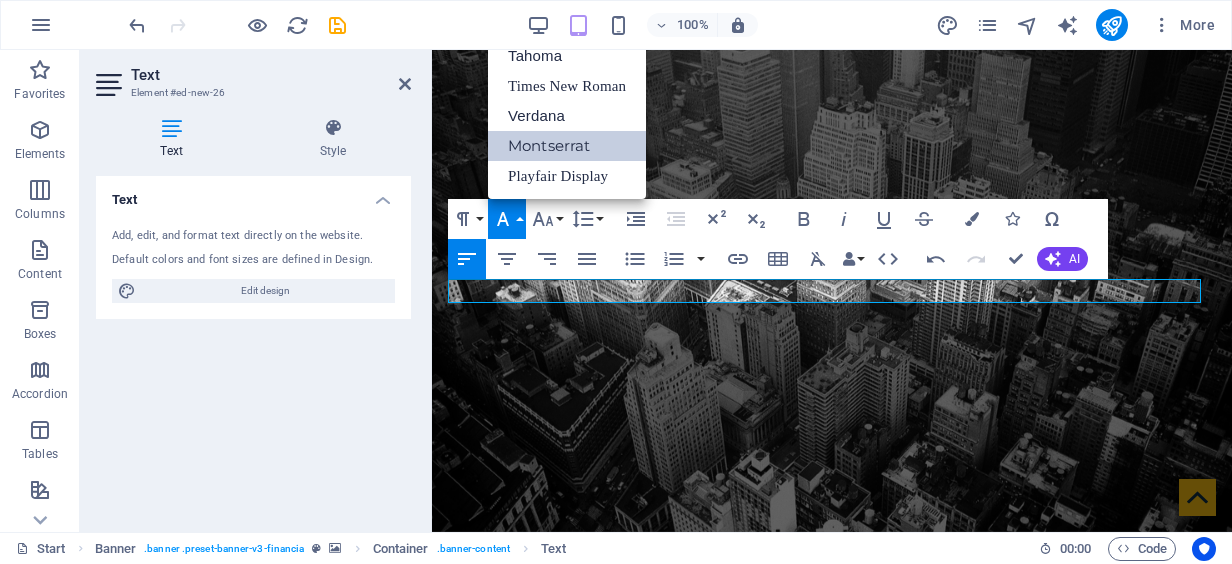 scroll, scrollTop: 0, scrollLeft: 0, axis: both 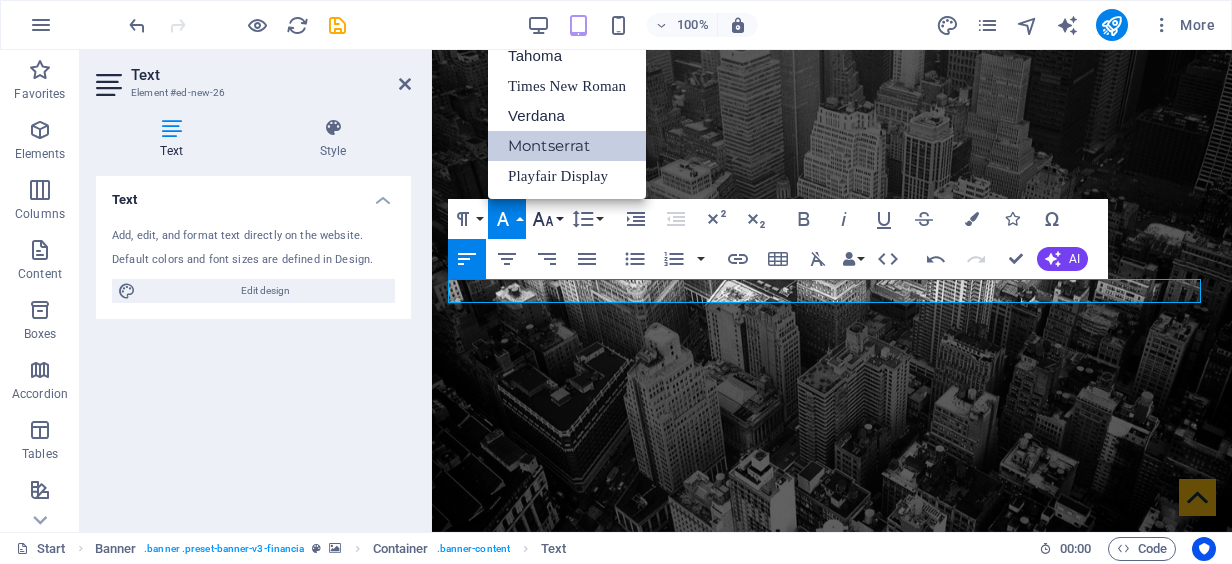 click on "Font Size" at bounding box center [547, 219] 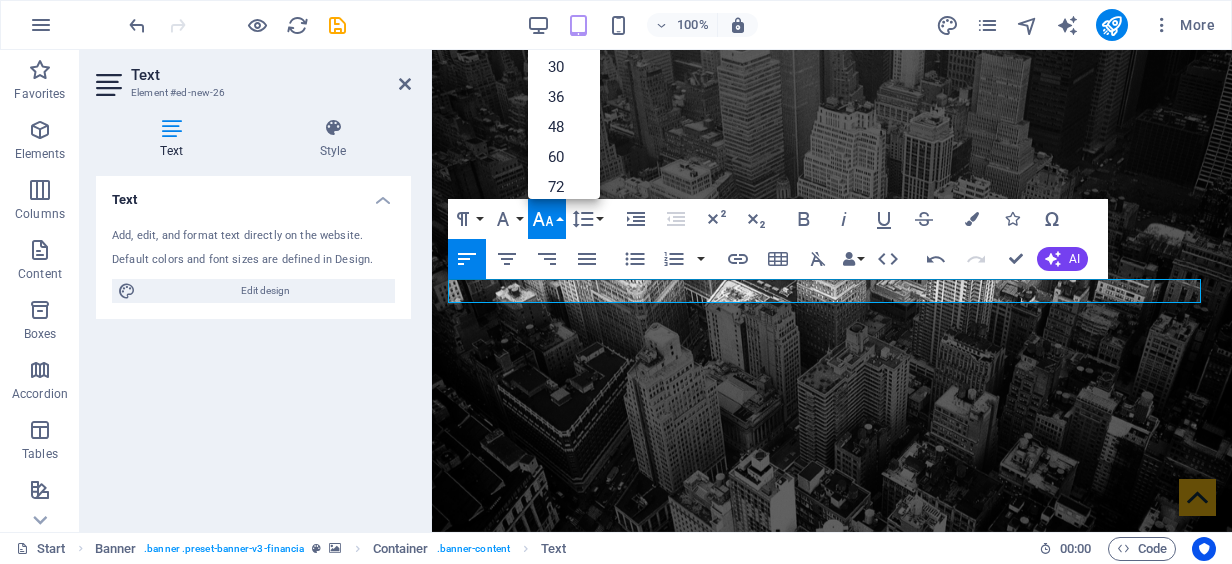 scroll, scrollTop: 160, scrollLeft: 0, axis: vertical 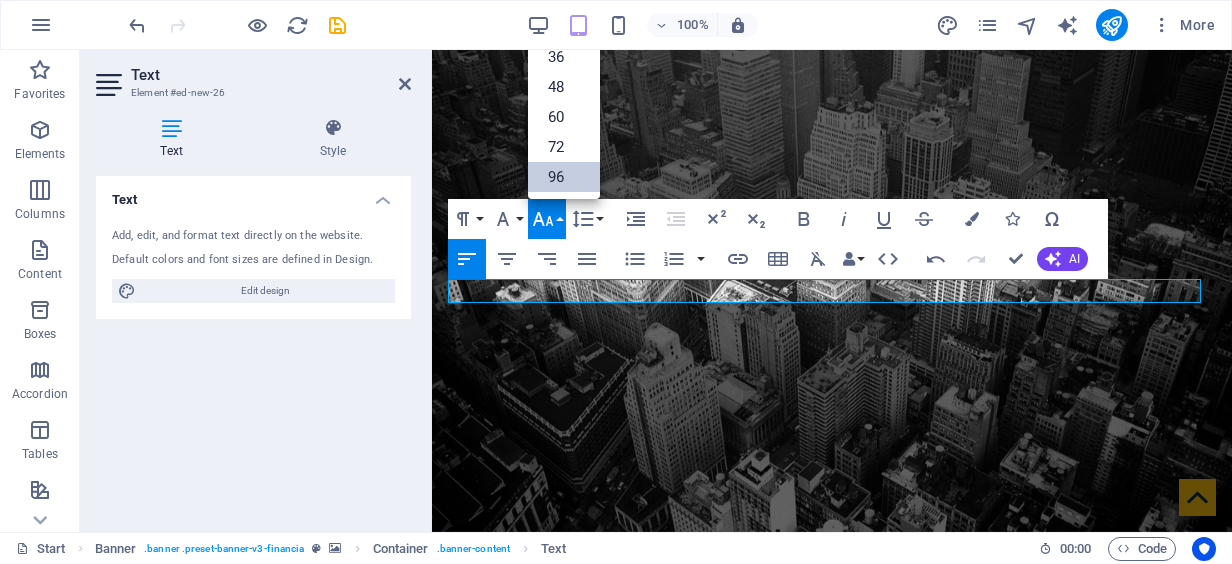 click on "96" at bounding box center [564, 177] 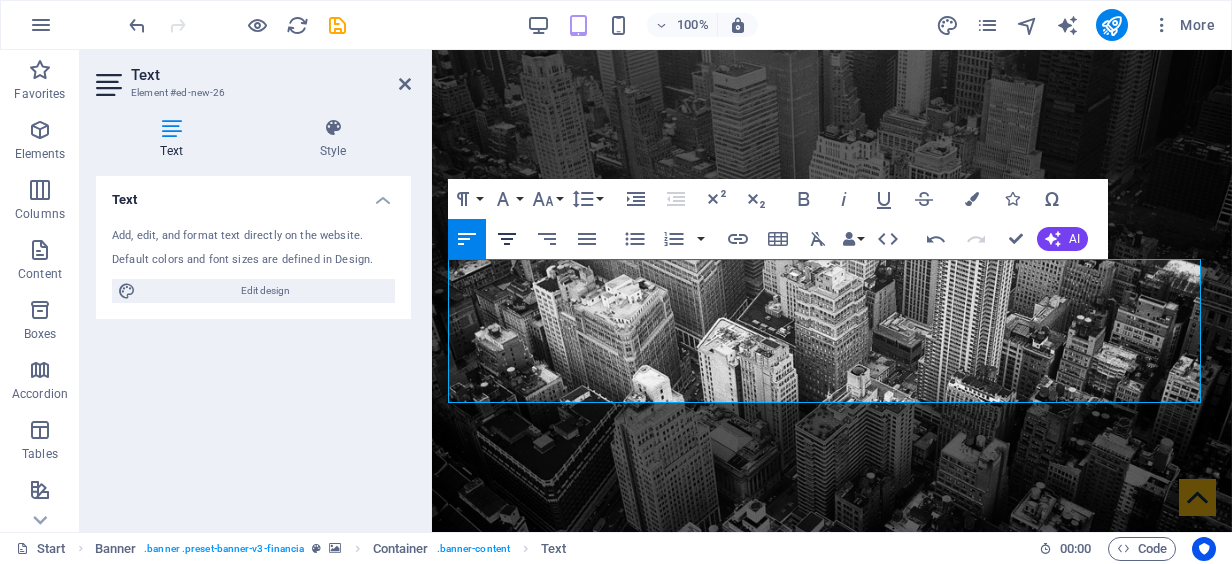 click 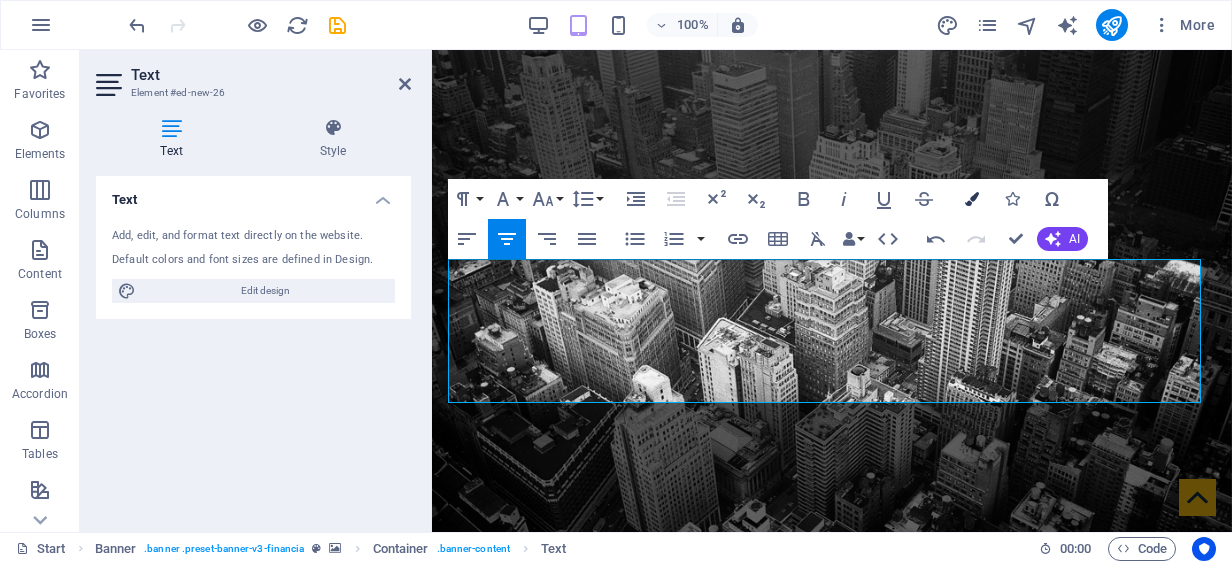 click at bounding box center [972, 199] 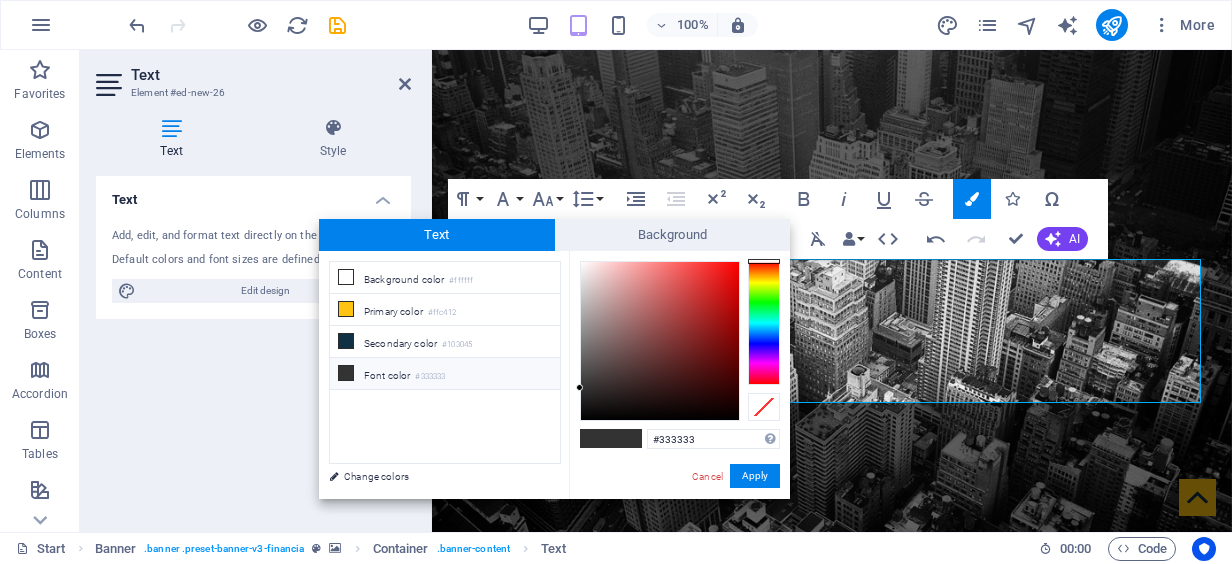 click on "Paragraph Format Normal Heading 1 Heading 2 Heading 3 Heading 4 Heading 5 Heading 6 Code Font Family Arial Georgia Impact Tahoma Times New Roman Verdana Montserrat Playfair Display Font Size 8 9 10 11 12 14 18 24 30 36 48 60 72 96 Line Height Default Single 1.15 1.5 Double Increase Indent Decrease Indent Superscript Subscript Bold Italic Underline Strikethrough Colors Icons Special Characters Align Left Align Center Align Right Align Justify Unordered List   Default Circle Disc Square    Ordered List   Default Lower Alpha Lower Greek Lower Roman Upper Alpha Upper Roman    Insert Link Insert Table Clear Formatting Data Bindings Company First name Last name Street ZIP code City Email Phone Mobile Fax Custom field 1 Custom field 2 Custom field 3 Custom field 4 Custom field 5 Custom field 6 HTML Undo Redo Confirm (Ctrl+⏎) AI Improve Make shorter Make longer Fix spelling & grammar Translate to English Generate text" at bounding box center [778, 219] 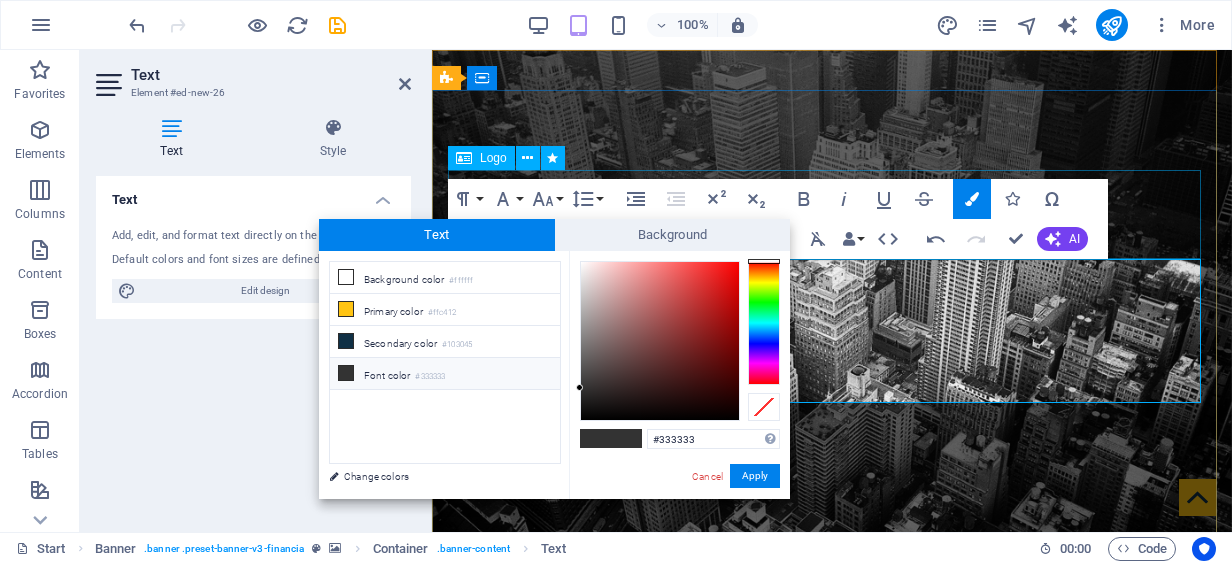 click at bounding box center [832, 869] 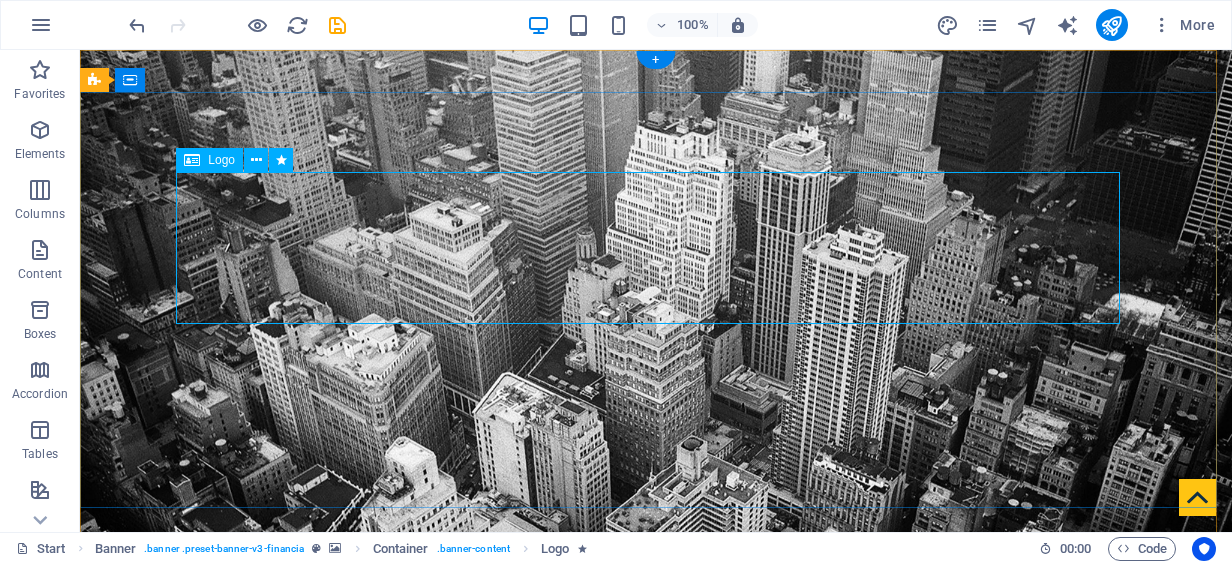 click at bounding box center [656, 1026] 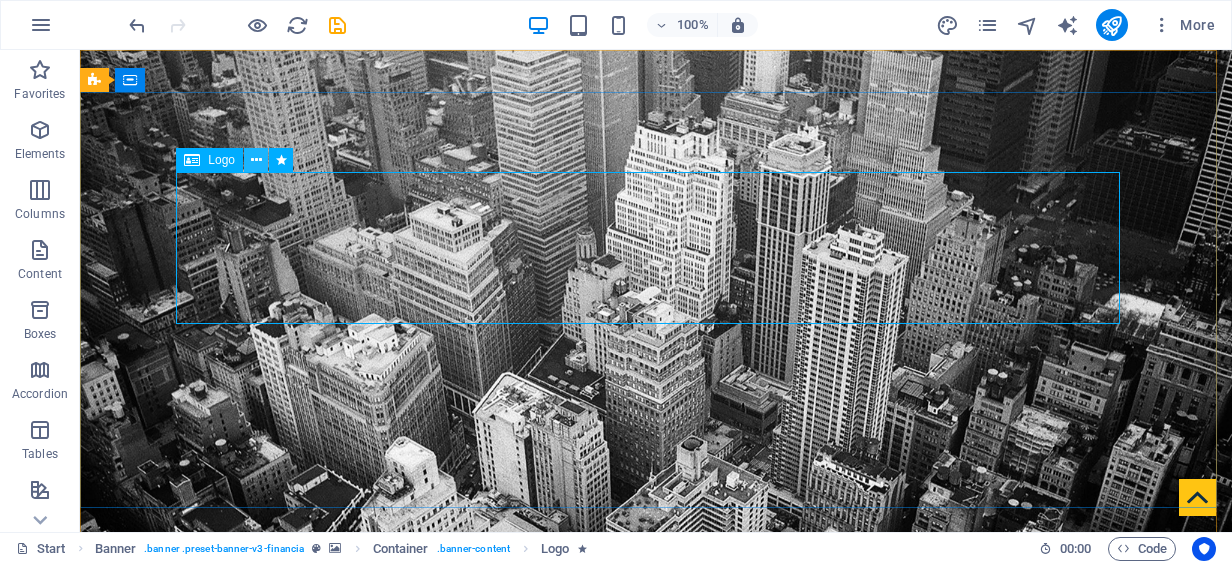 click at bounding box center (256, 160) 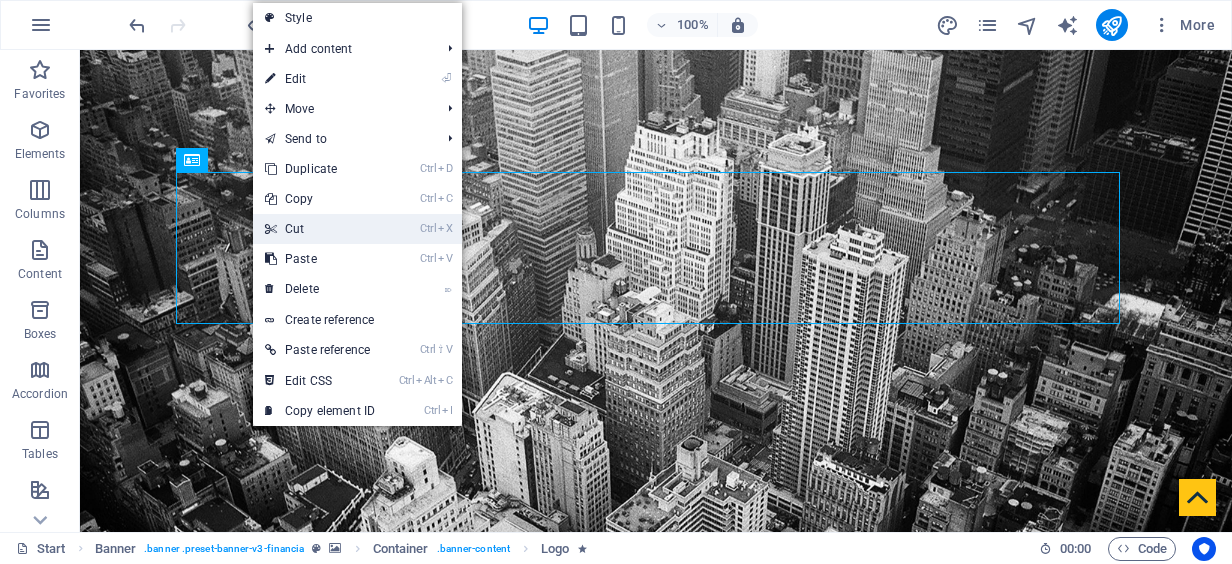 click on "Ctrl X  Cut" at bounding box center [320, 229] 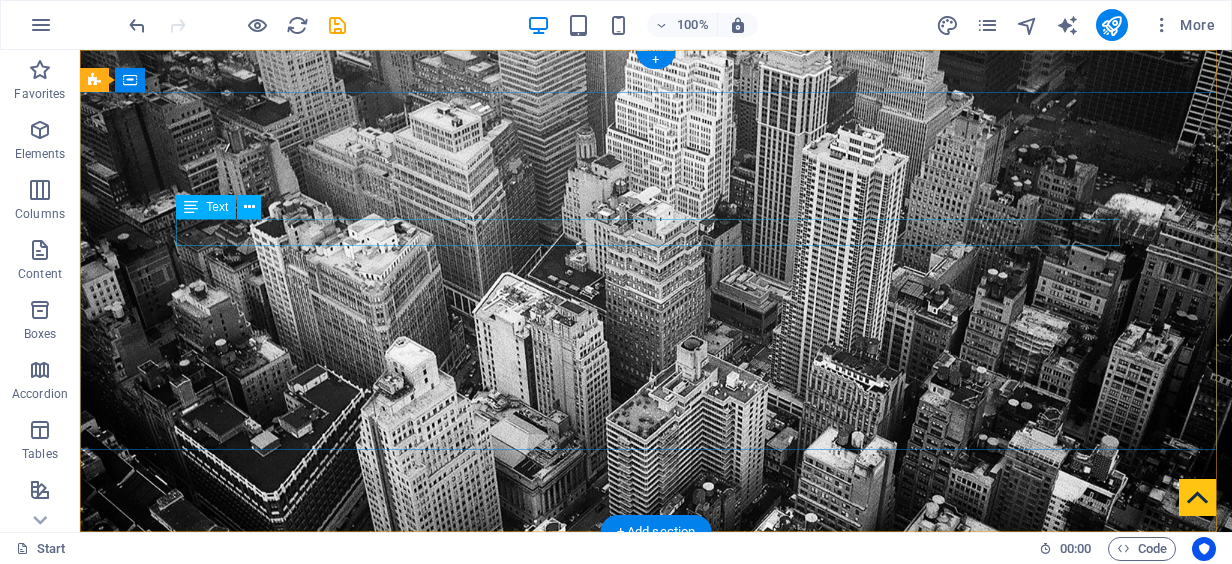 click on "KOechler" at bounding box center (656, 764) 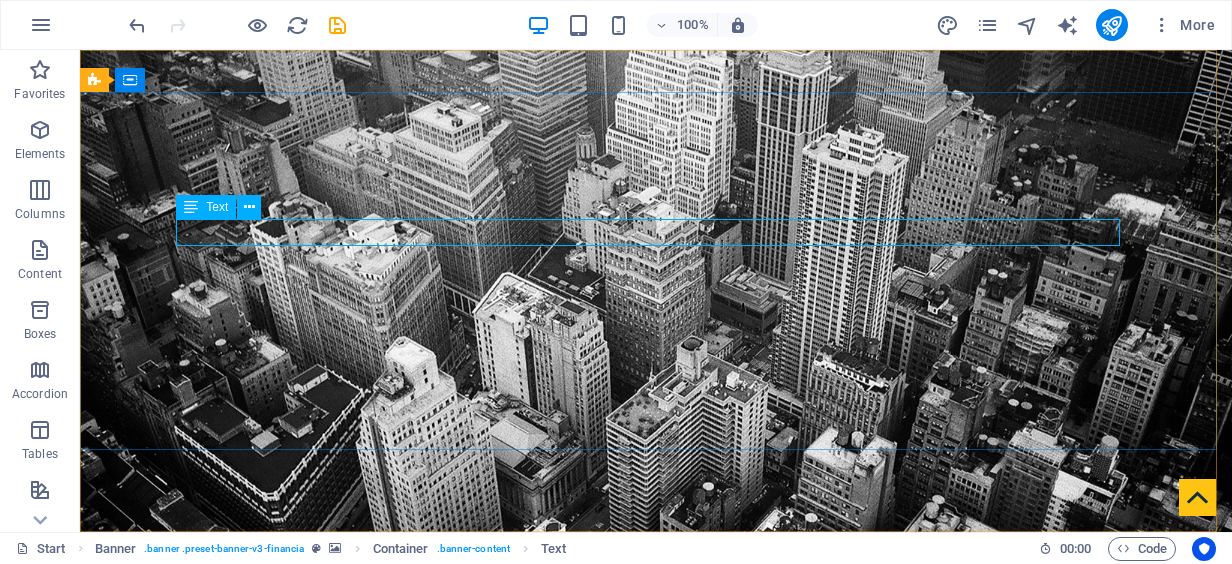 click on "Text" at bounding box center [217, 207] 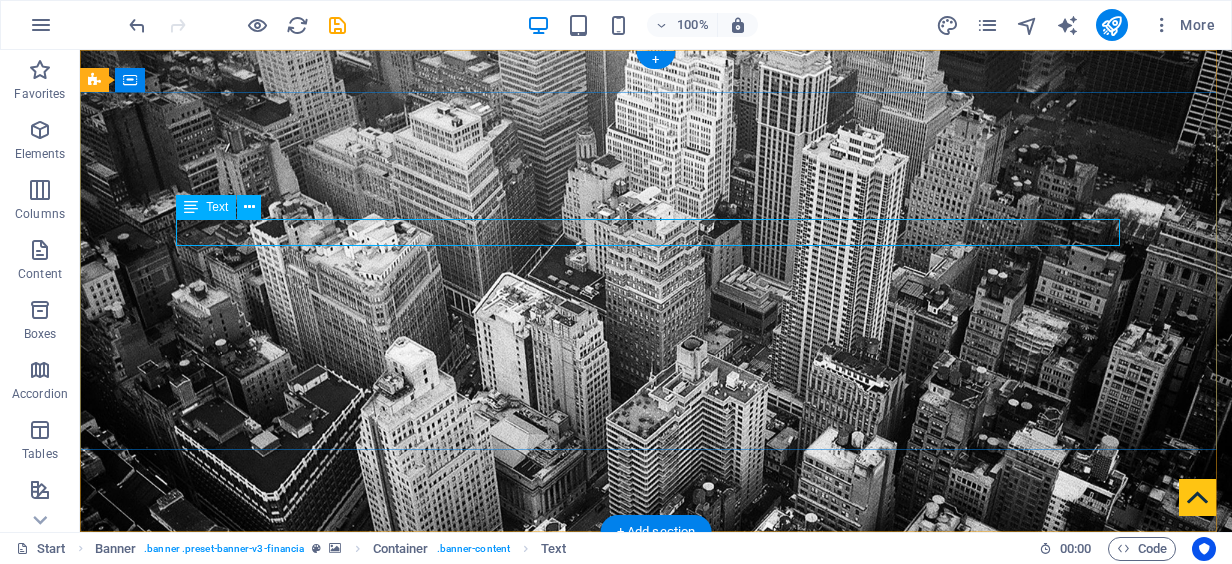 click on "KOechler" at bounding box center [656, 764] 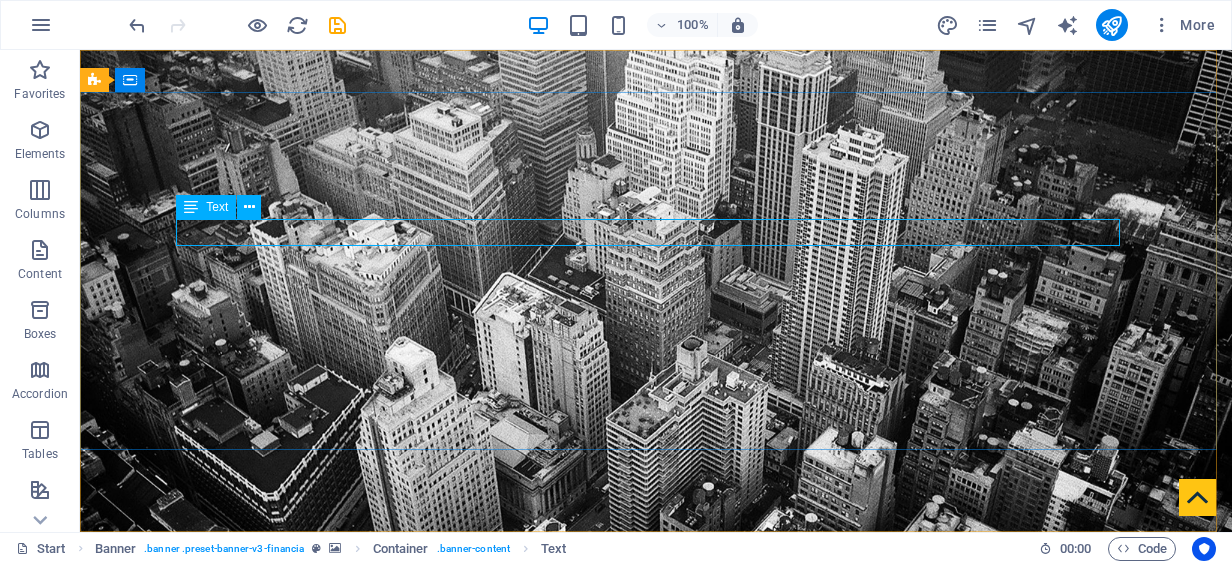 click on "Text" at bounding box center [217, 207] 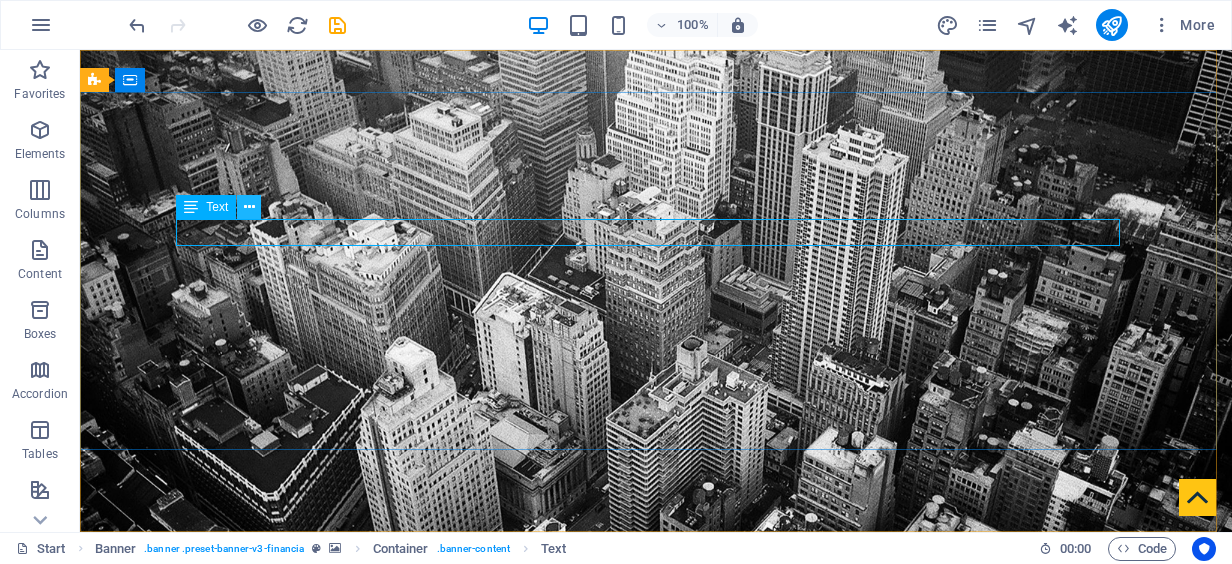 click at bounding box center [249, 207] 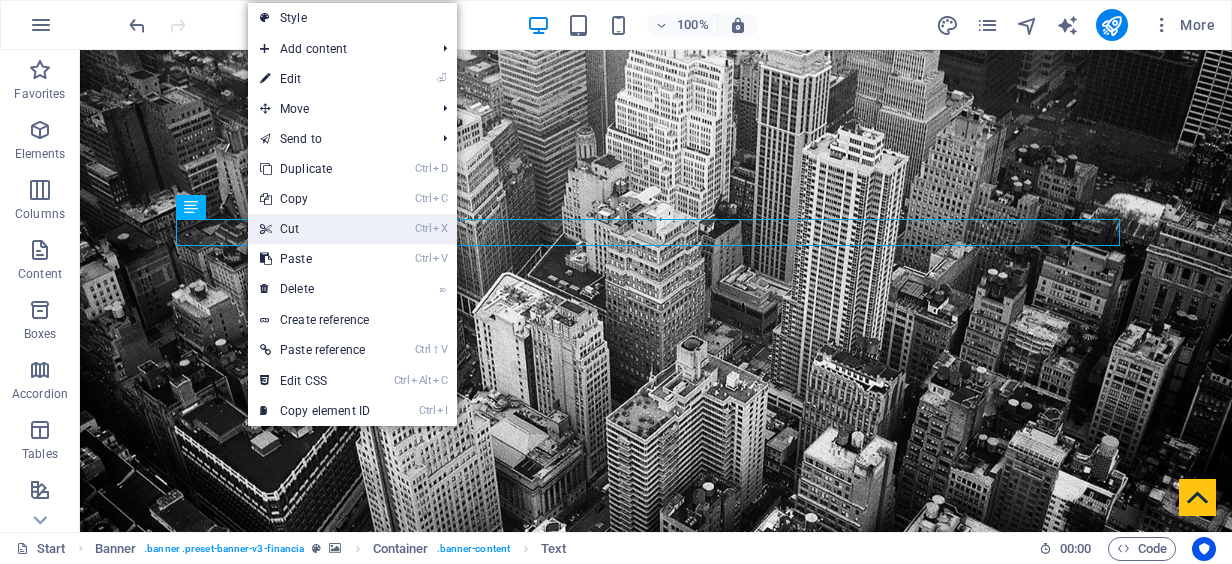 click on "Ctrl X  Cut" at bounding box center (315, 229) 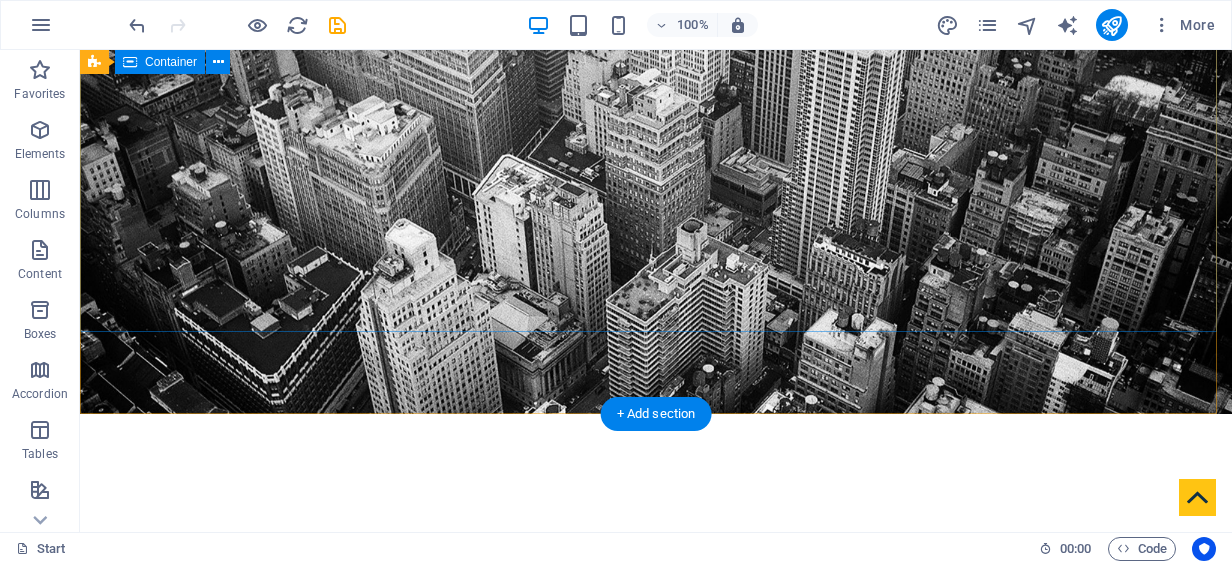 scroll, scrollTop: 0, scrollLeft: 0, axis: both 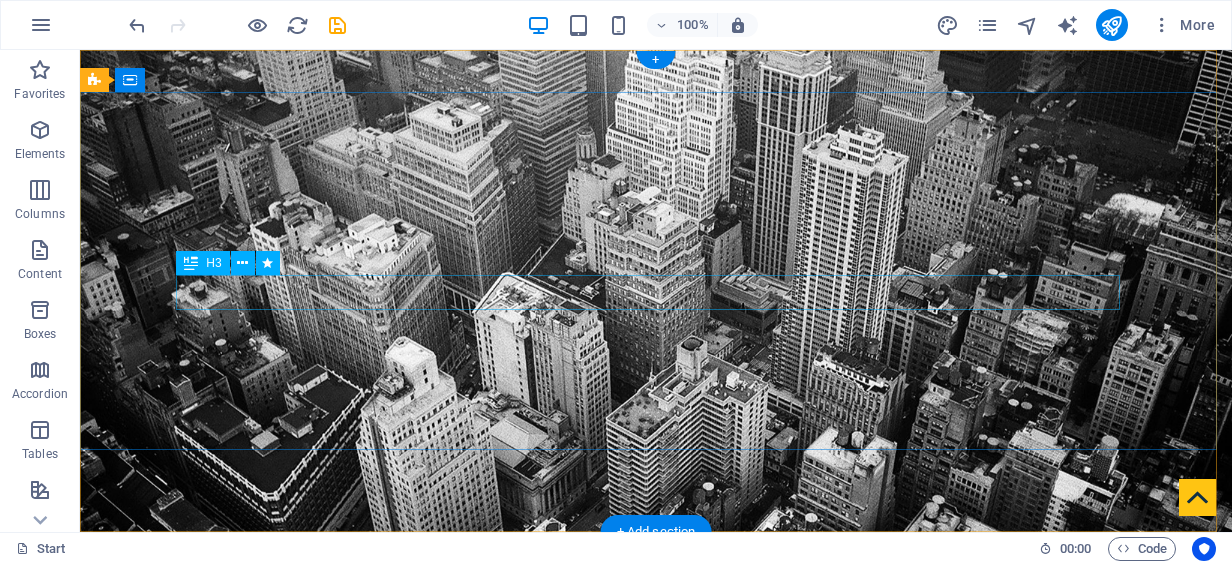 click on "Worldwide Investment Management" at bounding box center [656, 811] 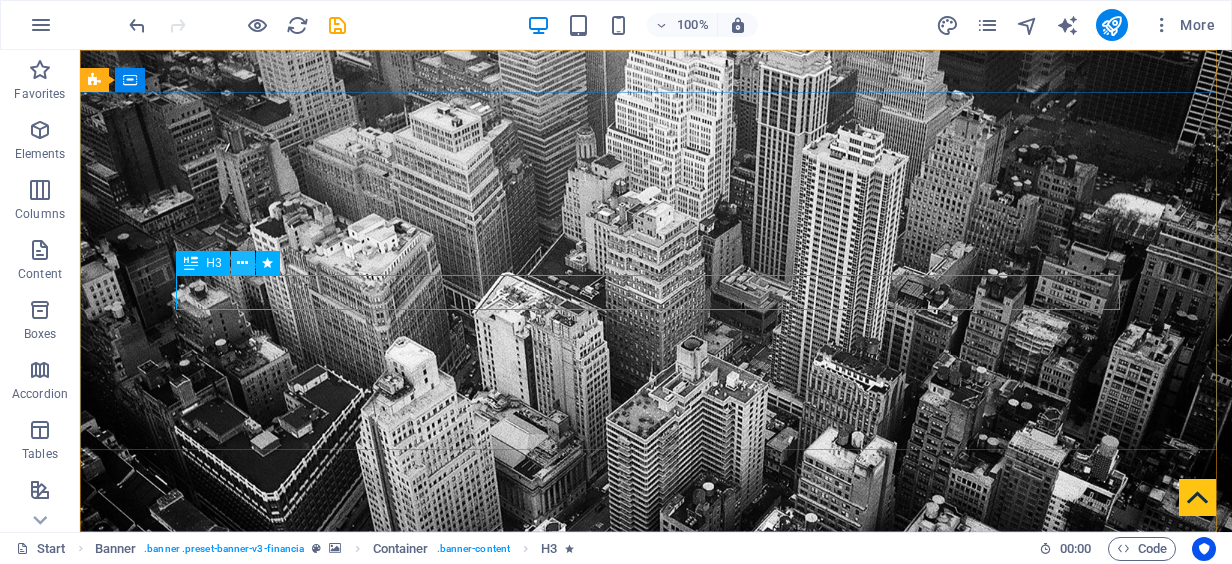 click at bounding box center [242, 263] 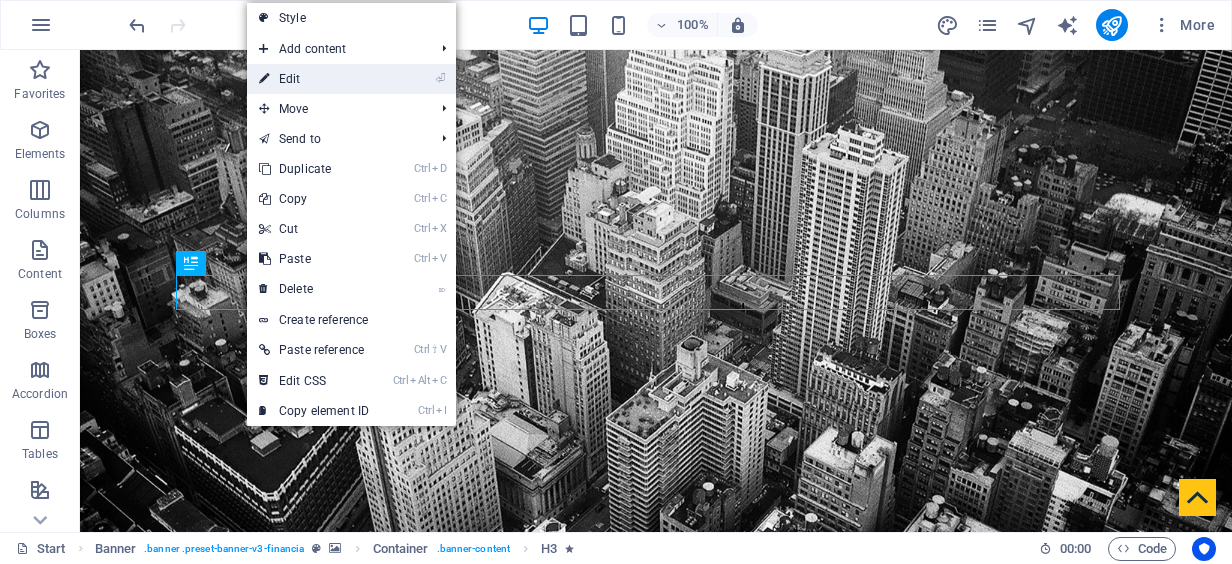 click on "⏎  Edit" at bounding box center [314, 79] 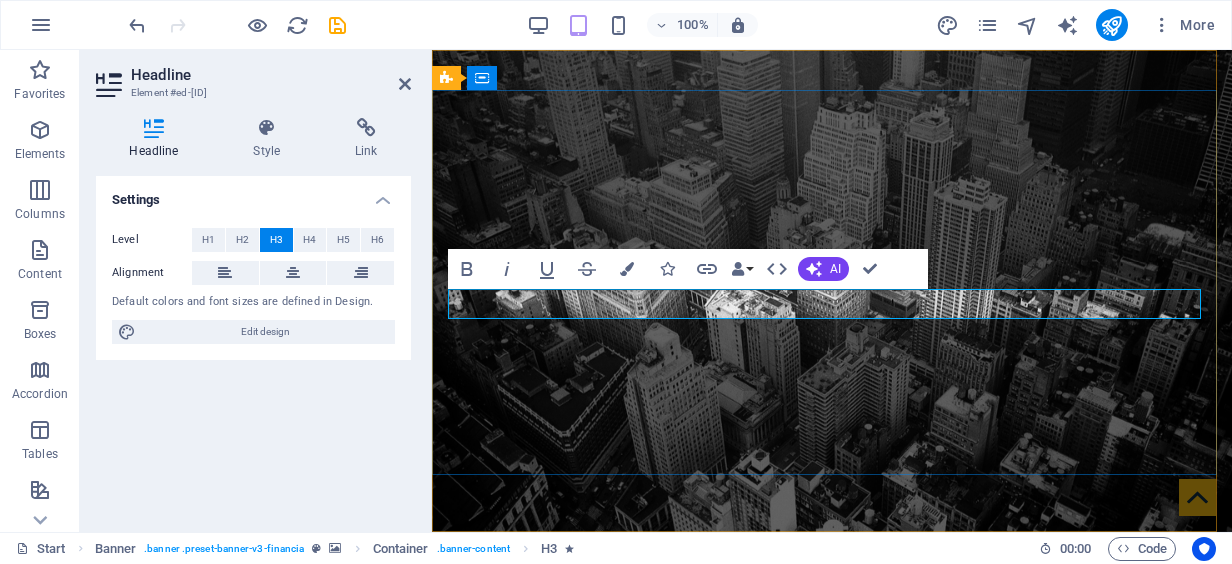 click on "Worldwide Investment Management" at bounding box center [832, 802] 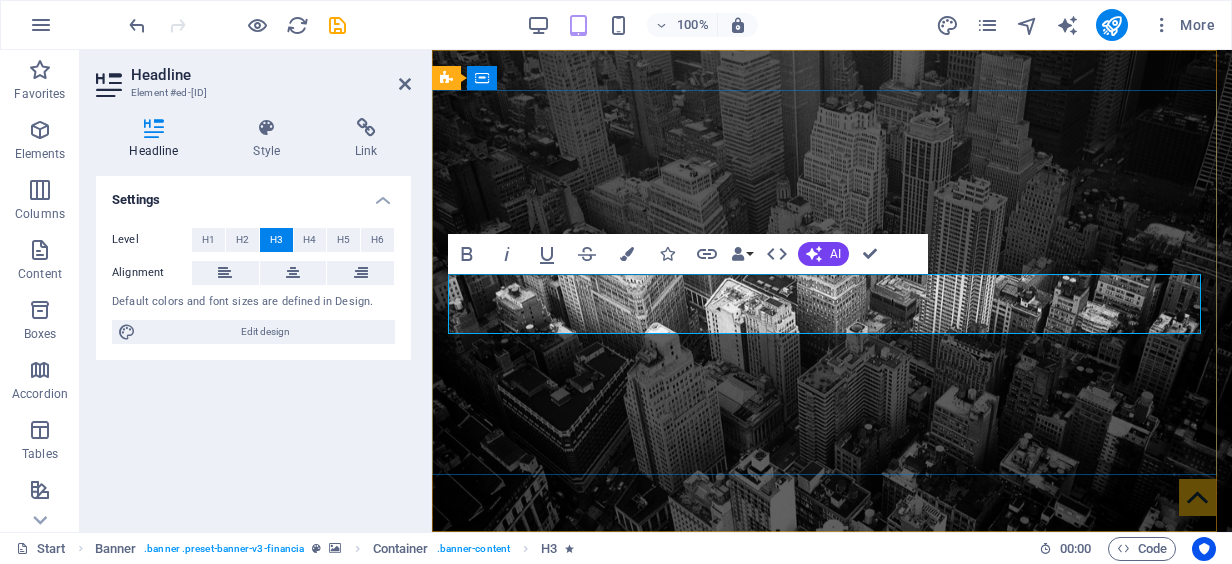 type 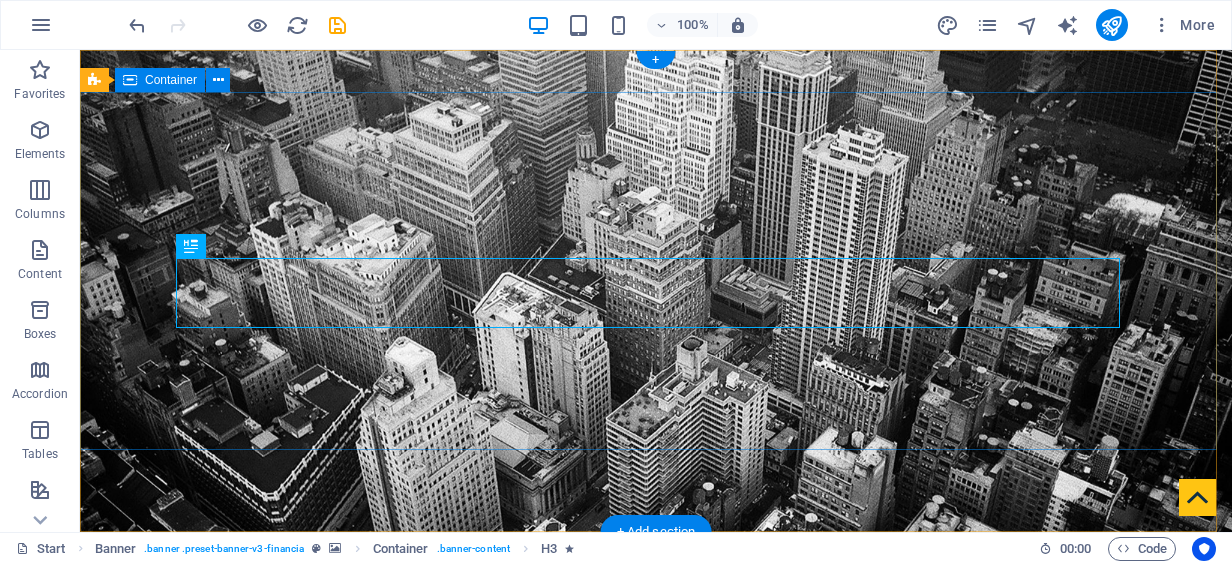 click on "[LAST] Investment Worldwide Investment Management" at bounding box center [656, 807] 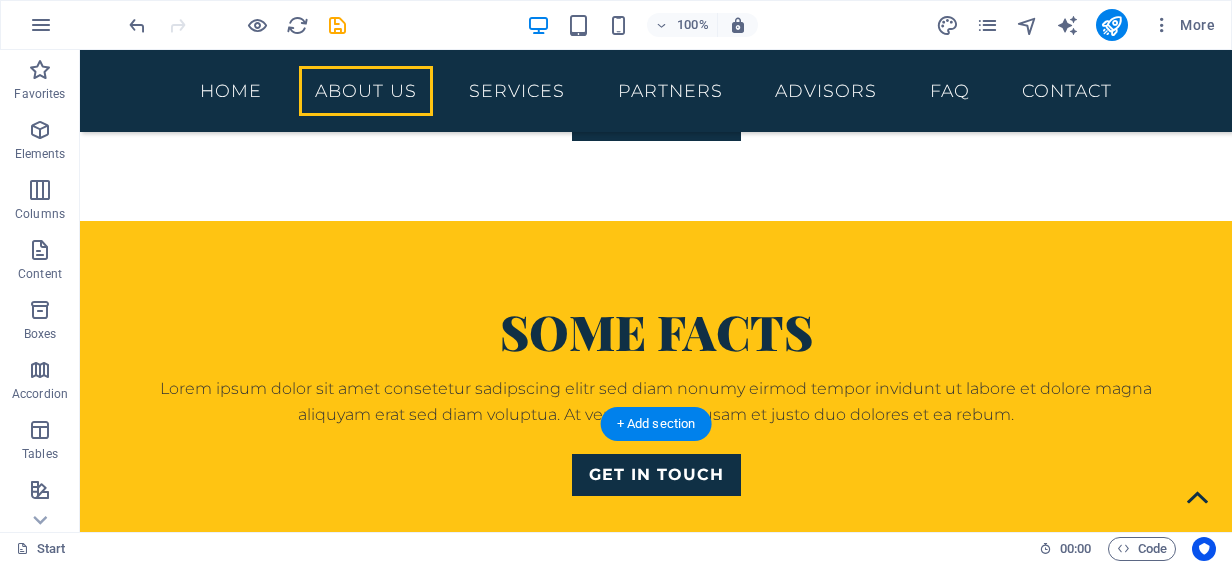 scroll, scrollTop: 800, scrollLeft: 0, axis: vertical 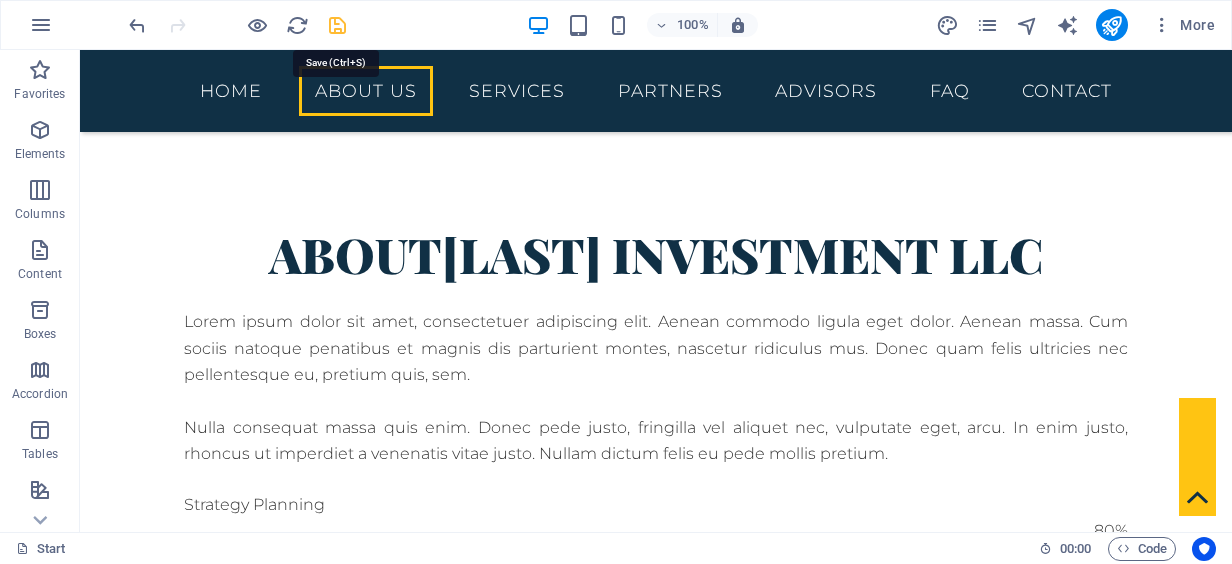 click at bounding box center (337, 25) 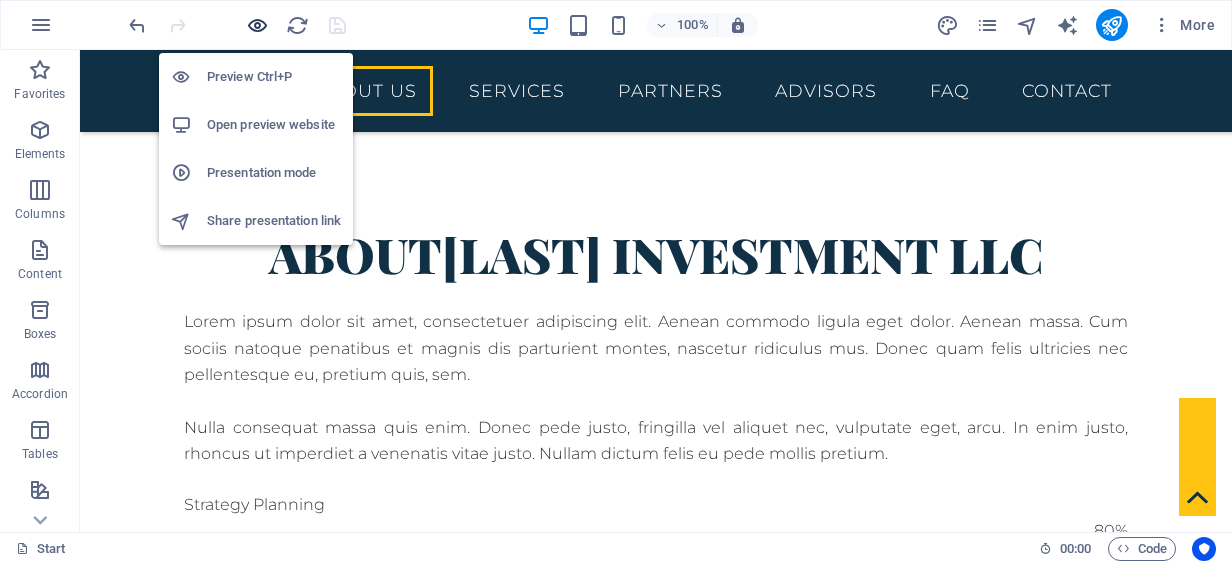 click at bounding box center [257, 25] 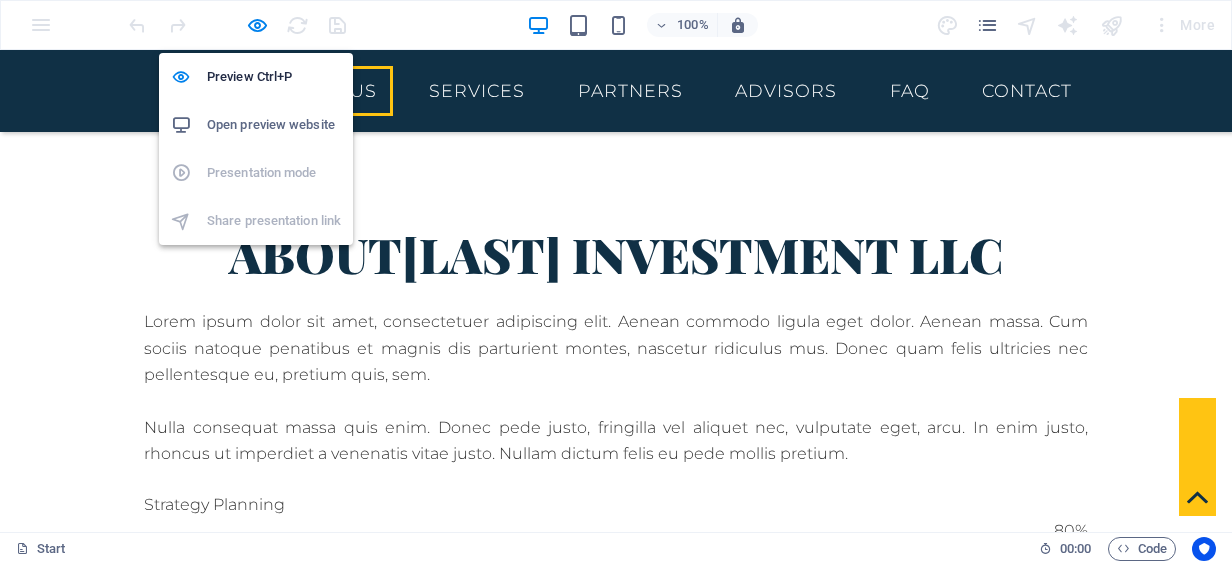 click on "Open preview website" at bounding box center [274, 125] 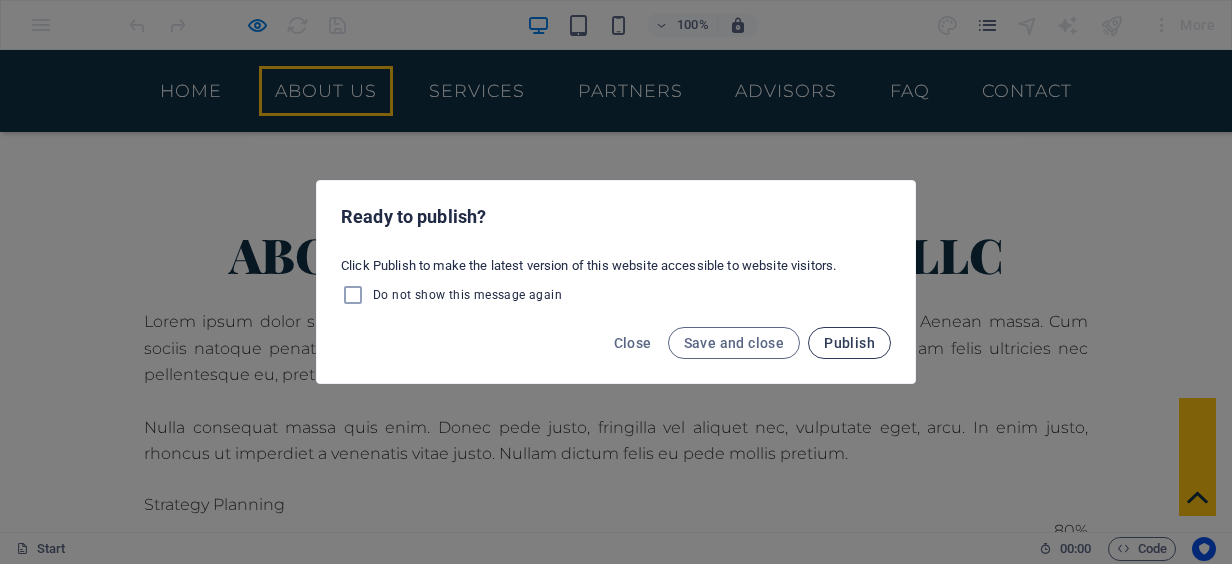 click on "Publish" at bounding box center (849, 343) 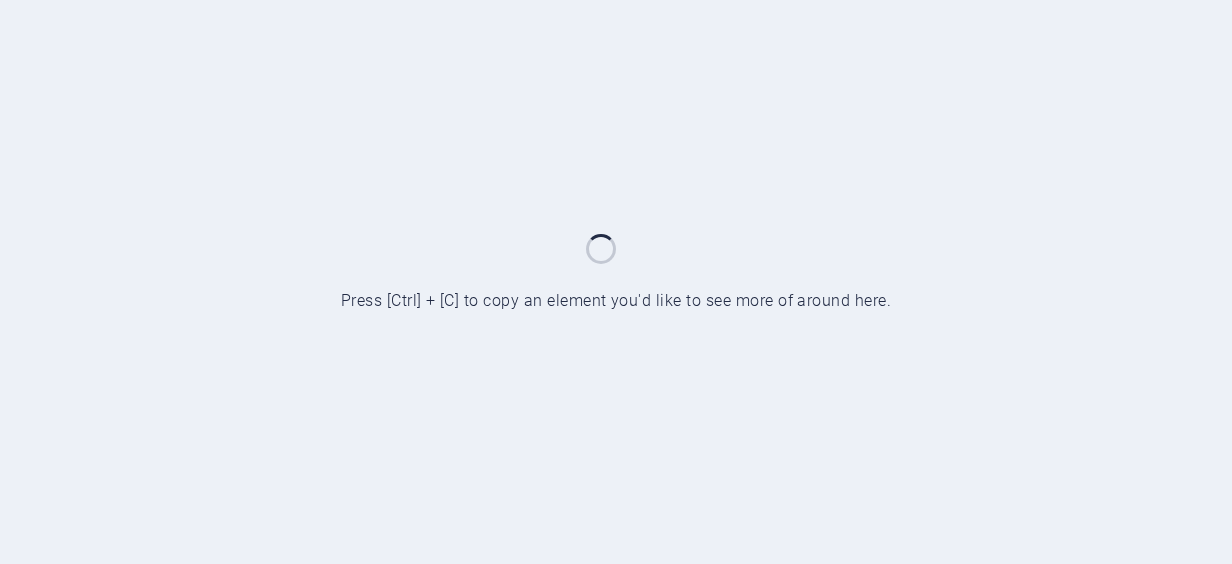 scroll, scrollTop: 0, scrollLeft: 0, axis: both 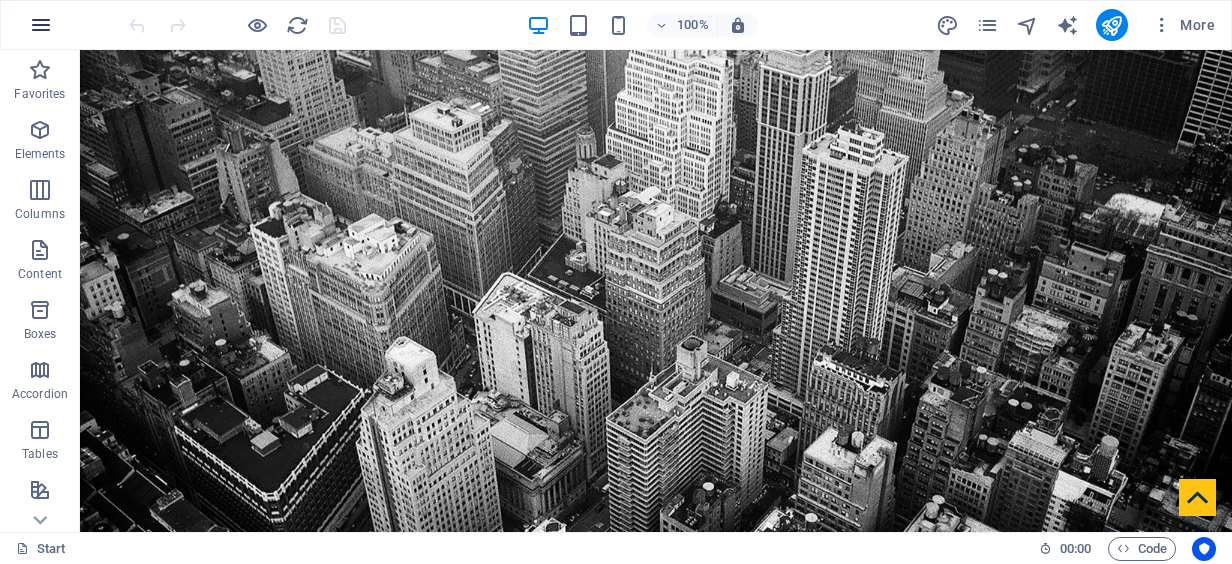 click at bounding box center [41, 25] 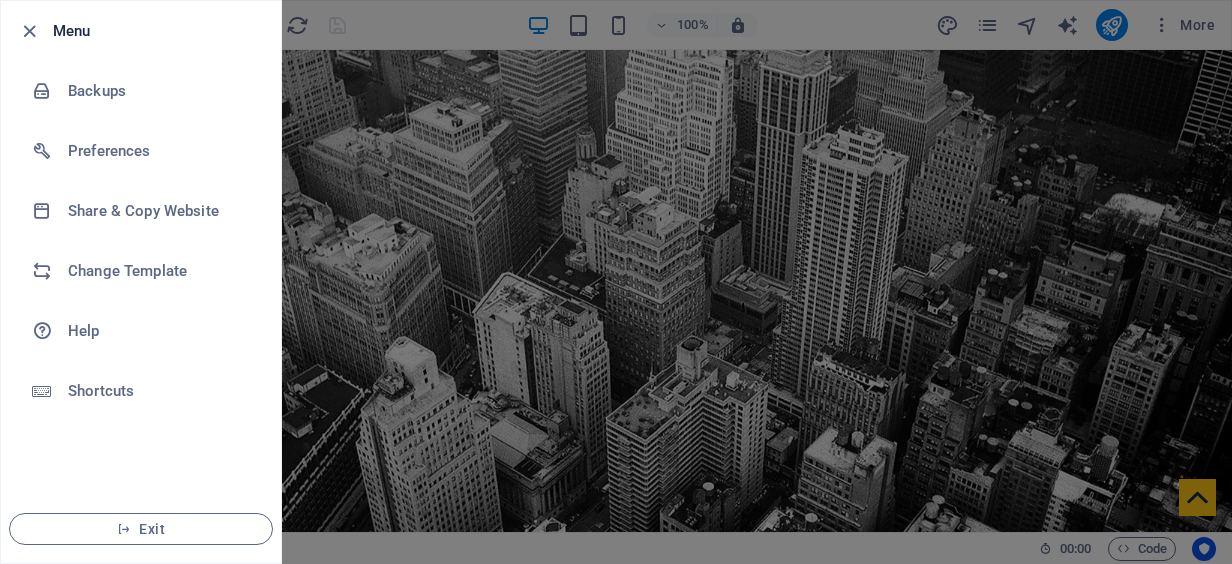 click at bounding box center [616, 282] 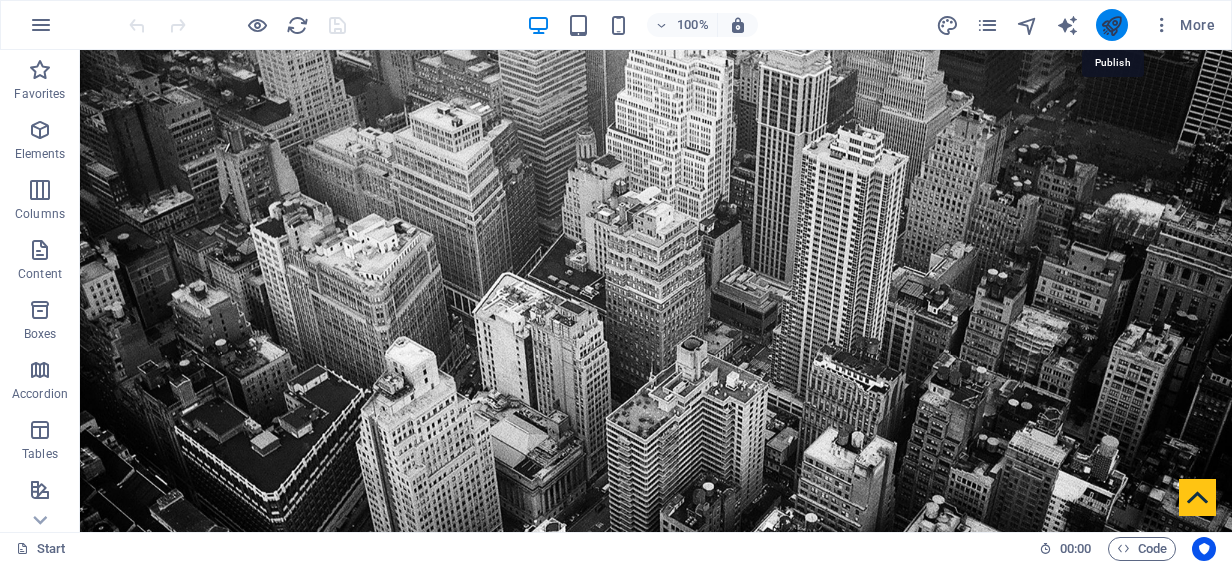click at bounding box center (1111, 25) 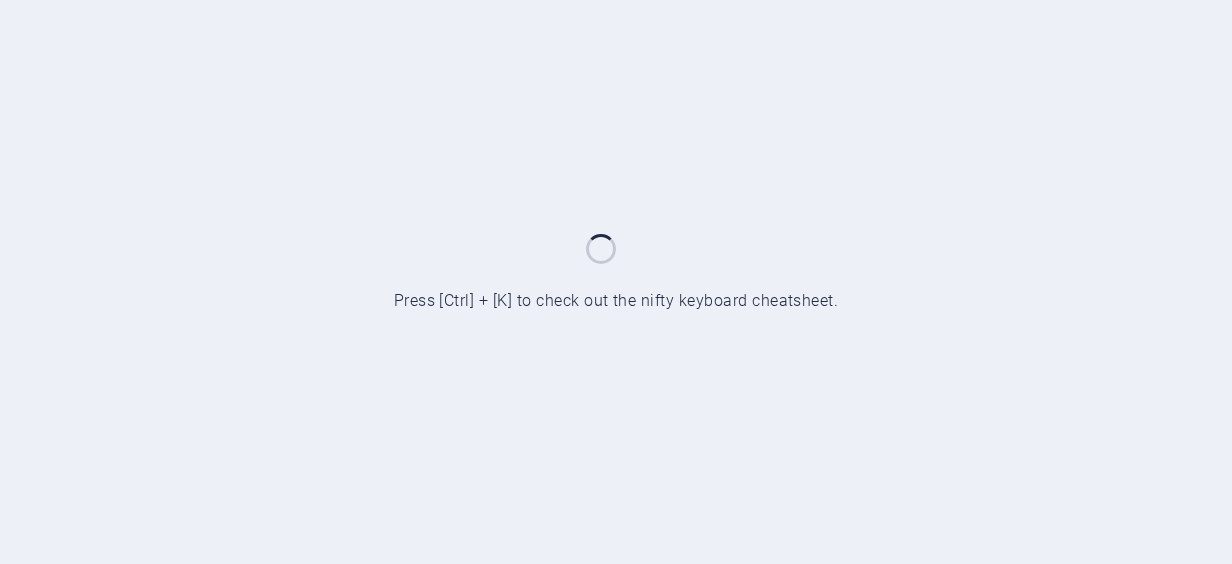 scroll, scrollTop: 0, scrollLeft: 0, axis: both 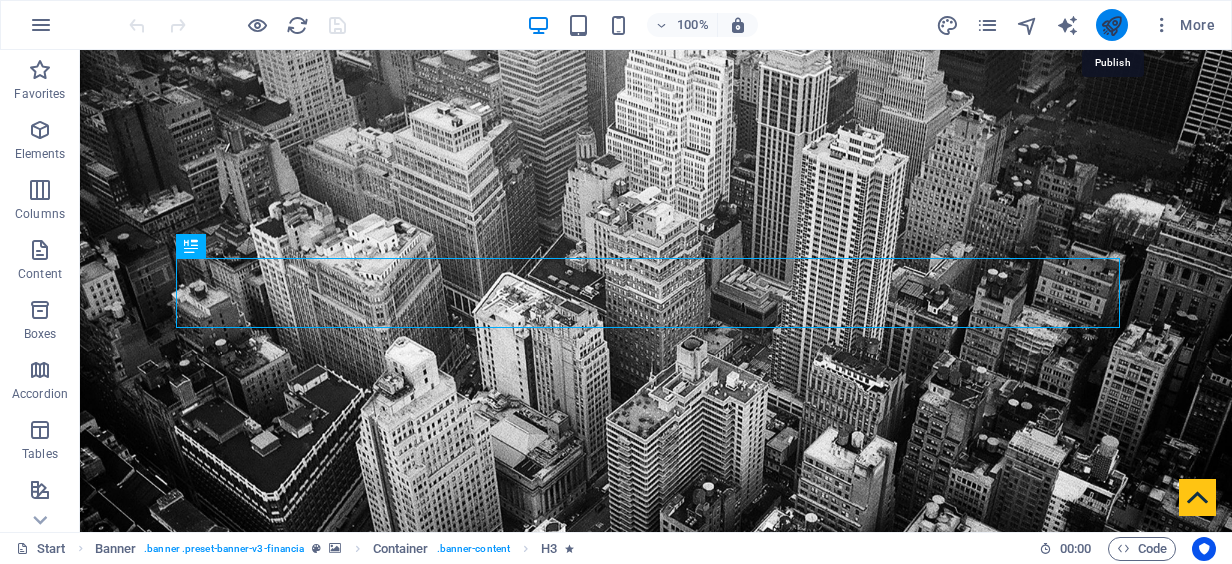 click at bounding box center (1111, 25) 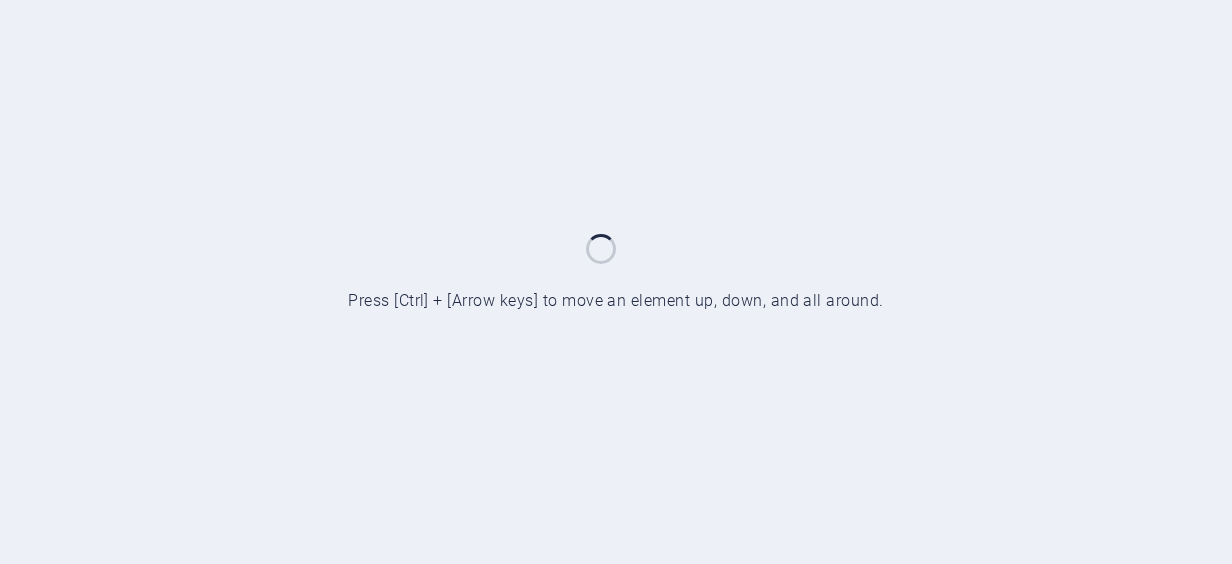 scroll, scrollTop: 0, scrollLeft: 0, axis: both 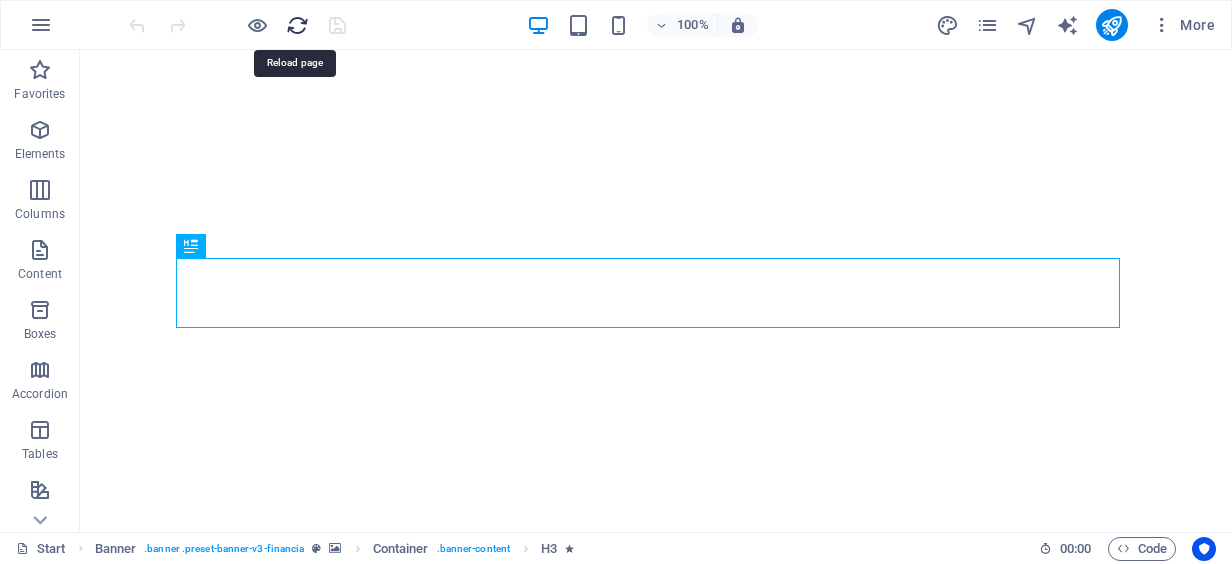 click at bounding box center (297, 25) 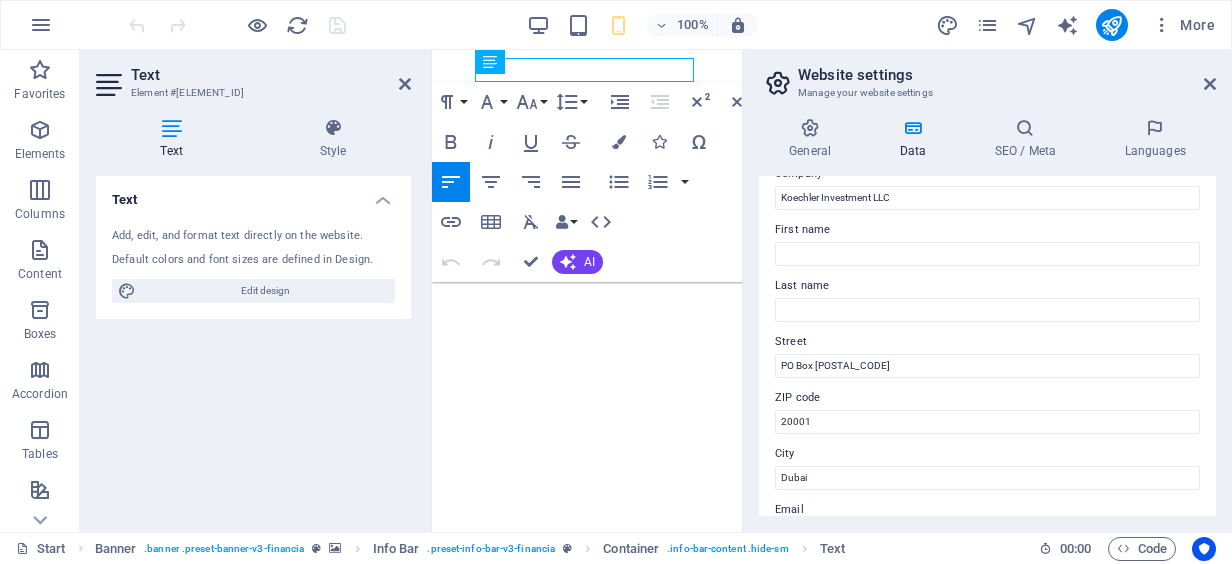 scroll, scrollTop: 100, scrollLeft: 0, axis: vertical 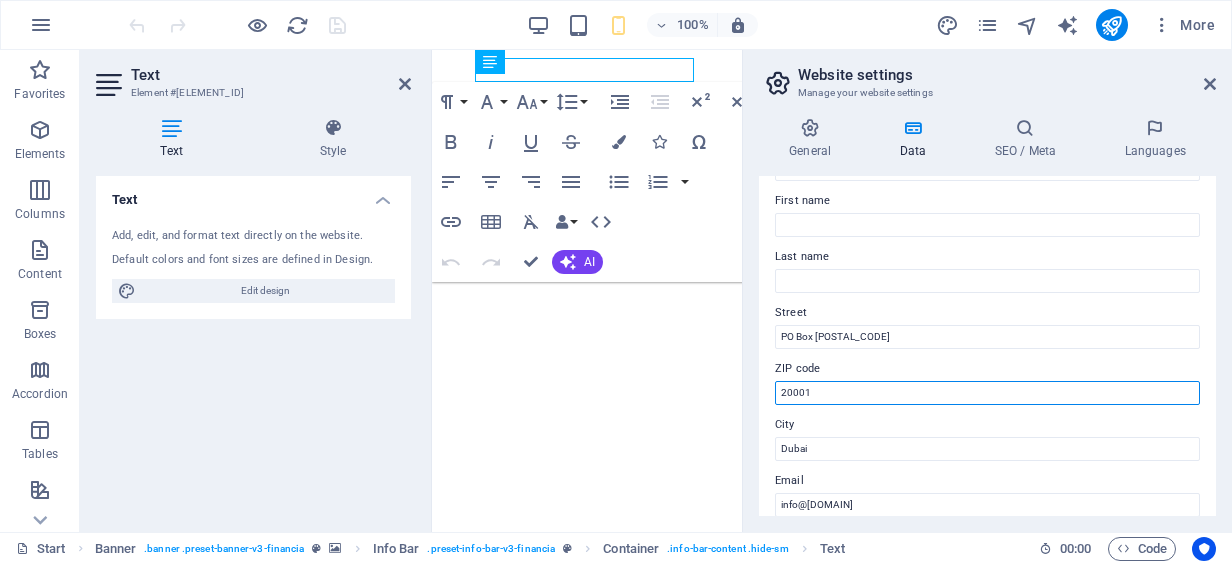 drag, startPoint x: 828, startPoint y: 386, endPoint x: 758, endPoint y: 388, distance: 70.028564 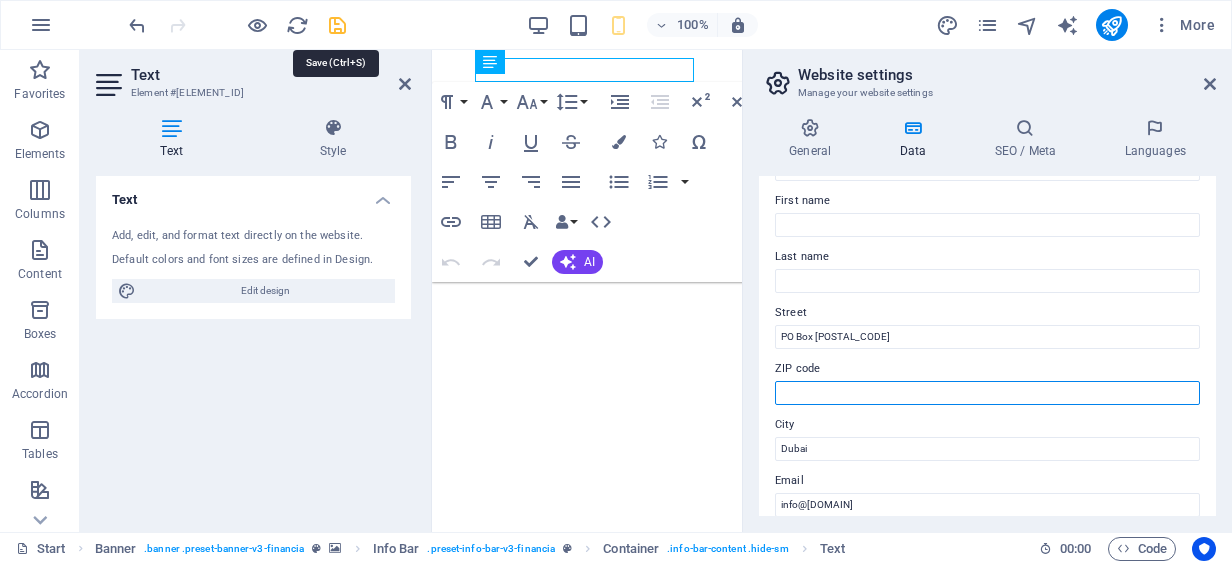 type 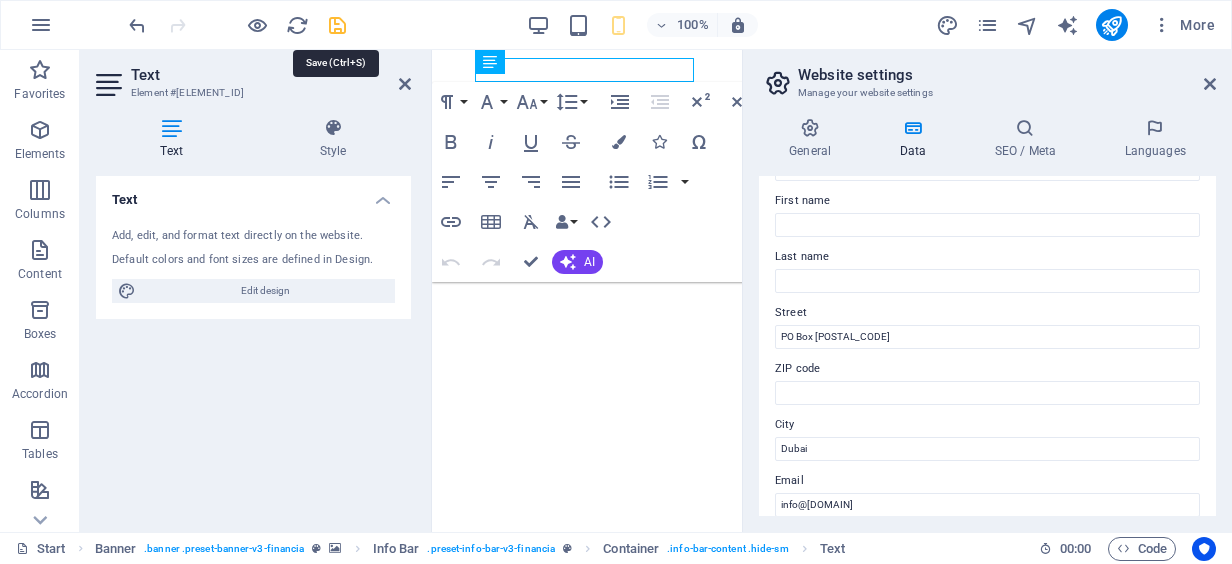 click at bounding box center (337, 25) 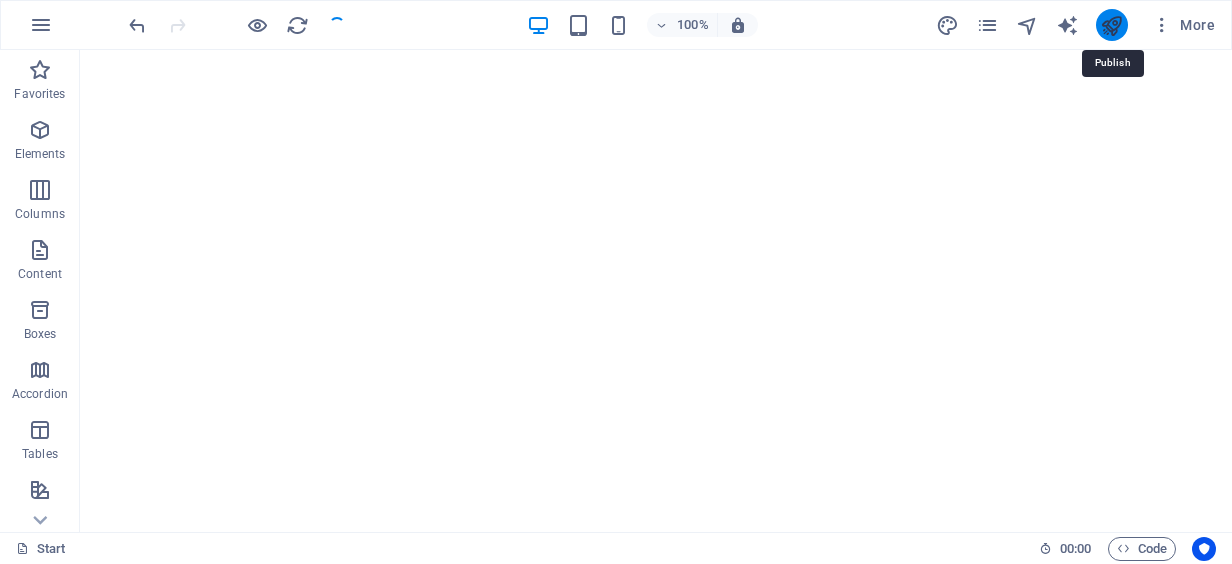 click at bounding box center [1111, 25] 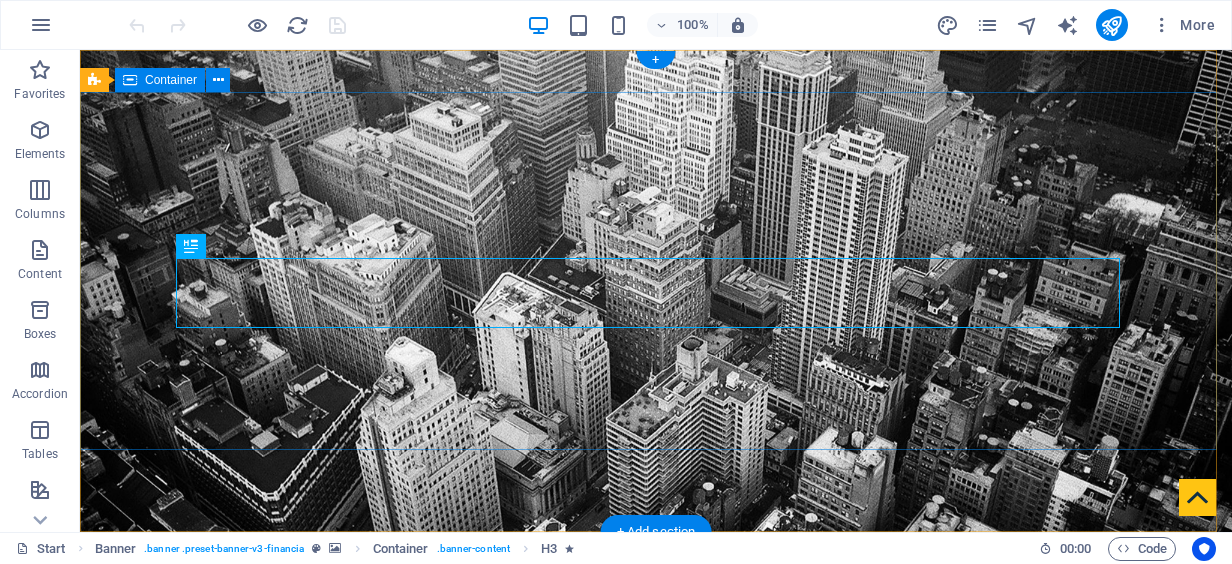 scroll, scrollTop: 0, scrollLeft: 0, axis: both 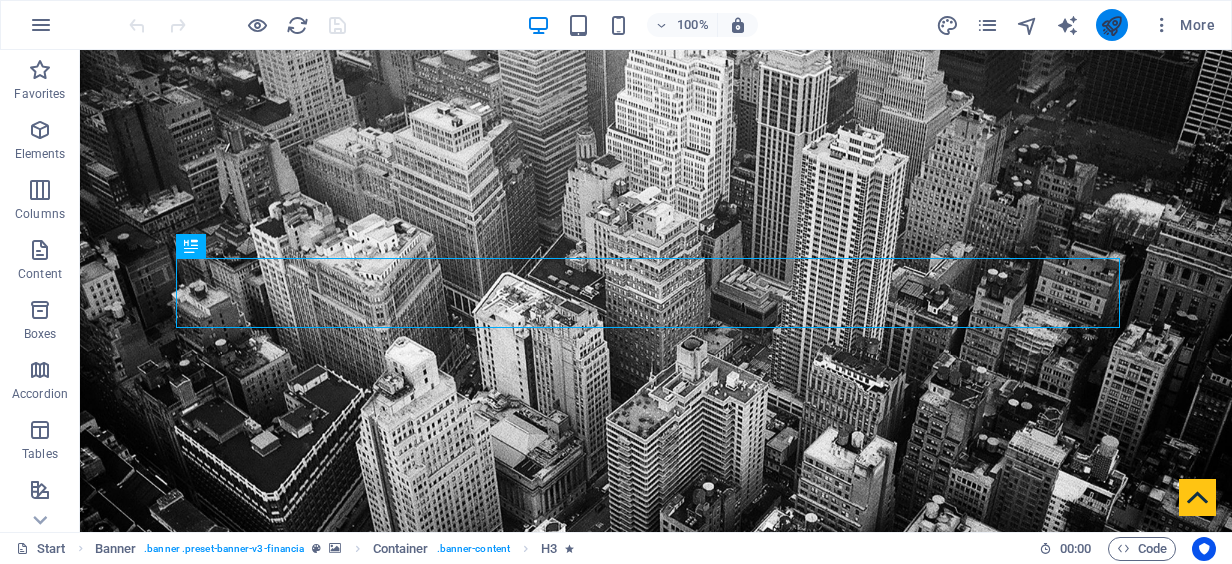 click at bounding box center [1111, 25] 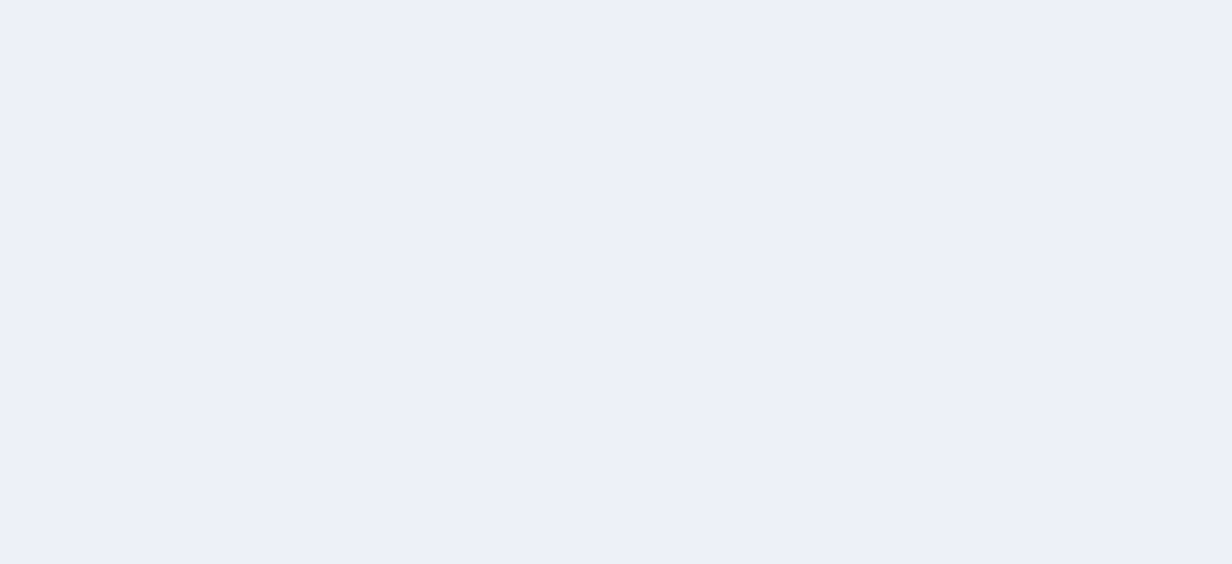scroll, scrollTop: 0, scrollLeft: 0, axis: both 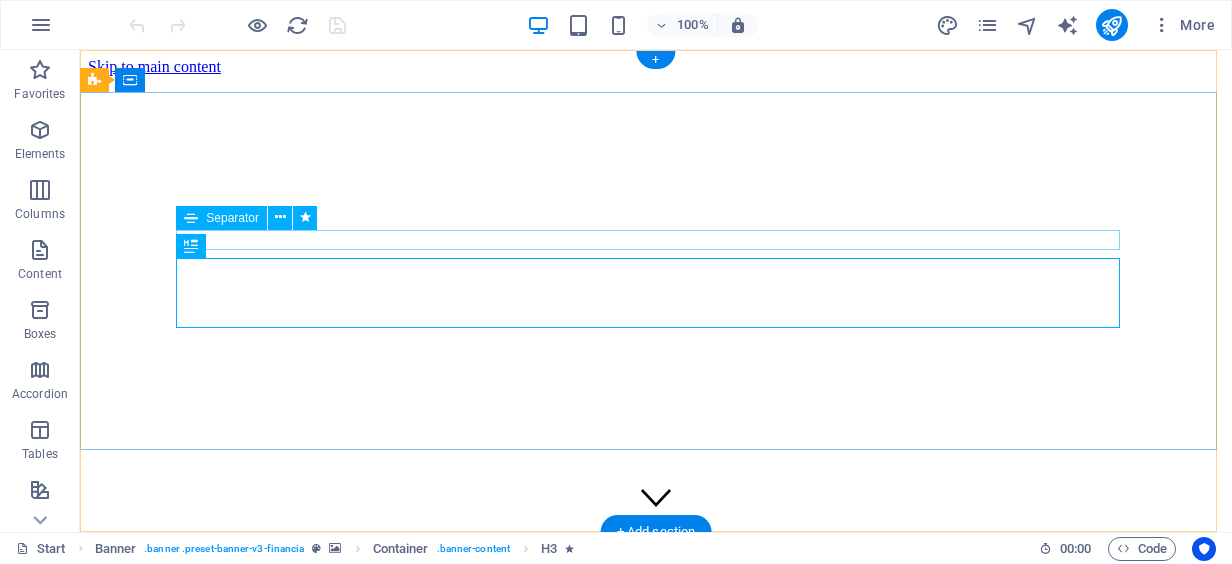 click at bounding box center [656, 4405] 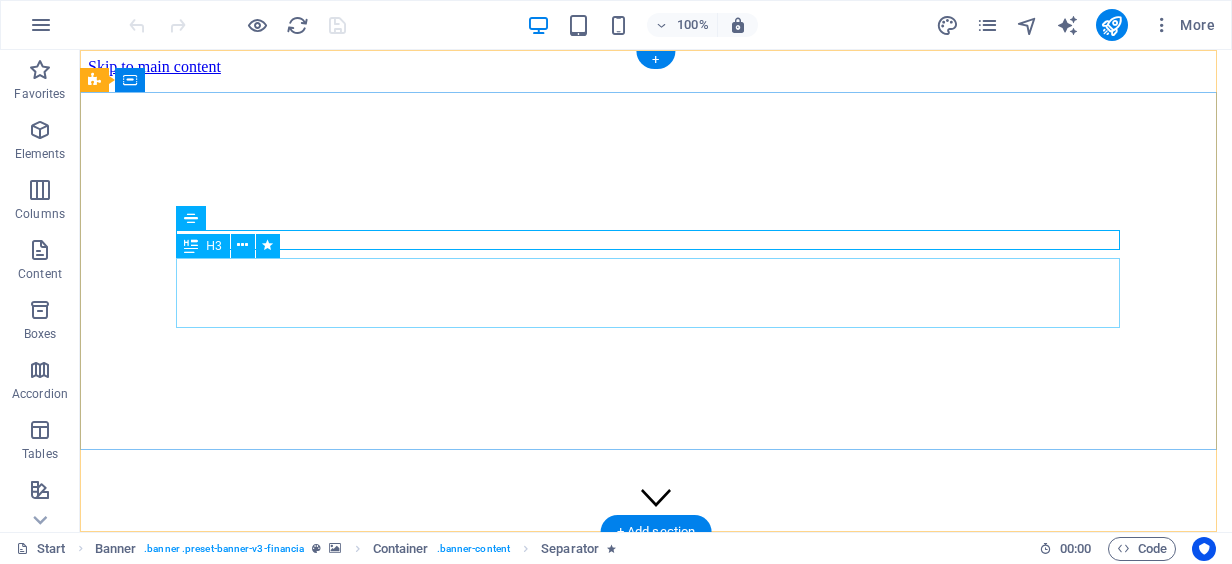click on "[LAST] Investment Worldwide Investment Management" at bounding box center [656, 4464] 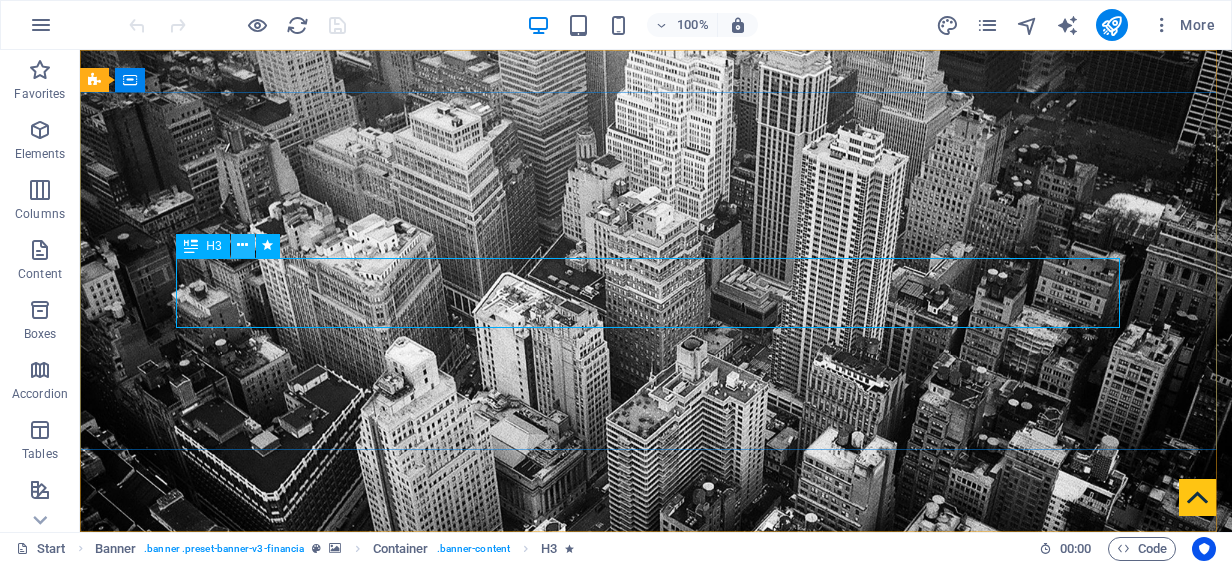 click at bounding box center (242, 245) 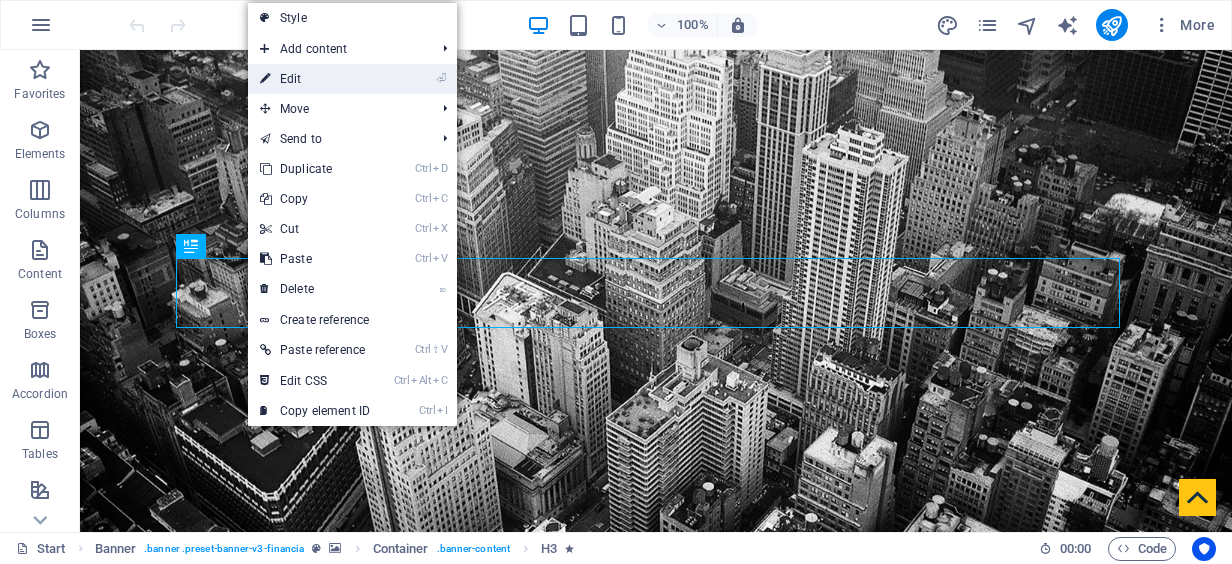 click on "⏎  Edit" at bounding box center [315, 79] 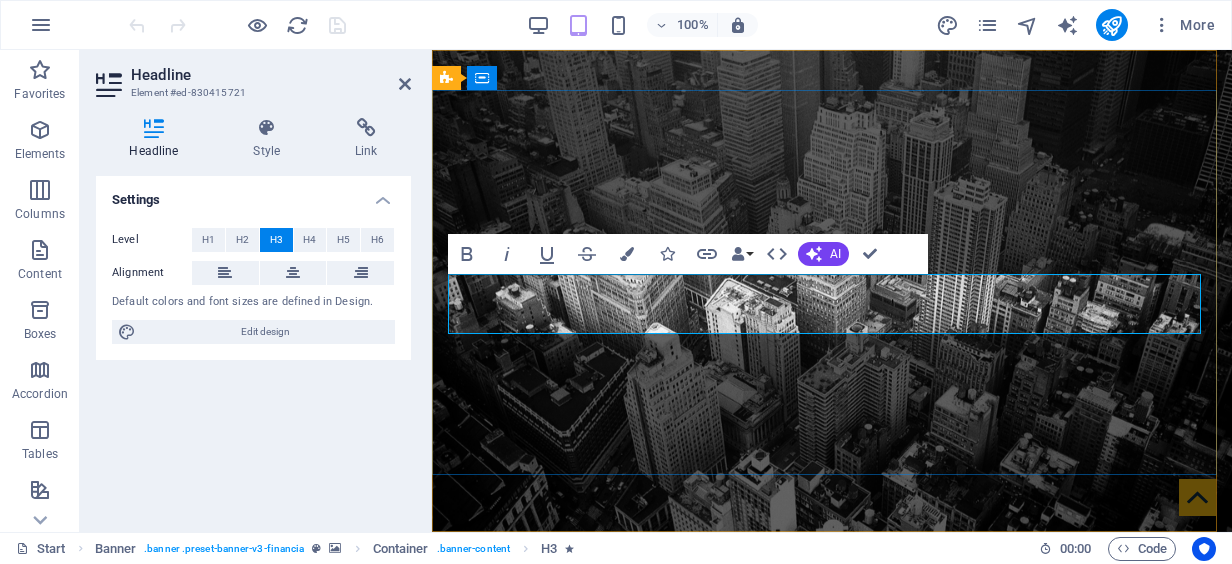 click on "[LAST] Investment Worldwide Investment Management" at bounding box center [832, 816] 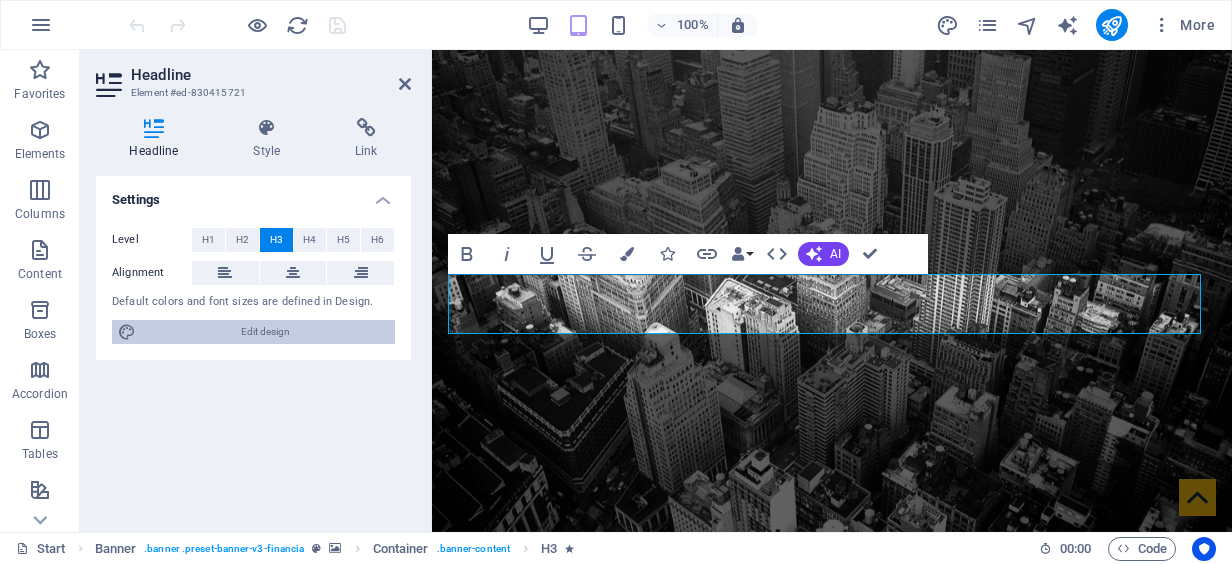 click on "Edit design" at bounding box center (265, 332) 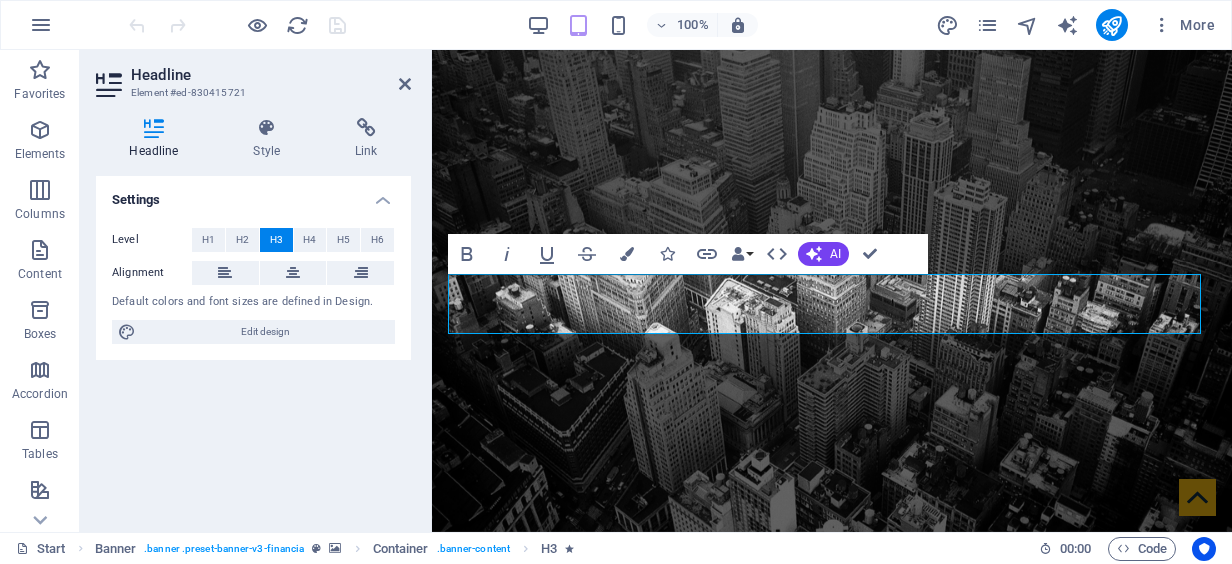 select on "rem" 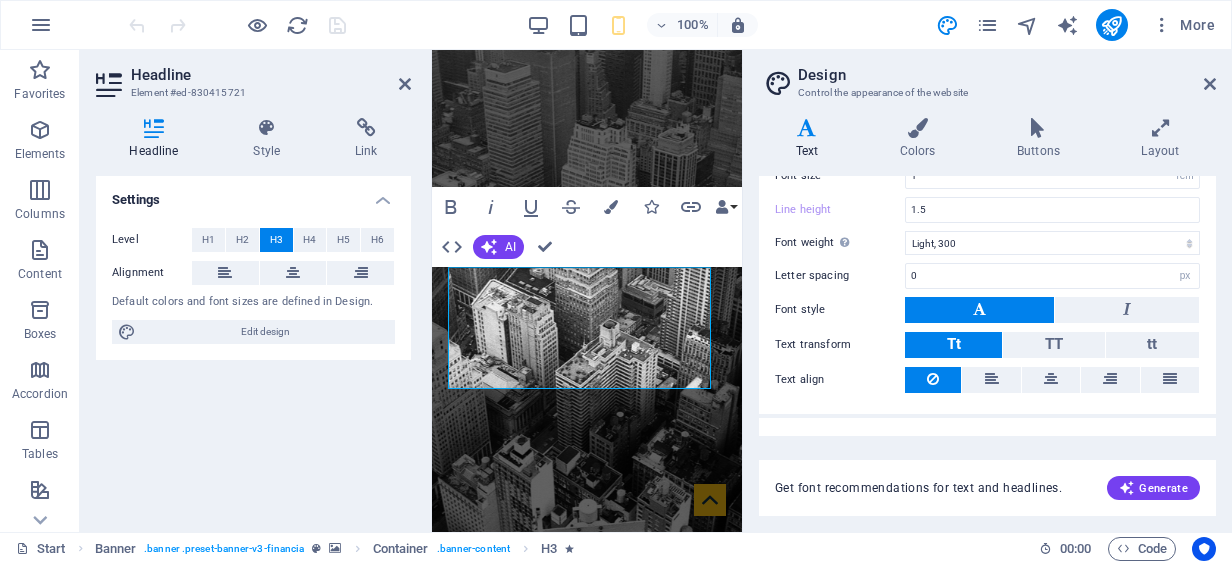 scroll, scrollTop: 191, scrollLeft: 0, axis: vertical 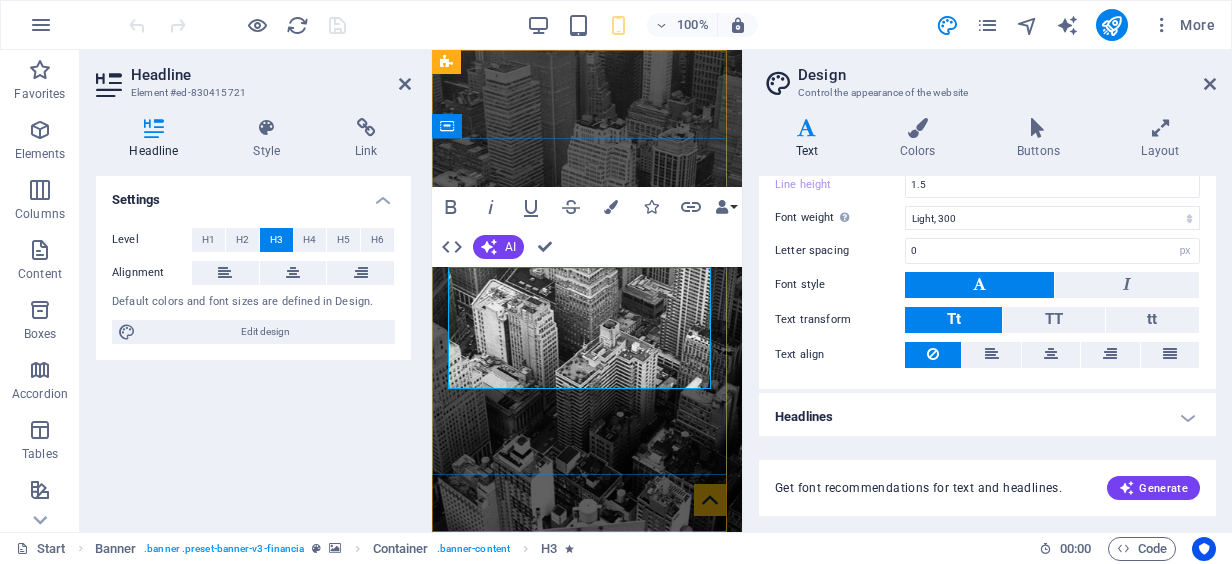 click on "[LAST] Investment Worldwide Investment Management" at bounding box center (587, 832) 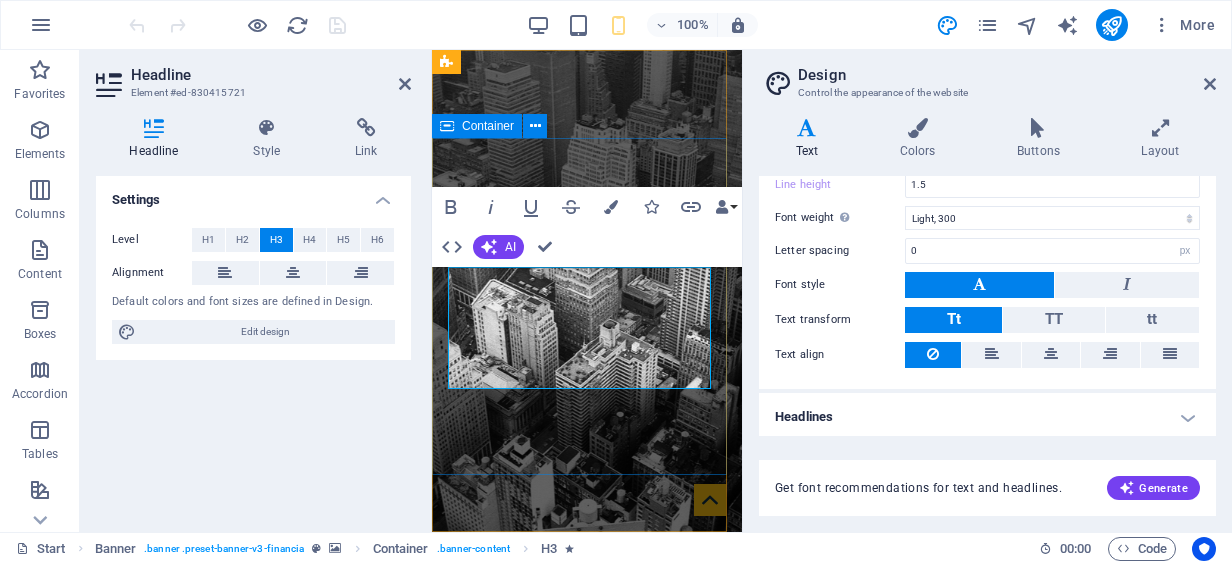 click on "[LAST] Investment Worldwide Investment Management" at bounding box center (587, 810) 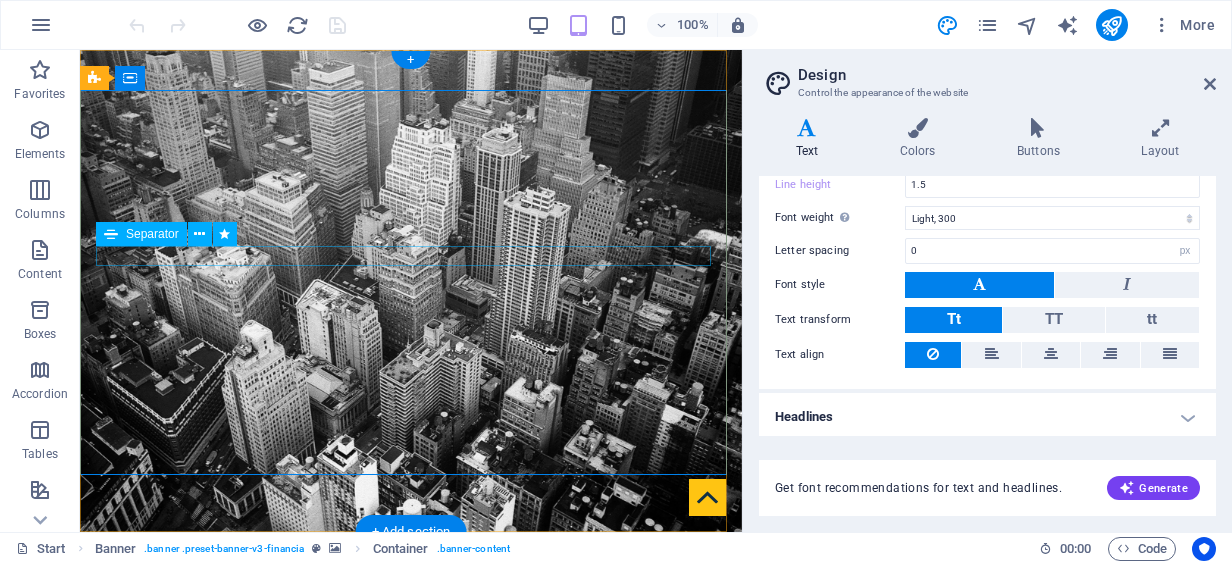click at bounding box center [411, 769] 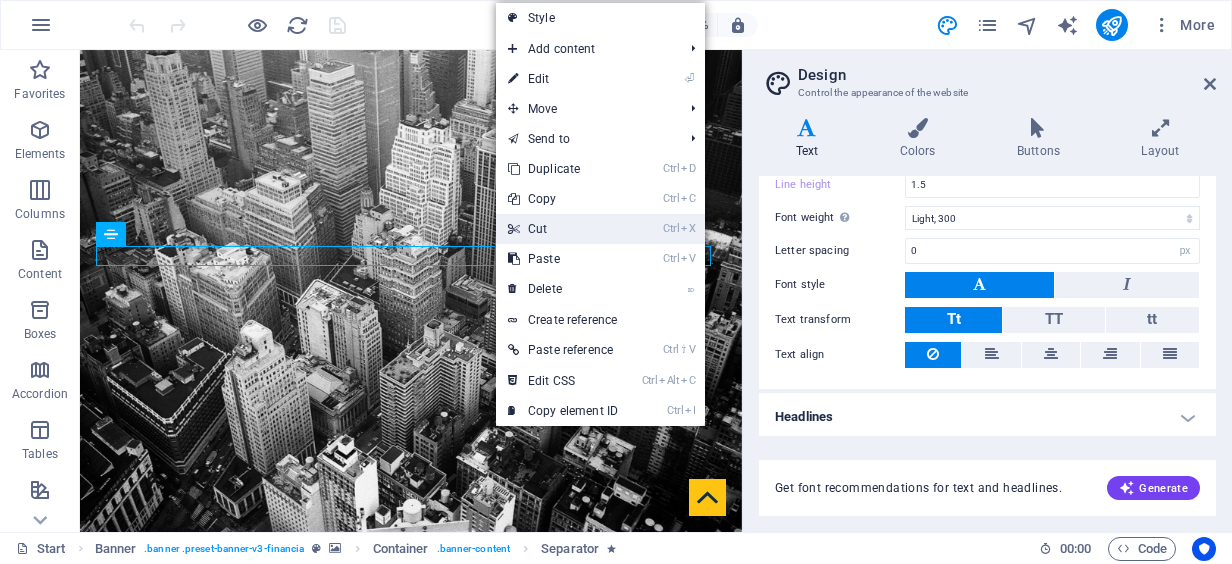 click on "Ctrl X  Cut" at bounding box center (563, 229) 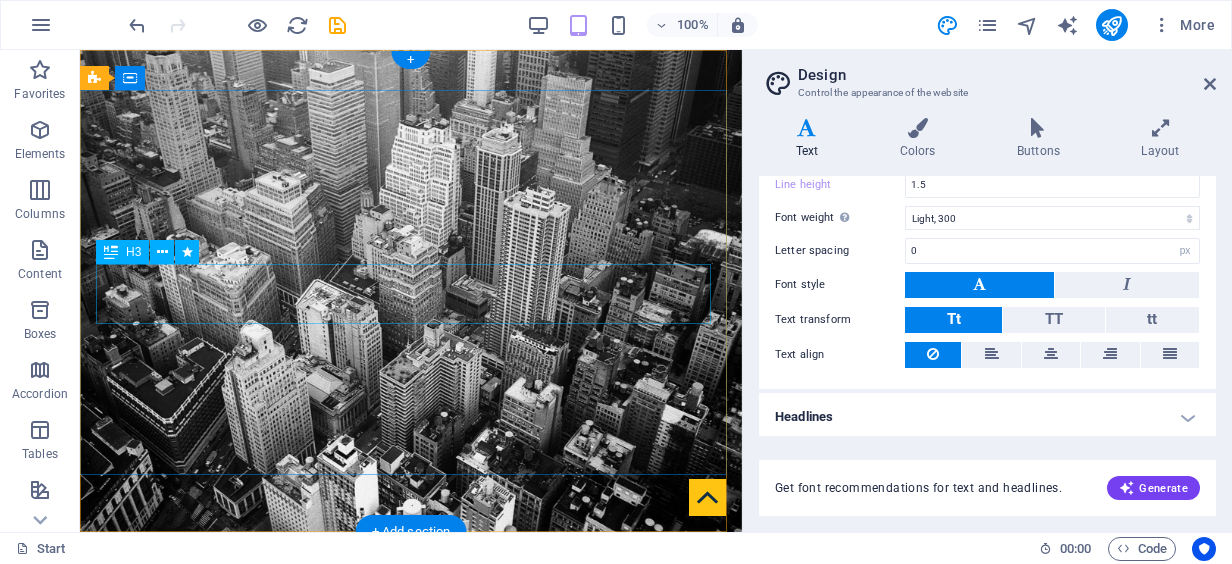 click on "[LAST] Investment Worldwide Investment Management" at bounding box center [411, 796] 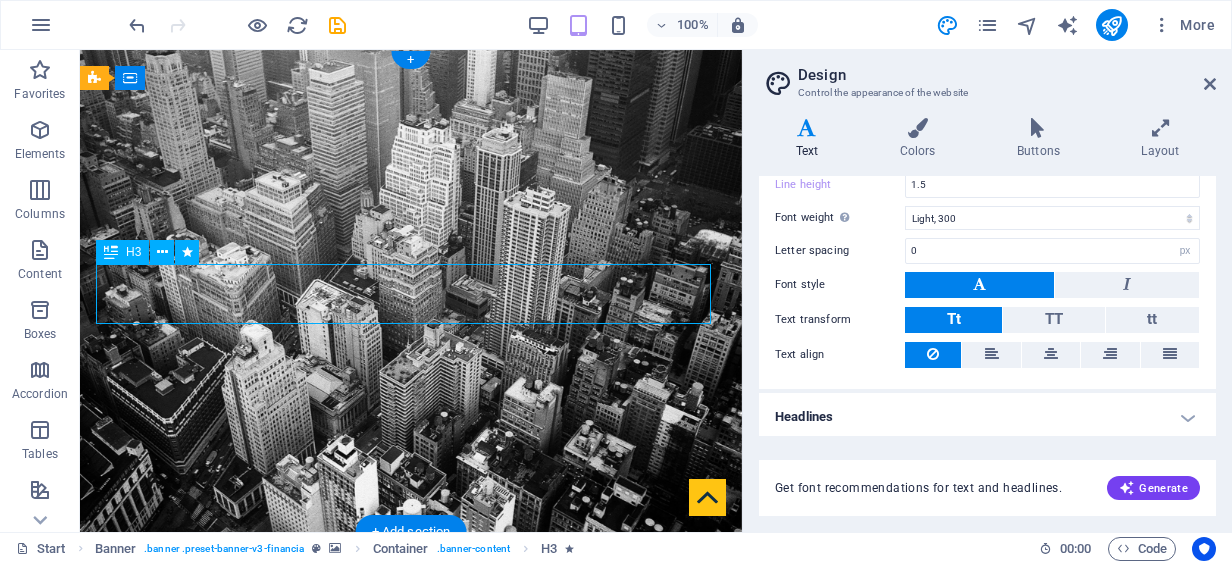 click on "[LAST] Investment Worldwide Investment Management" at bounding box center (411, 796) 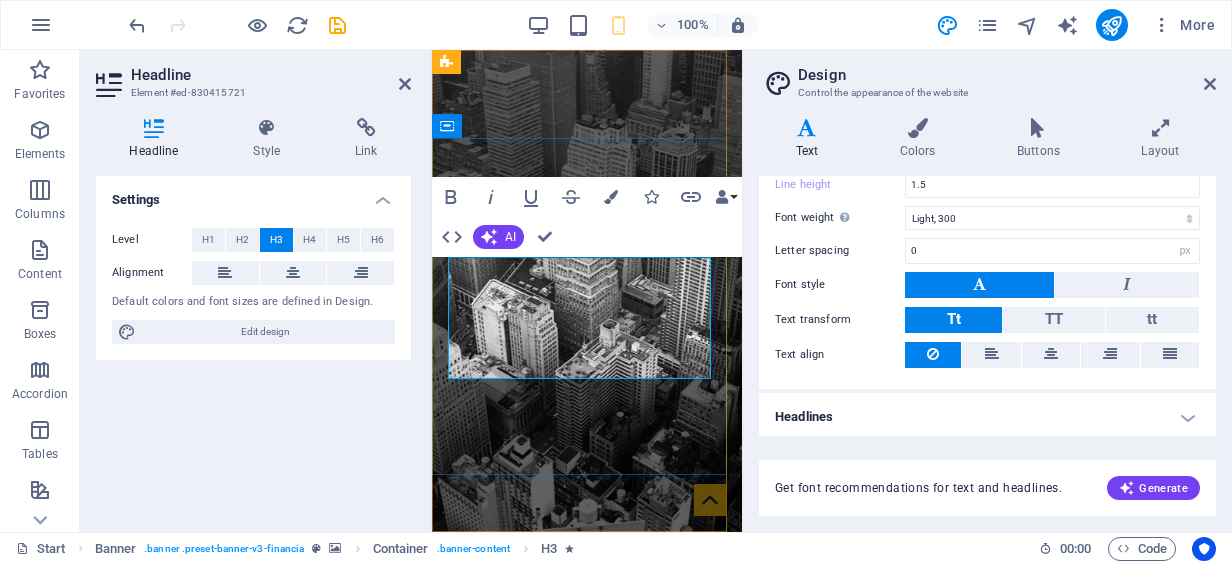 click on "[LAST] Investment Worldwide Investment Management" at bounding box center (587, 812) 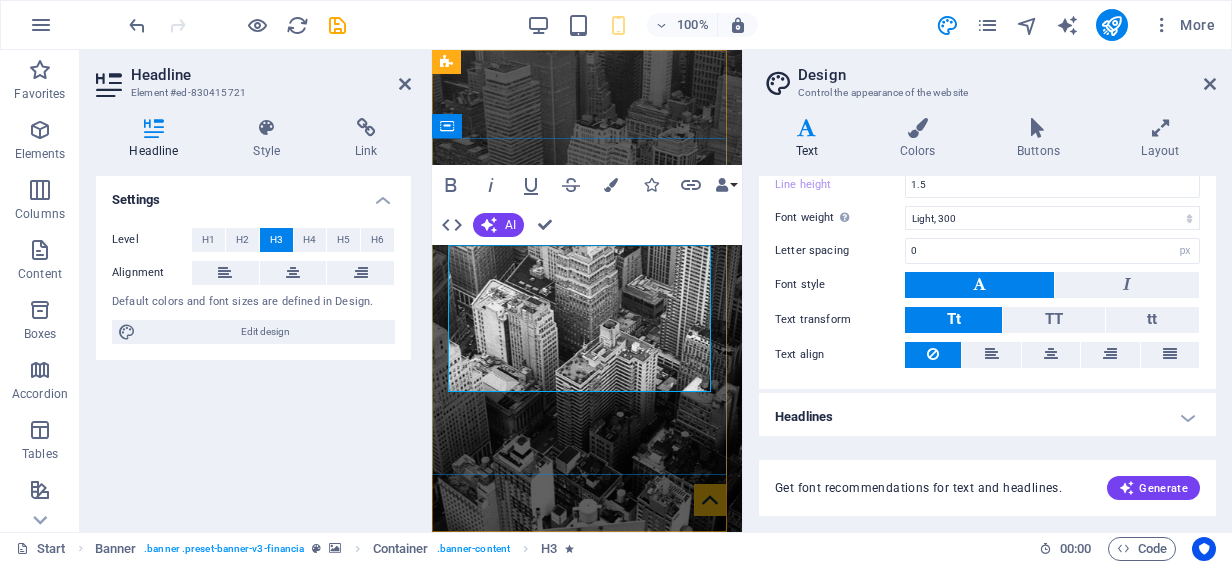 drag, startPoint x: 593, startPoint y: 304, endPoint x: 572, endPoint y: 300, distance: 21.377558 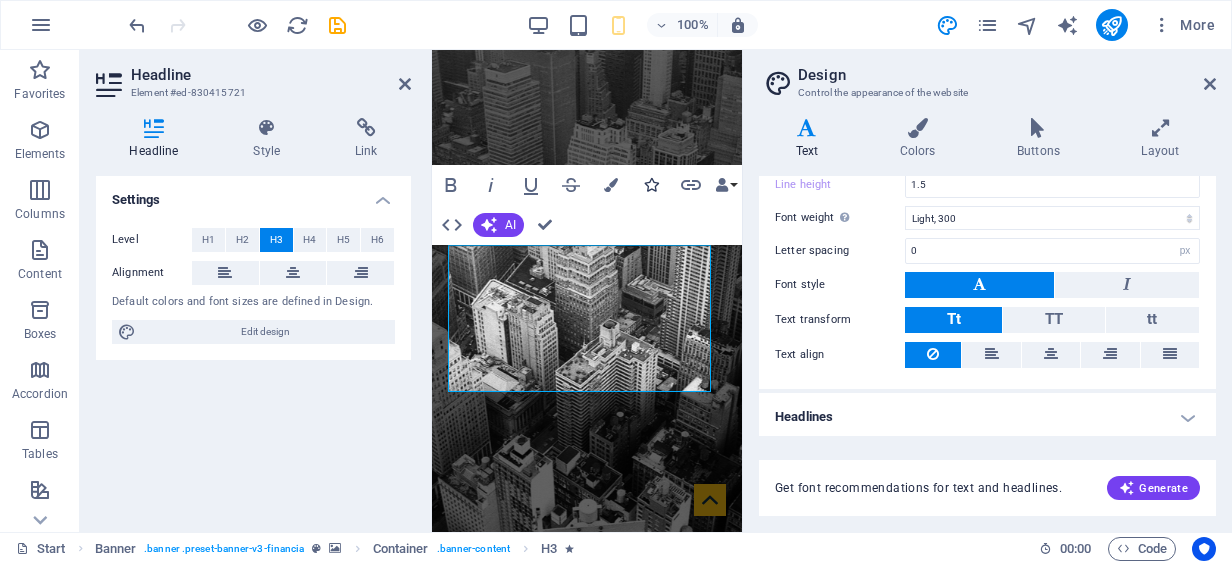 click at bounding box center (651, 185) 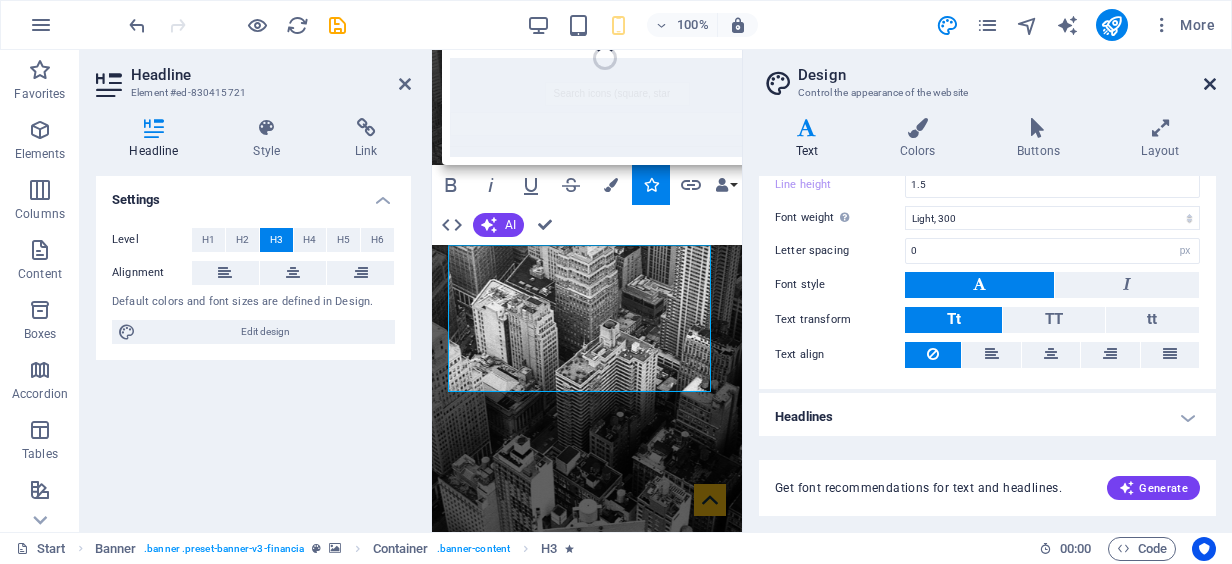 click at bounding box center (1210, 84) 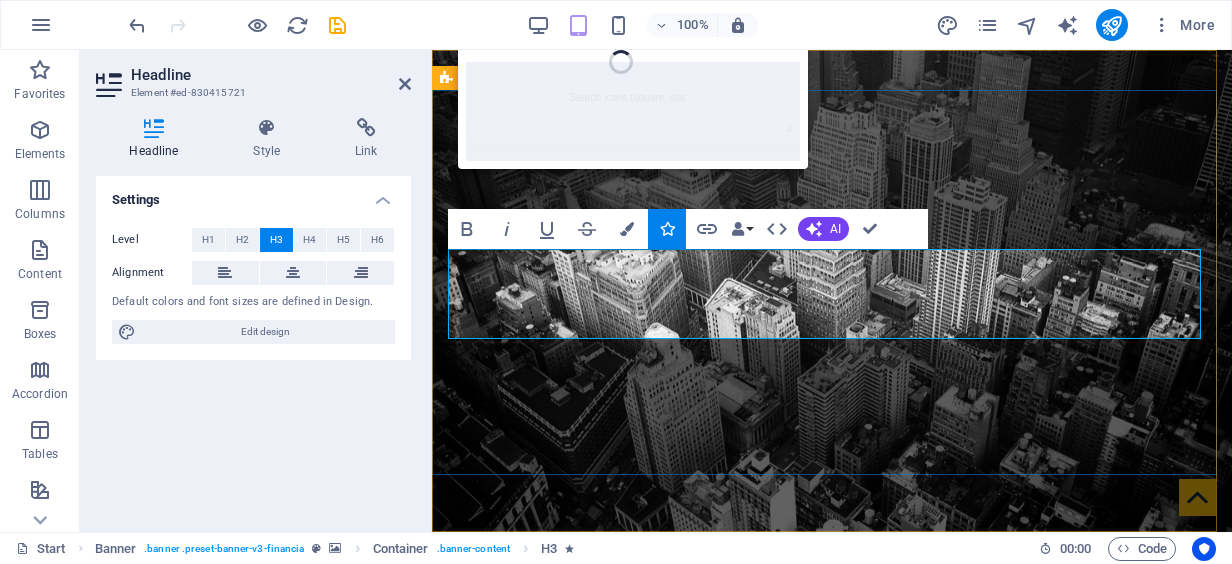 click on "[LAST] Investment ‌ Worldwide Investment Management" at bounding box center [832, 811] 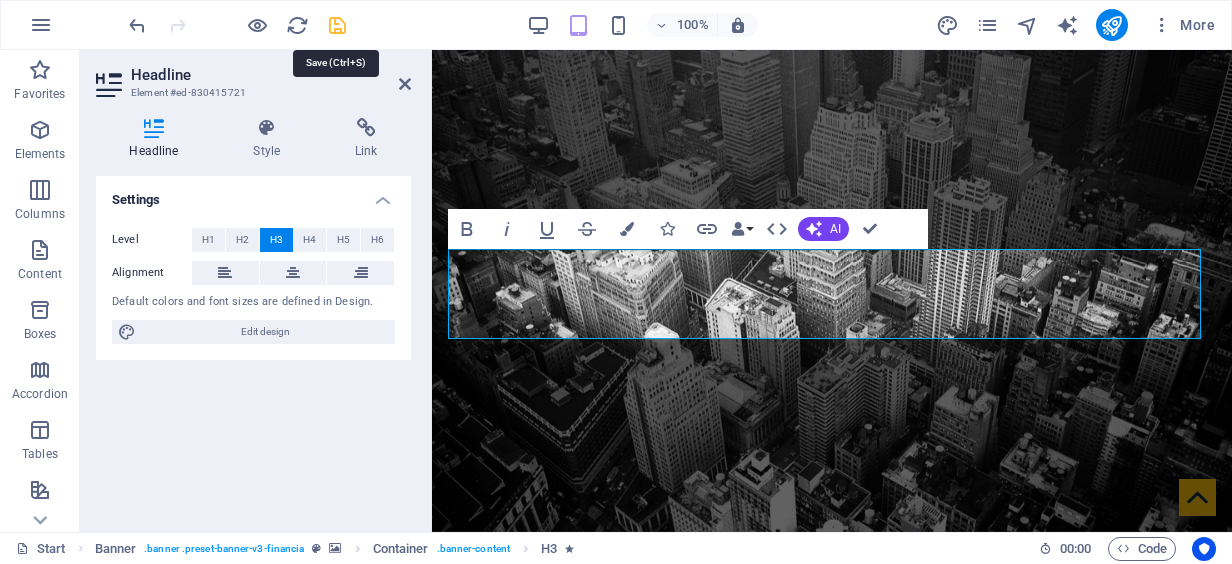 click at bounding box center (337, 25) 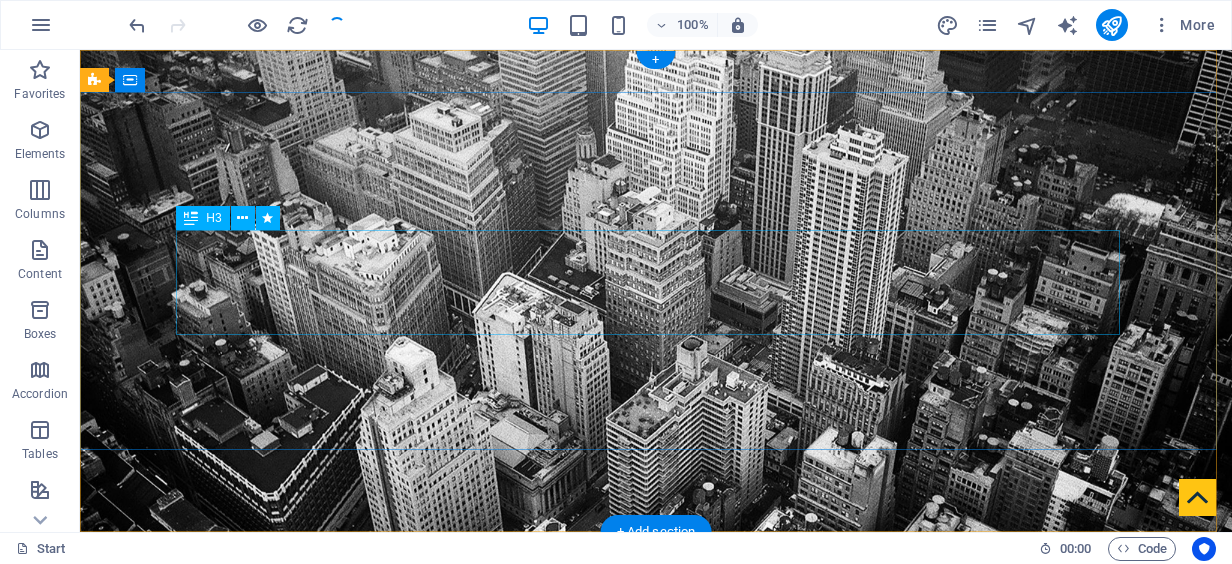 click on "[LAST] Investment Worldwide Investment Management" at bounding box center [656, 826] 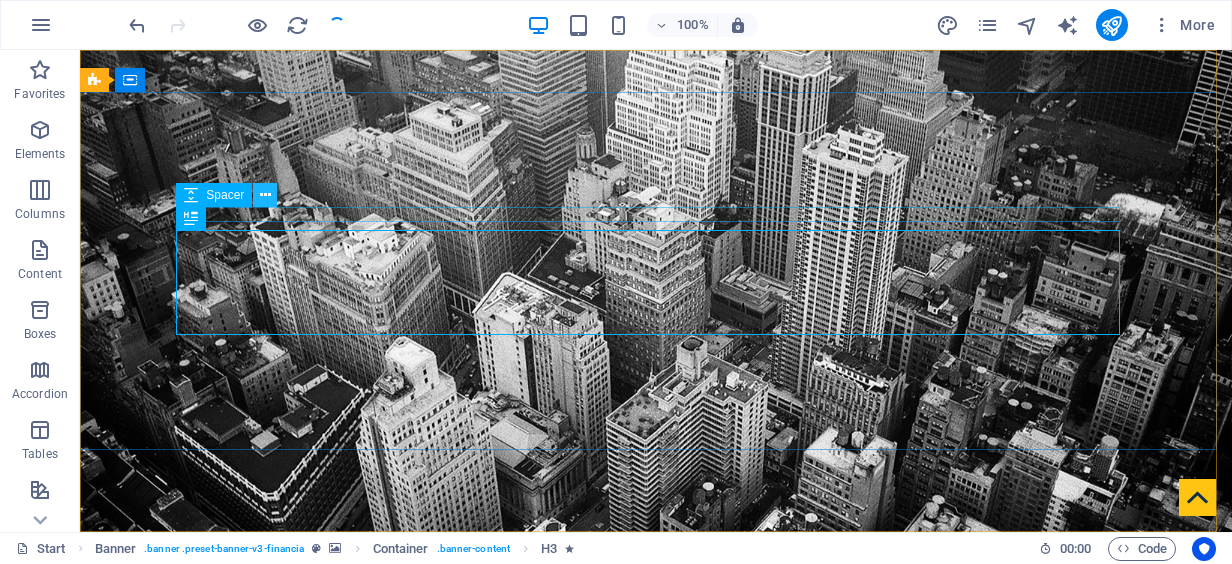 click at bounding box center (265, 195) 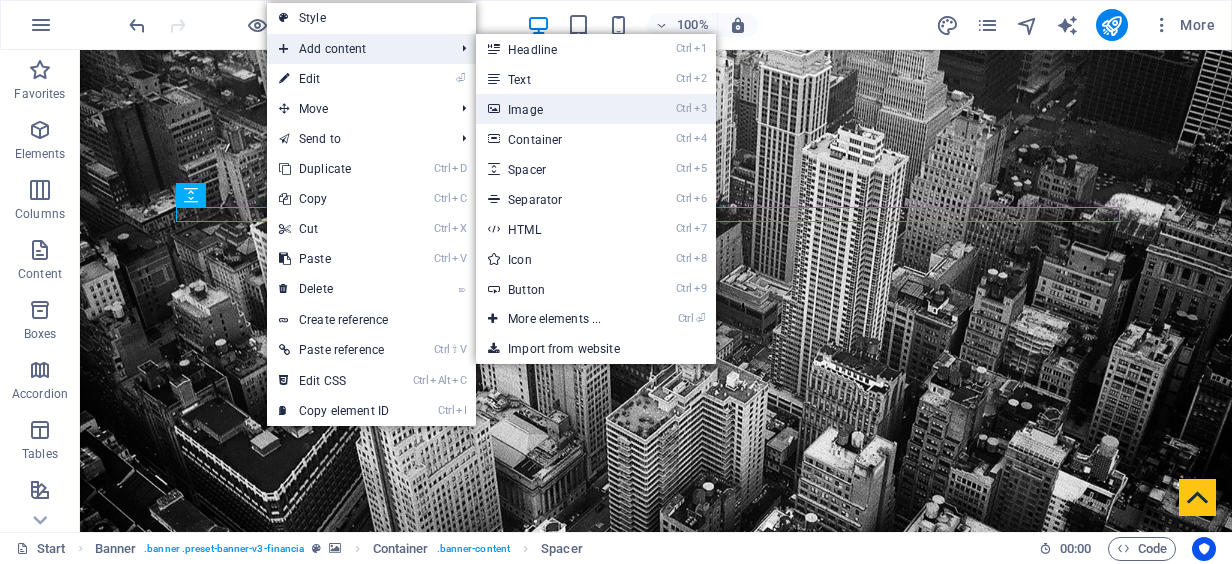 click on "Ctrl 3  Image" at bounding box center (558, 109) 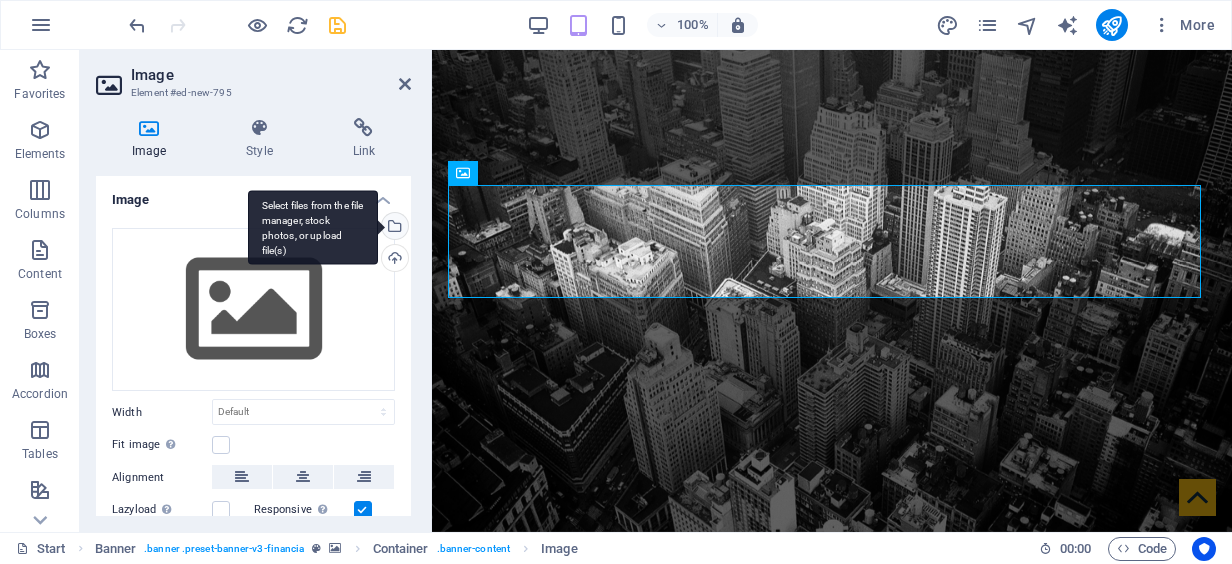 click on "Select files from the file manager, stock photos, or upload file(s)" at bounding box center (393, 228) 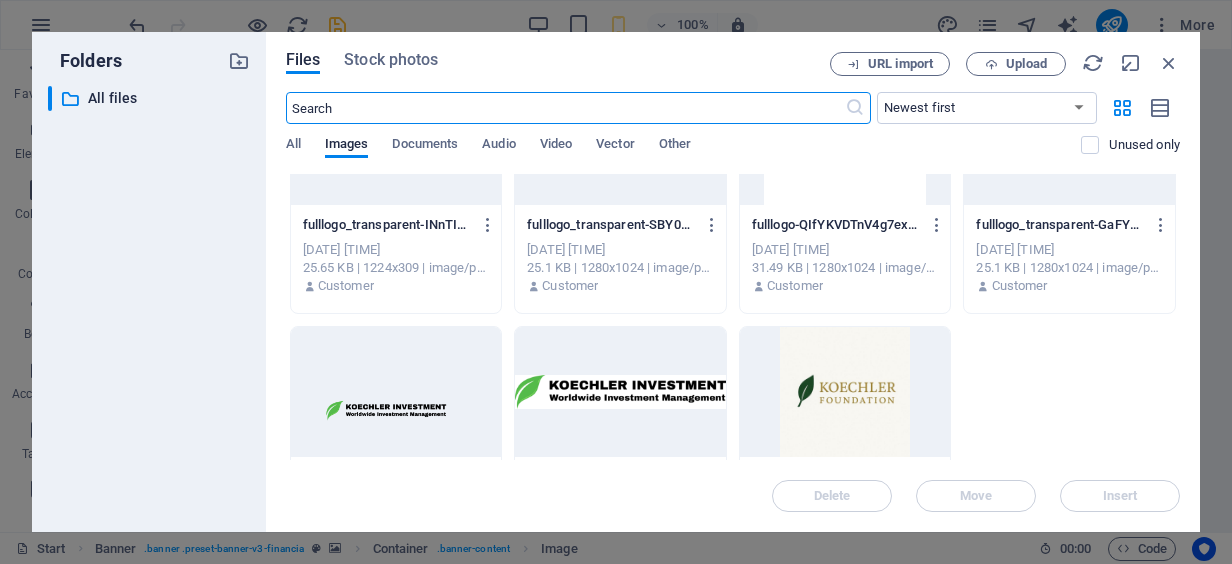 scroll, scrollTop: 0, scrollLeft: 0, axis: both 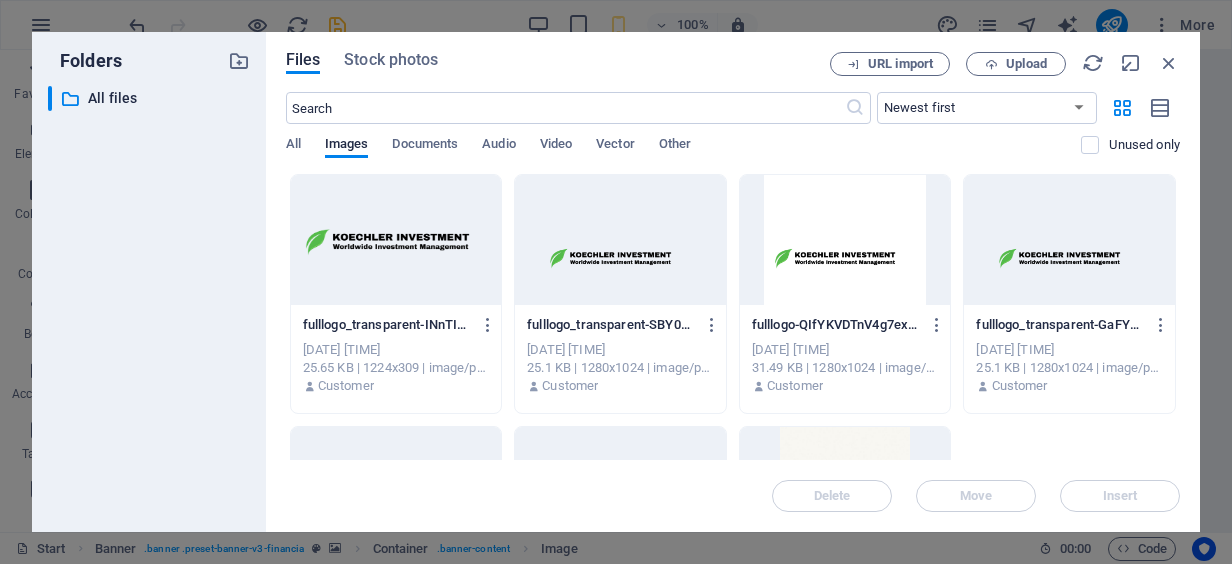 click at bounding box center (396, 240) 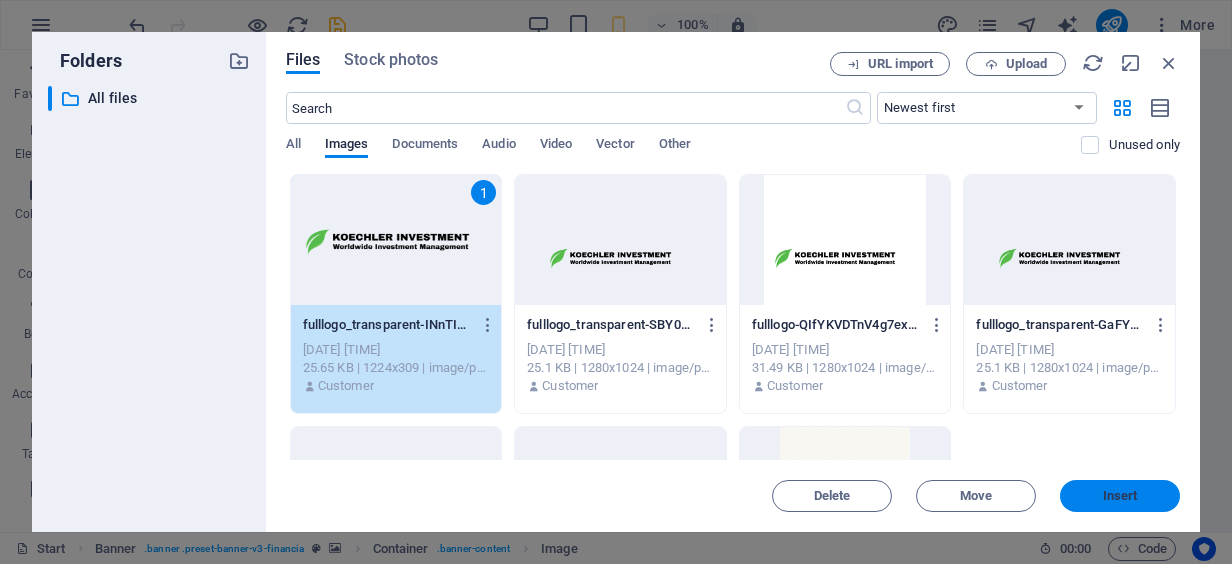 click on "Insert" at bounding box center (1120, 496) 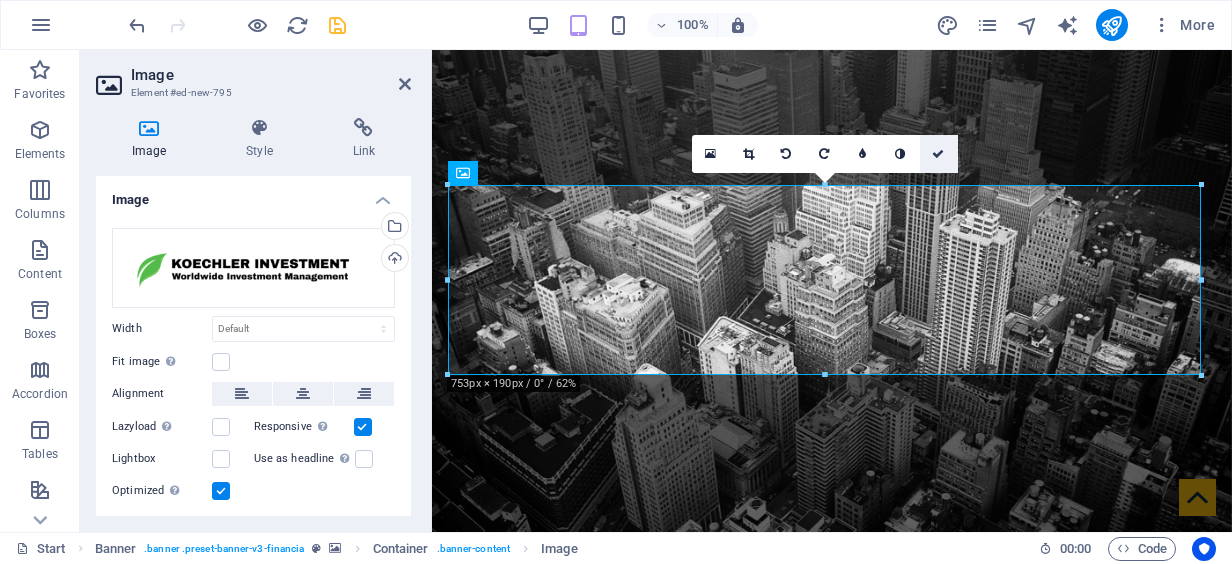 click at bounding box center [938, 154] 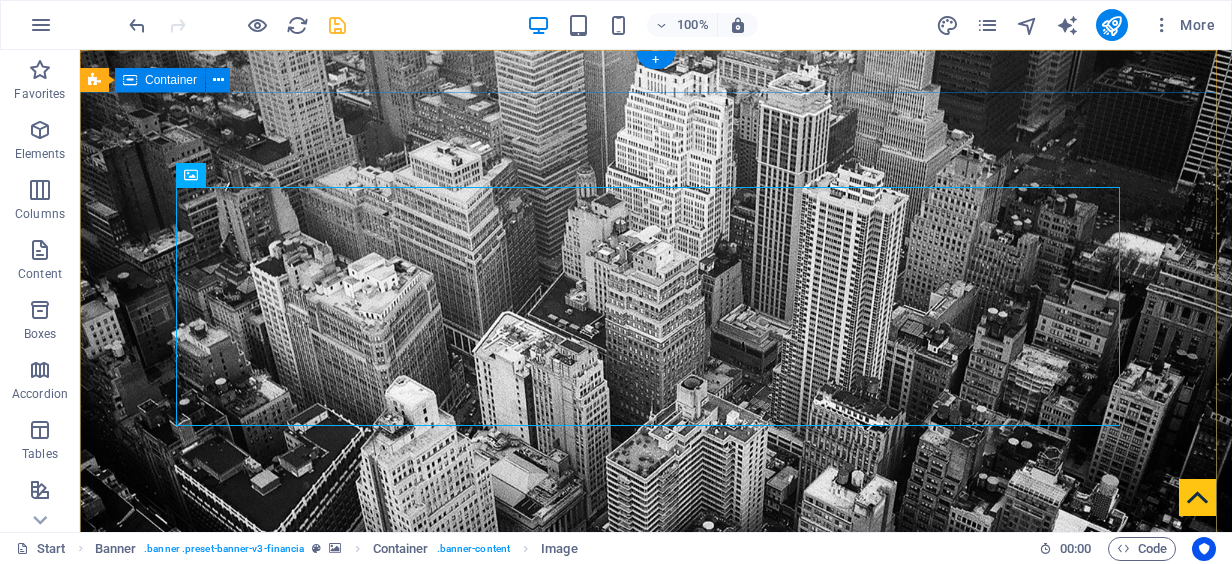 click on "[LAST] Investment Worldwide Investment Management" at bounding box center [656, 1038] 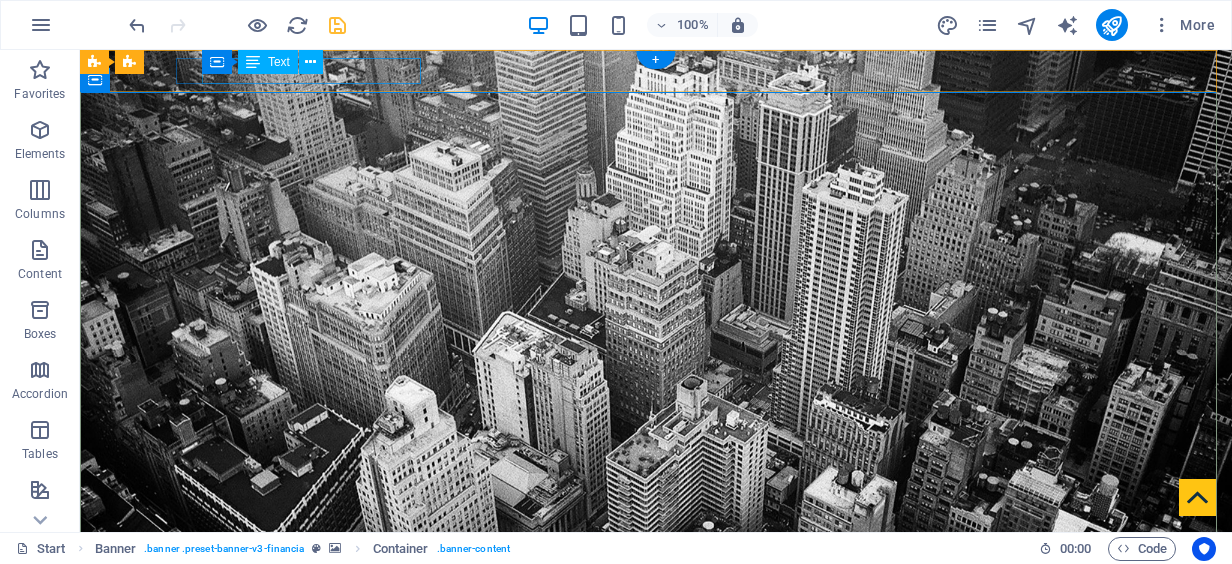 click on "[PO BOX] [POSTAL CODE]" at bounding box center (648, 647) 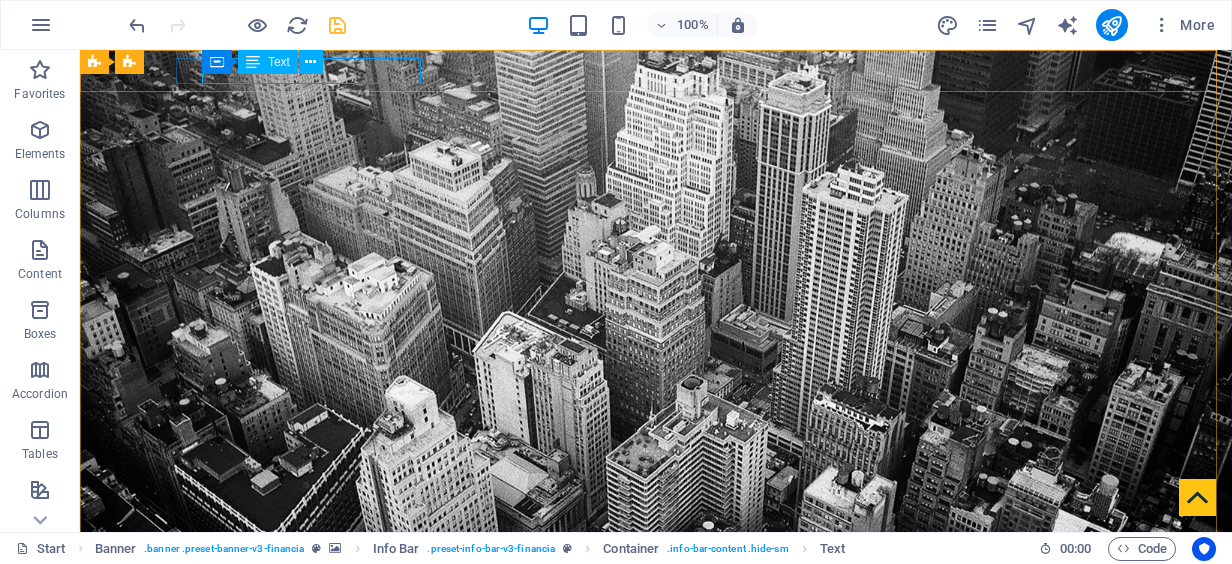 click on "Text" at bounding box center (279, 62) 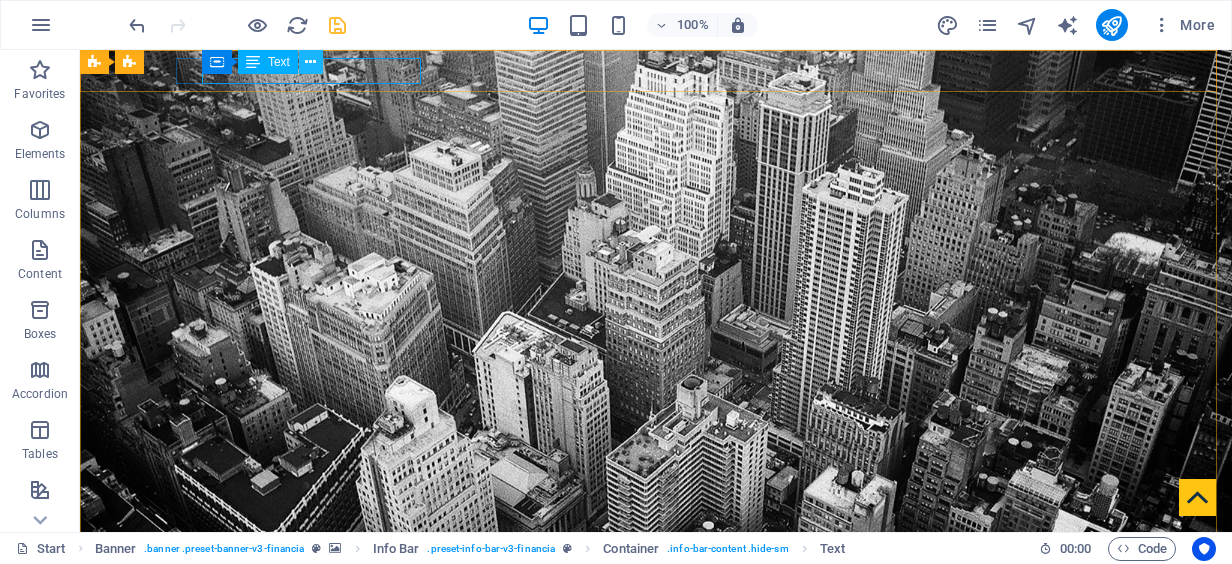 click at bounding box center (310, 62) 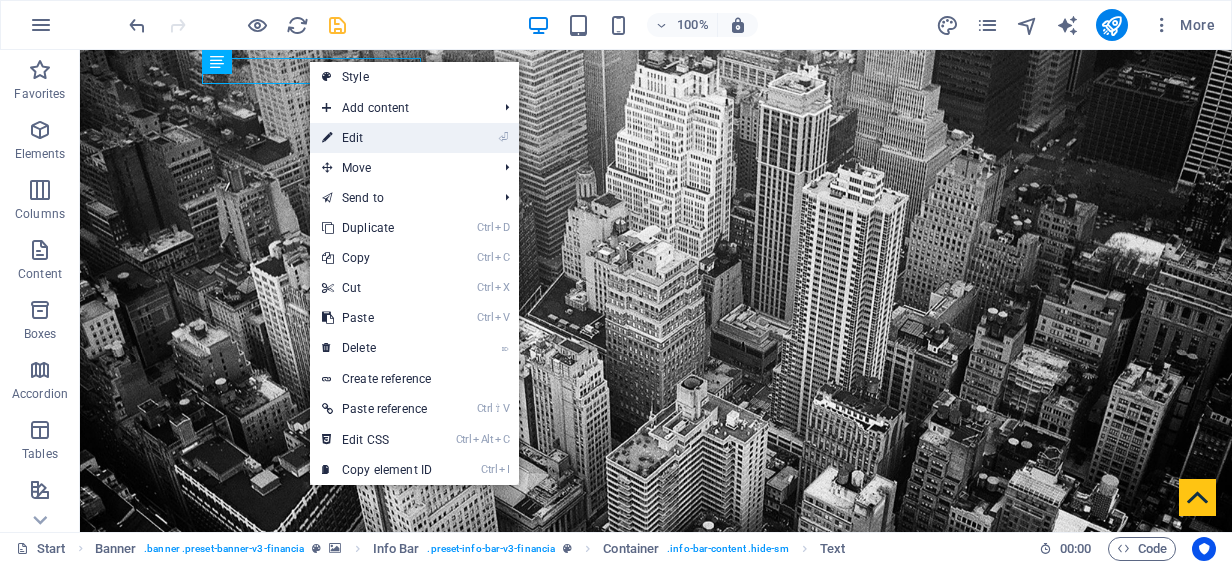 click on "⏎  Edit" at bounding box center [377, 138] 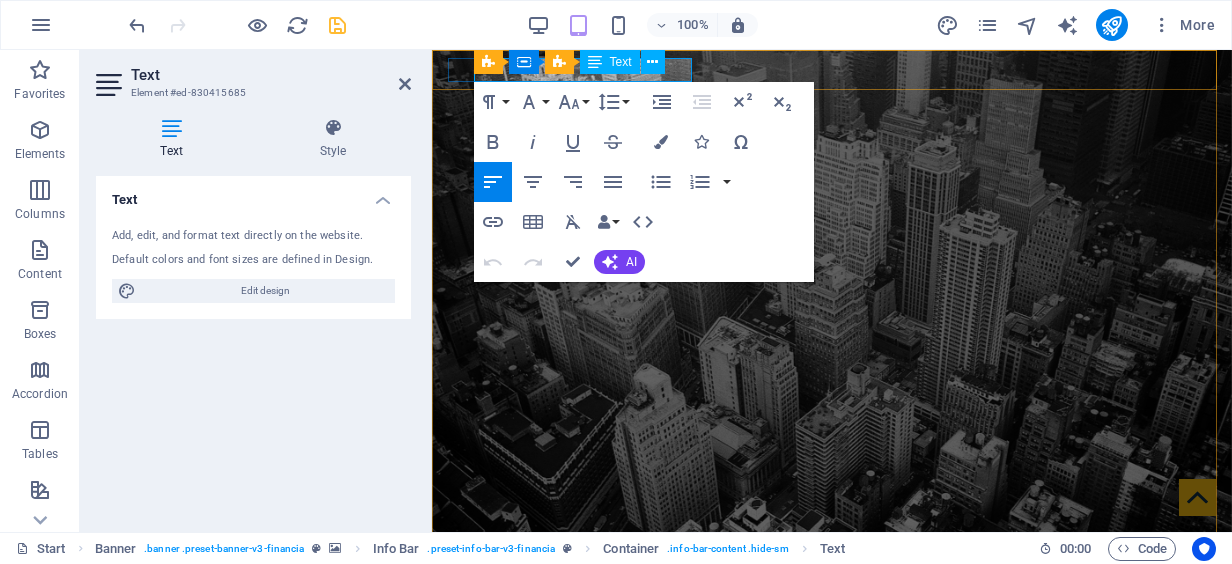 click on "20001" at bounding box center [600, 645] 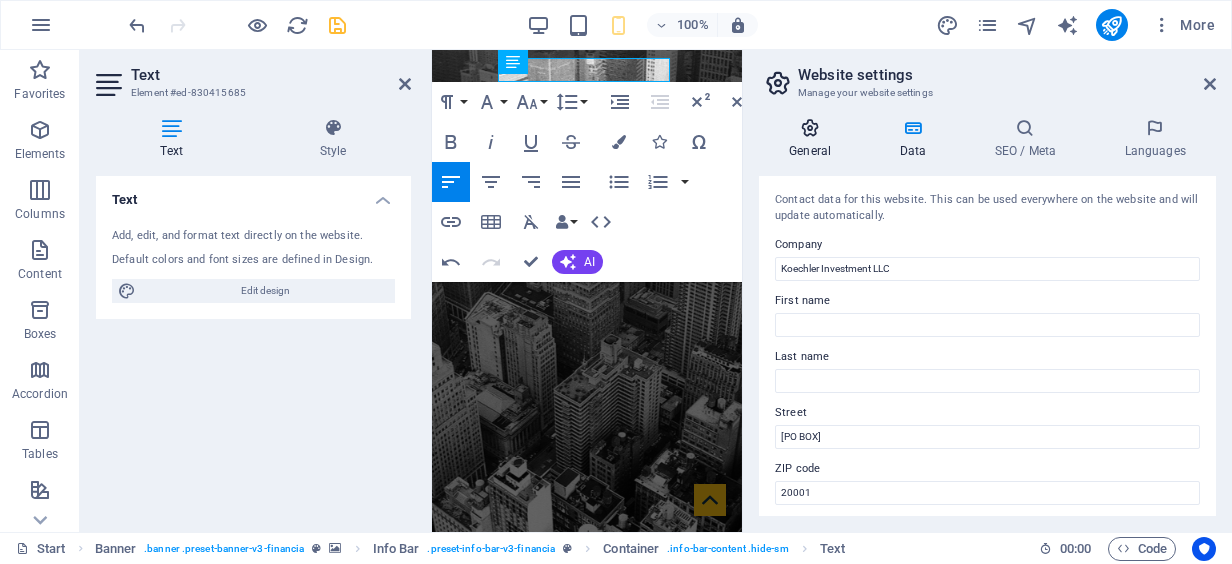 type 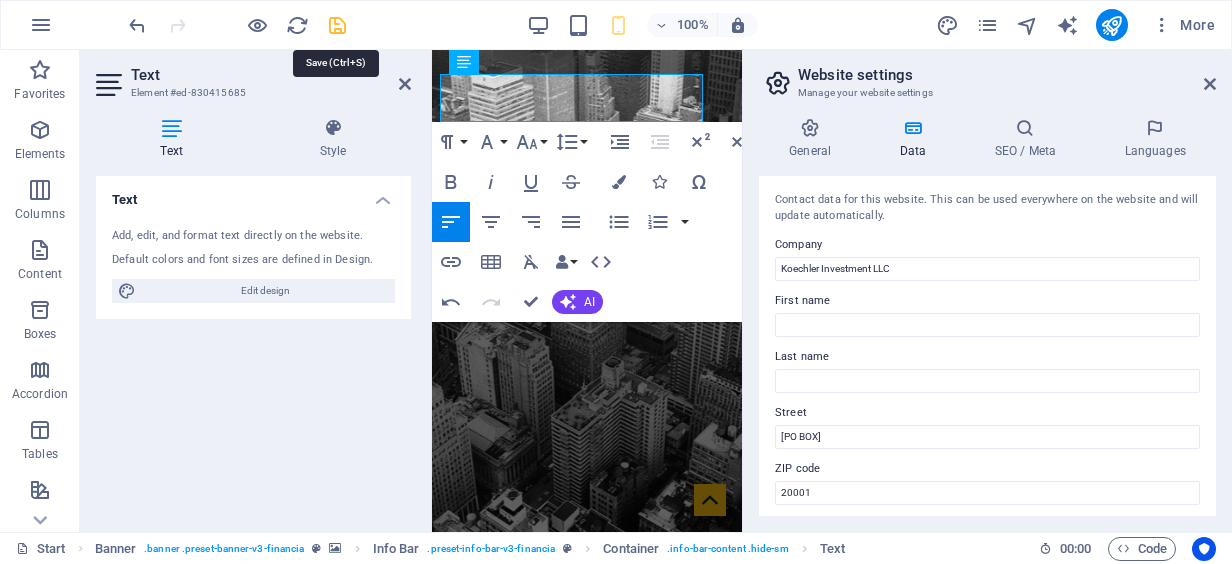 click at bounding box center (337, 25) 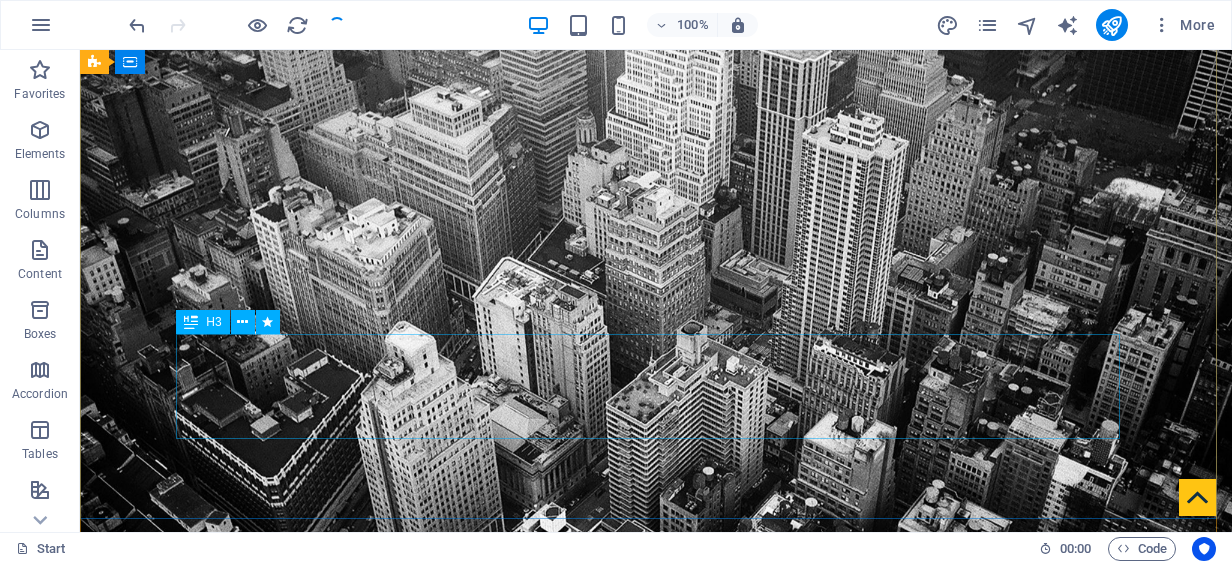 scroll, scrollTop: 200, scrollLeft: 0, axis: vertical 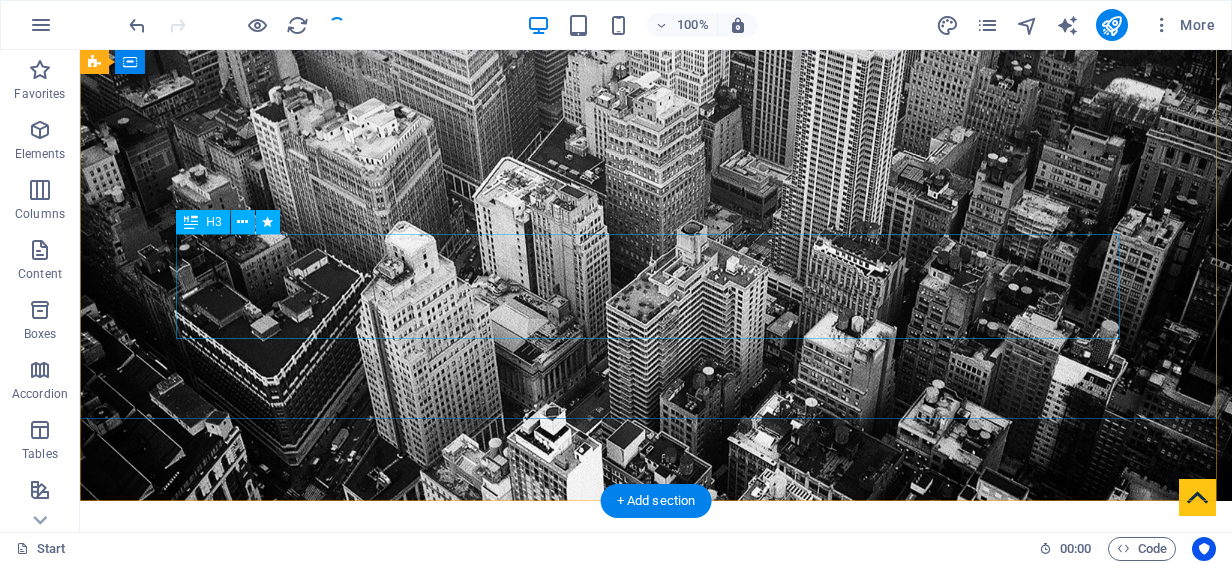 click on "[LAST] Investment Worldwide Investment Management" at bounding box center [656, 1087] 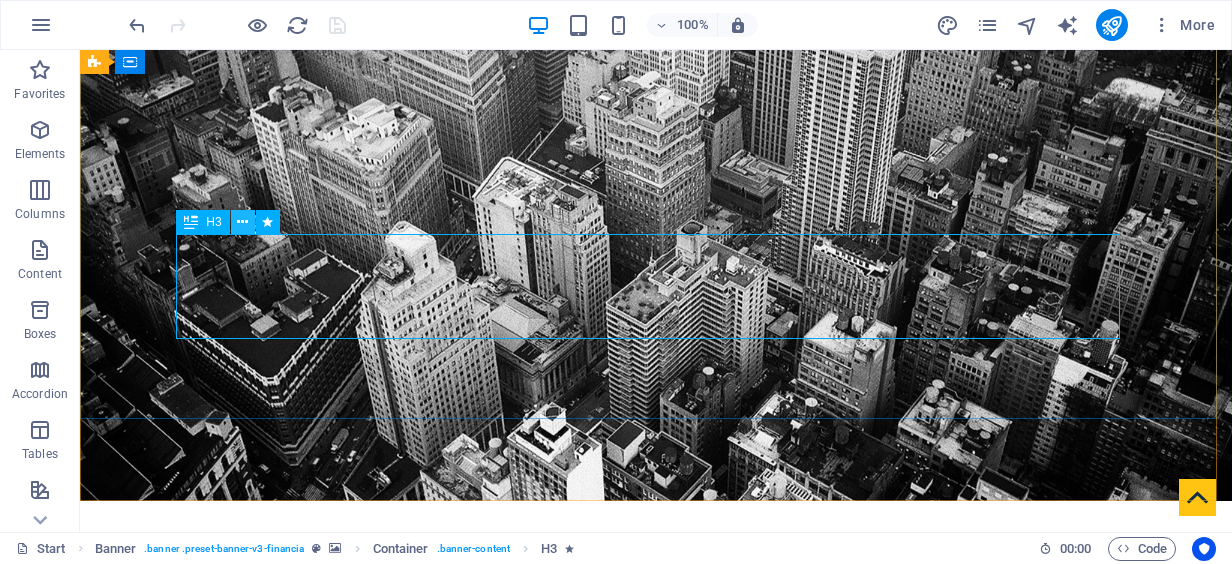 click at bounding box center [242, 222] 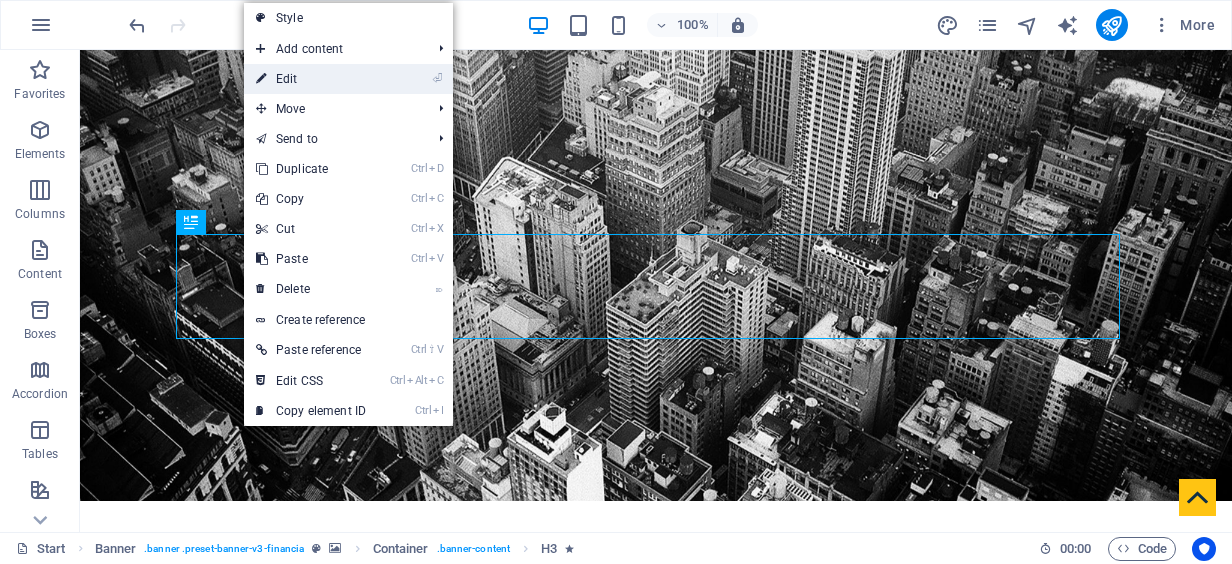 click on "⏎  Edit" at bounding box center [311, 79] 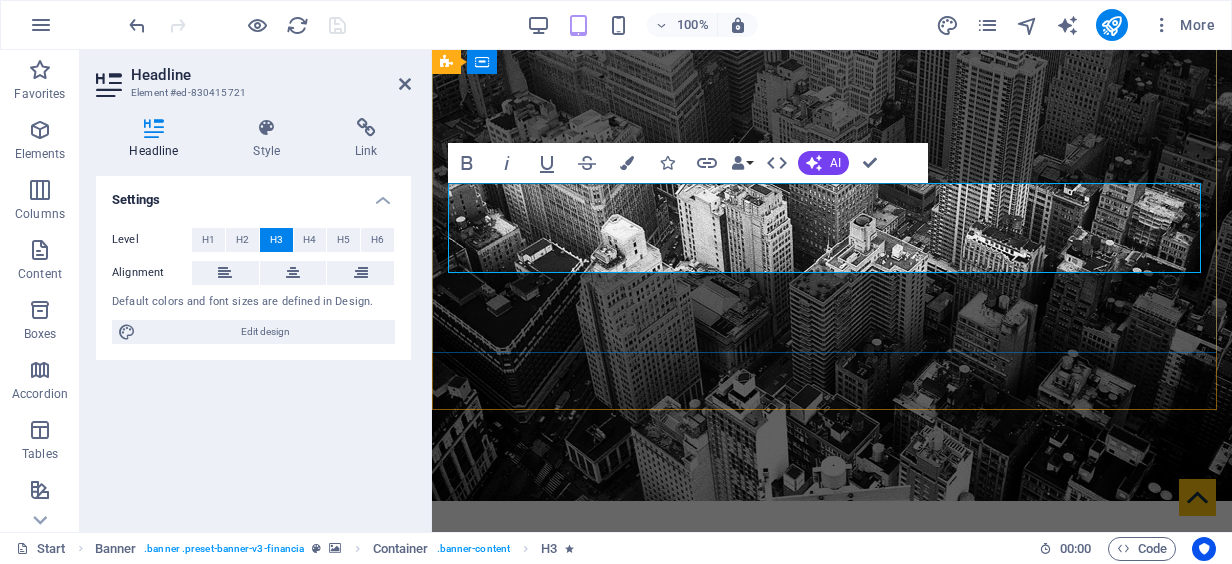 click on "[LAST] Investment Worldwide Investment Management" at bounding box center (832, 982) 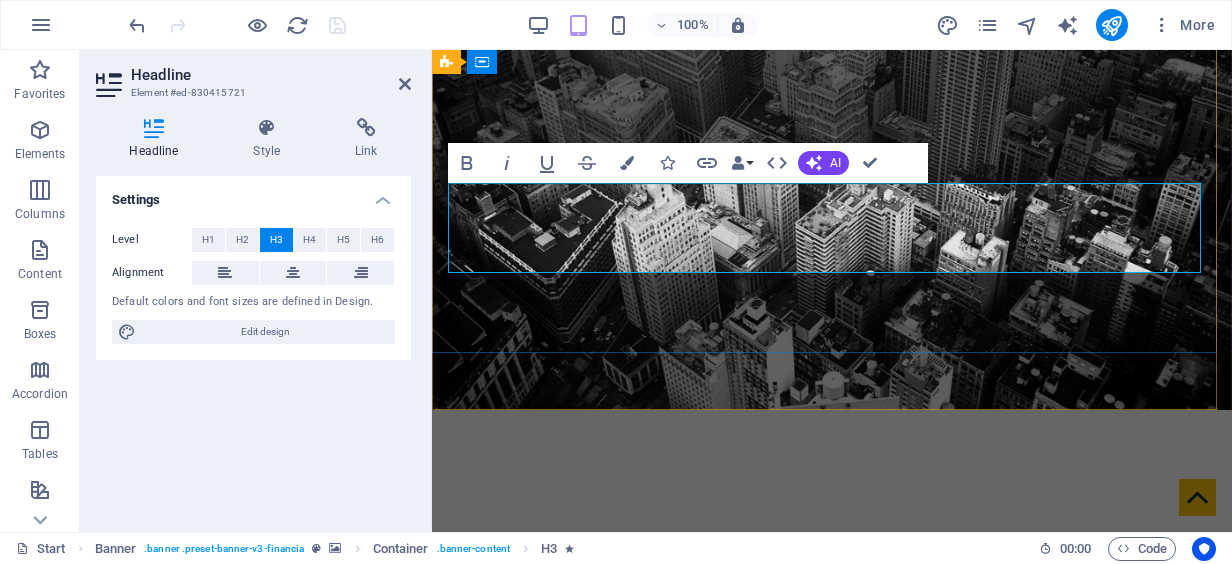 click on "‌ Worldwide Investment Management" at bounding box center [832, 891] 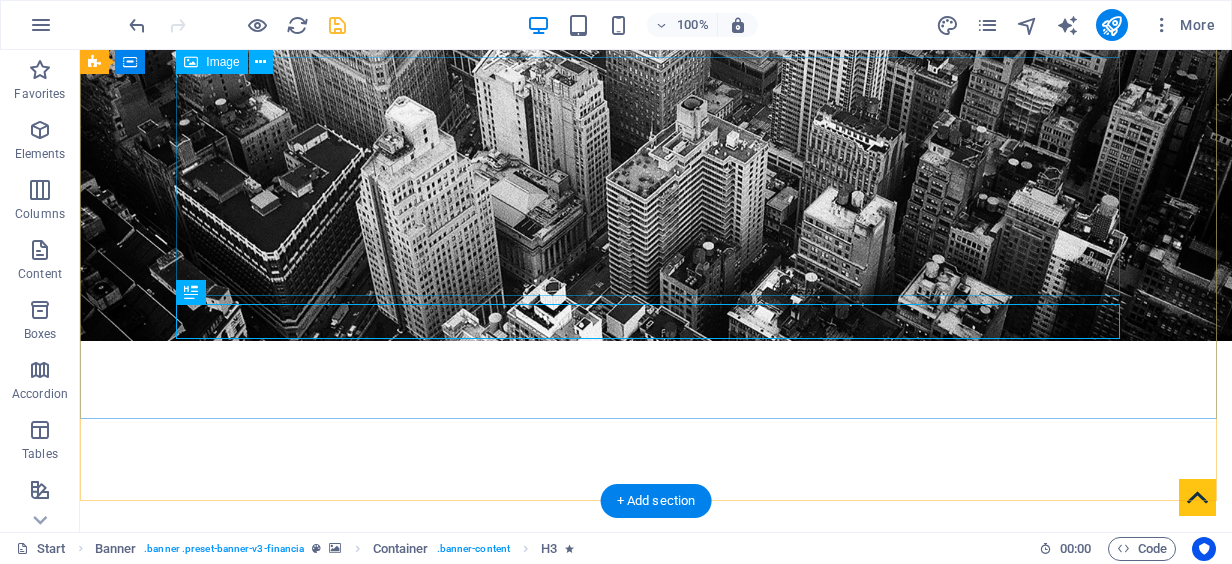 scroll, scrollTop: 114, scrollLeft: 0, axis: vertical 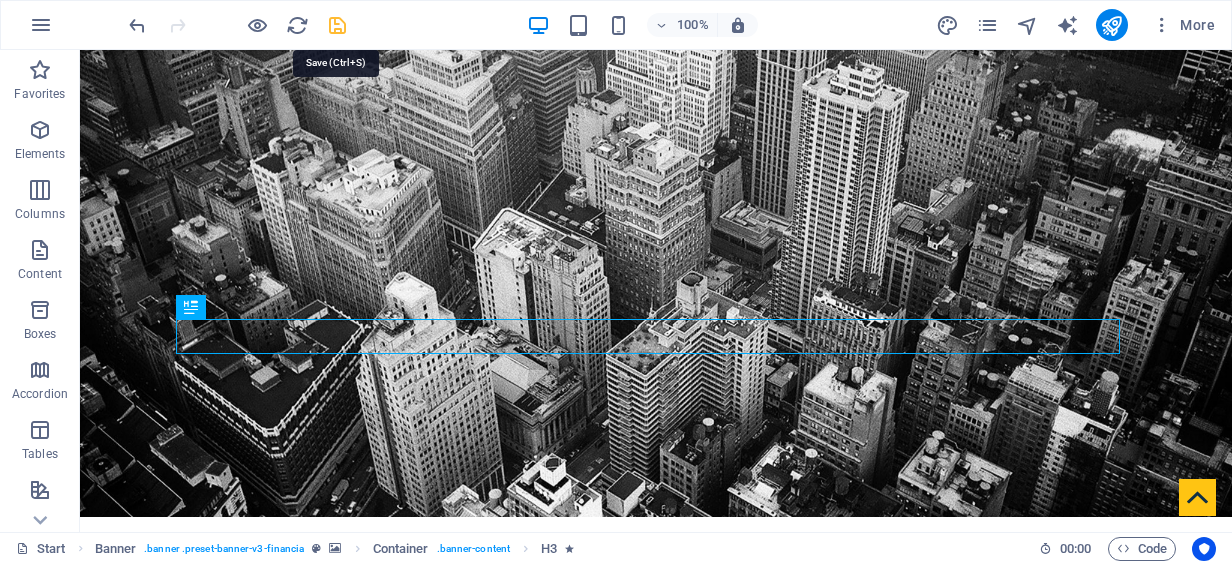 click at bounding box center [337, 25] 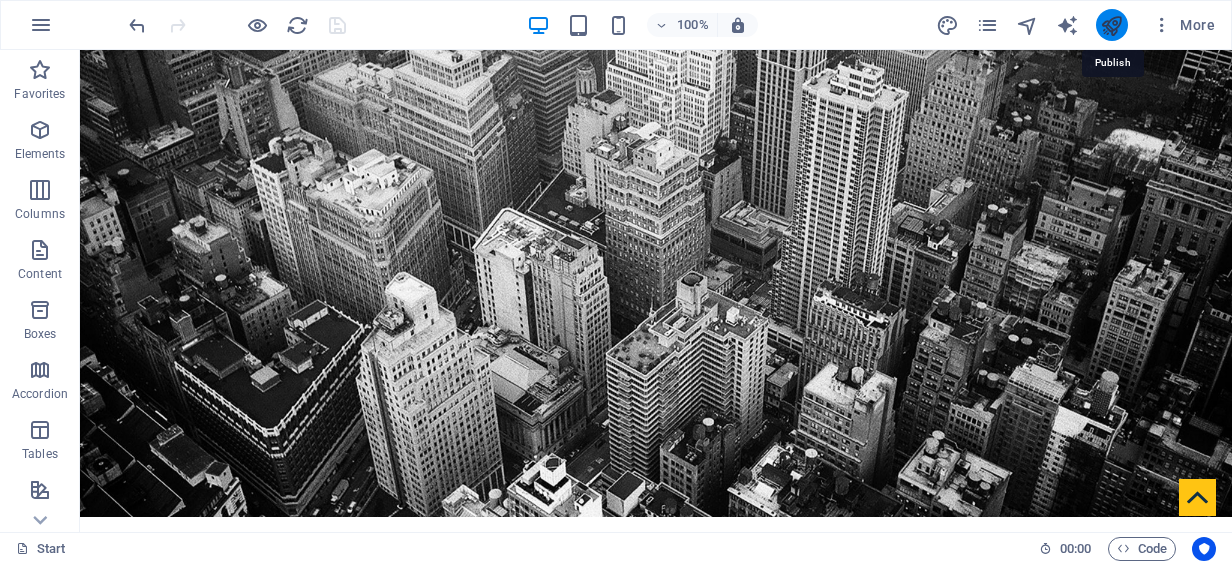 click at bounding box center [1111, 25] 